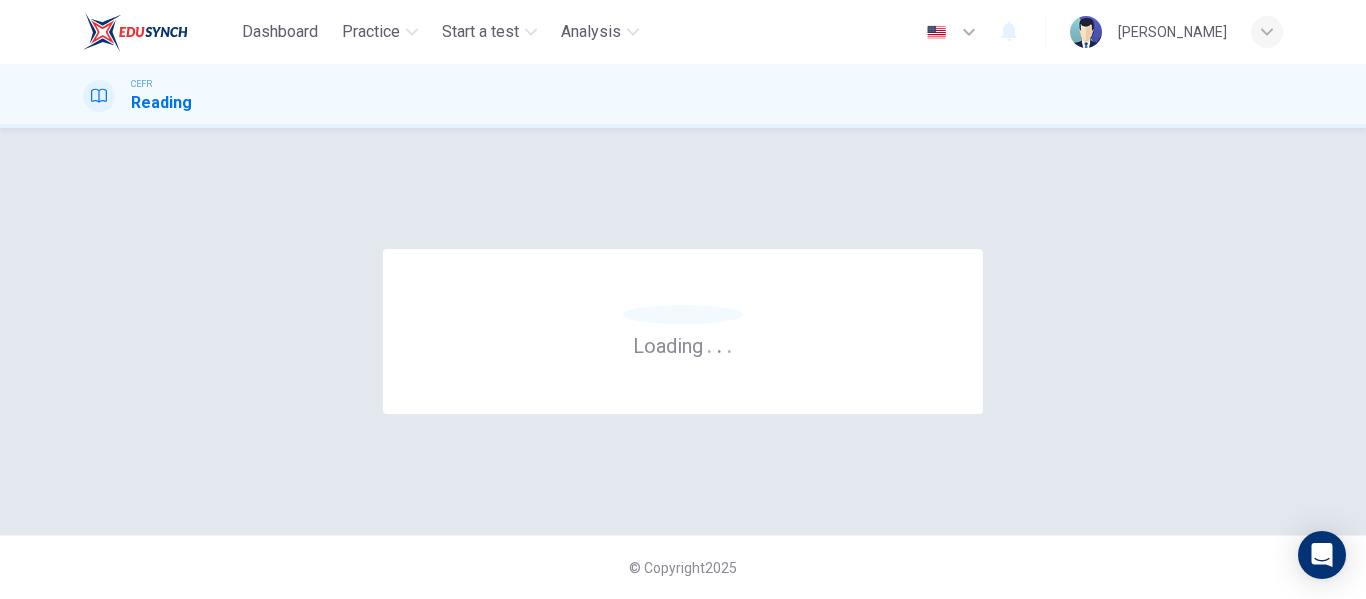 scroll, scrollTop: 0, scrollLeft: 0, axis: both 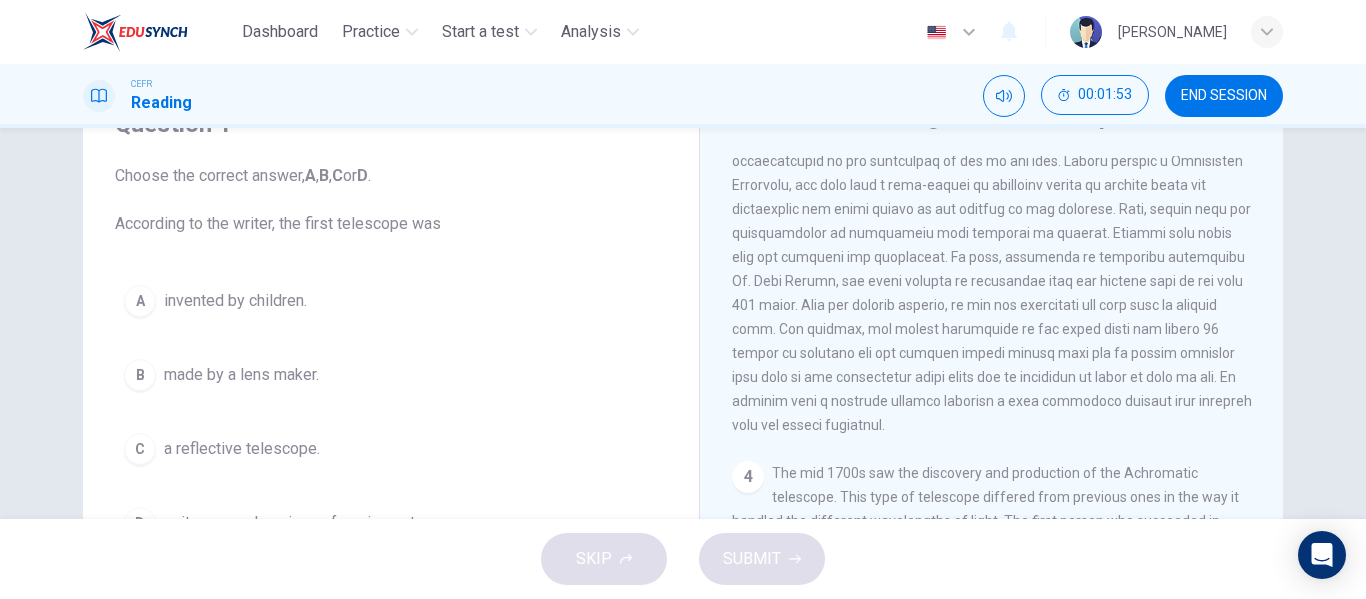 drag, startPoint x: 791, startPoint y: 193, endPoint x: 1009, endPoint y: 216, distance: 219.20995 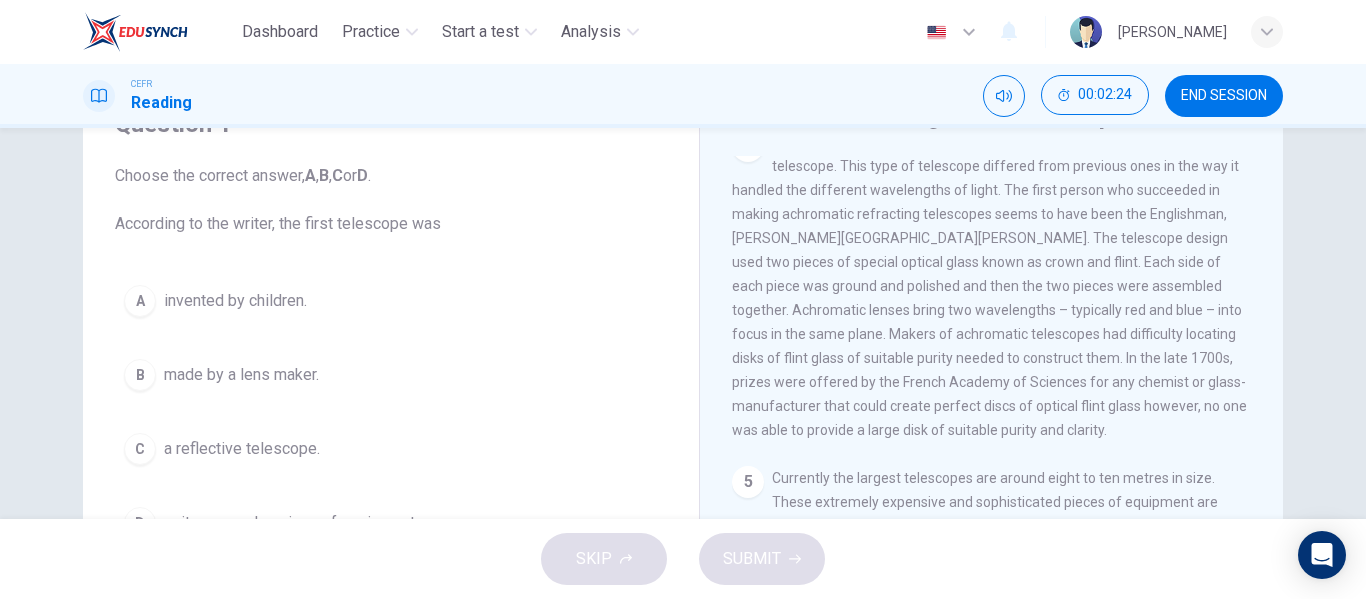 scroll, scrollTop: 1459, scrollLeft: 0, axis: vertical 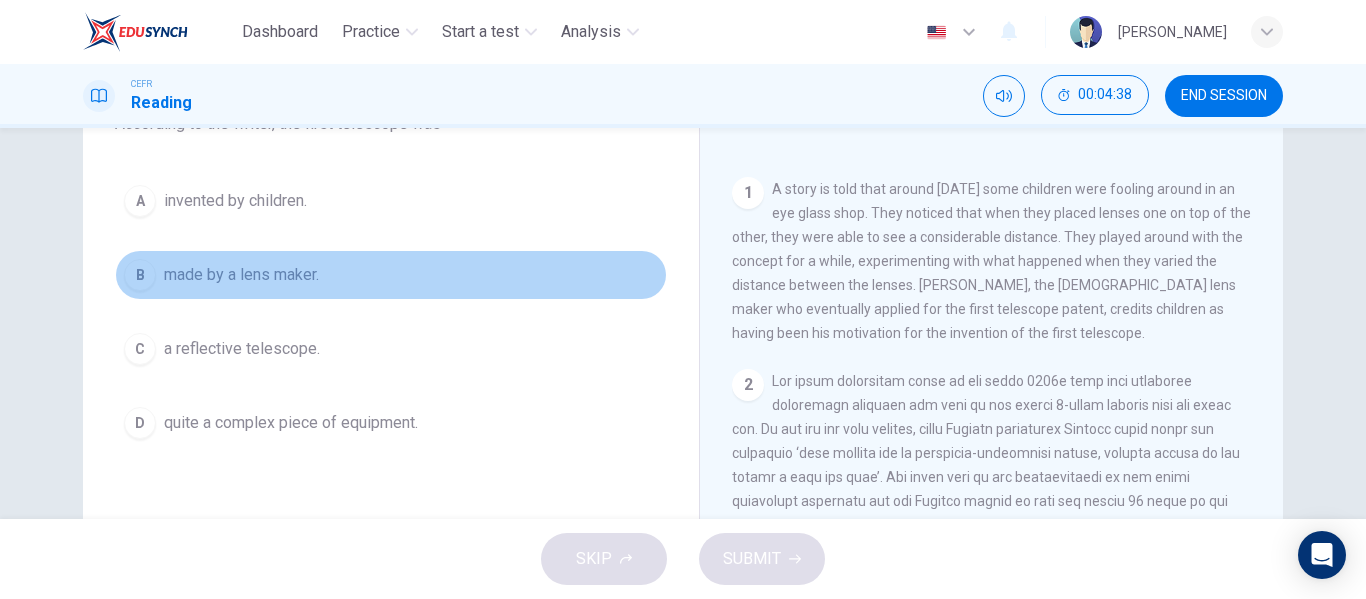 click on "B" at bounding box center [140, 275] 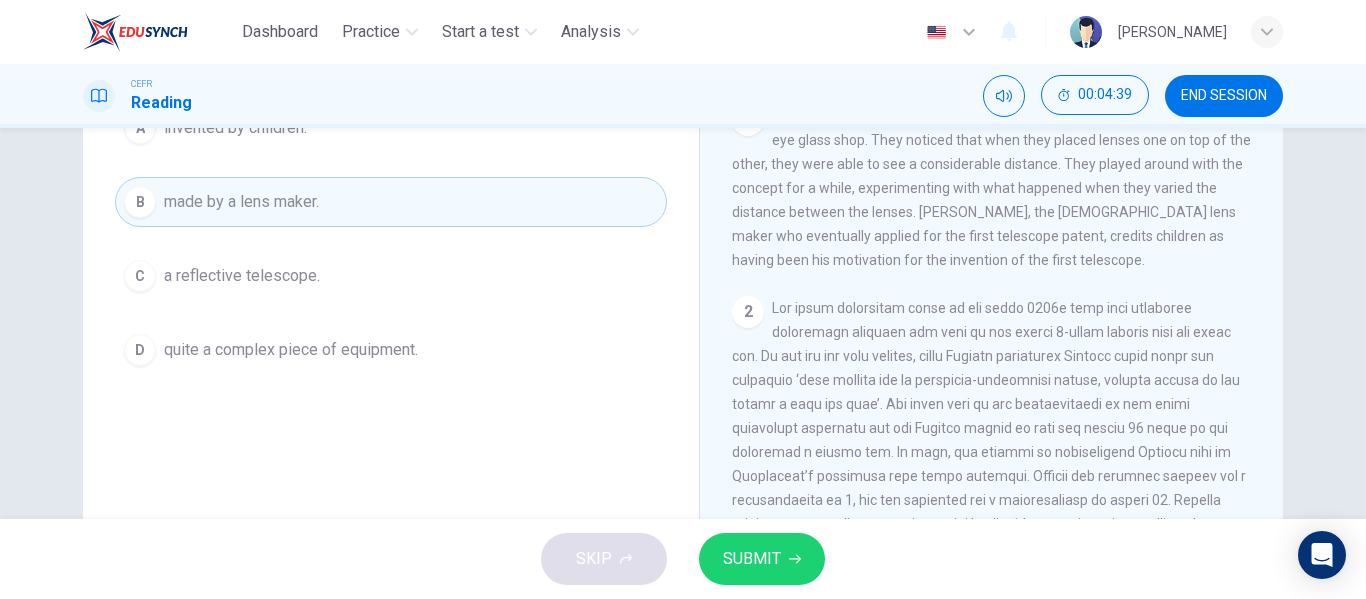 scroll, scrollTop: 384, scrollLeft: 0, axis: vertical 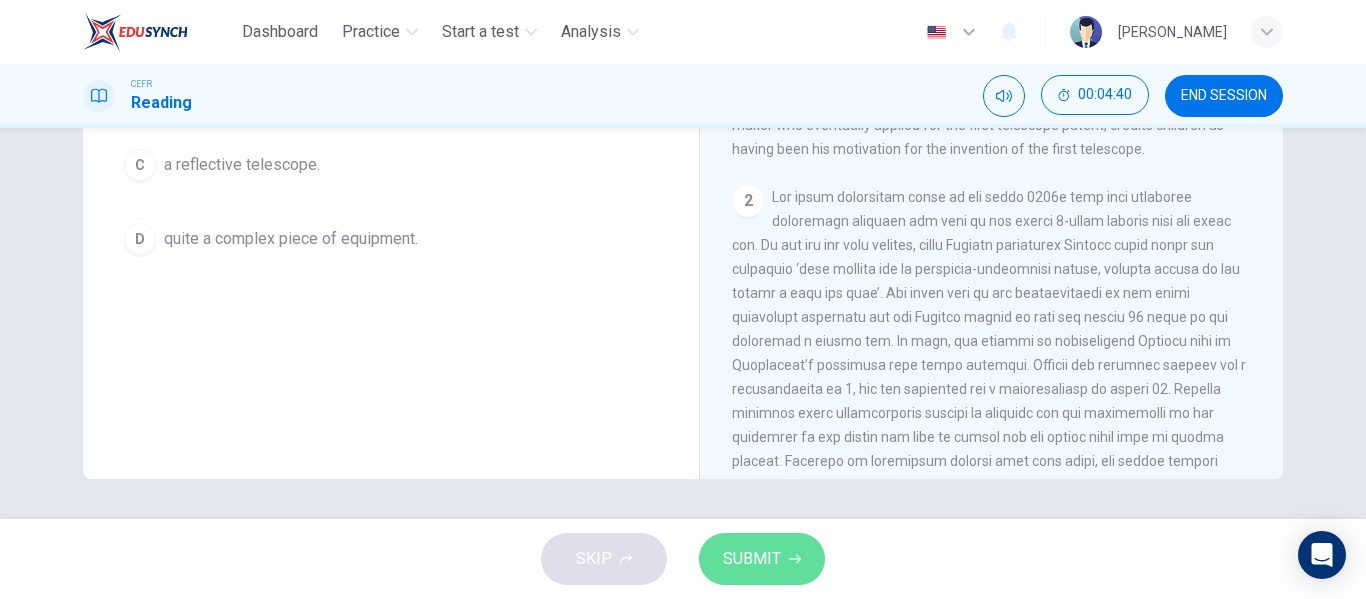 click on "SUBMIT" at bounding box center [752, 559] 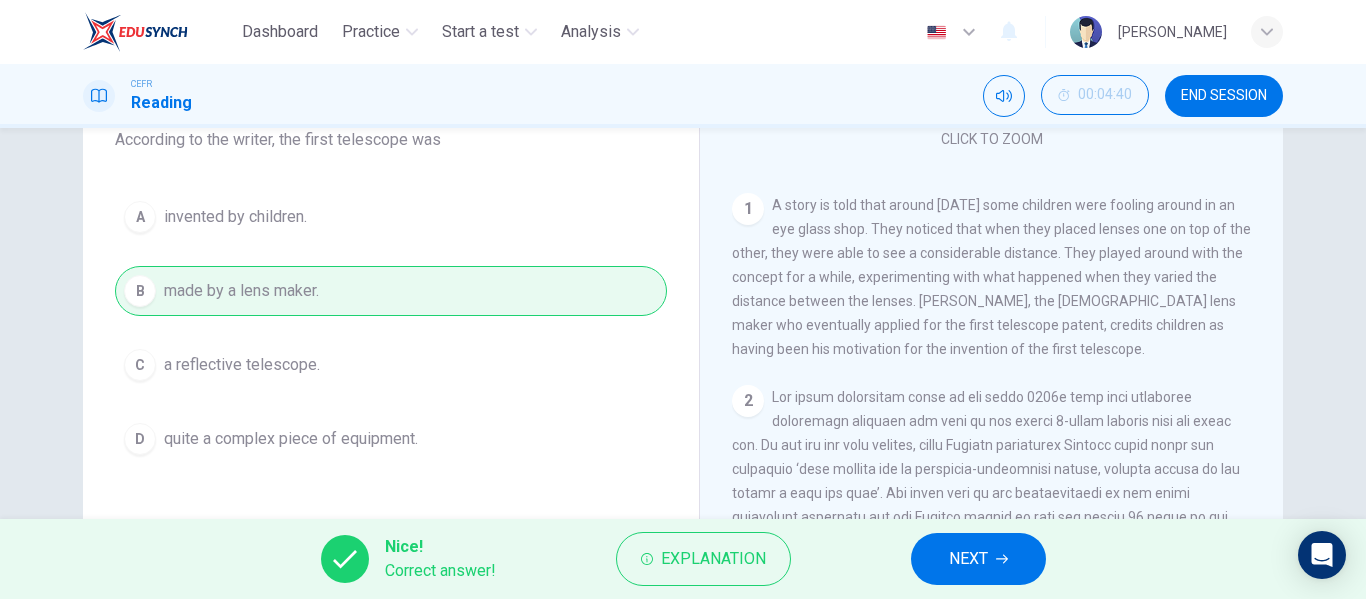 scroll, scrollTop: 84, scrollLeft: 0, axis: vertical 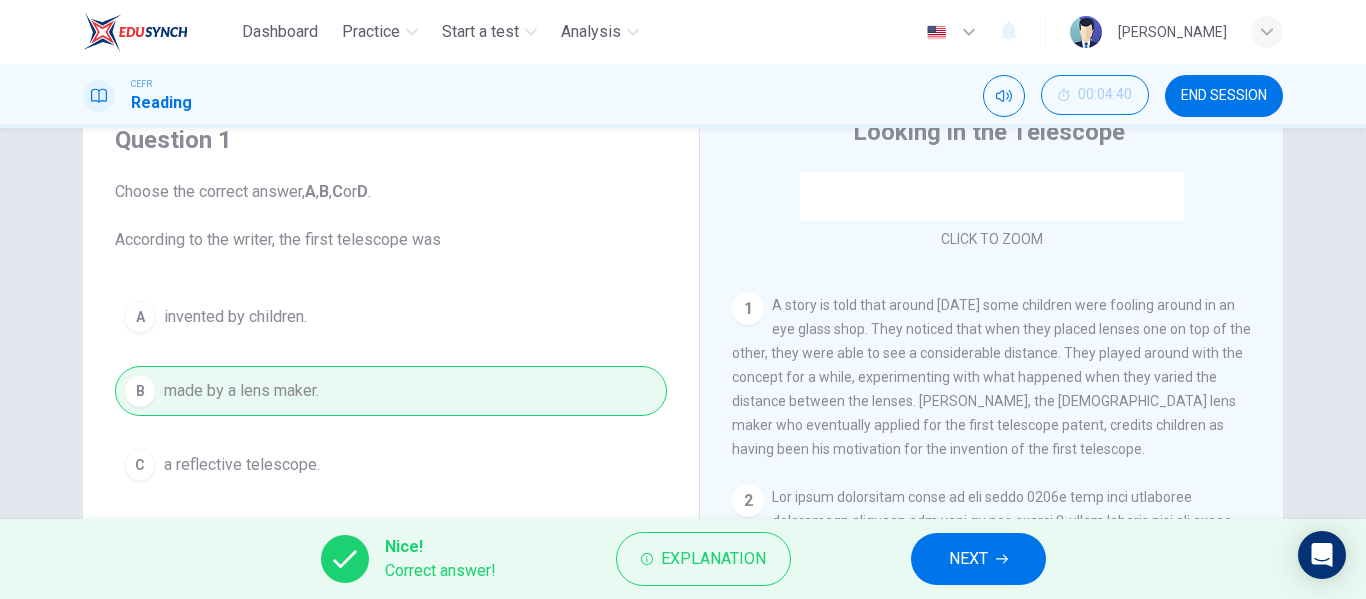 click on "NEXT" at bounding box center (978, 559) 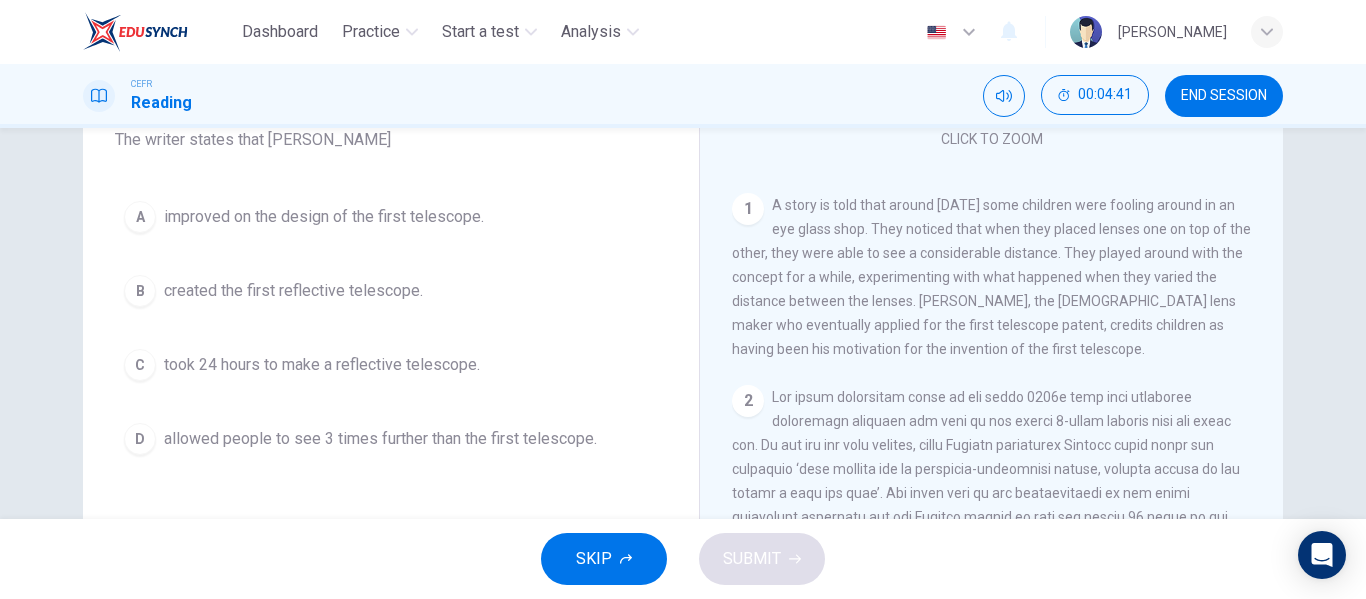 scroll, scrollTop: 84, scrollLeft: 0, axis: vertical 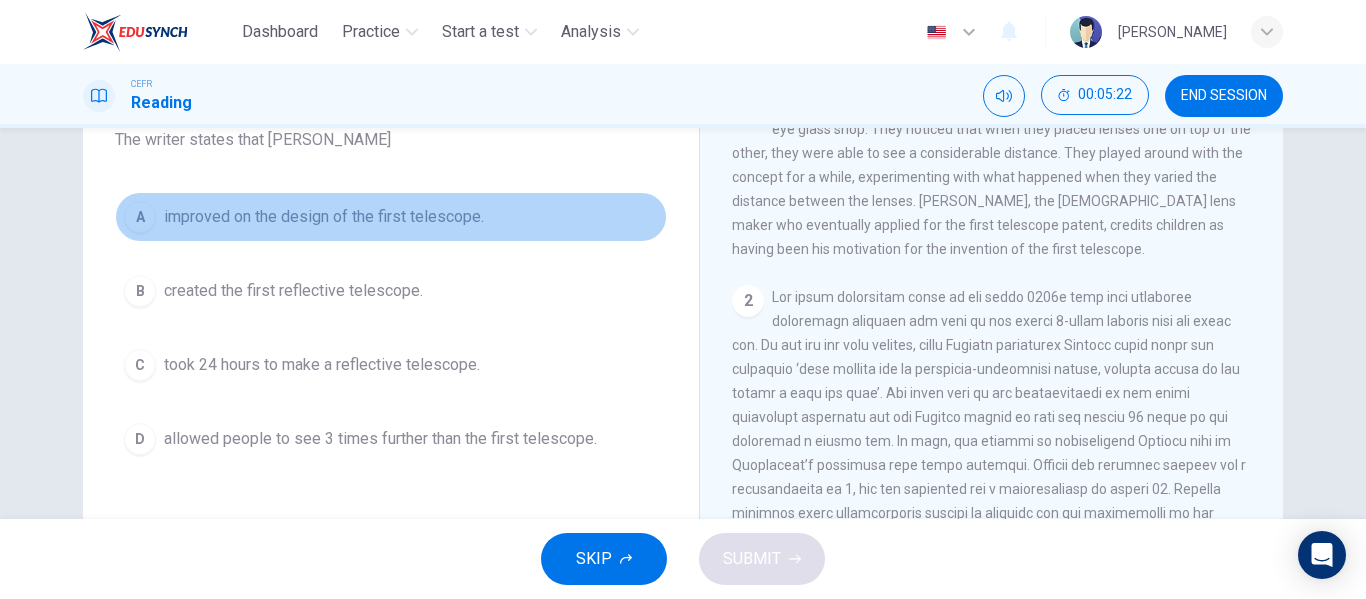 drag, startPoint x: 133, startPoint y: 209, endPoint x: 211, endPoint y: 233, distance: 81.608826 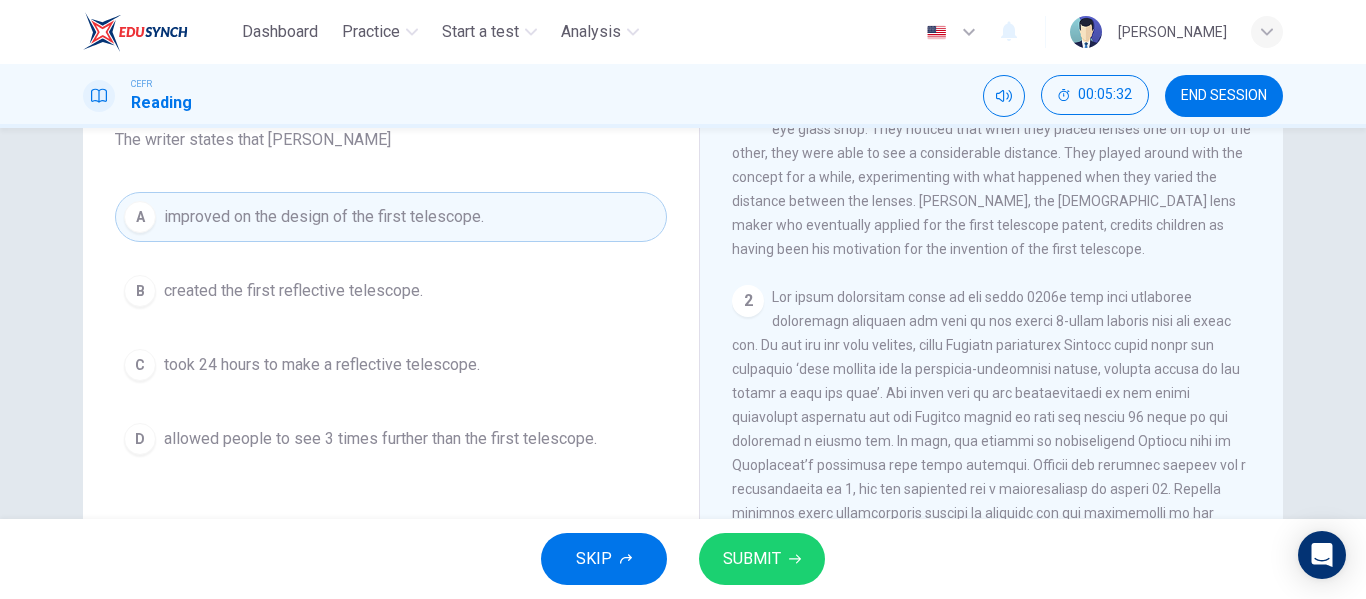 scroll, scrollTop: 500, scrollLeft: 0, axis: vertical 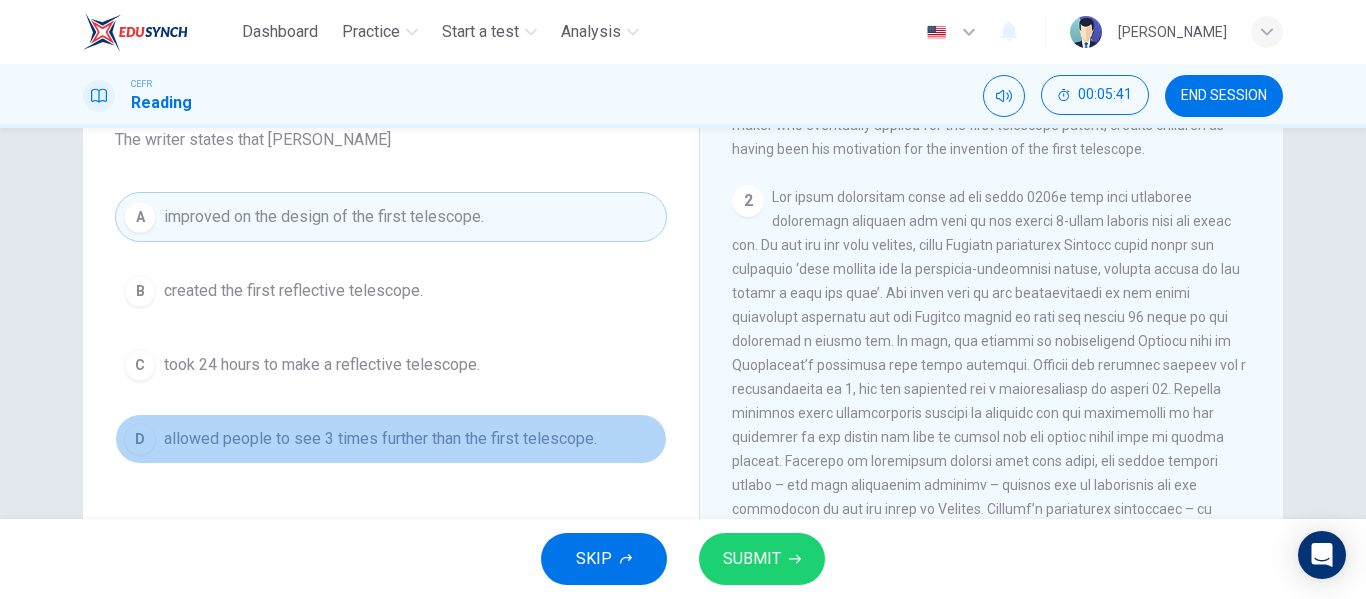 click on "allowed people to see 3 times further than the first telescope." at bounding box center [380, 439] 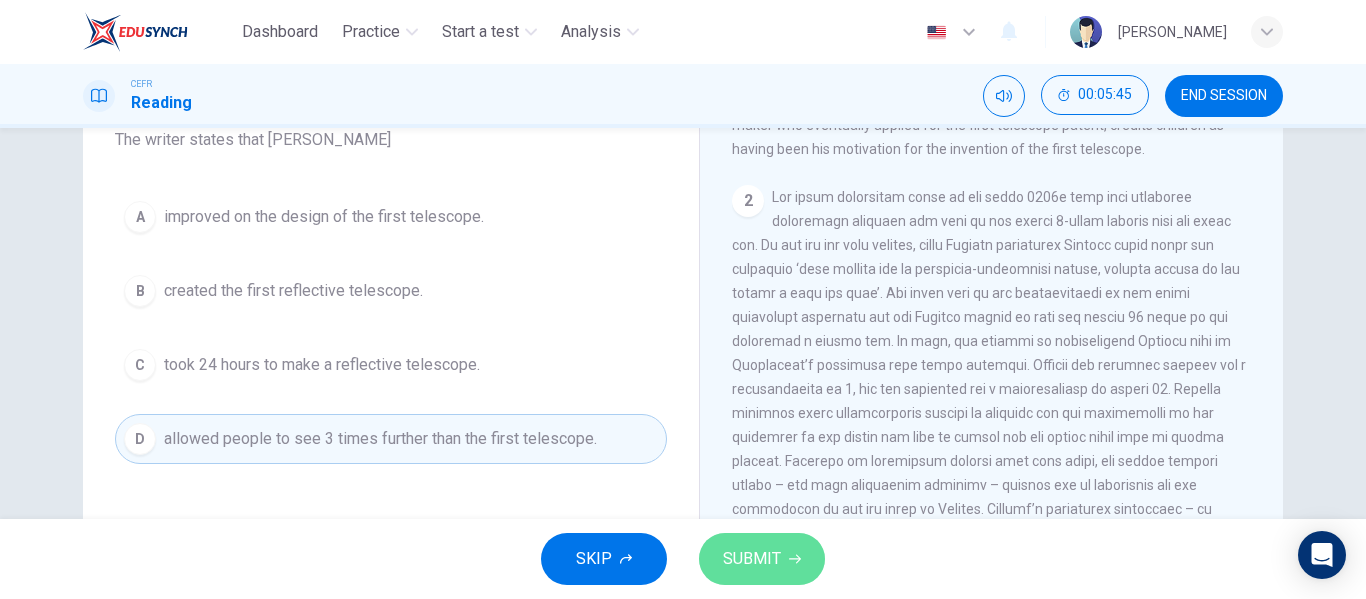 click on "SUBMIT" at bounding box center (762, 559) 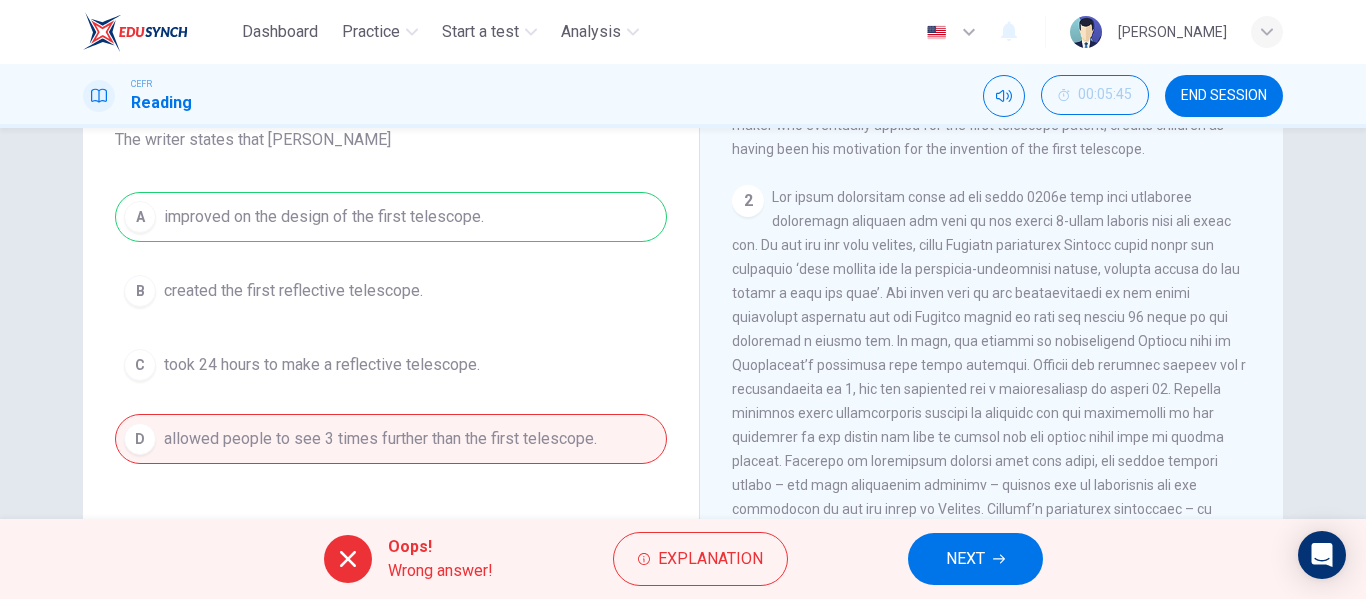 click on "A improved on the design of the first telescope. B created the first reflective telescope. C took 24 hours to make a reflective telescope. D allowed people to see 3 times further than the first telescope." at bounding box center [391, 328] 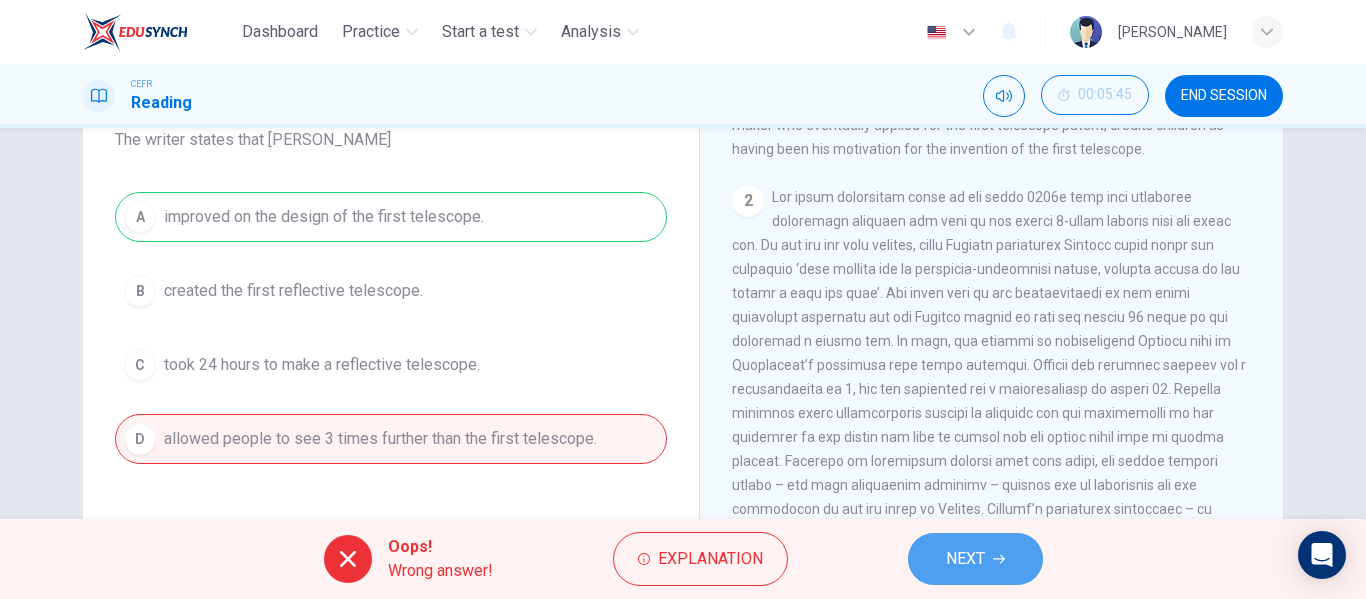 click on "NEXT" at bounding box center [965, 559] 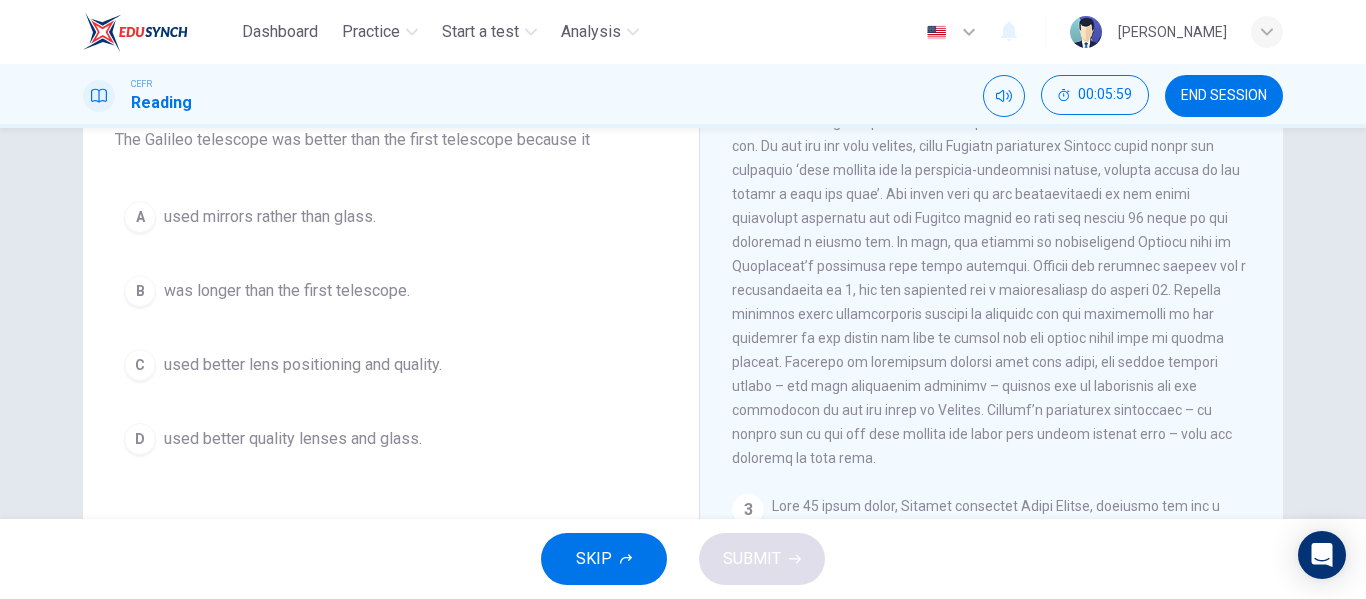 scroll, scrollTop: 600, scrollLeft: 0, axis: vertical 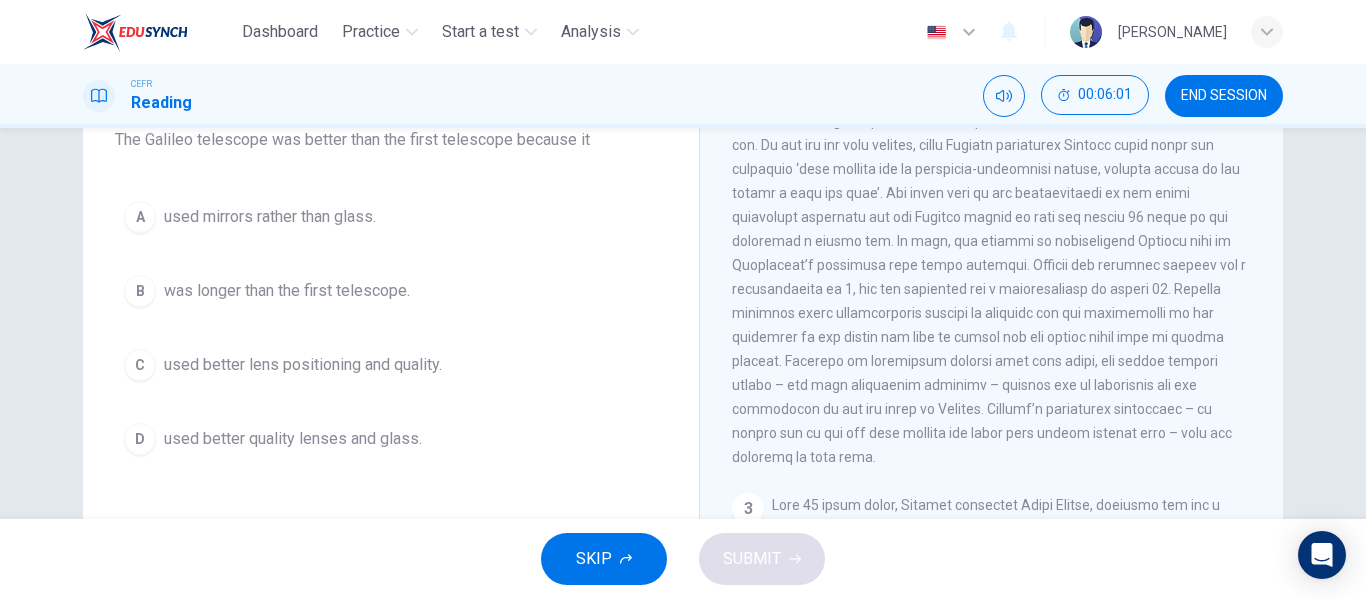 click on "used better lens positioning and quality." at bounding box center [303, 365] 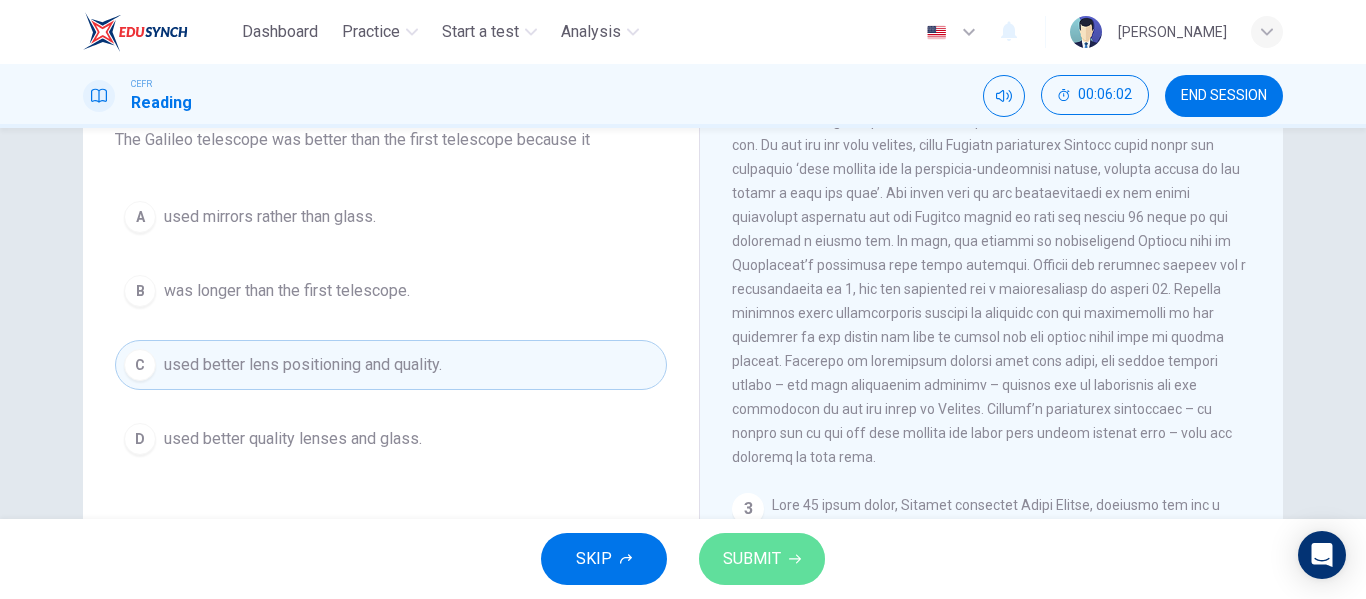 click on "SUBMIT" at bounding box center (762, 559) 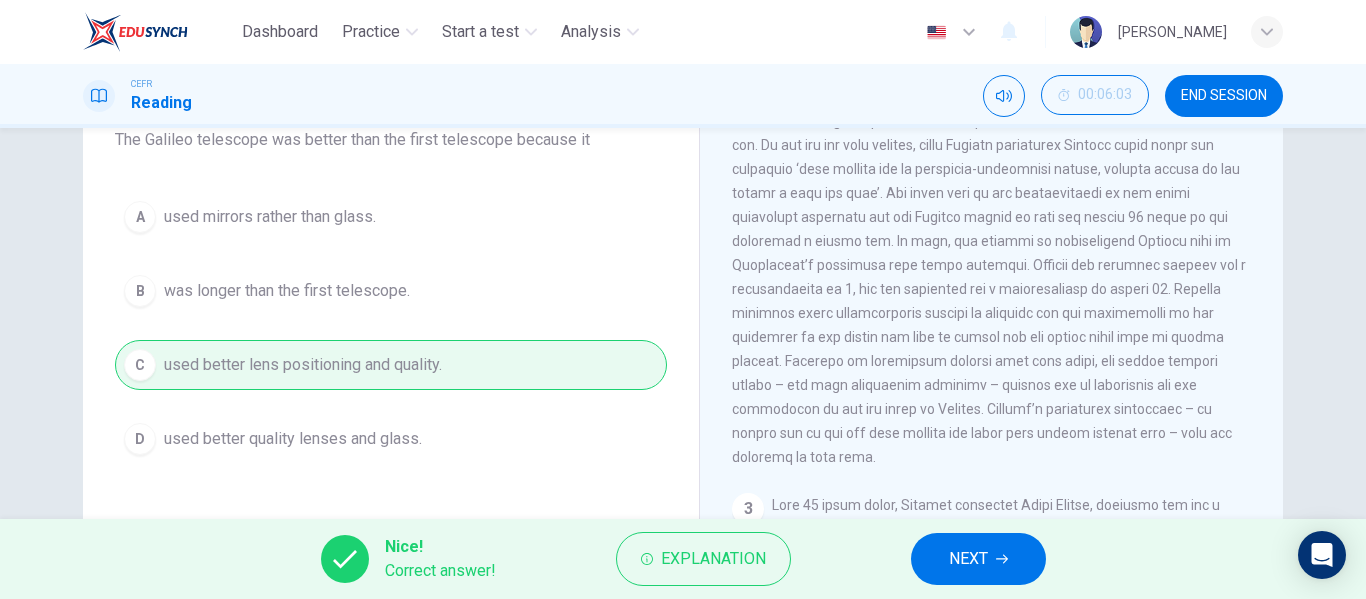click on "NEXT" at bounding box center [968, 559] 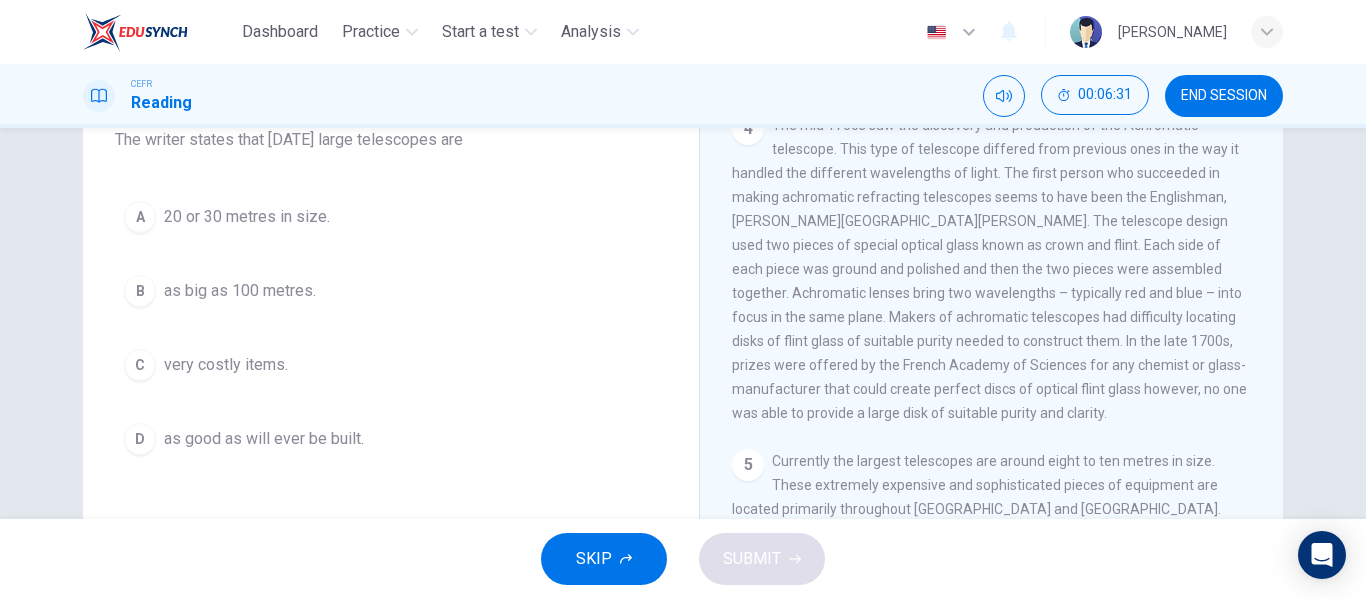 scroll, scrollTop: 1459, scrollLeft: 0, axis: vertical 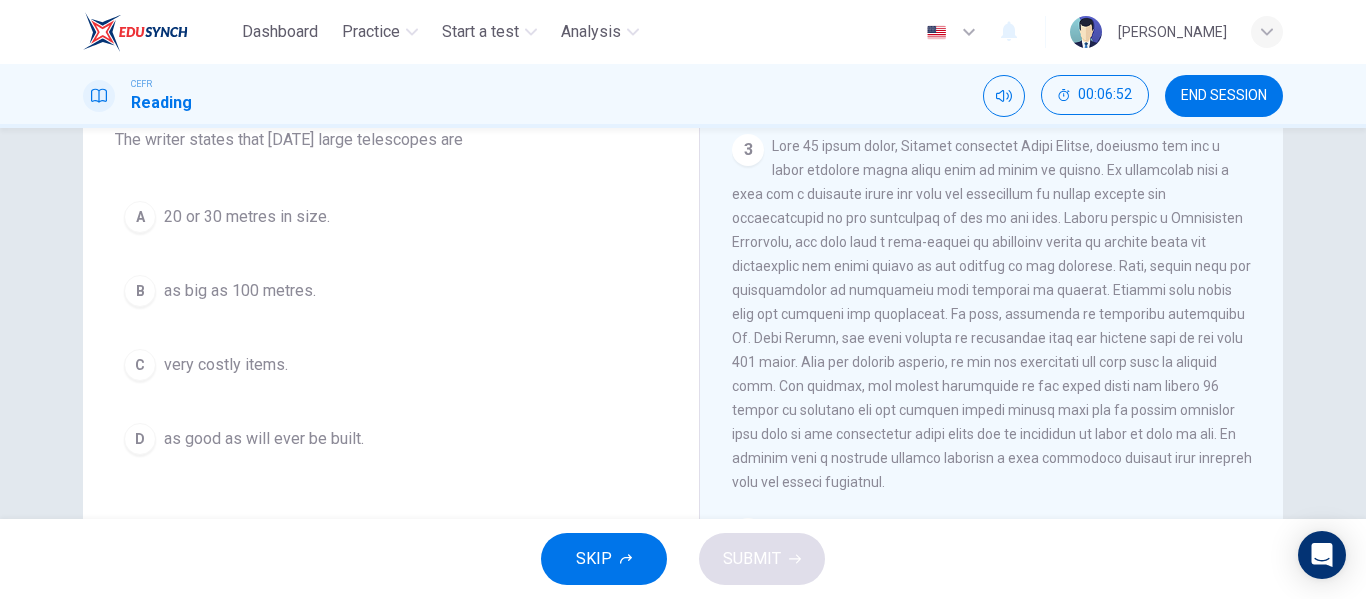 drag, startPoint x: 1106, startPoint y: 386, endPoint x: 1051, endPoint y: 448, distance: 82.87943 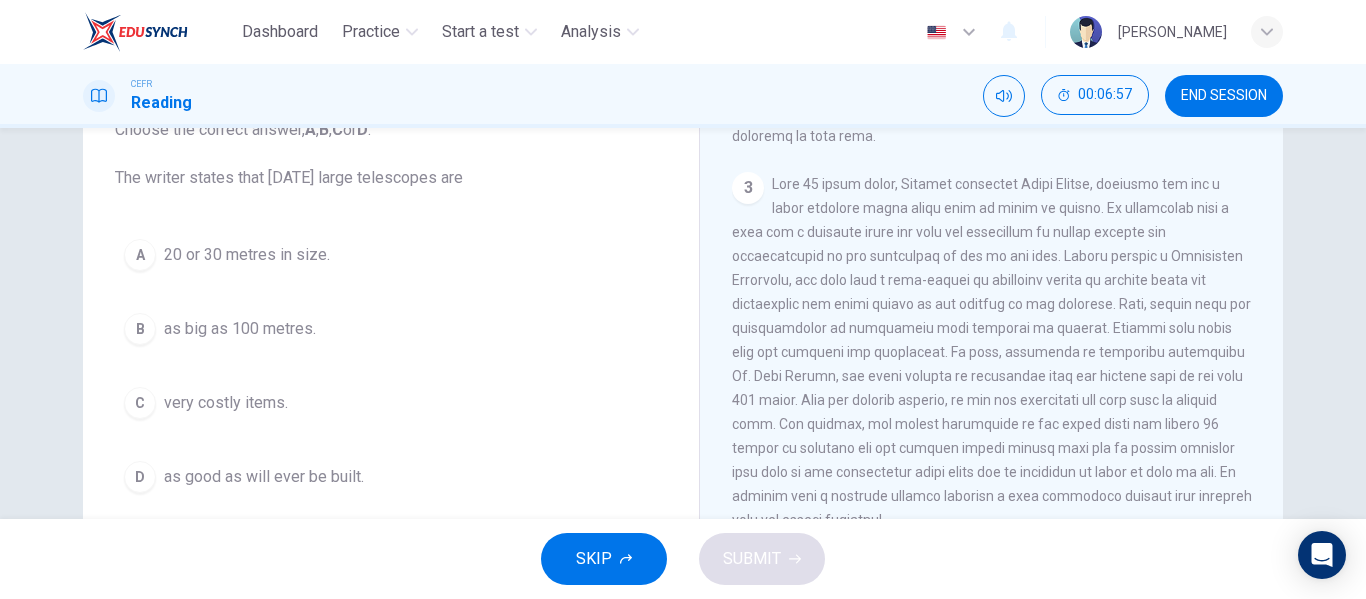 scroll, scrollTop: 184, scrollLeft: 0, axis: vertical 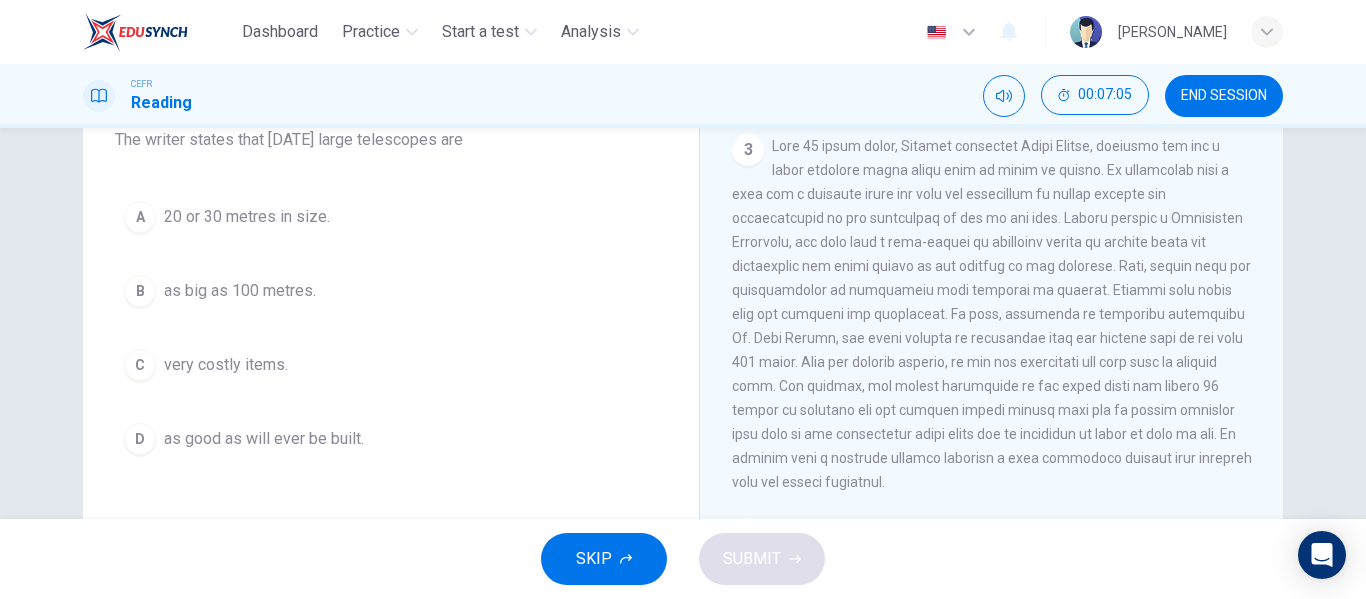 drag, startPoint x: 851, startPoint y: 466, endPoint x: 982, endPoint y: 477, distance: 131.46101 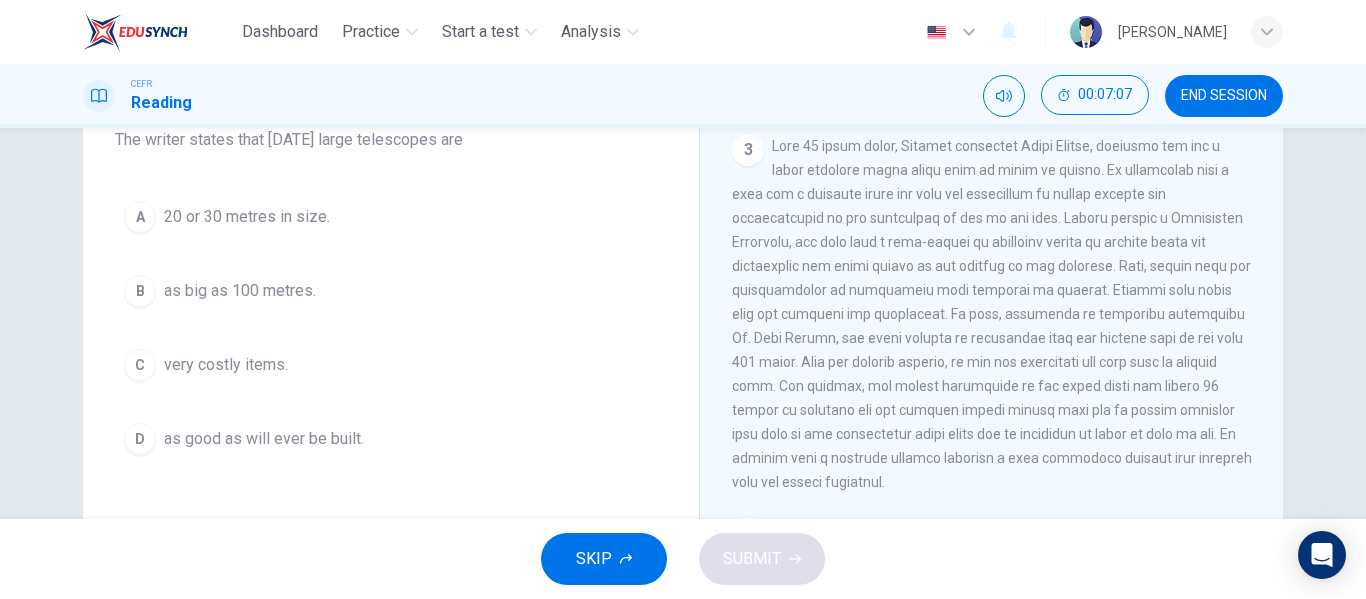 click on "C very costly items." at bounding box center [391, 365] 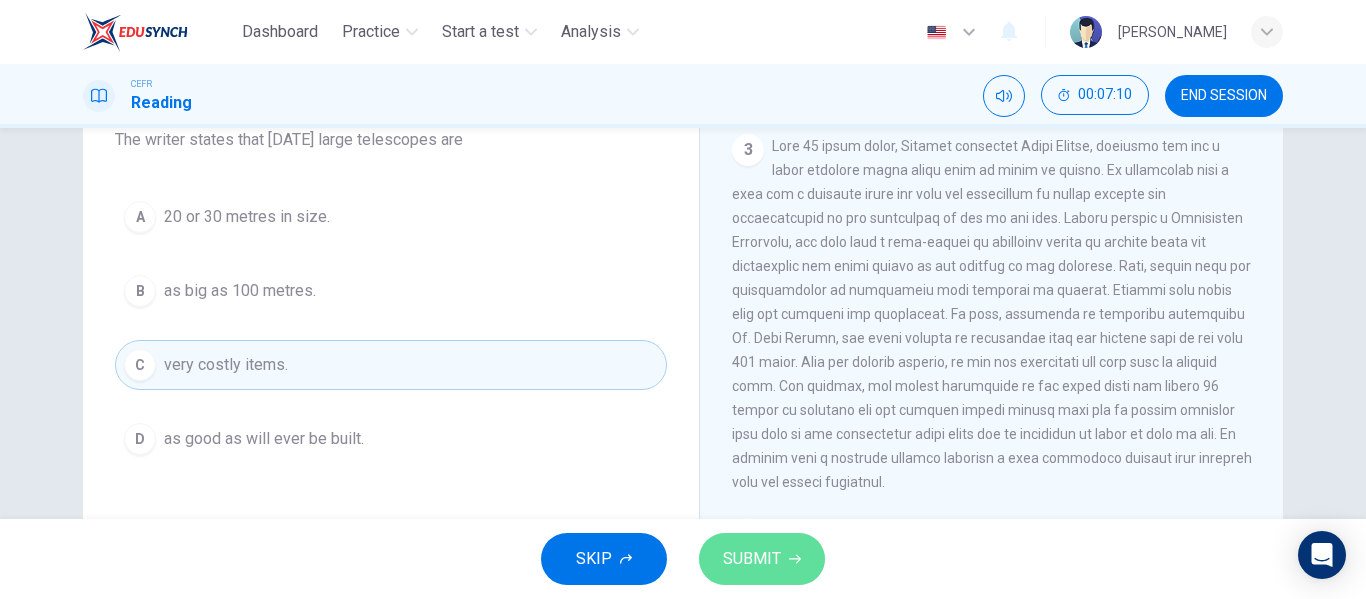 click on "SUBMIT" at bounding box center [752, 559] 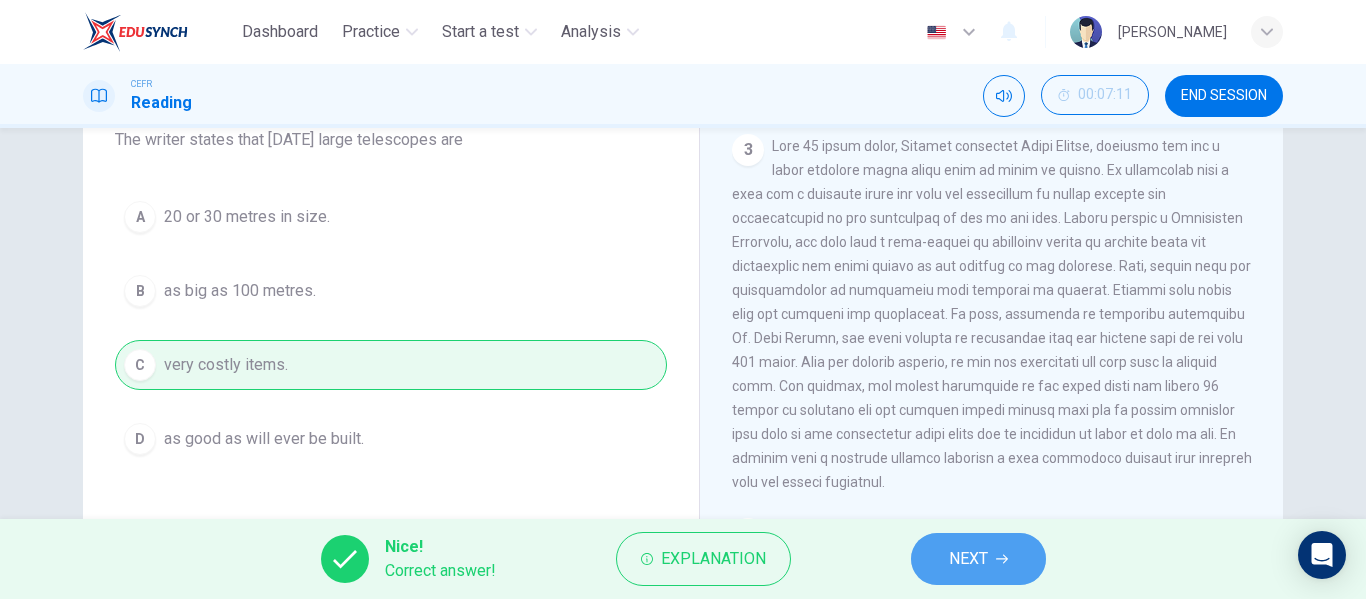click on "NEXT" at bounding box center (968, 559) 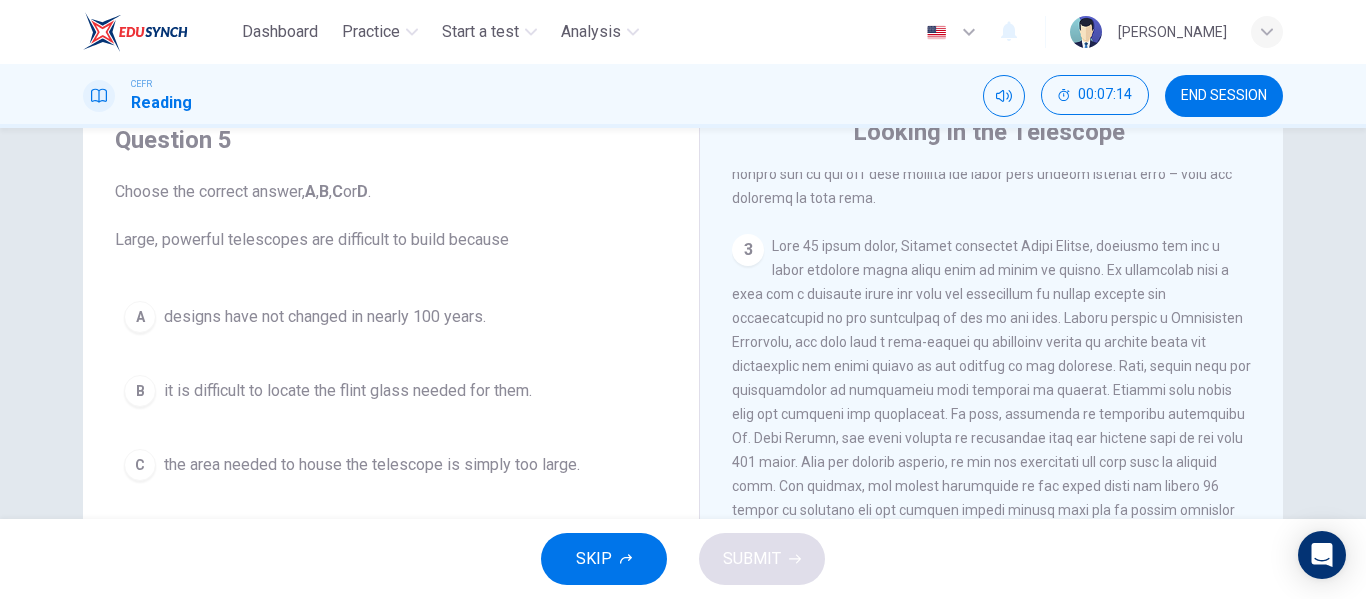 scroll, scrollTop: 184, scrollLeft: 0, axis: vertical 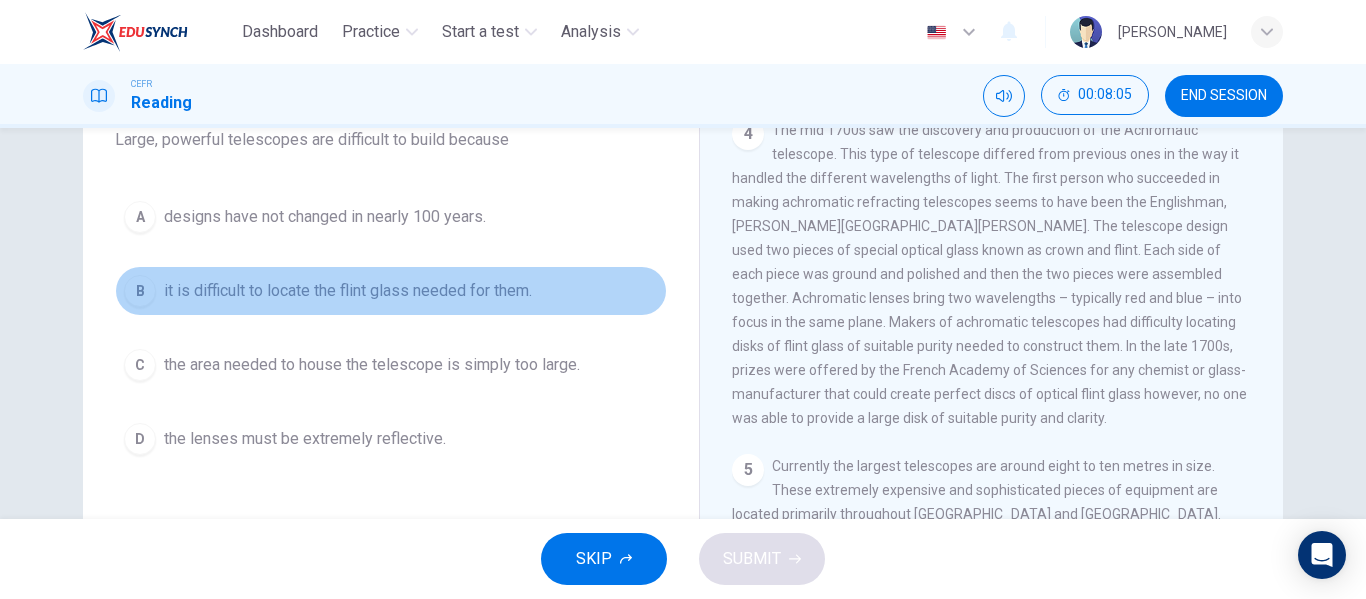 click on "B it is difficult to locate the flint glass needed for them." at bounding box center (391, 291) 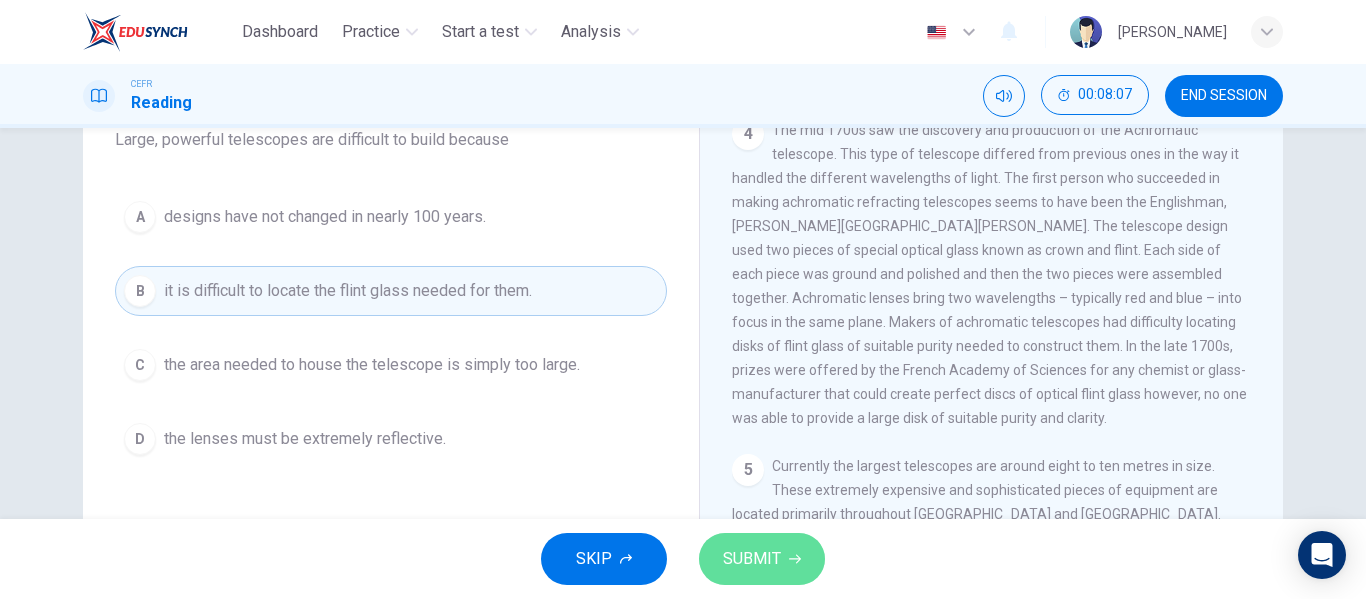 click on "SUBMIT" at bounding box center [752, 559] 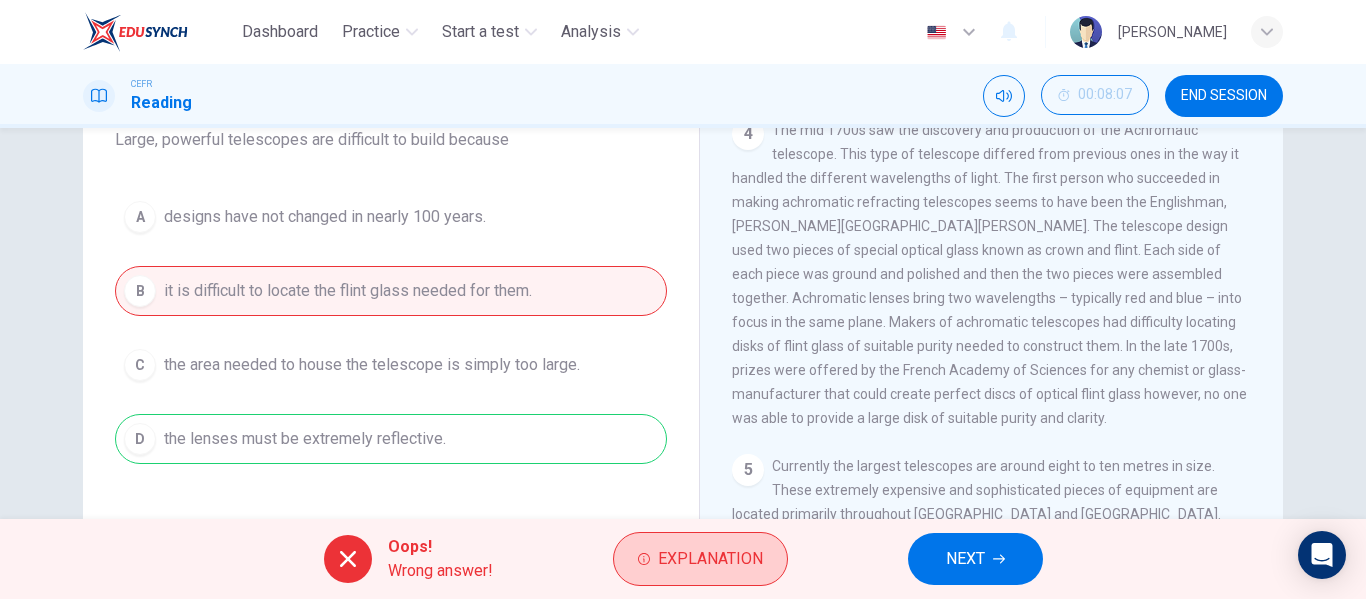 click on "Explanation" at bounding box center [700, 559] 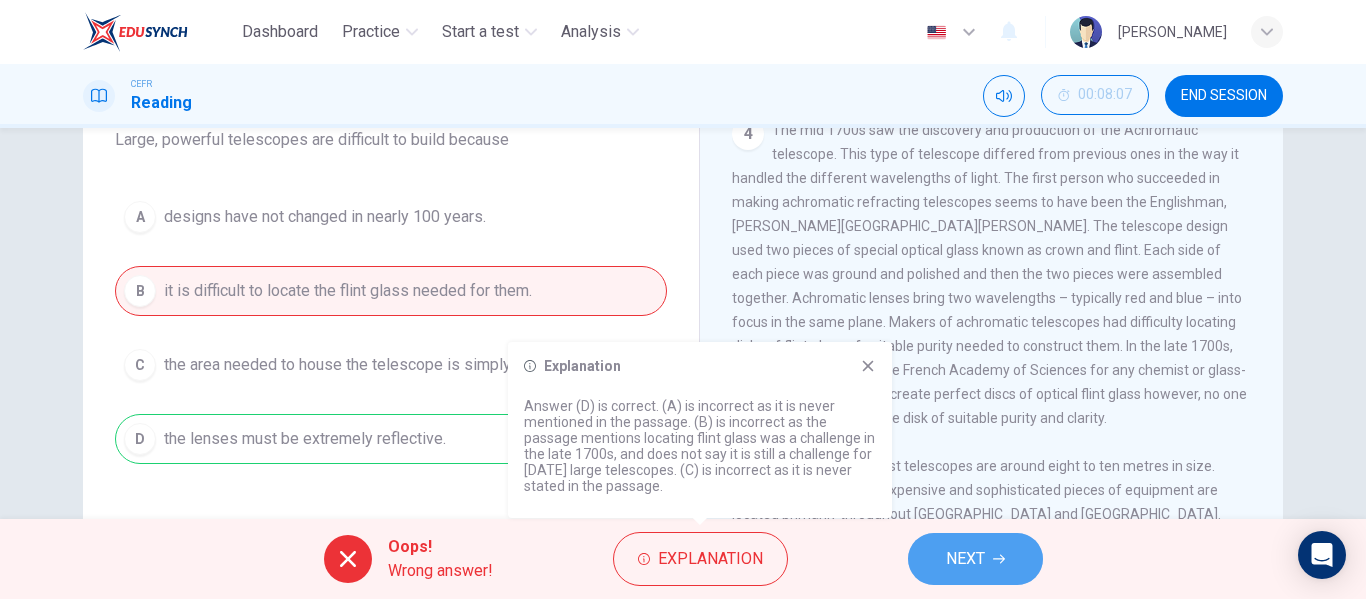 click on "NEXT" at bounding box center (965, 559) 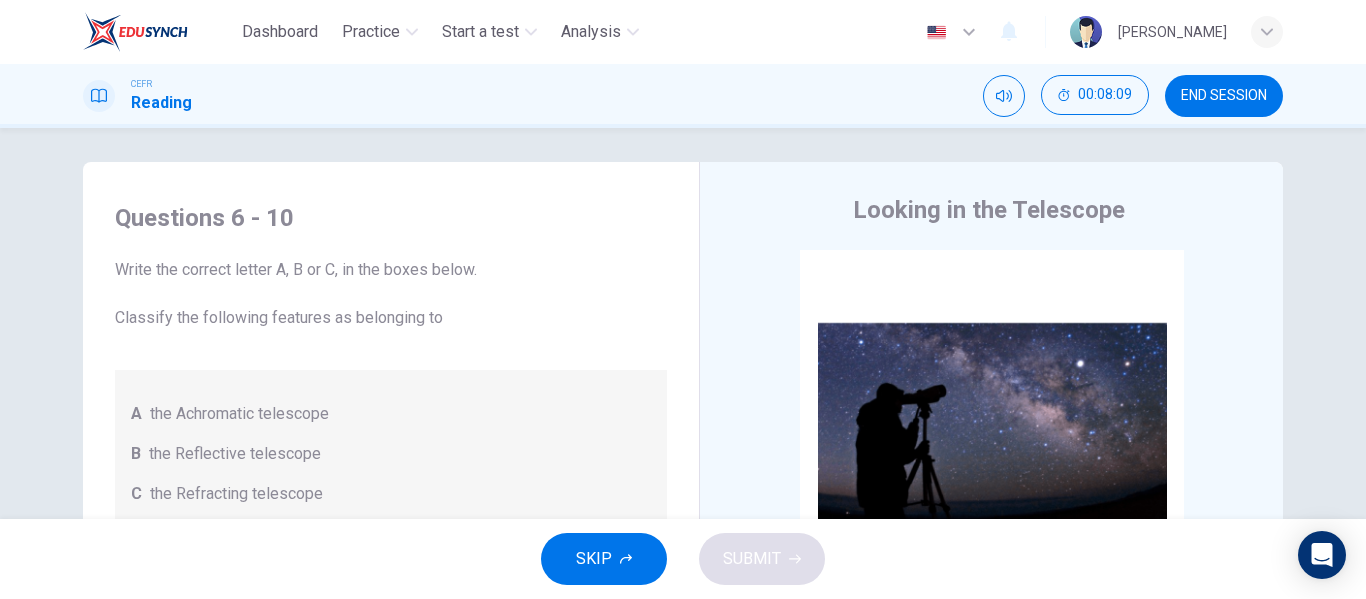 scroll, scrollTop: 0, scrollLeft: 0, axis: both 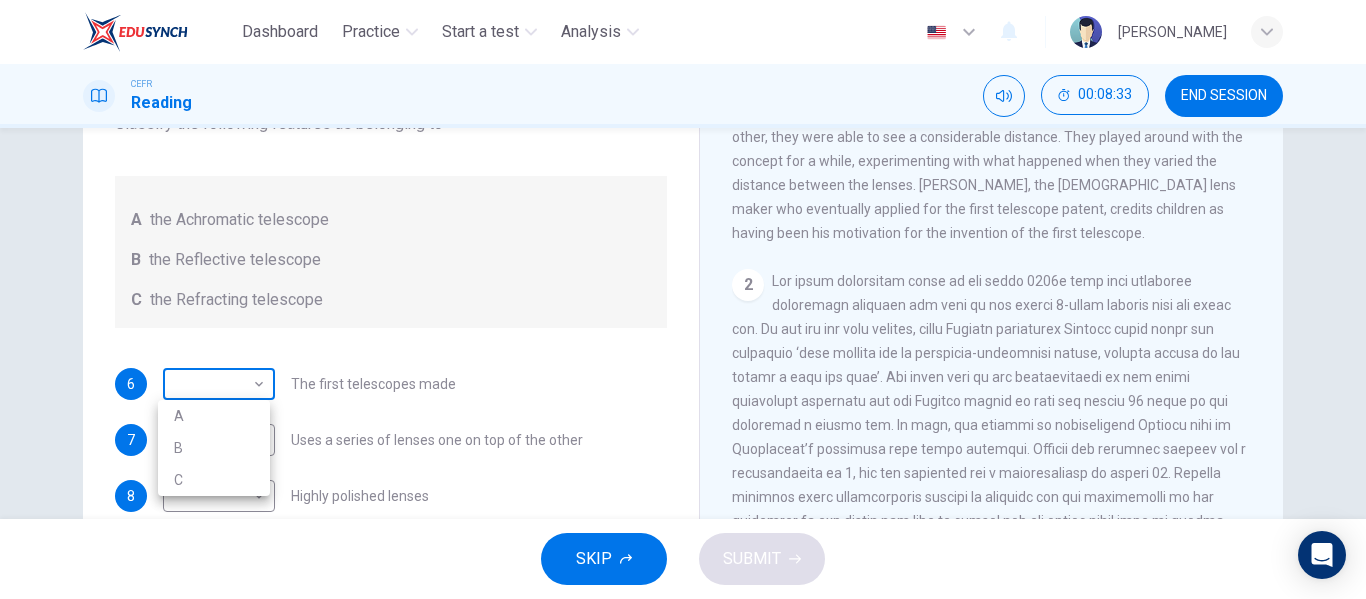 drag, startPoint x: 227, startPoint y: 373, endPoint x: 240, endPoint y: 377, distance: 13.601471 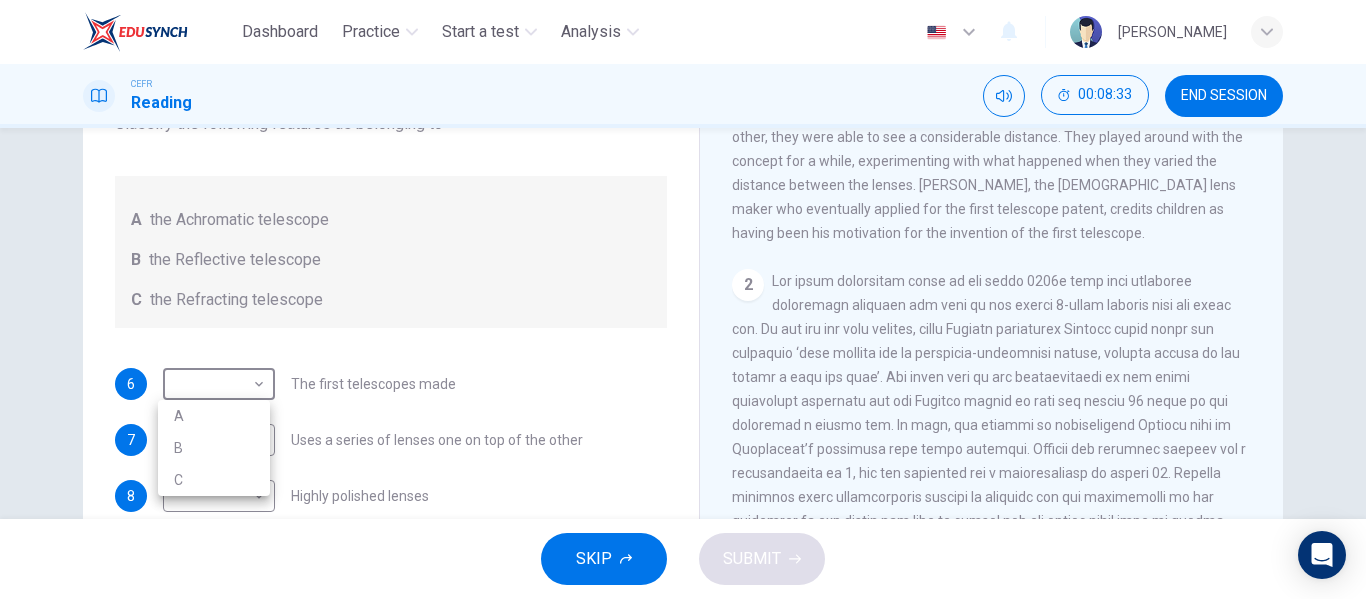 click on "Dashboard Practice Start a test Analysis English en ​ UMMU IZZAH BINTI MOHD SUHAIRI CEFR Reading 00:08:33 END SESSION Questions 6 - 10 Write the correct letter A, B or C, in the boxes below.
Classify the following features as belonging to A the Achromatic telescope B the Reflective telescope C the Refracting telescope 6 ​ ​ The first telescopes made 7 ​ ​ Uses a series of lenses one on top of the other 8 ​ ​ Highly polished lenses 9 ​ ​ First use of mirrors to collect light 10 ​ ​ Two pieces of glass stuck together Looking in the Telescope CLICK TO ZOOM Click to Zoom 1 2 3 4 5 SKIP SUBMIT EduSynch - Online Language Proficiency Testing
Dashboard Practice Start a test Analysis Notifications © Copyright  2025 A B C" at bounding box center [683, 299] 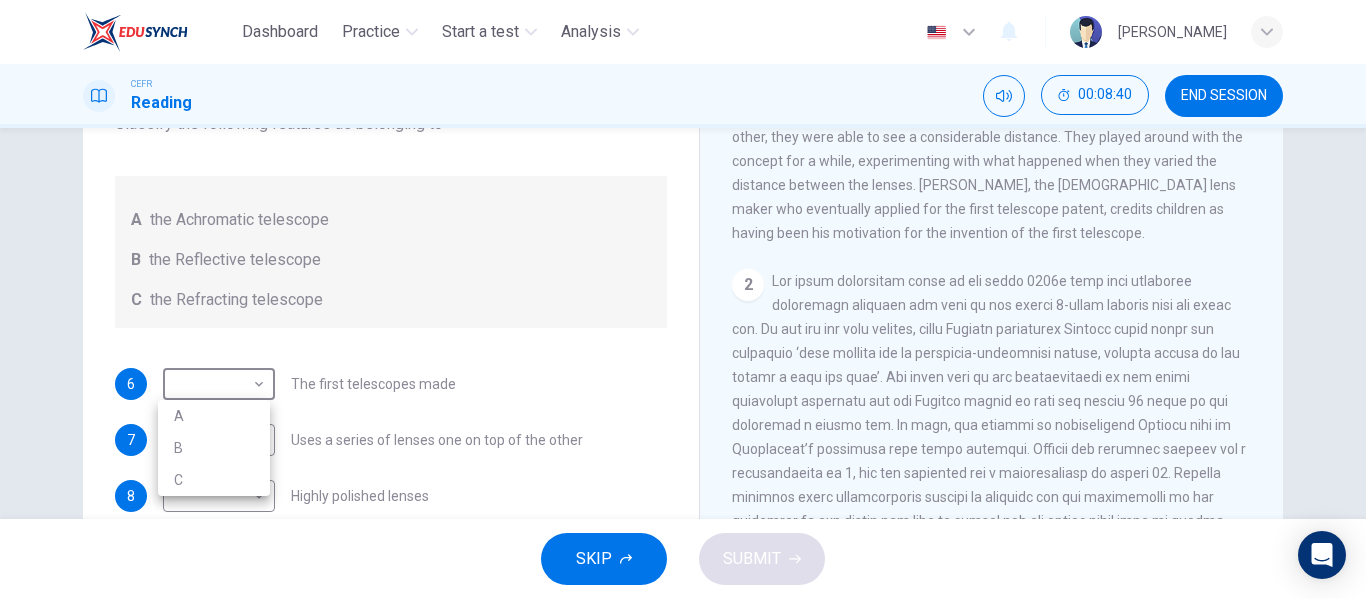 drag, startPoint x: 1271, startPoint y: 256, endPoint x: 1253, endPoint y: 231, distance: 30.805843 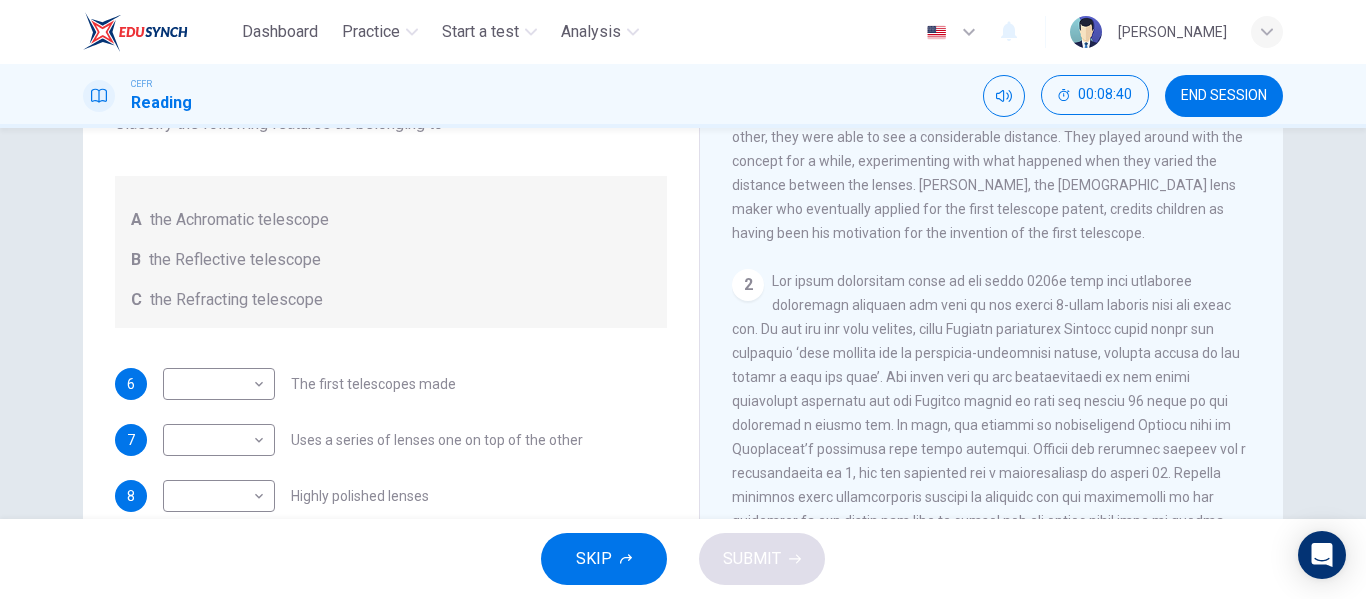 drag, startPoint x: 1253, startPoint y: 231, endPoint x: 1266, endPoint y: 206, distance: 28.178005 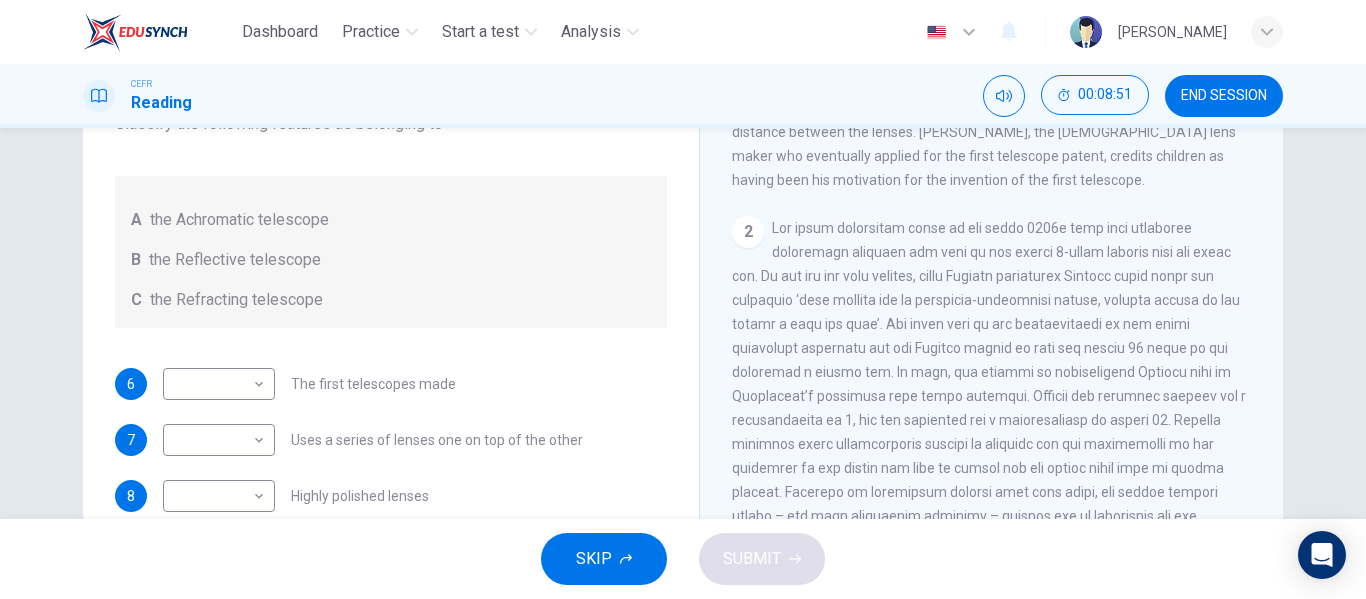 scroll, scrollTop: 500, scrollLeft: 0, axis: vertical 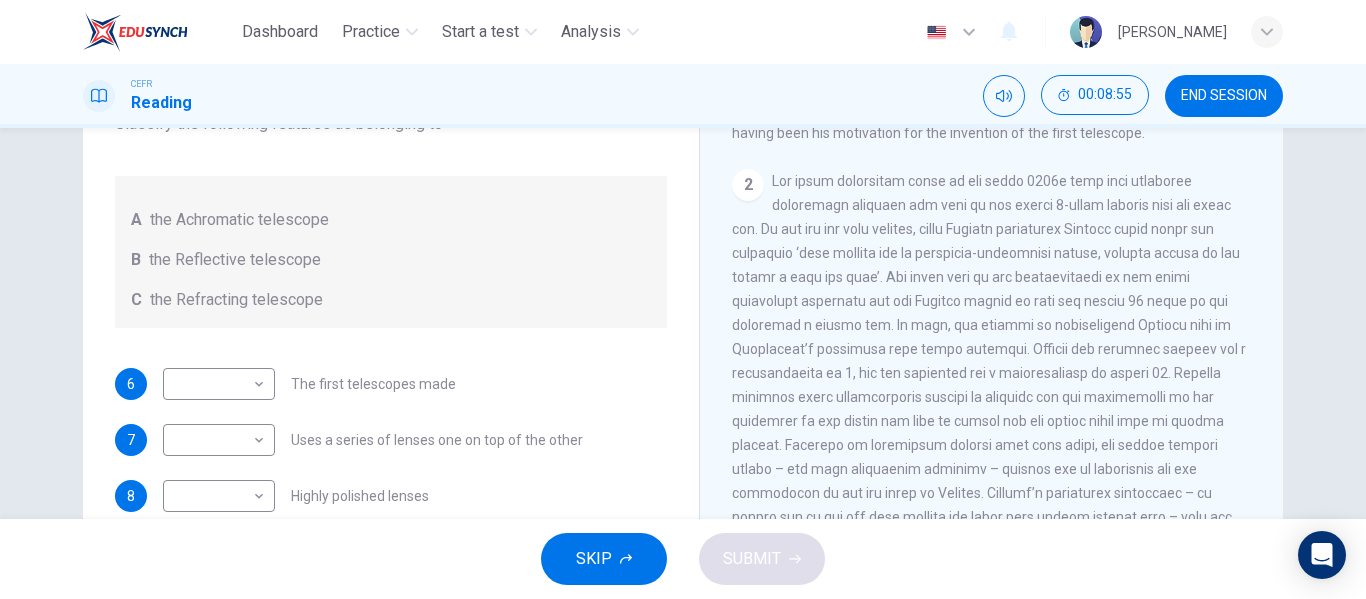 drag, startPoint x: 853, startPoint y: 287, endPoint x: 911, endPoint y: 293, distance: 58.30952 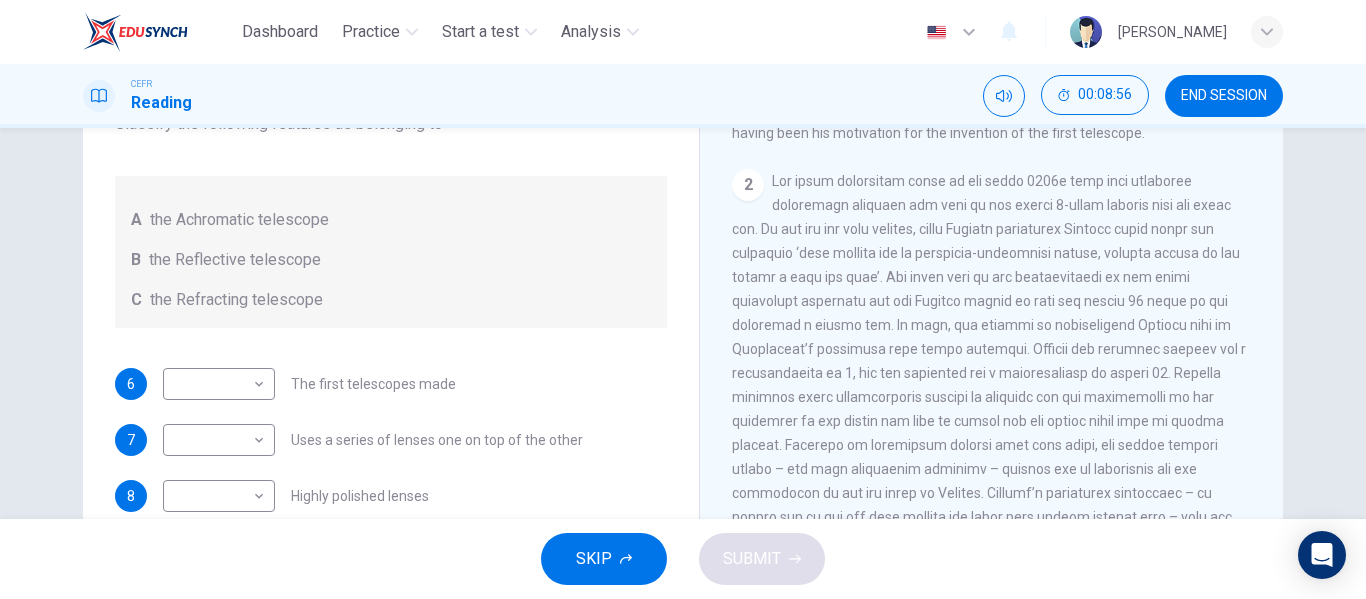 click on "2" at bounding box center [992, 361] 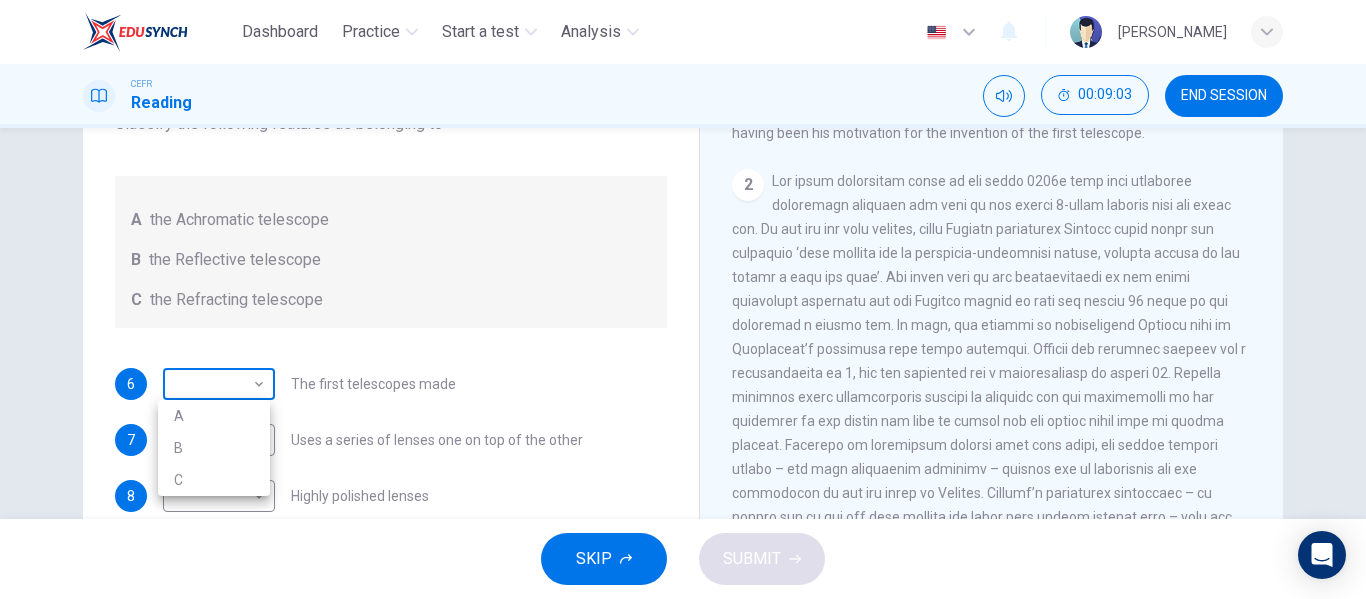 click on "Dashboard Practice Start a test Analysis English en ​ UMMU IZZAH BINTI MOHD SUHAIRI CEFR Reading 00:09:03 END SESSION Questions 6 - 10 Write the correct letter A, B or C, in the boxes below.
Classify the following features as belonging to A the Achromatic telescope B the Reflective telescope C the Refracting telescope 6 ​ ​ The first telescopes made 7 ​ ​ Uses a series of lenses one on top of the other 8 ​ ​ Highly polished lenses 9 ​ ​ First use of mirrors to collect light 10 ​ ​ Two pieces of glass stuck together Looking in the Telescope CLICK TO ZOOM Click to Zoom 1 2 3 4 5 SKIP SUBMIT EduSynch - Online Language Proficiency Testing
Dashboard Practice Start a test Analysis Notifications © Copyright  2025 A B C" at bounding box center (683, 299) 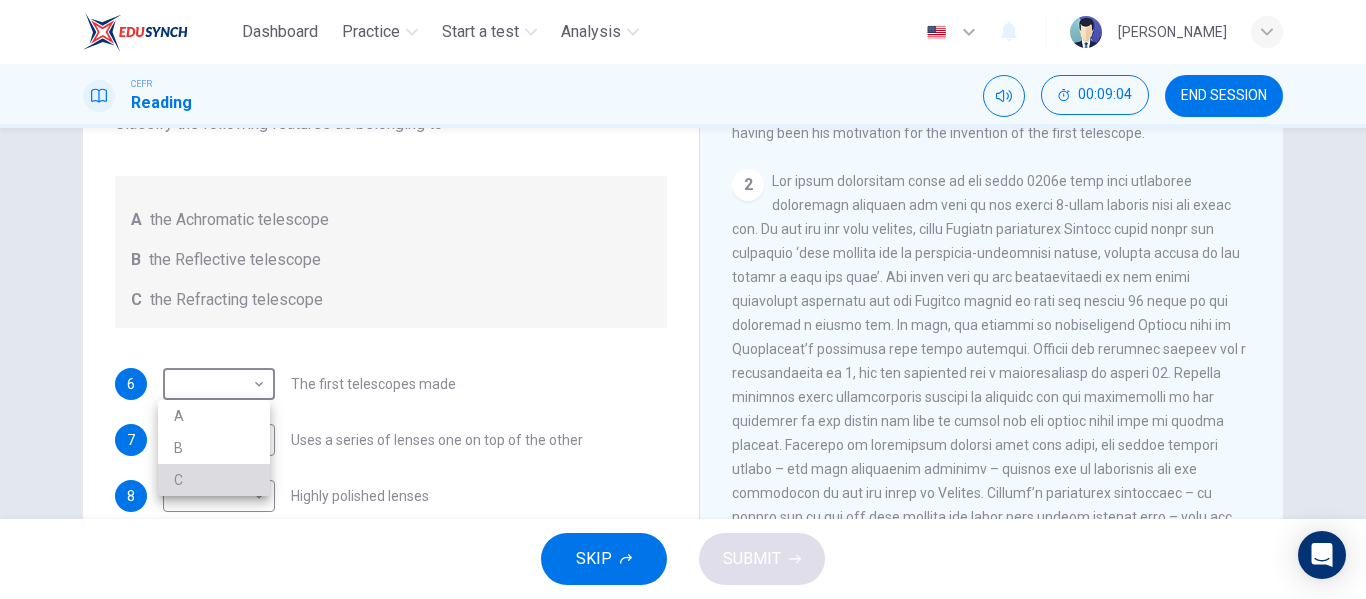 click on "C" at bounding box center (214, 480) 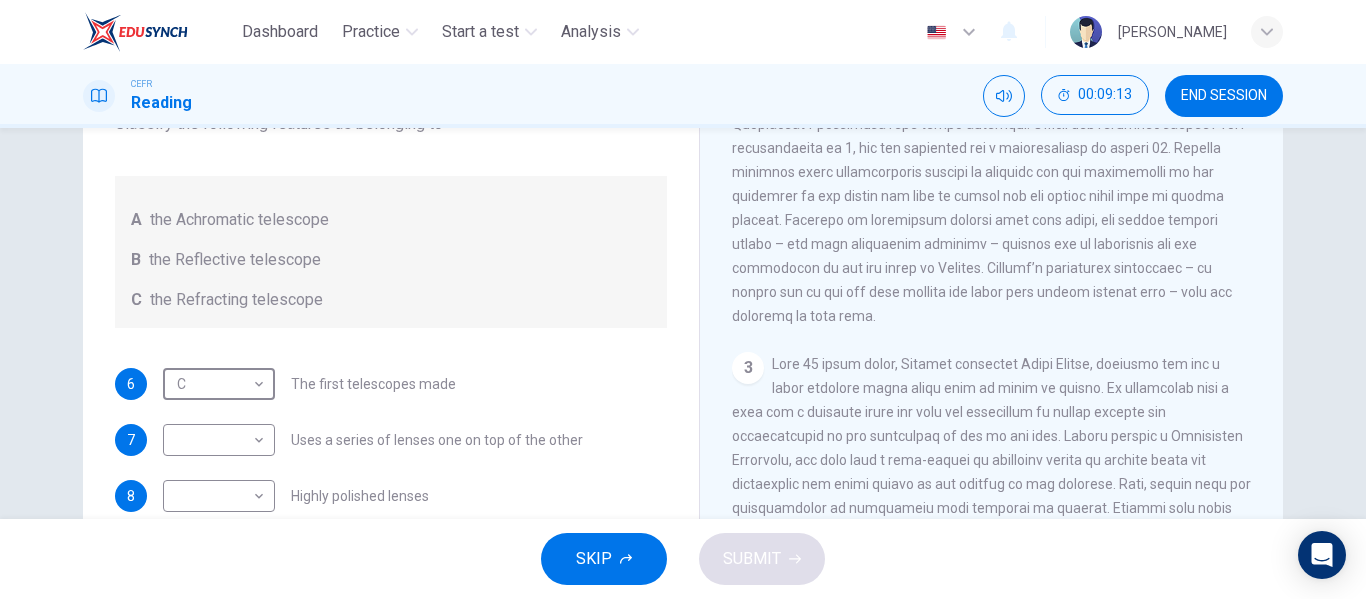 scroll, scrollTop: 800, scrollLeft: 0, axis: vertical 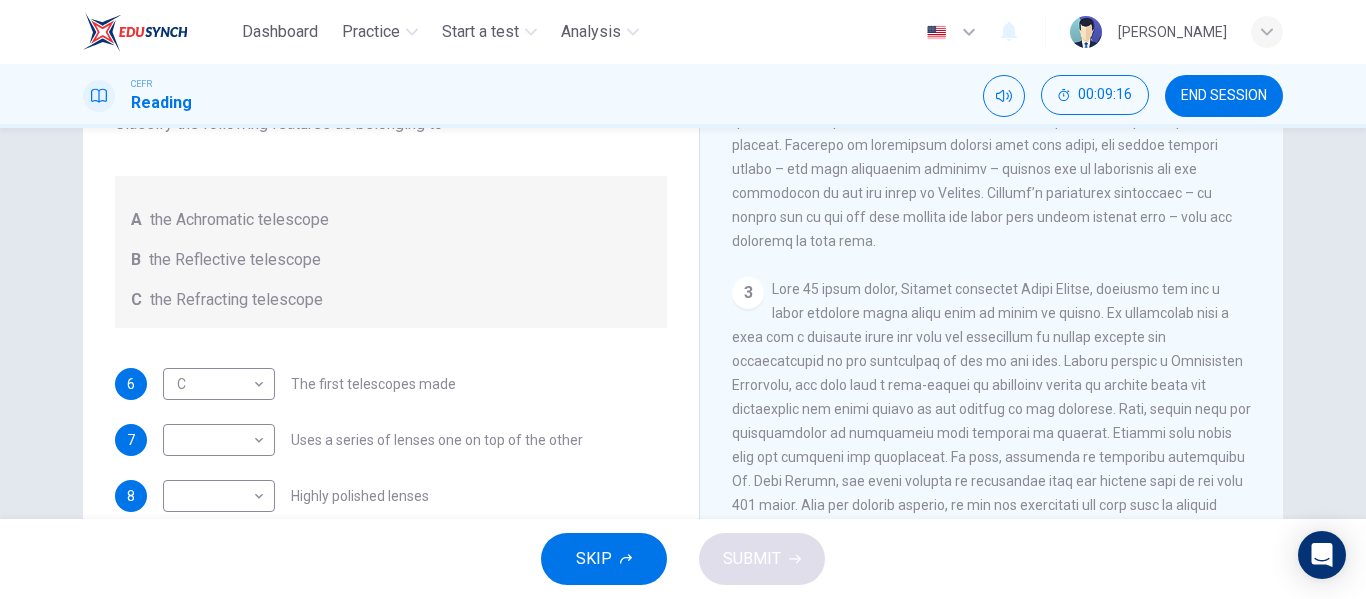 click on "3" at bounding box center (992, 457) 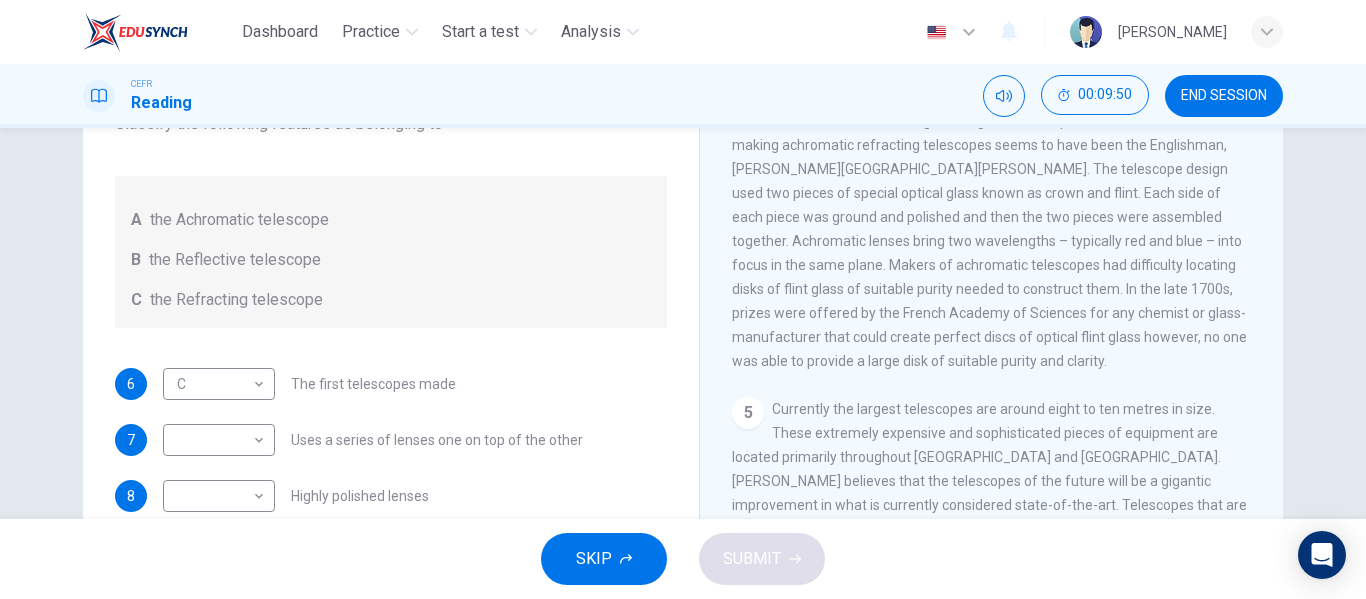 scroll, scrollTop: 1300, scrollLeft: 0, axis: vertical 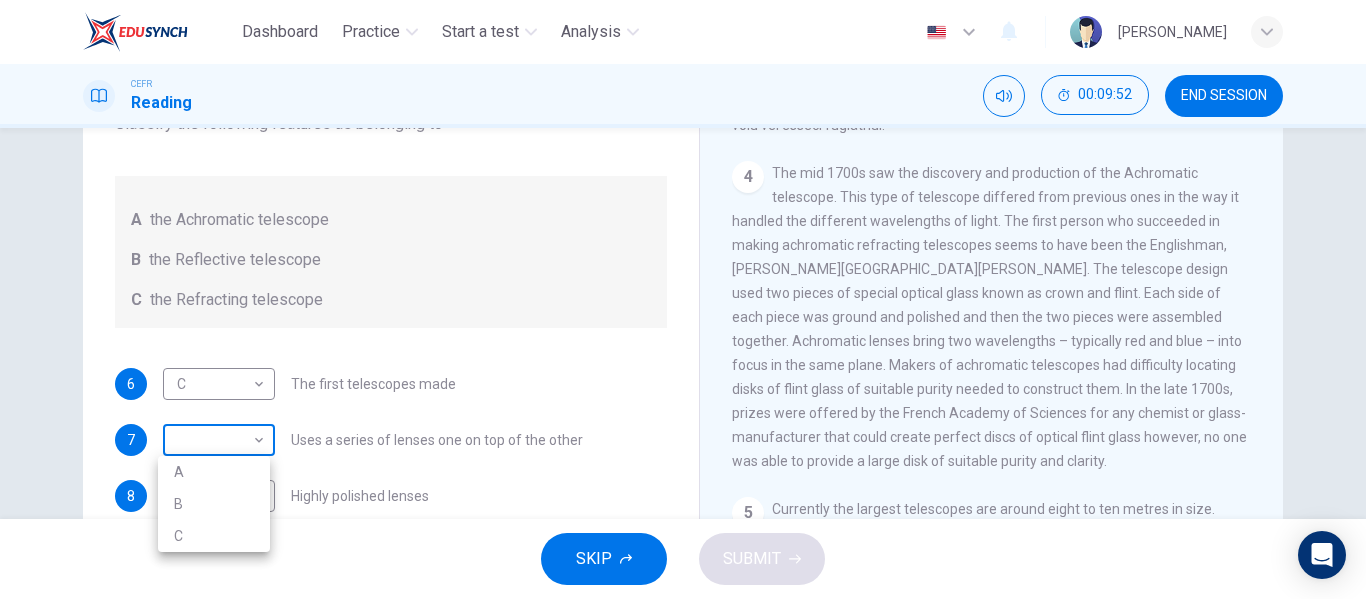 click on "Dashboard Practice Start a test Analysis English en ​ UMMU IZZAH BINTI MOHD SUHAIRI CEFR Reading 00:09:52 END SESSION Questions 6 - 10 Write the correct letter A, B or C, in the boxes below.
Classify the following features as belonging to A the Achromatic telescope B the Reflective telescope C the Refracting telescope 6 C C ​ The first telescopes made 7 ​ ​ Uses a series of lenses one on top of the other 8 ​ ​ Highly polished lenses 9 ​ ​ First use of mirrors to collect light 10 ​ ​ Two pieces of glass stuck together Looking in the Telescope CLICK TO ZOOM Click to Zoom 1 2 3 4 5 SKIP SUBMIT EduSynch - Online Language Proficiency Testing
Dashboard Practice Start a test Analysis Notifications © Copyright  2025 A B C" at bounding box center [683, 299] 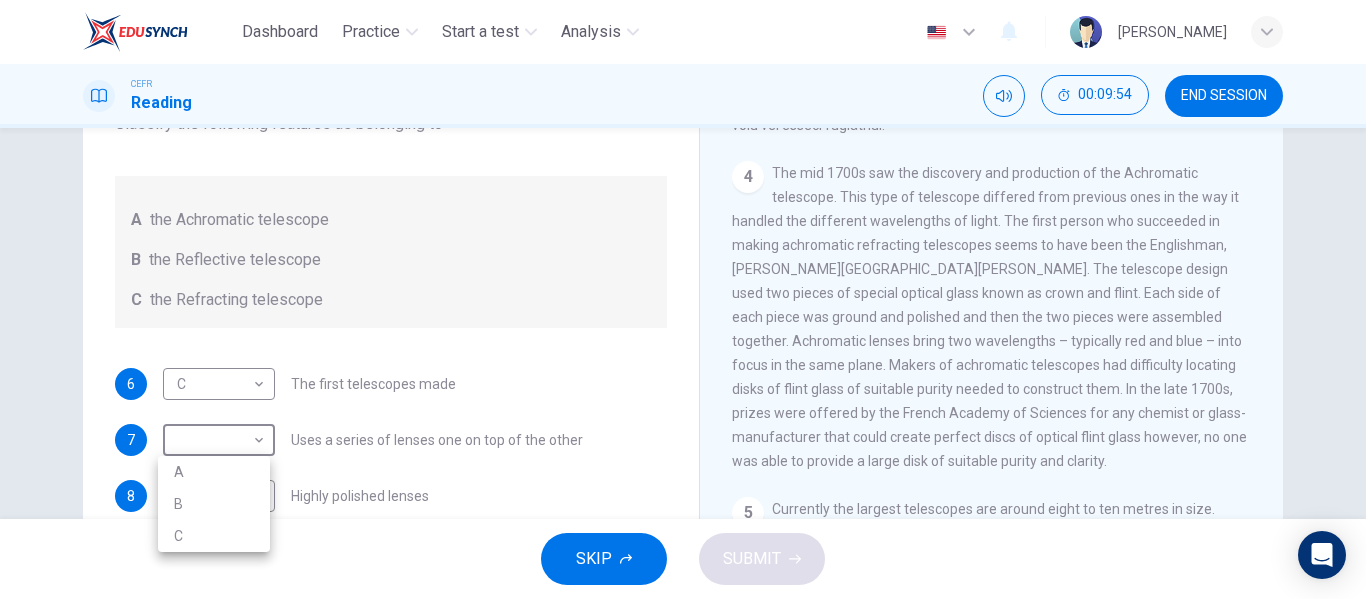 click on "A" at bounding box center [214, 472] 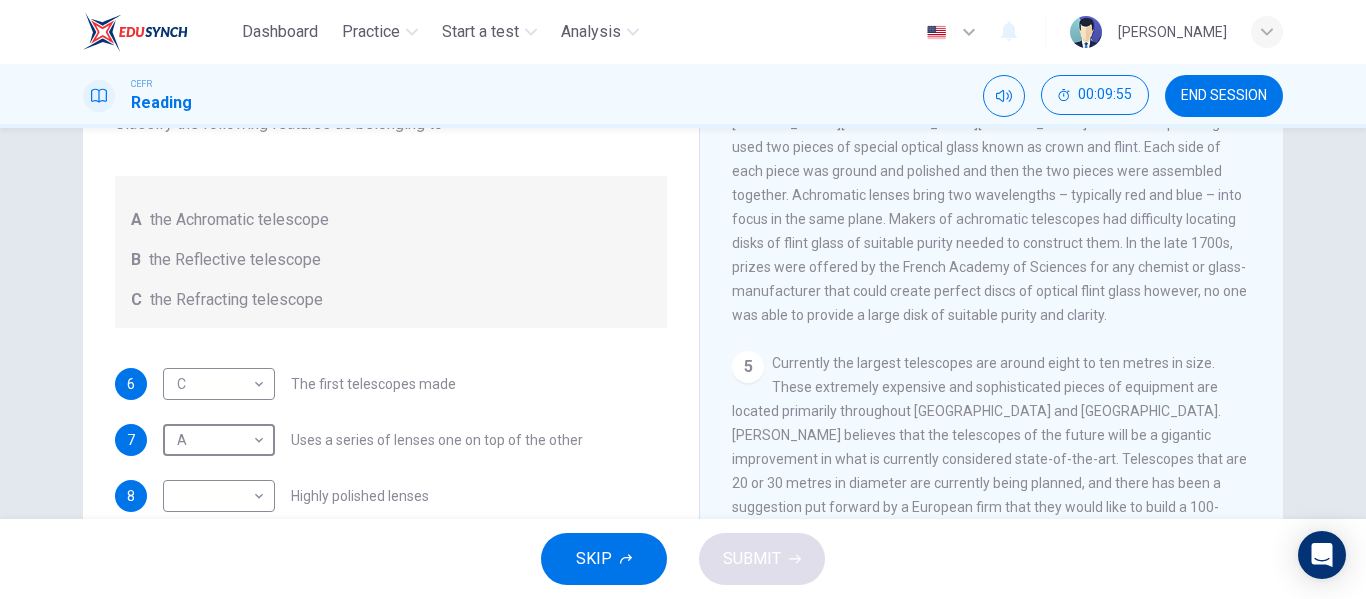 scroll, scrollTop: 1459, scrollLeft: 0, axis: vertical 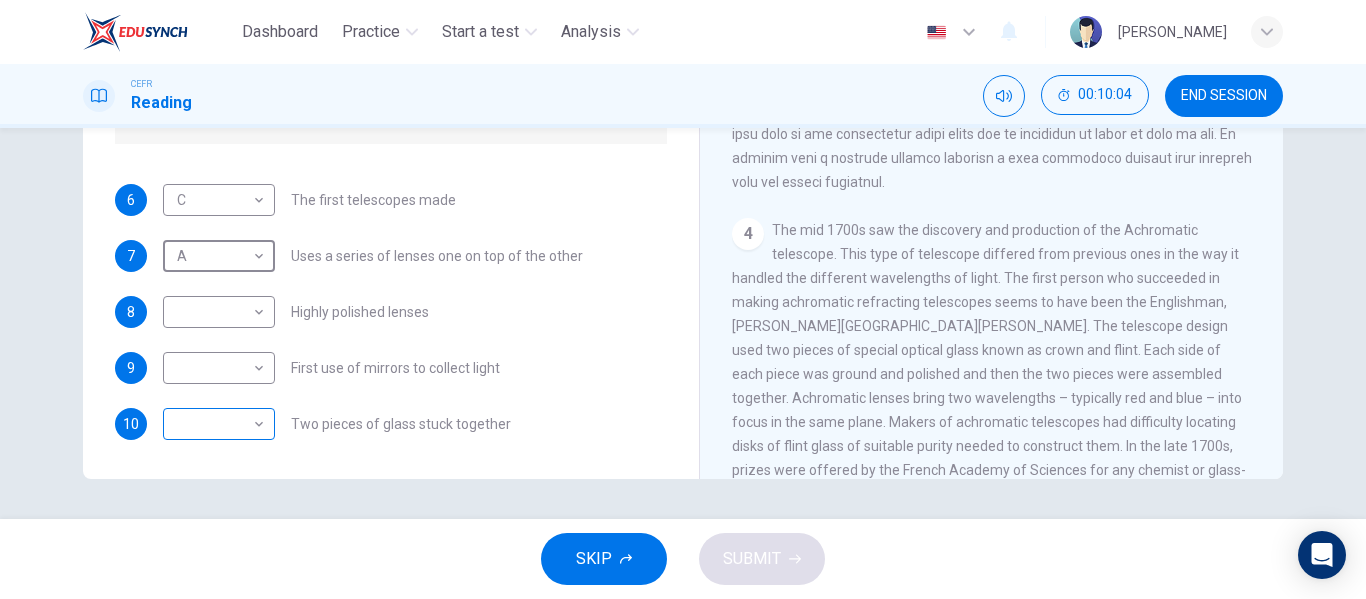 click on "Dashboard Practice Start a test Analysis English en ​ UMMU IZZAH BINTI MOHD SUHAIRI CEFR Reading 00:10:04 END SESSION Questions 6 - 10 Write the correct letter A, B or C, in the boxes below.
Classify the following features as belonging to A the Achromatic telescope B the Reflective telescope C the Refracting telescope 6 C C ​ The first telescopes made 7 A A ​ Uses a series of lenses one on top of the other 8 ​ ​ Highly polished lenses 9 ​ ​ First use of mirrors to collect light 10 ​ ​ Two pieces of glass stuck together Looking in the Telescope CLICK TO ZOOM Click to Zoom 1 2 3 4 5 SKIP SUBMIT EduSynch - Online Language Proficiency Testing
Dashboard Practice Start a test Analysis Notifications © Copyright  2025" at bounding box center [683, 299] 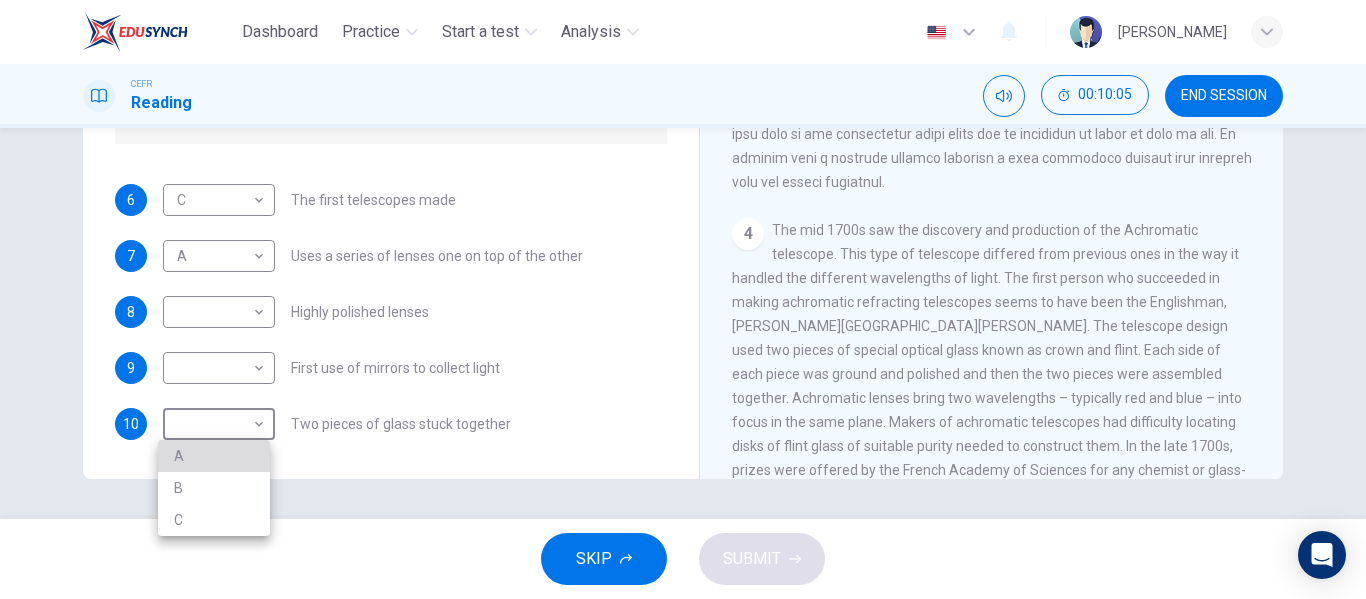 click on "A" at bounding box center [214, 456] 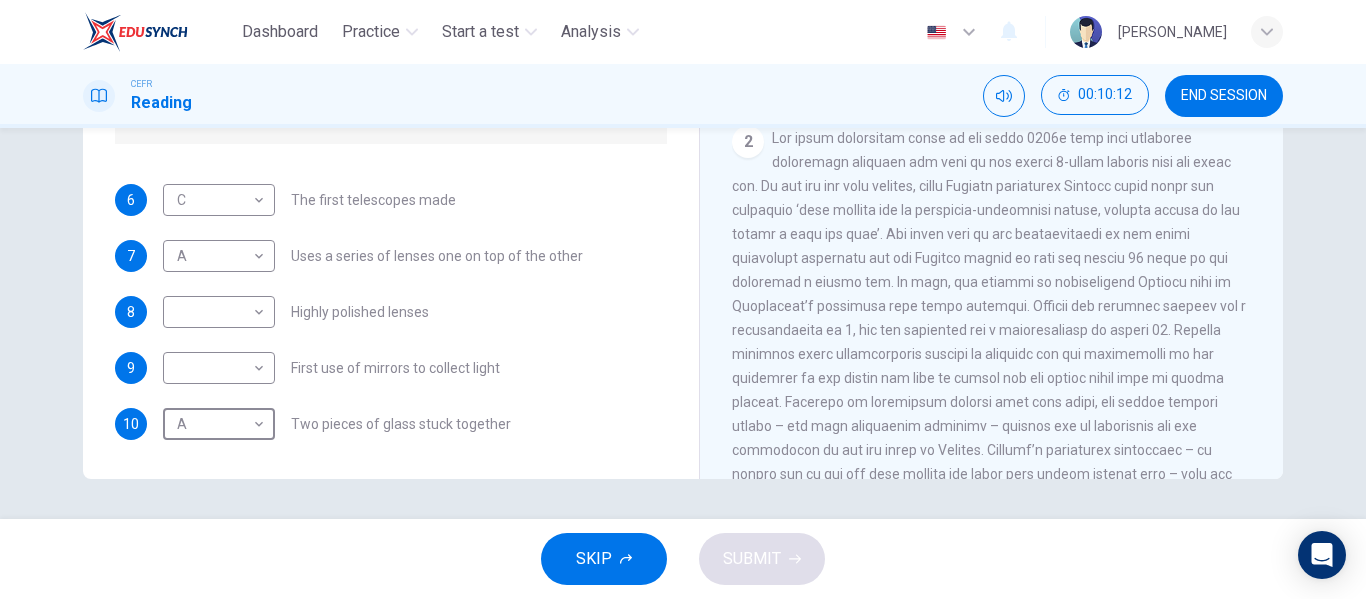 scroll, scrollTop: 459, scrollLeft: 0, axis: vertical 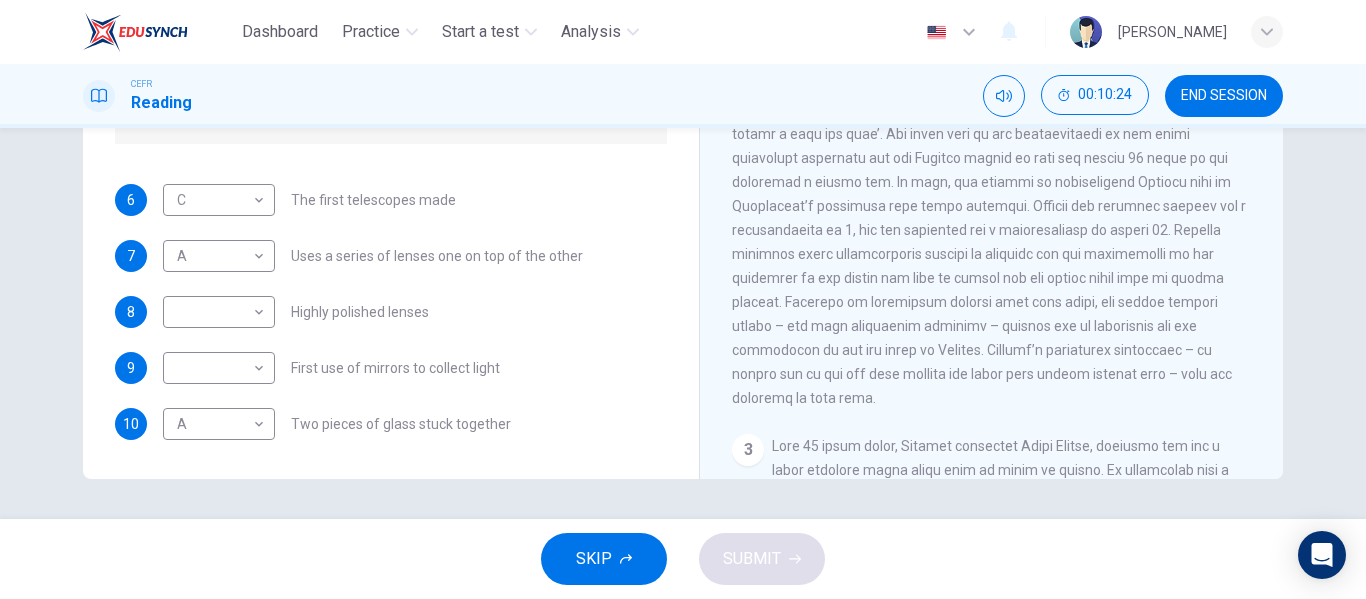 drag, startPoint x: 842, startPoint y: 322, endPoint x: 1008, endPoint y: 318, distance: 166.04819 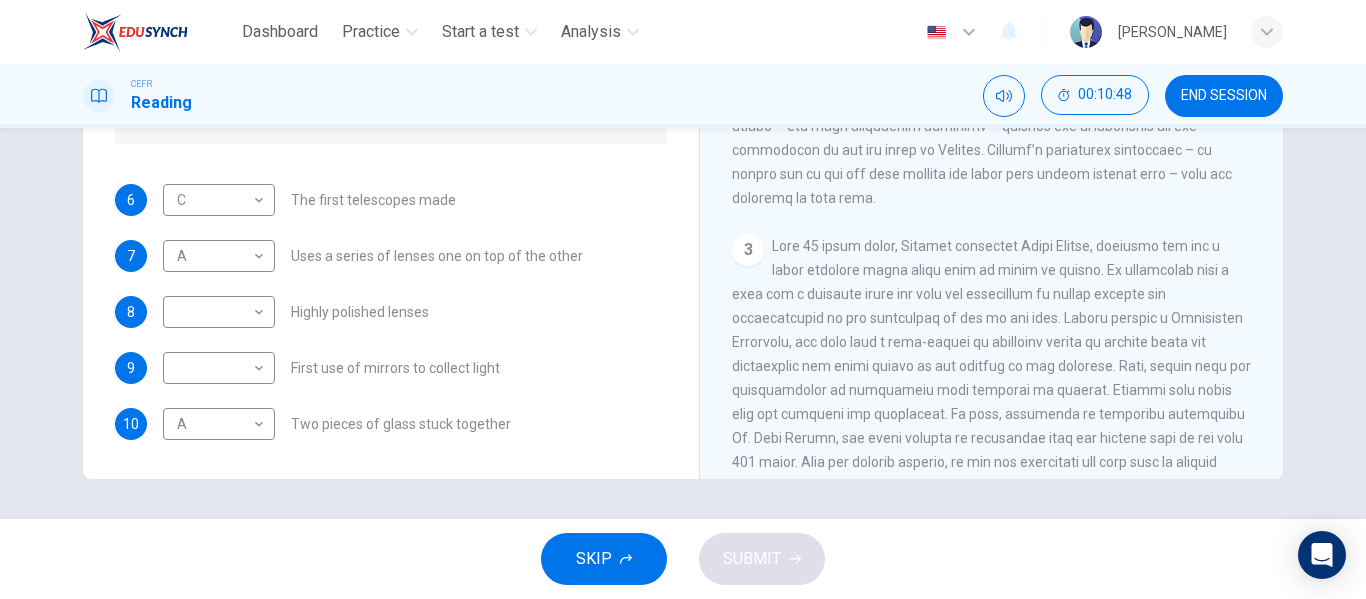 scroll, scrollTop: 759, scrollLeft: 0, axis: vertical 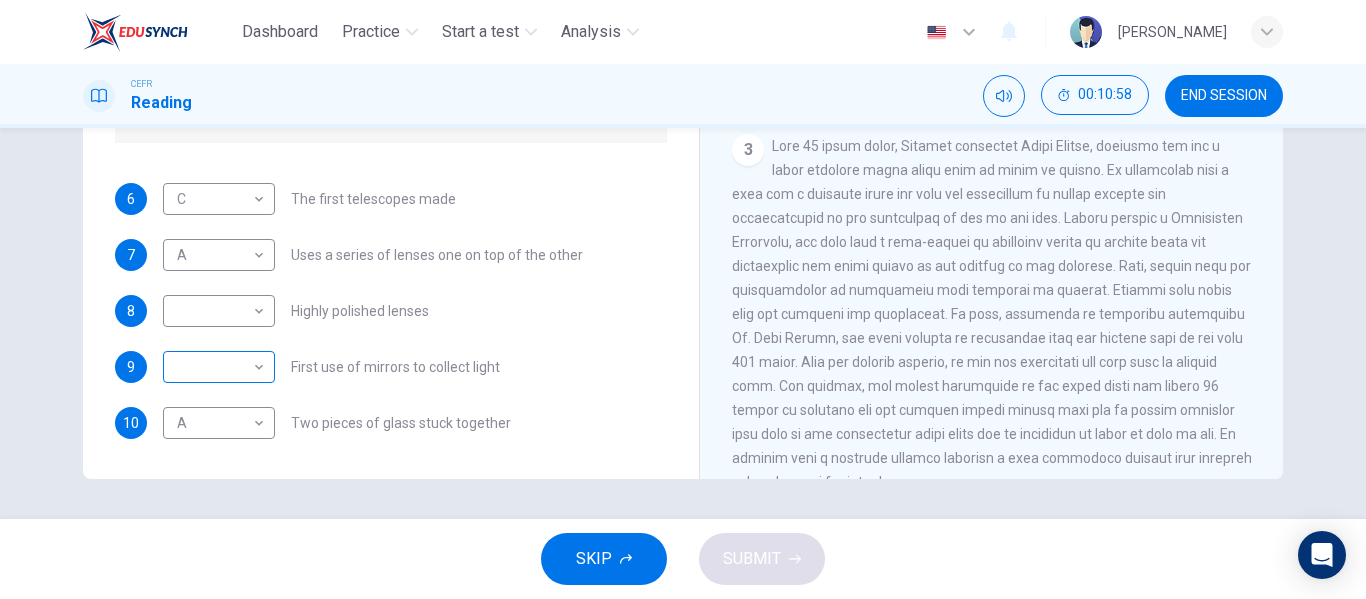 click on "Dashboard Practice Start a test Analysis English en ​ UMMU IZZAH BINTI MOHD SUHAIRI CEFR Reading 00:10:58 END SESSION Questions 6 - 10 Write the correct letter A, B or C, in the boxes below.
Classify the following features as belonging to A the Achromatic telescope B the Reflective telescope C the Refracting telescope 6 C C ​ The first telescopes made 7 A A ​ Uses a series of lenses one on top of the other 8 ​ ​ Highly polished lenses 9 ​ ​ First use of mirrors to collect light 10 A A ​ Two pieces of glass stuck together Looking in the Telescope CLICK TO ZOOM Click to Zoom 1 2 3 4 5 SKIP SUBMIT EduSynch - Online Language Proficiency Testing
Dashboard Practice Start a test Analysis Notifications © Copyright  2025" at bounding box center [683, 299] 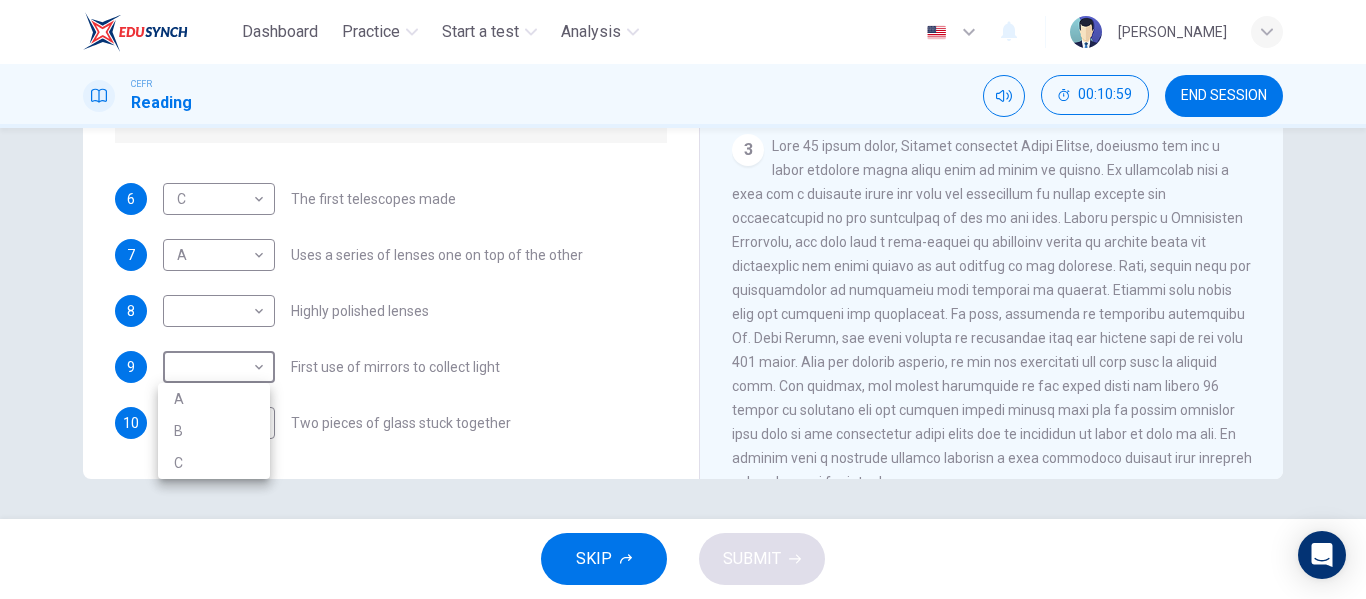 click on "B" at bounding box center [214, 431] 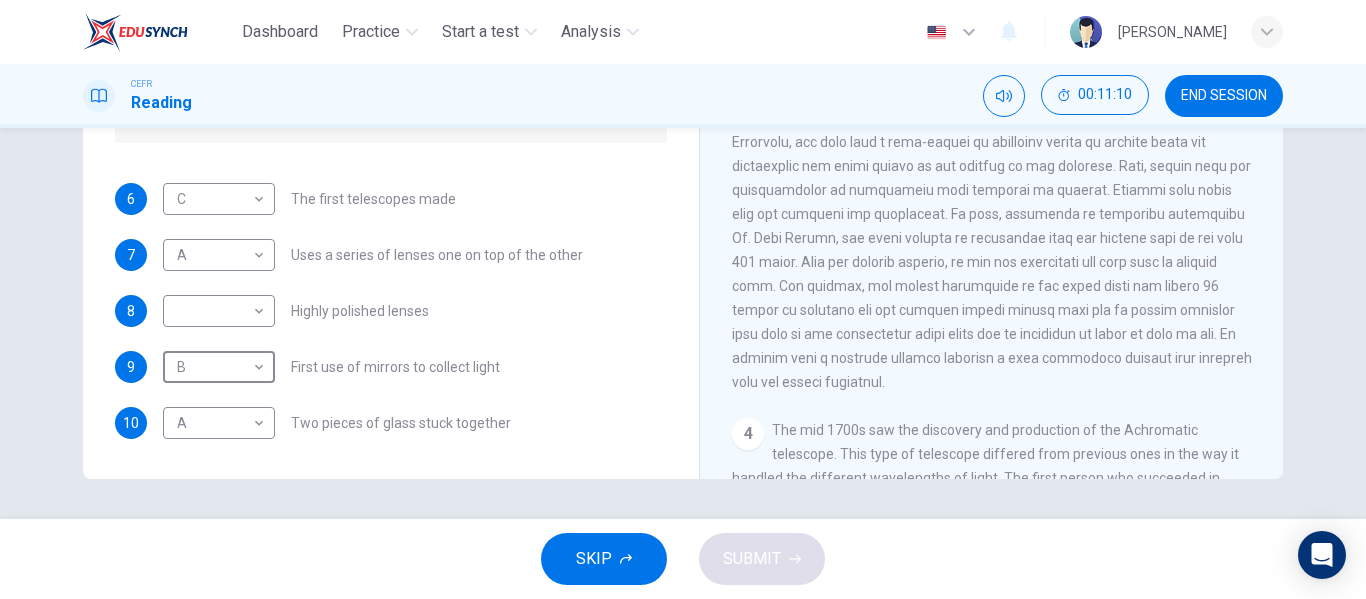 scroll, scrollTop: 759, scrollLeft: 0, axis: vertical 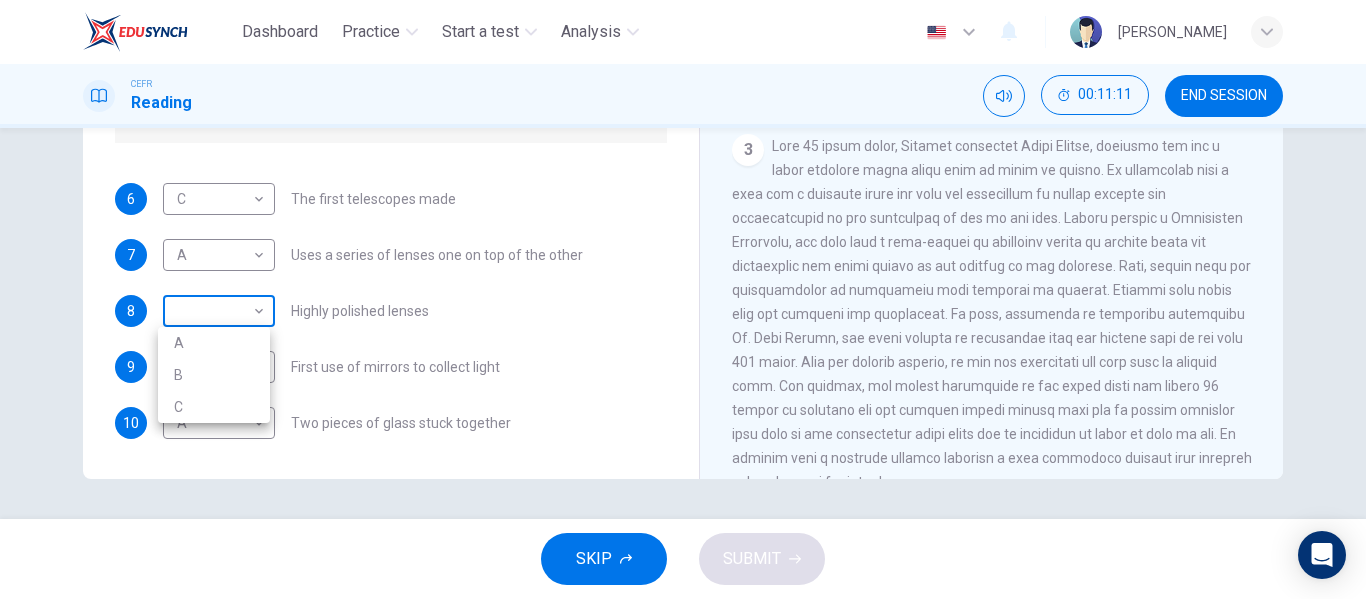 click on "Dashboard Practice Start a test Analysis English en ​ UMMU IZZAH BINTI MOHD SUHAIRI CEFR Reading 00:11:11 END SESSION Questions 6 - 10 Write the correct letter A, B or C, in the boxes below.
Classify the following features as belonging to A the Achromatic telescope B the Reflective telescope C the Refracting telescope 6 C C ​ The first telescopes made 7 A A ​ Uses a series of lenses one on top of the other 8 ​ ​ Highly polished lenses 9 B B ​ First use of mirrors to collect light 10 A A ​ Two pieces of glass stuck together Looking in the Telescope CLICK TO ZOOM Click to Zoom 1 2 3 4 5 SKIP SUBMIT EduSynch - Online Language Proficiency Testing
Dashboard Practice Start a test Analysis Notifications © Copyright  2025 A B C" at bounding box center (683, 299) 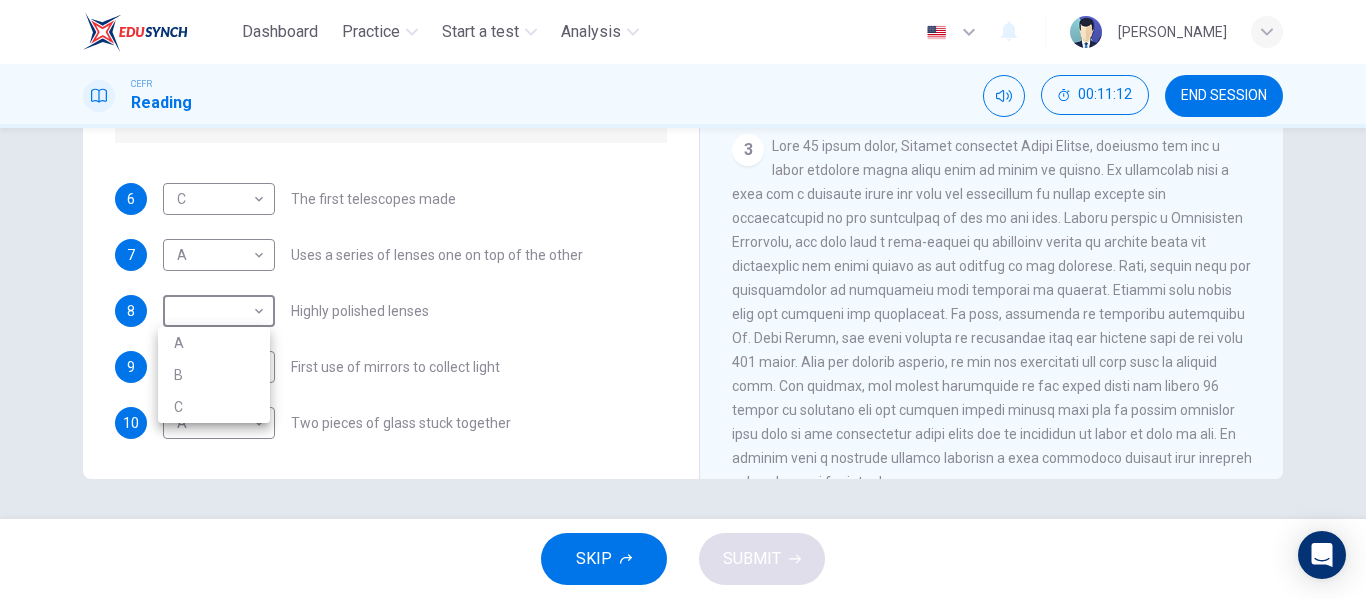 drag, startPoint x: 239, startPoint y: 380, endPoint x: 261, endPoint y: 370, distance: 24.166092 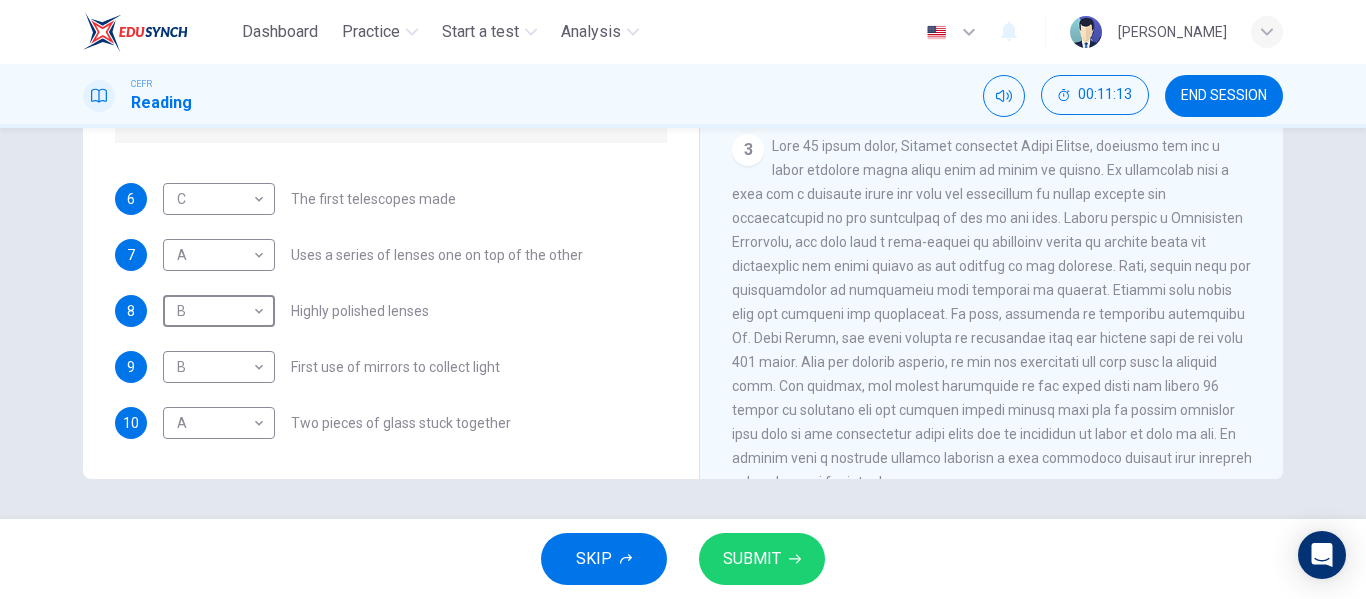 scroll, scrollTop: 0, scrollLeft: 0, axis: both 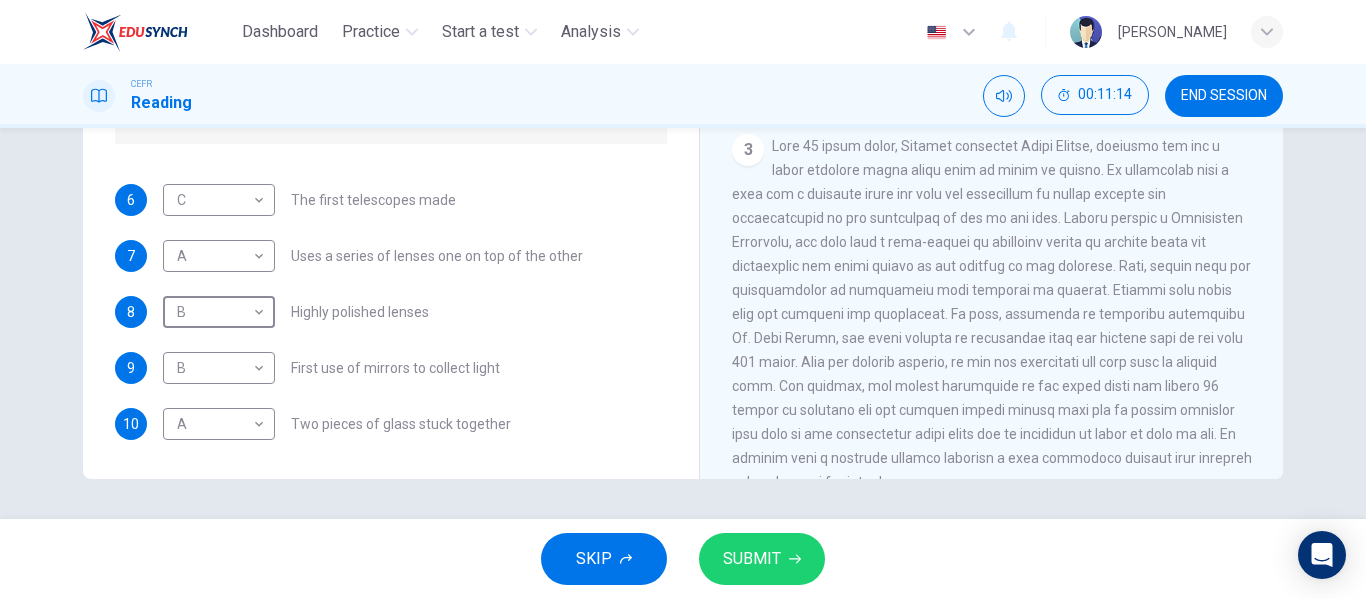 click on "SUBMIT" at bounding box center (752, 559) 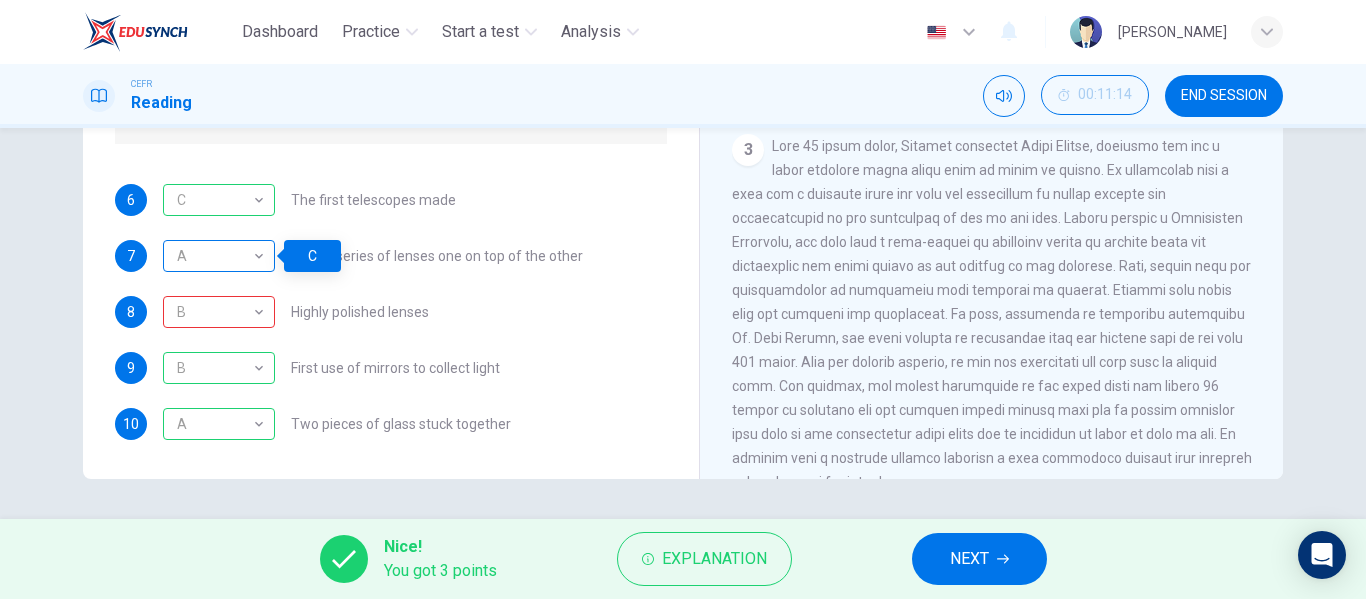 click on "A" at bounding box center (215, 256) 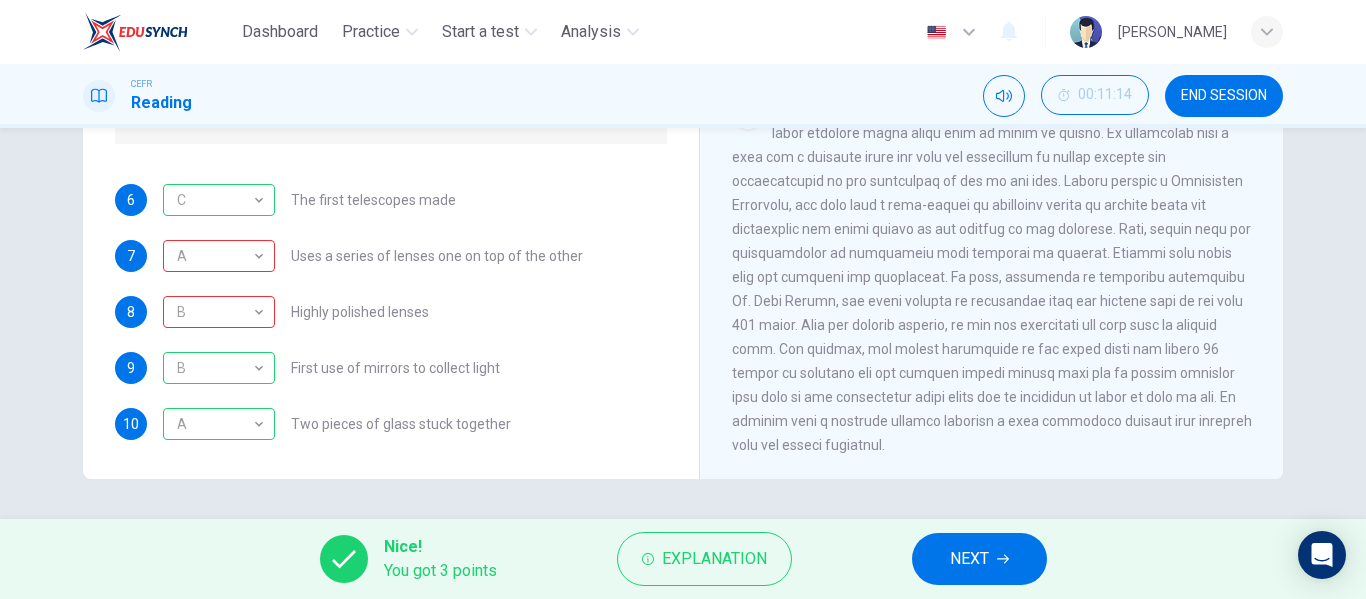 scroll, scrollTop: 859, scrollLeft: 0, axis: vertical 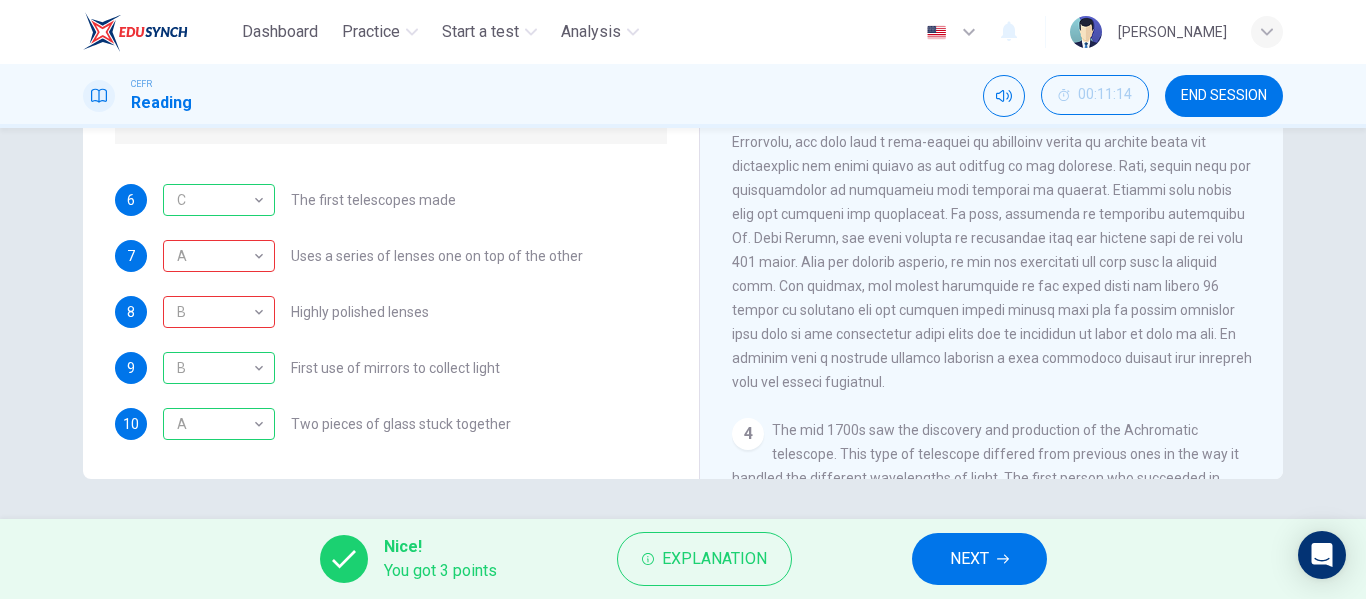 drag, startPoint x: 980, startPoint y: 318, endPoint x: 1179, endPoint y: 329, distance: 199.30379 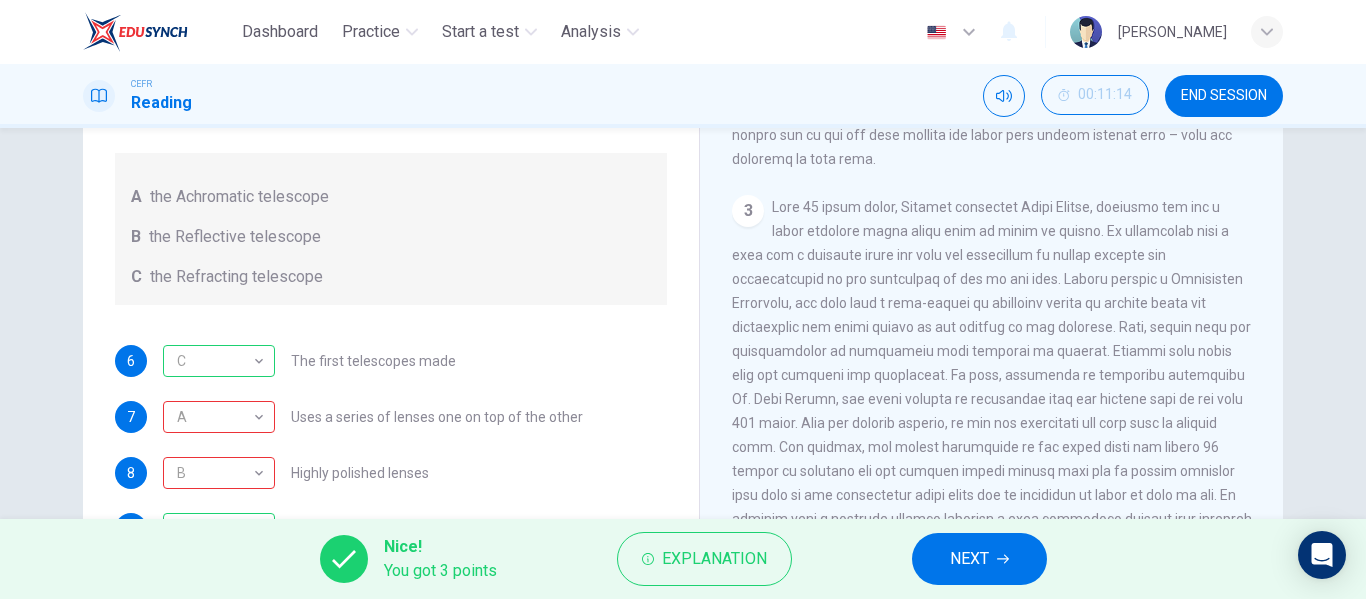 scroll, scrollTop: 0, scrollLeft: 0, axis: both 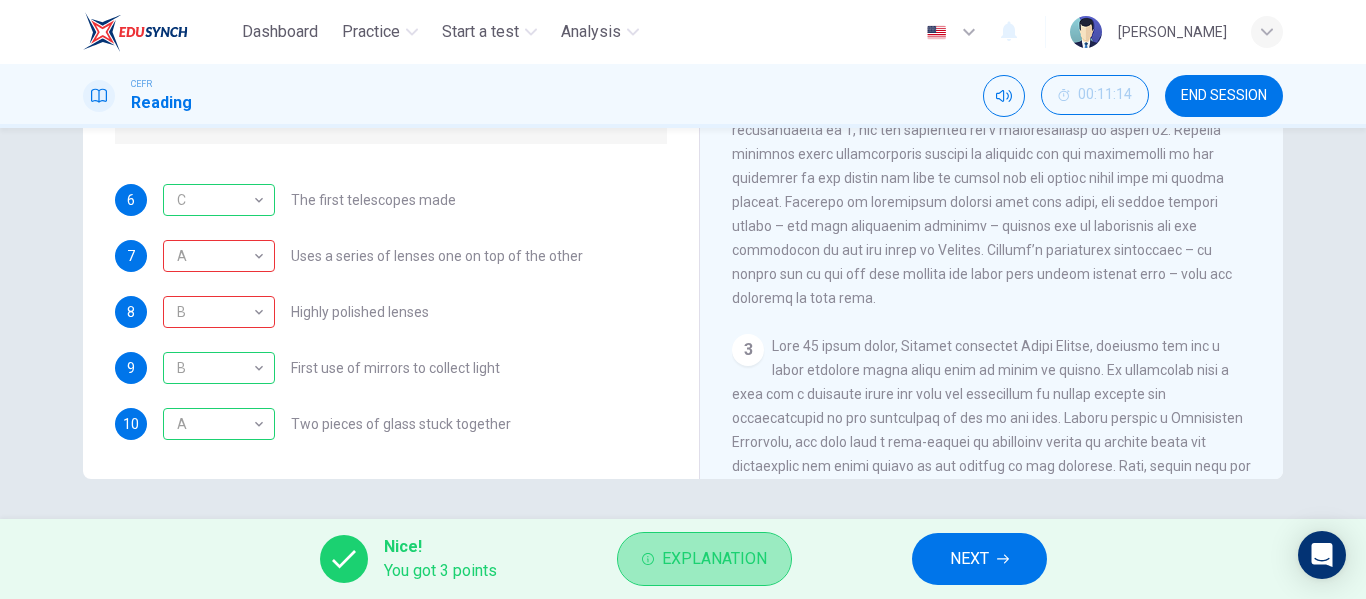 click on "Explanation" at bounding box center (704, 559) 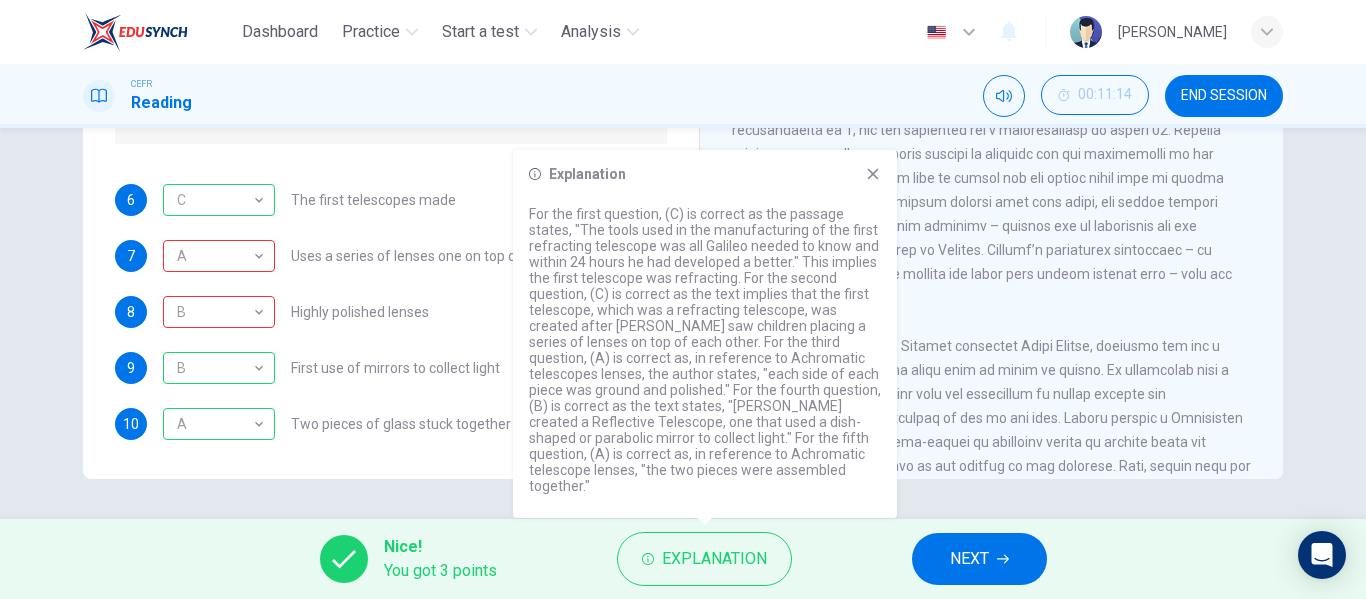 drag, startPoint x: 666, startPoint y: 382, endPoint x: 766, endPoint y: 387, distance: 100.12492 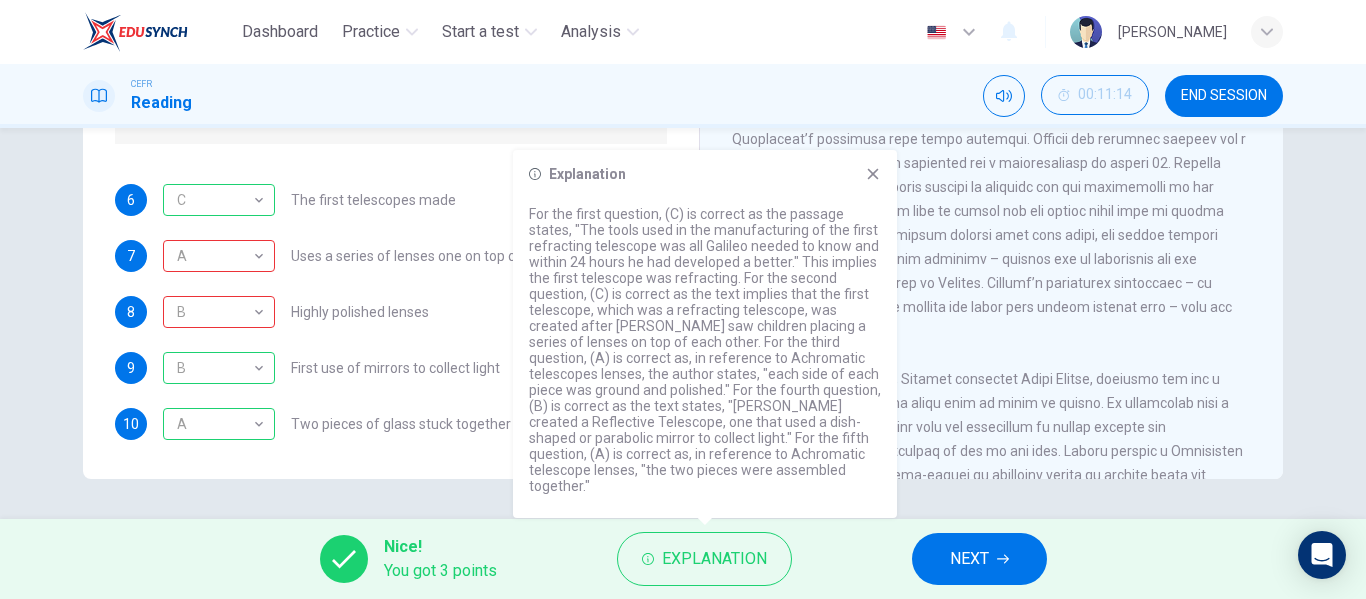 scroll, scrollTop: 559, scrollLeft: 0, axis: vertical 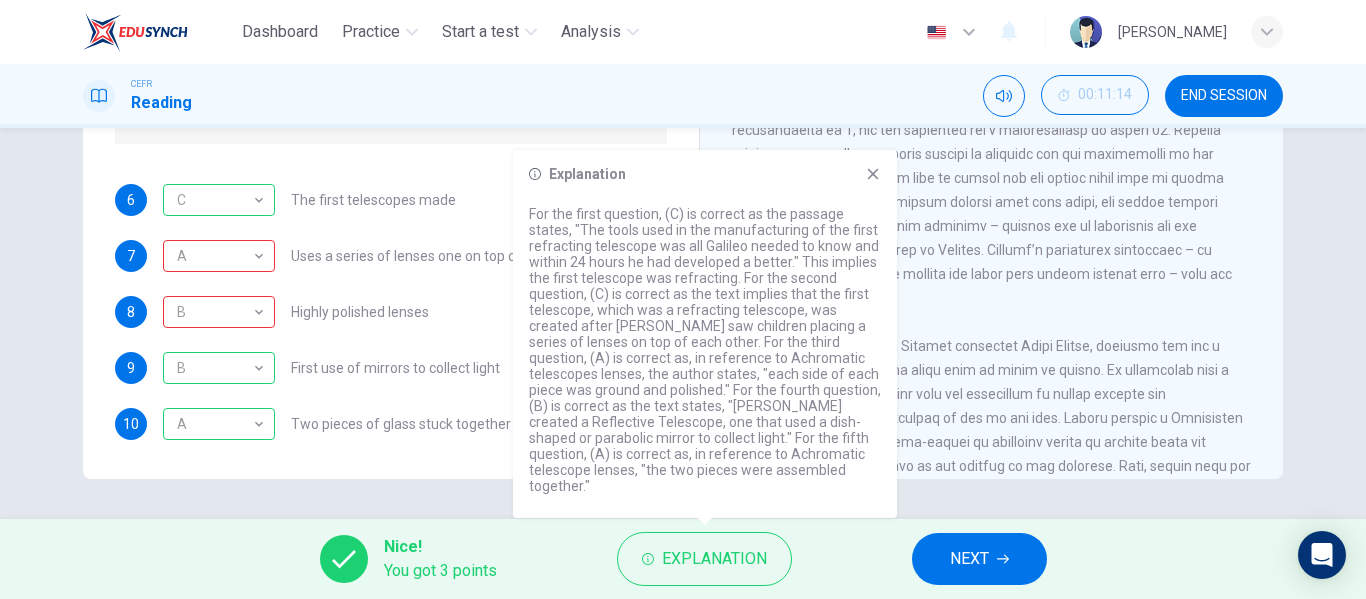 click on "Explanation" at bounding box center [705, 174] 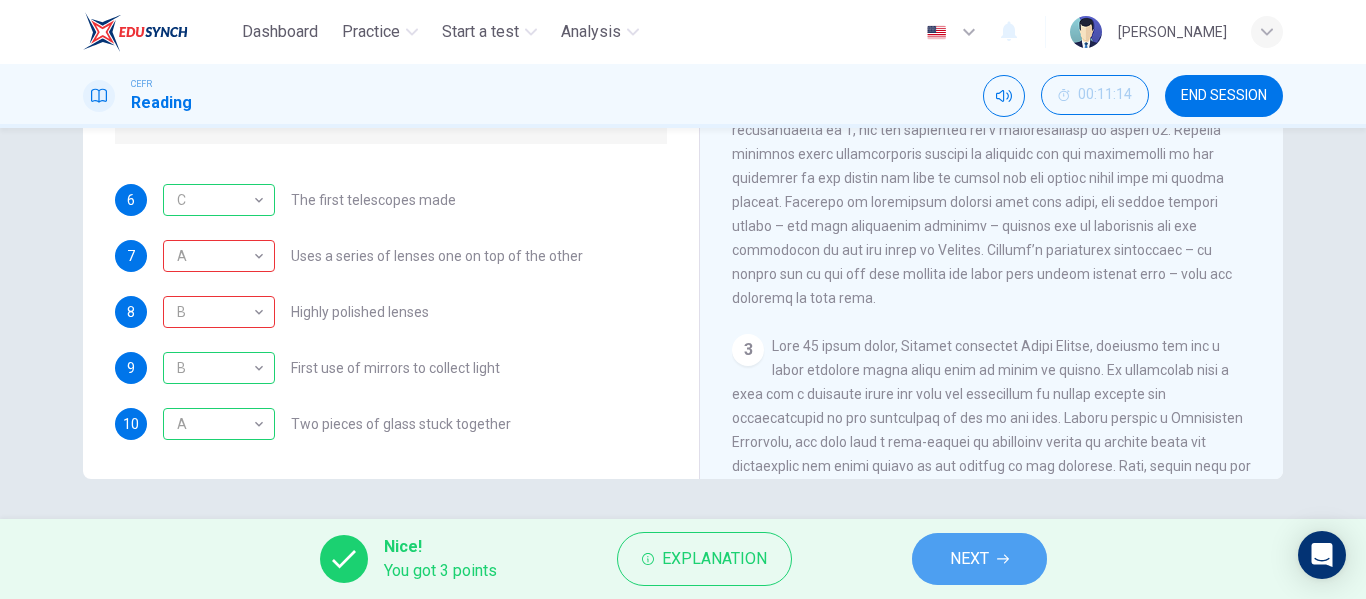 click on "NEXT" at bounding box center (979, 559) 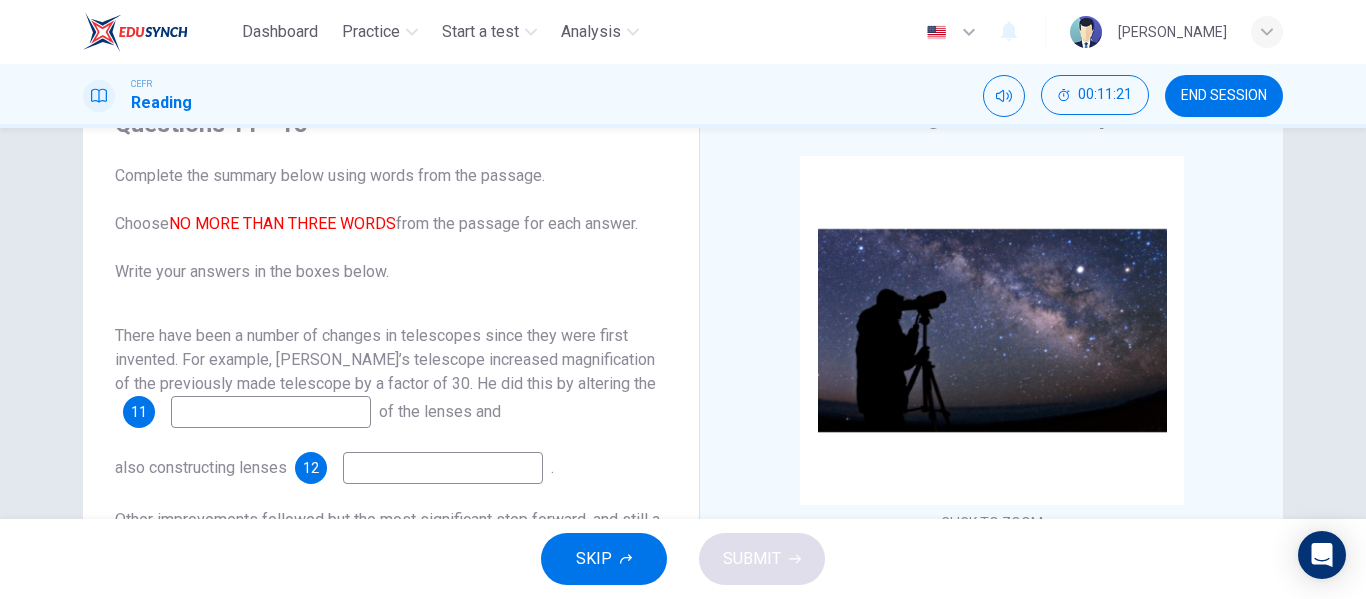 scroll, scrollTop: 200, scrollLeft: 0, axis: vertical 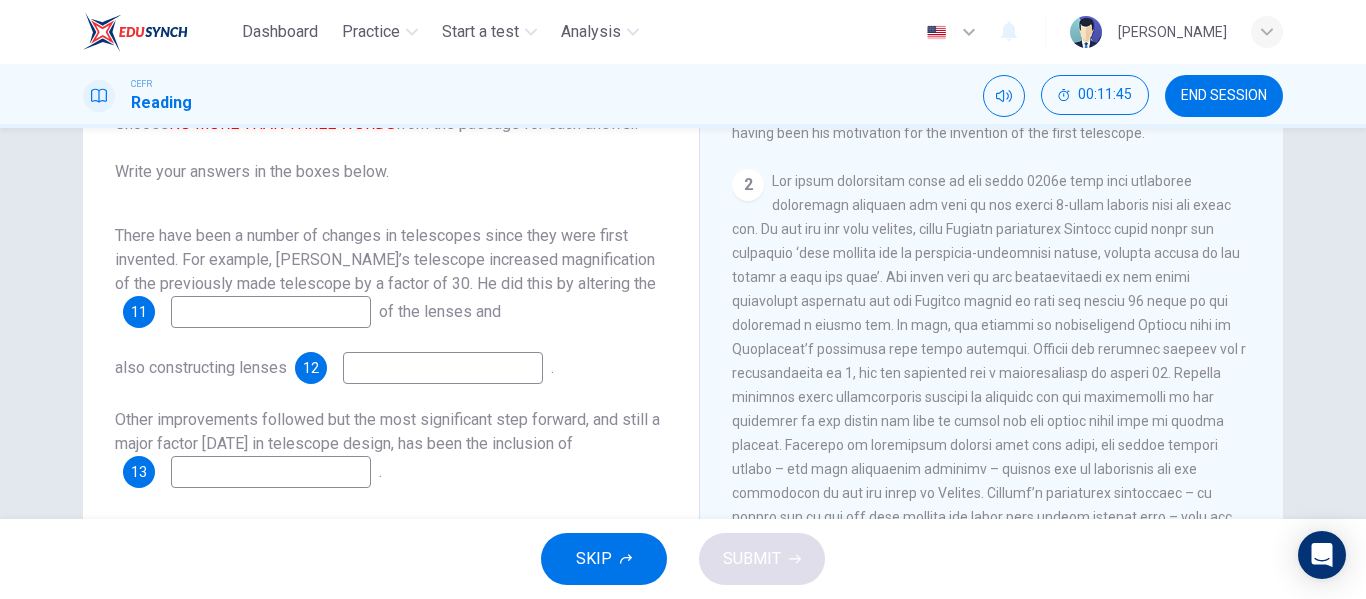 click at bounding box center (271, 312) 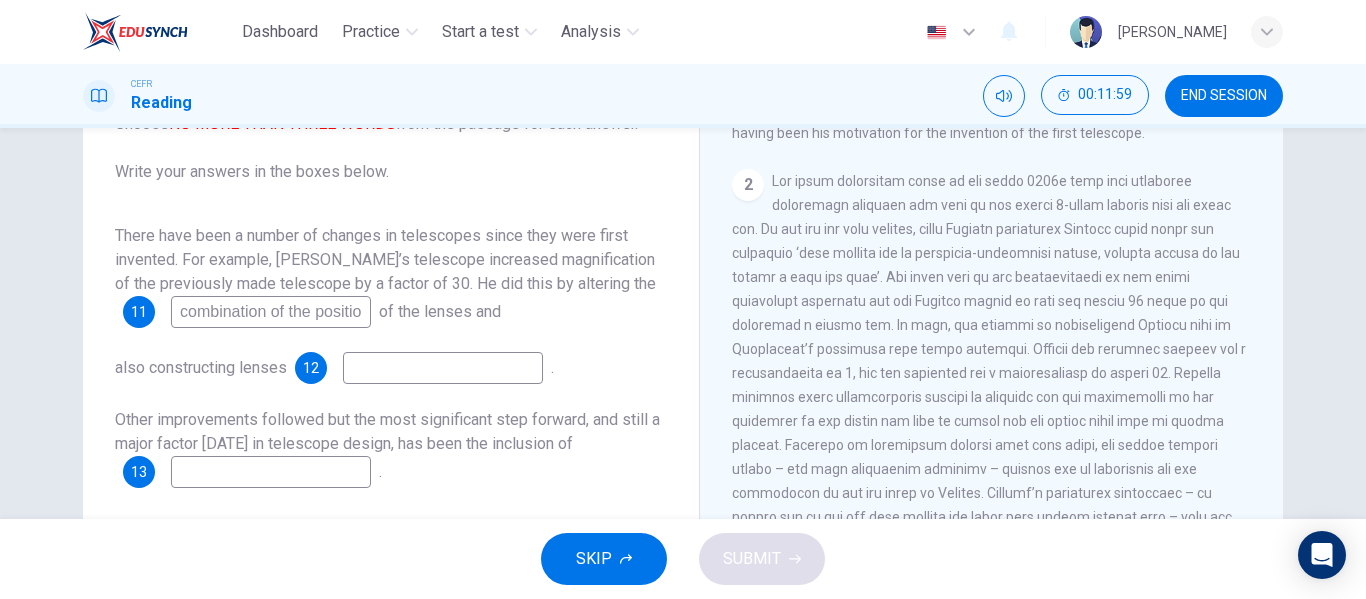 scroll, scrollTop: 0, scrollLeft: 8, axis: horizontal 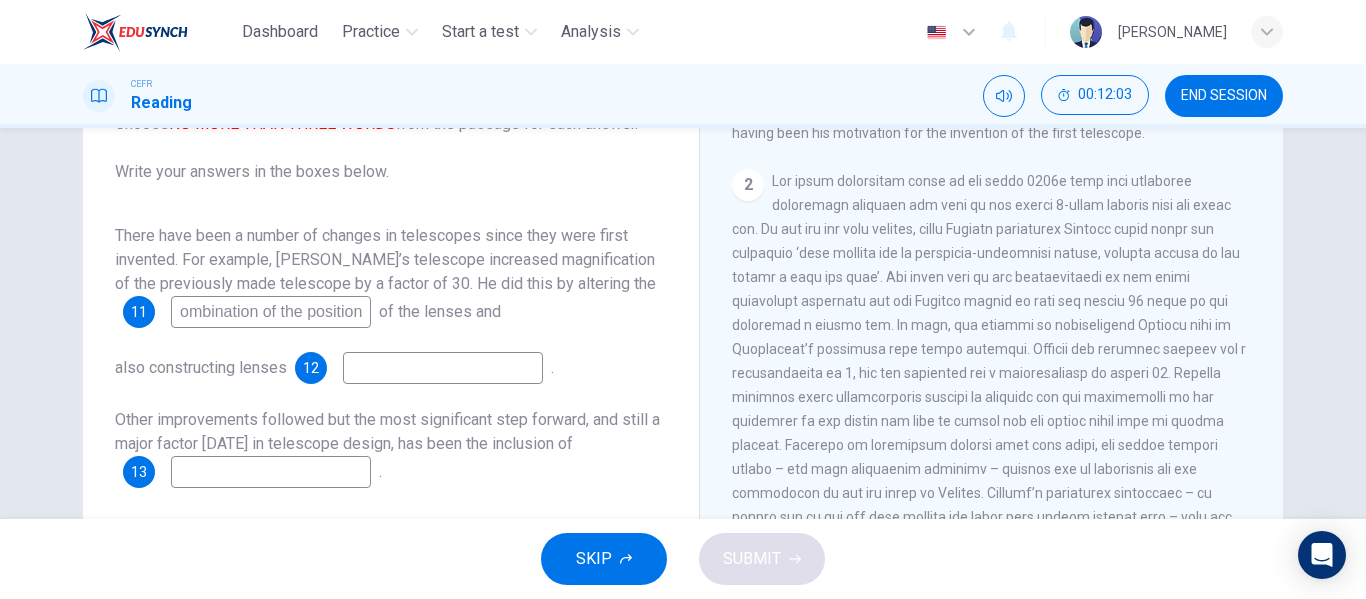 type on "combination of the position" 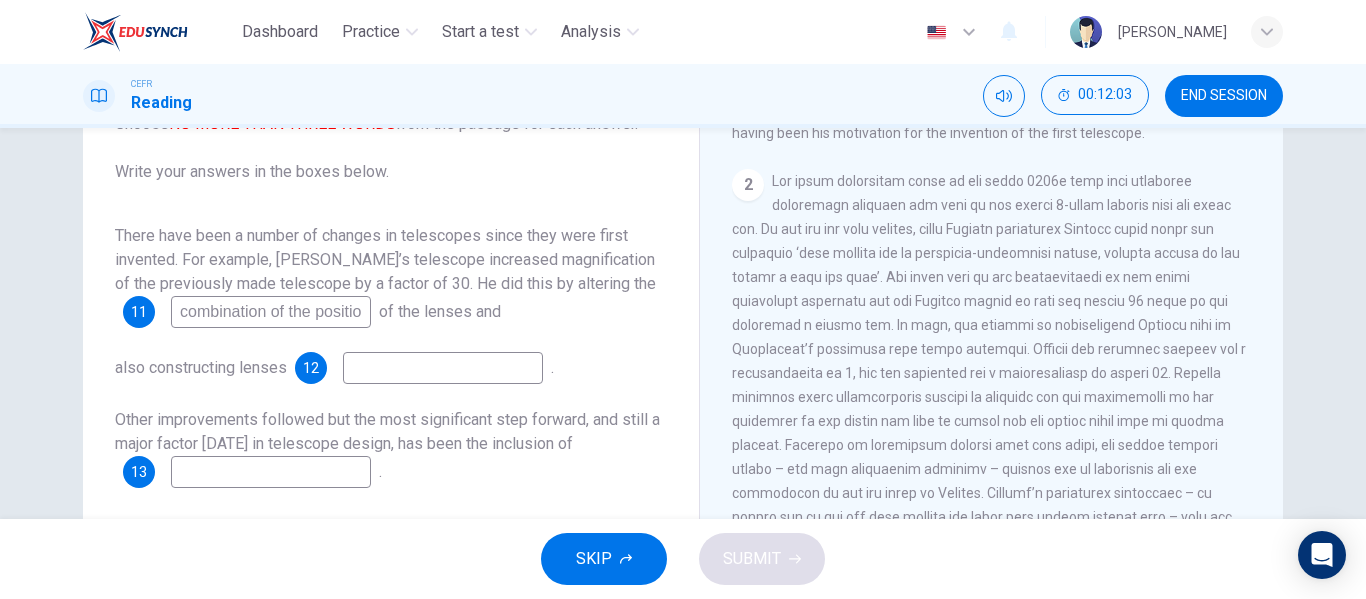 click at bounding box center [443, 368] 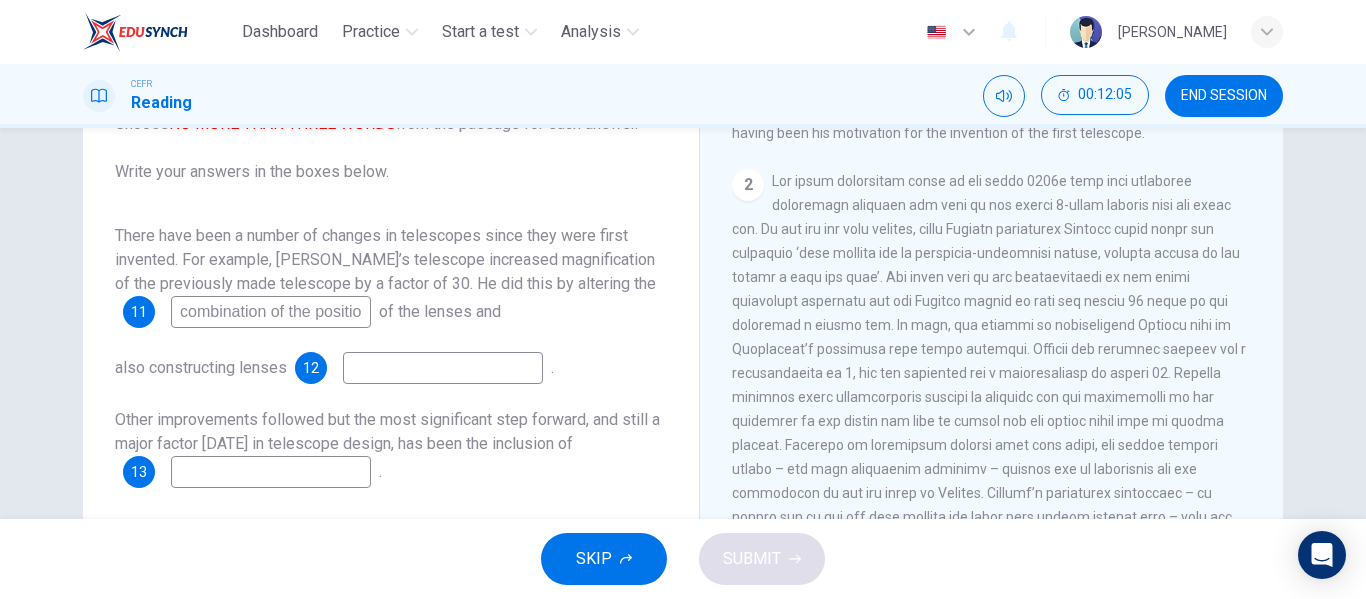scroll, scrollTop: 600, scrollLeft: 0, axis: vertical 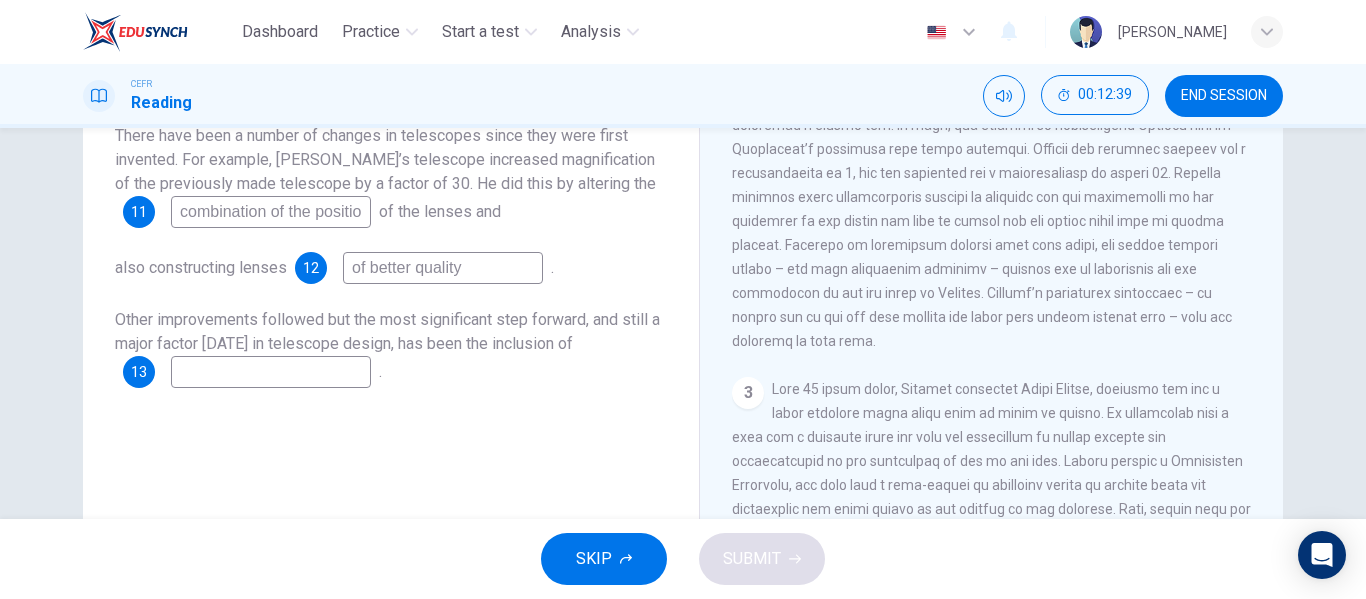 type on "of better quality" 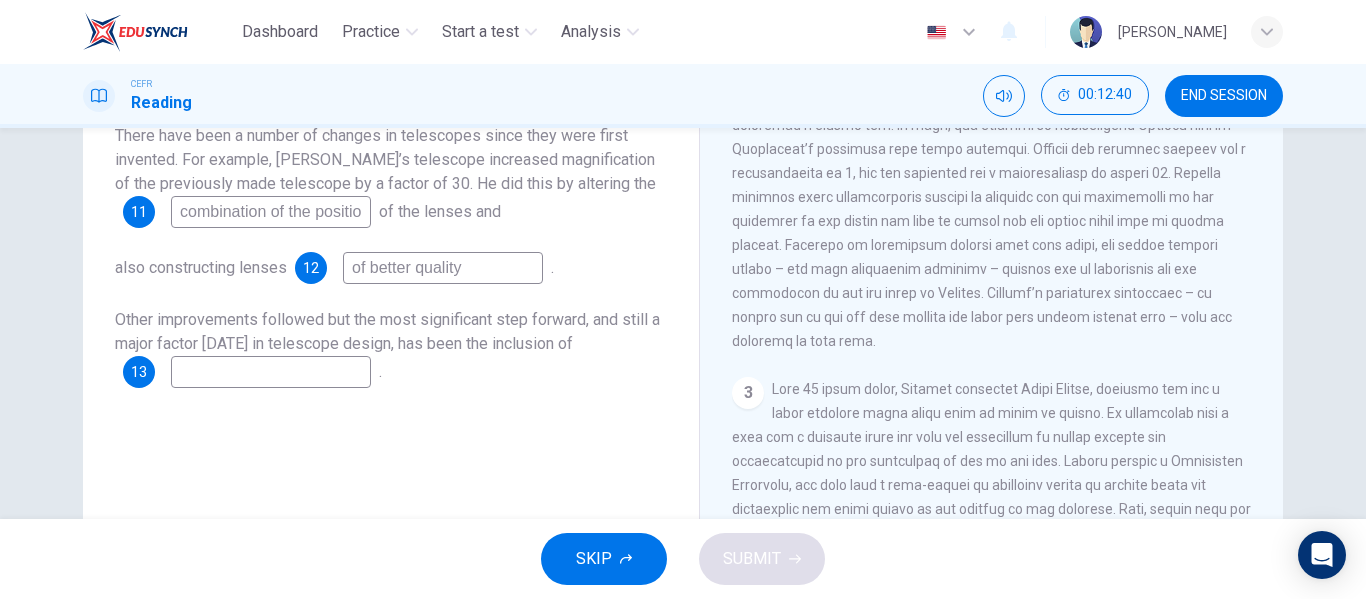 drag, startPoint x: 815, startPoint y: 292, endPoint x: 1228, endPoint y: 346, distance: 416.51532 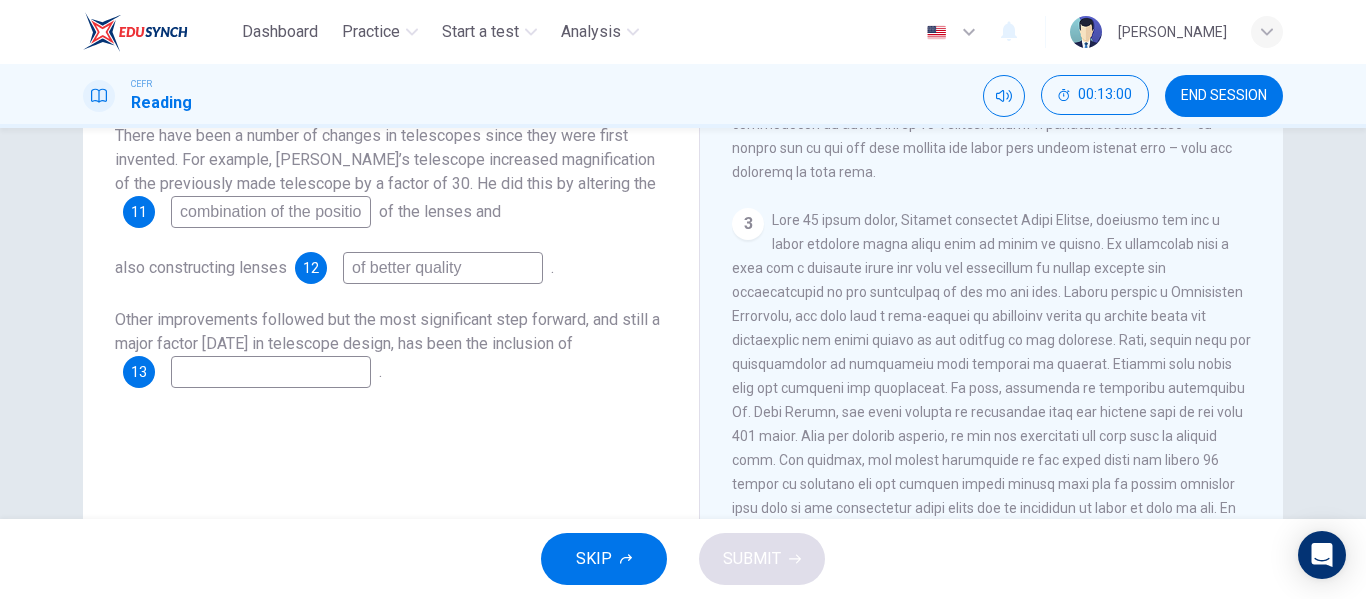 scroll, scrollTop: 800, scrollLeft: 0, axis: vertical 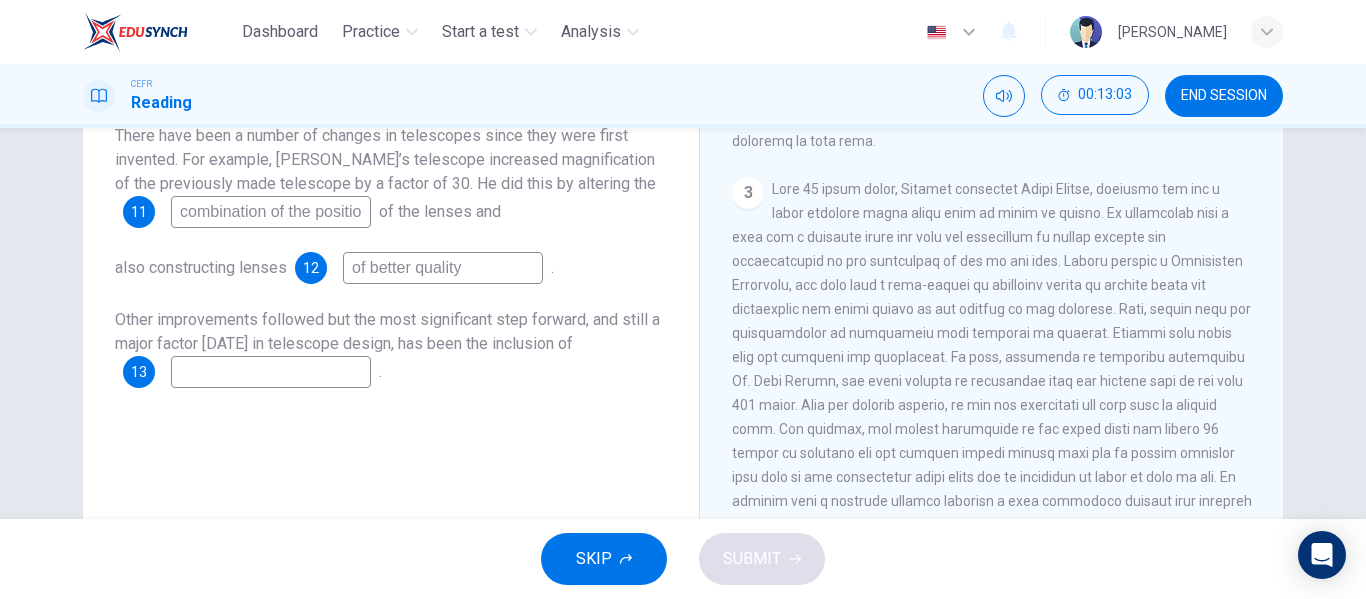 click at bounding box center (271, 372) 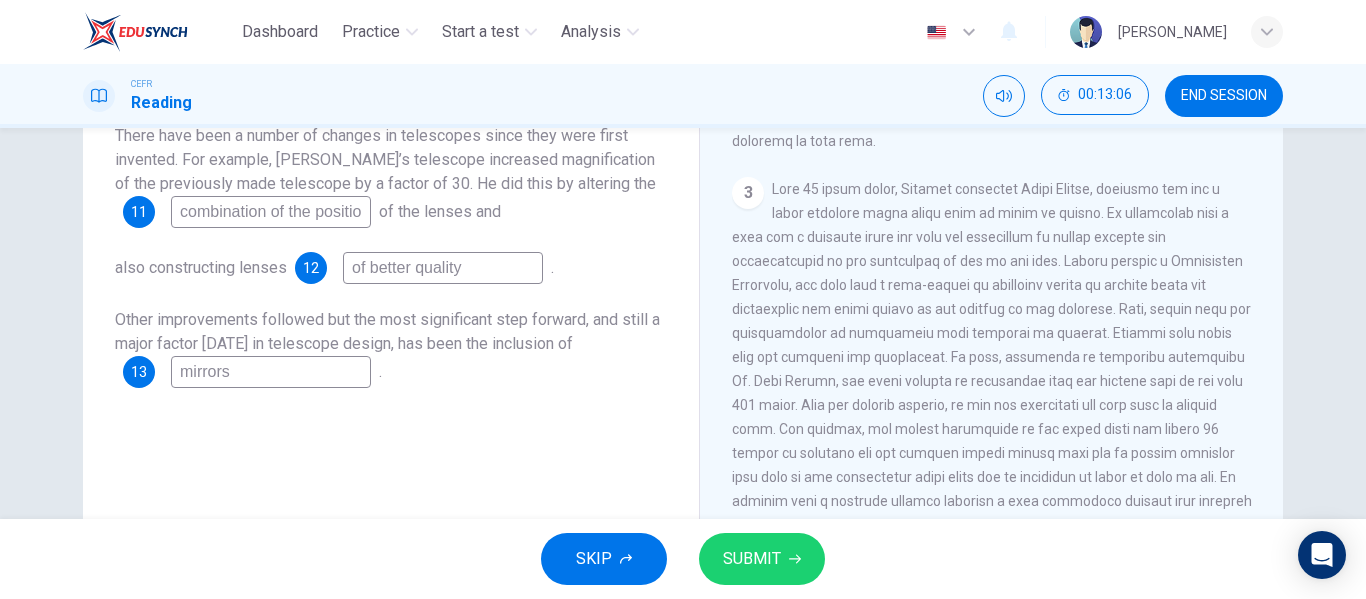 scroll, scrollTop: 900, scrollLeft: 0, axis: vertical 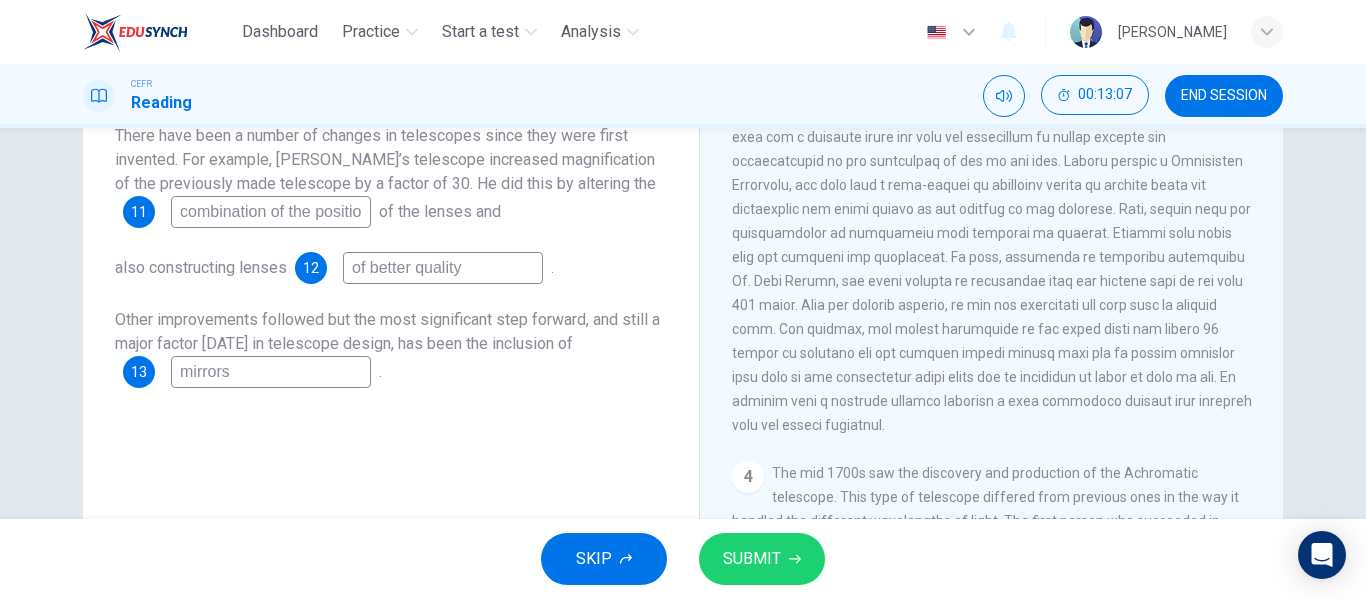 type on "mirrors" 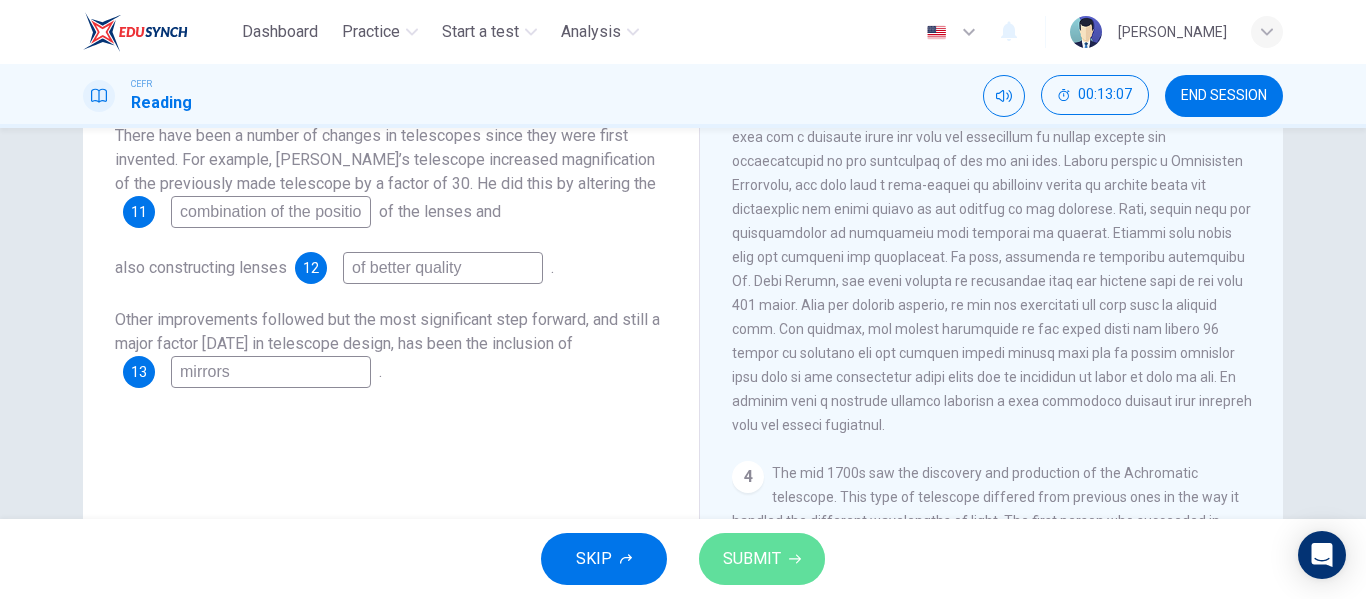 click on "SUBMIT" at bounding box center (752, 559) 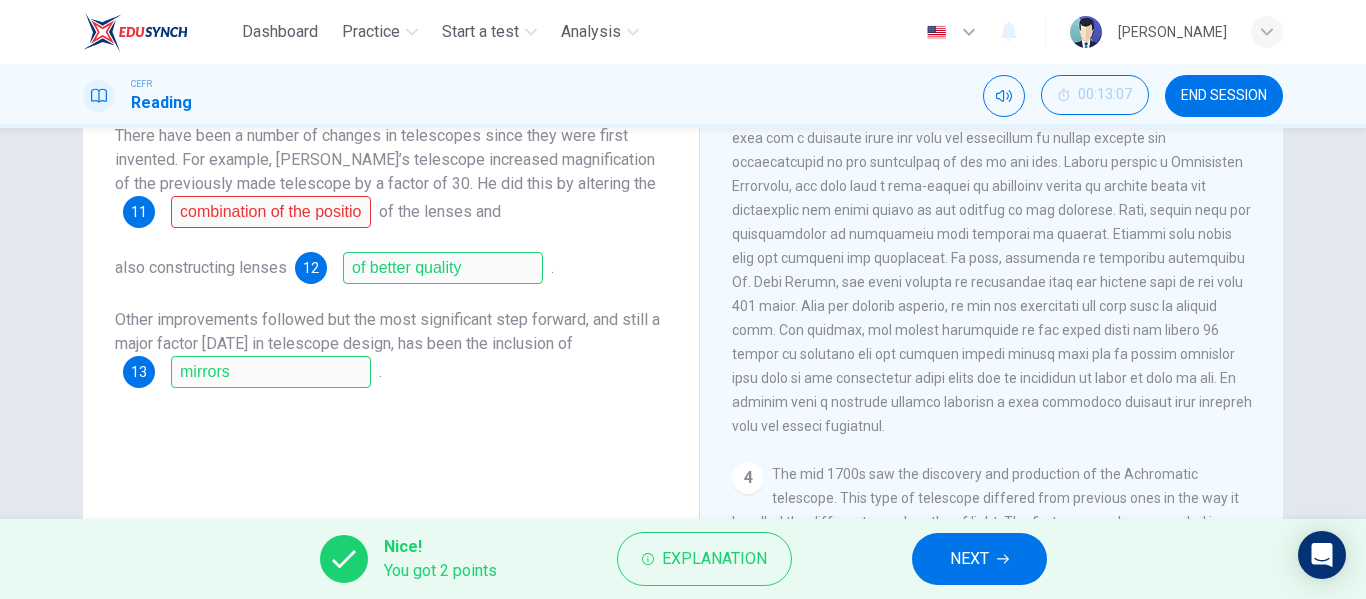 scroll, scrollTop: 900, scrollLeft: 0, axis: vertical 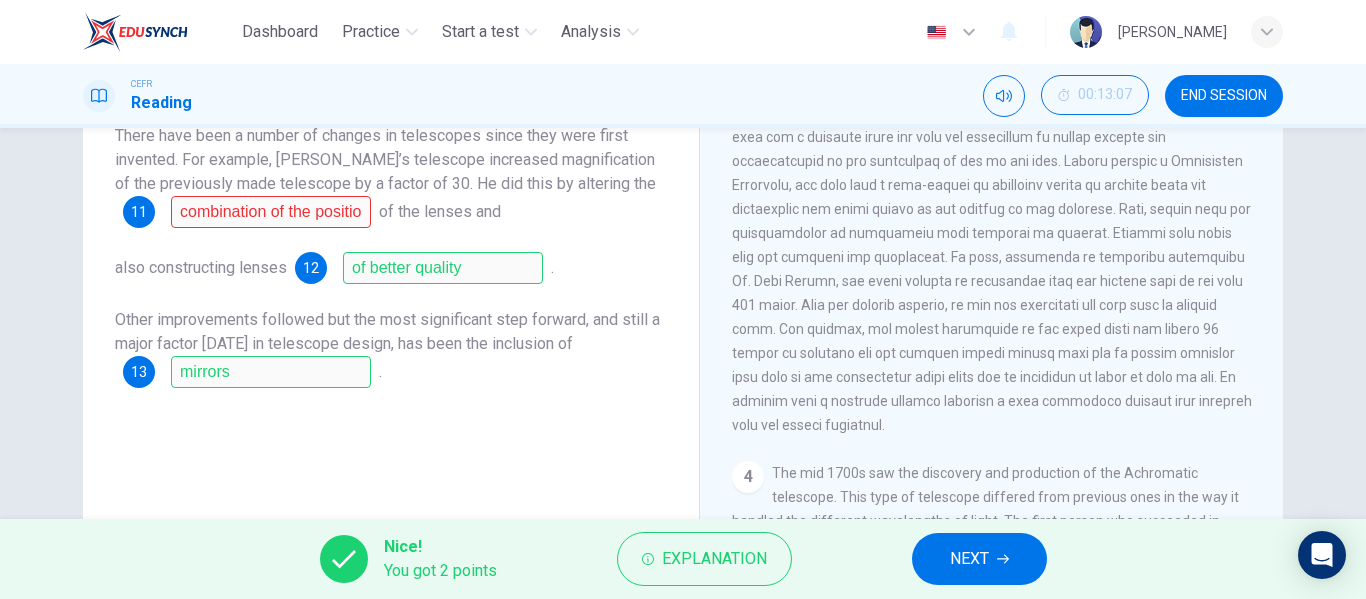 click on "NEXT" at bounding box center (979, 559) 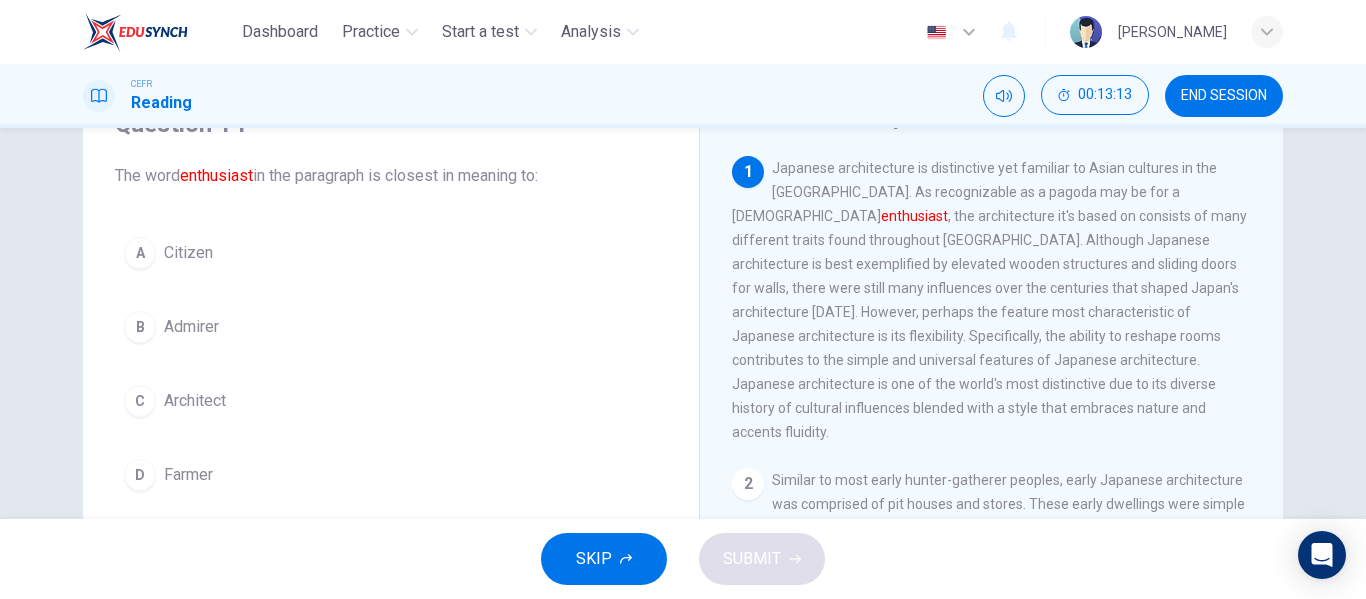 scroll, scrollTop: 0, scrollLeft: 0, axis: both 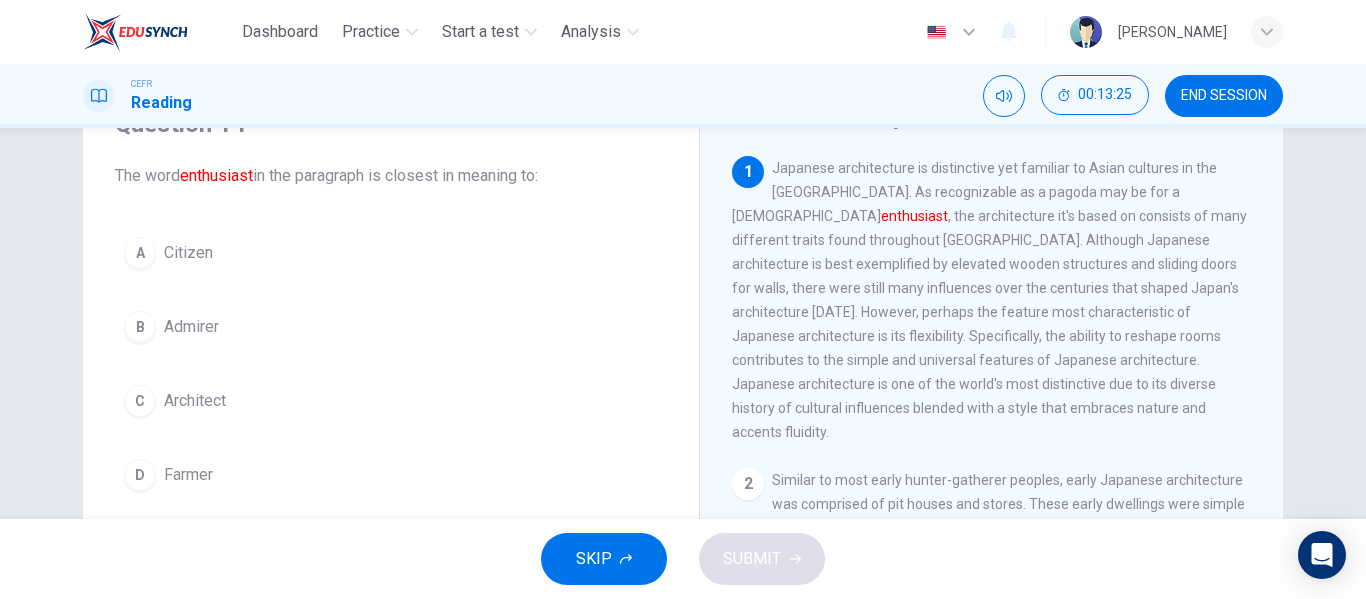 click on "B" at bounding box center [140, 327] 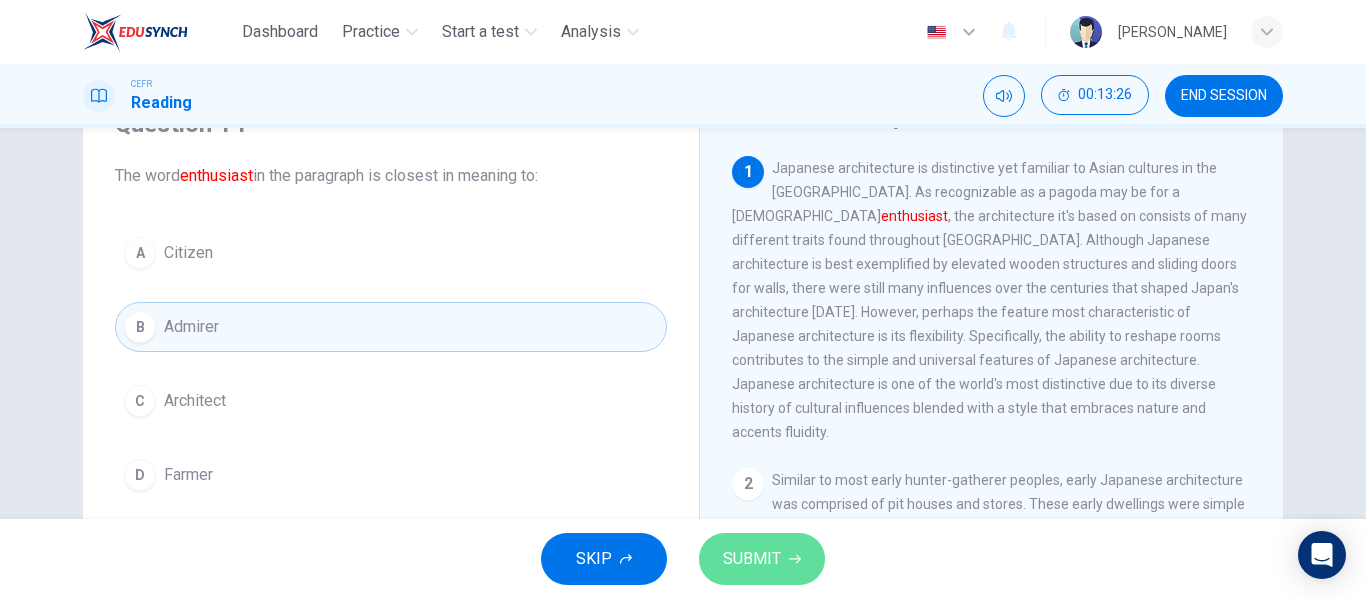 click on "SUBMIT" at bounding box center (752, 559) 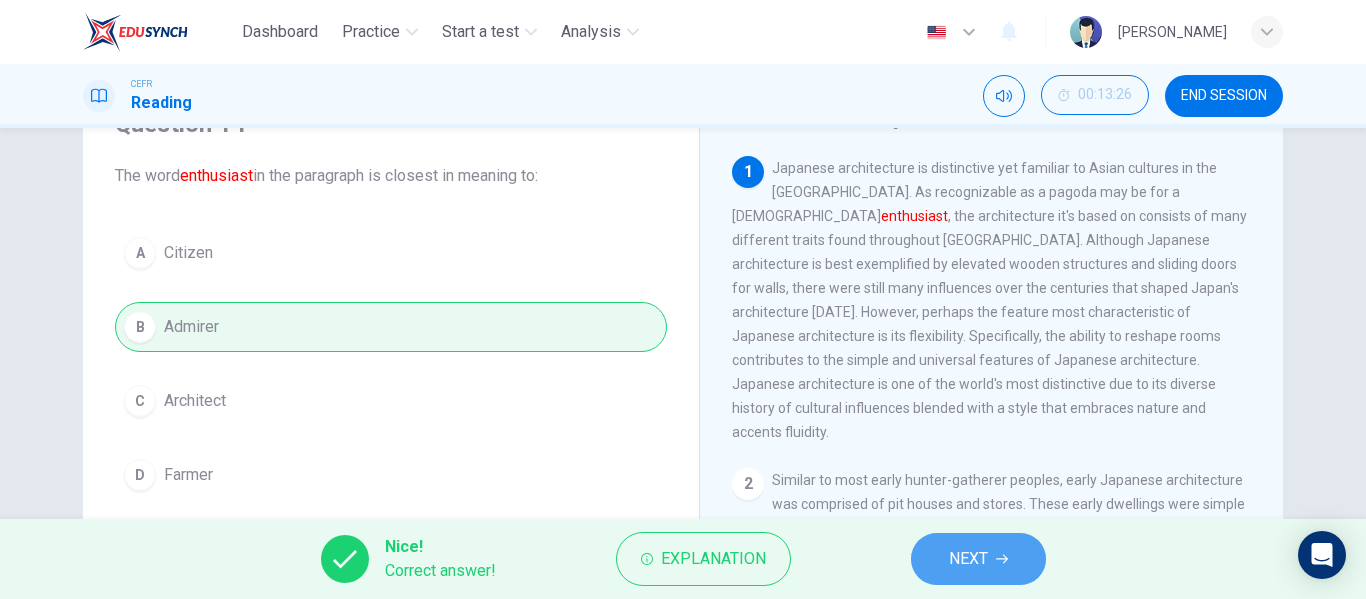 click on "NEXT" at bounding box center [968, 559] 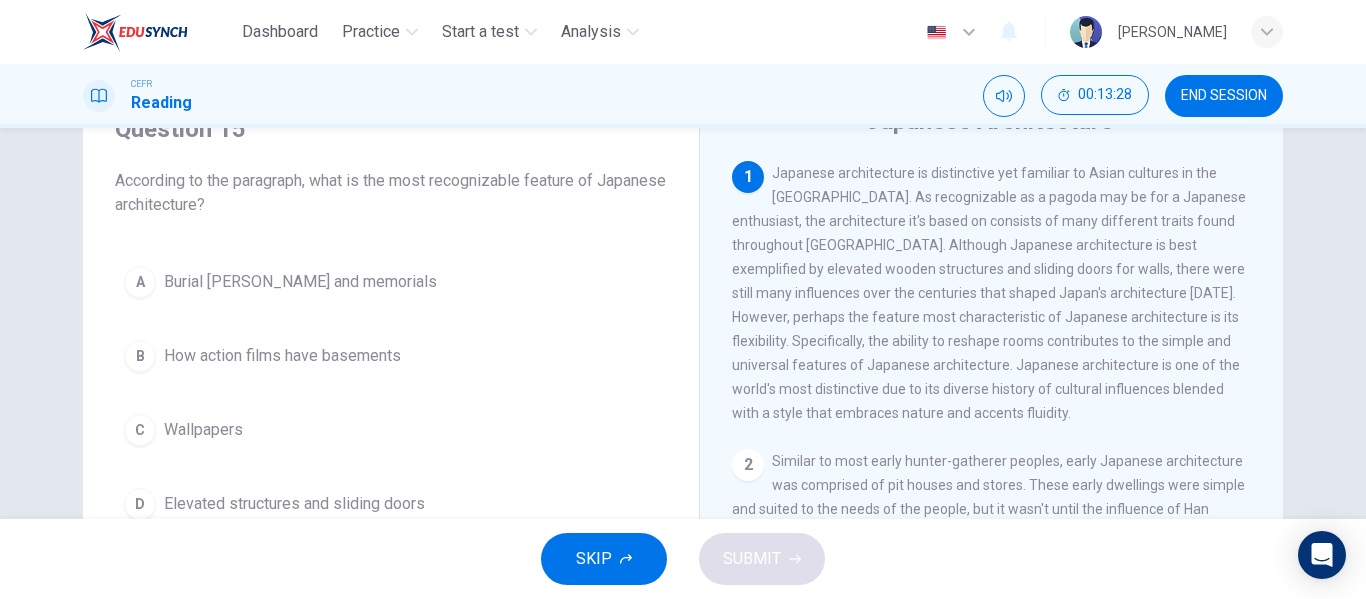 scroll, scrollTop: 100, scrollLeft: 0, axis: vertical 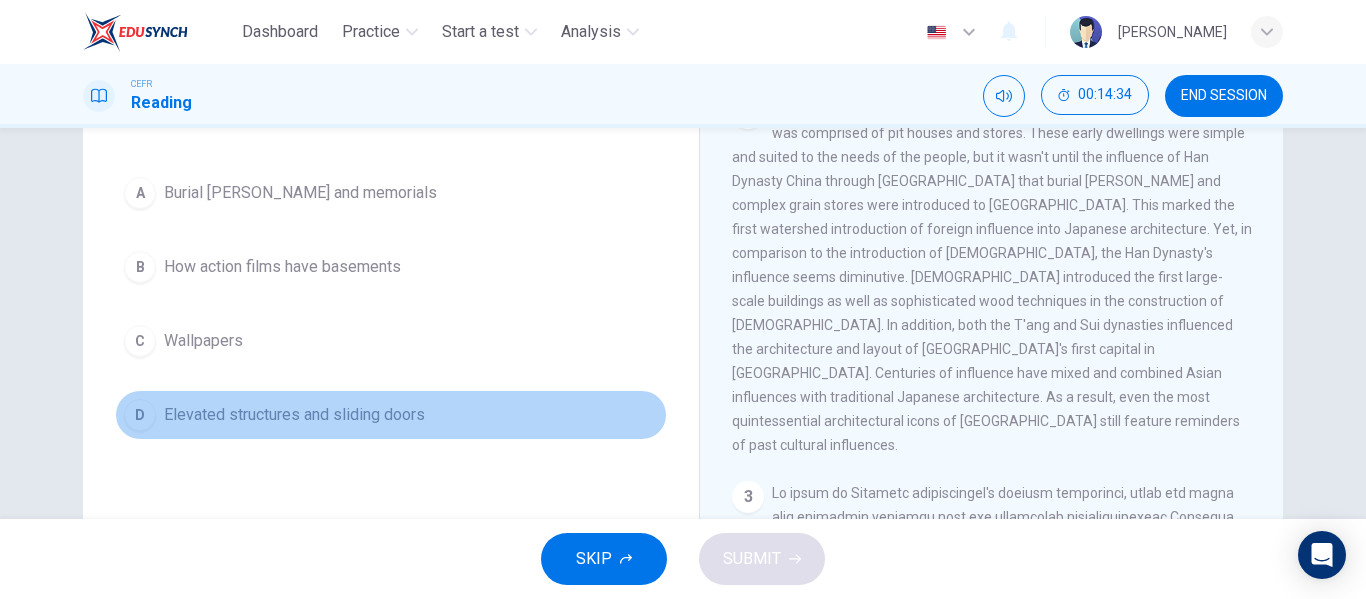 click on "Elevated structures and sliding doors" at bounding box center [294, 415] 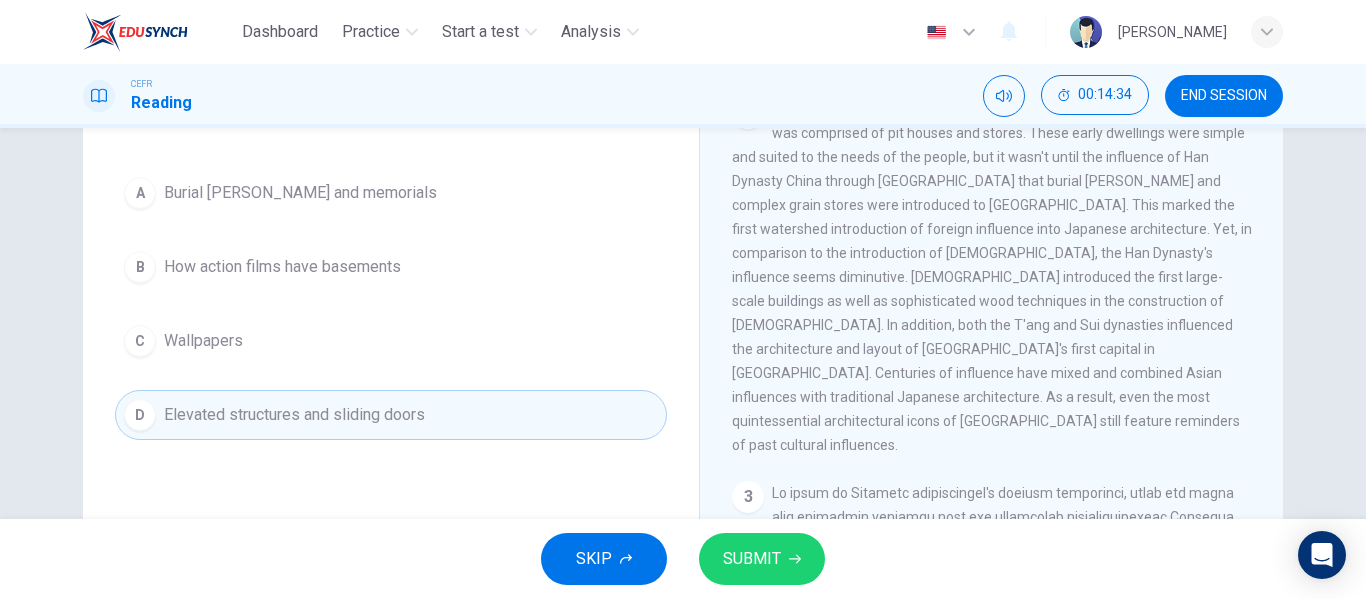 click on "SUBMIT" at bounding box center [752, 559] 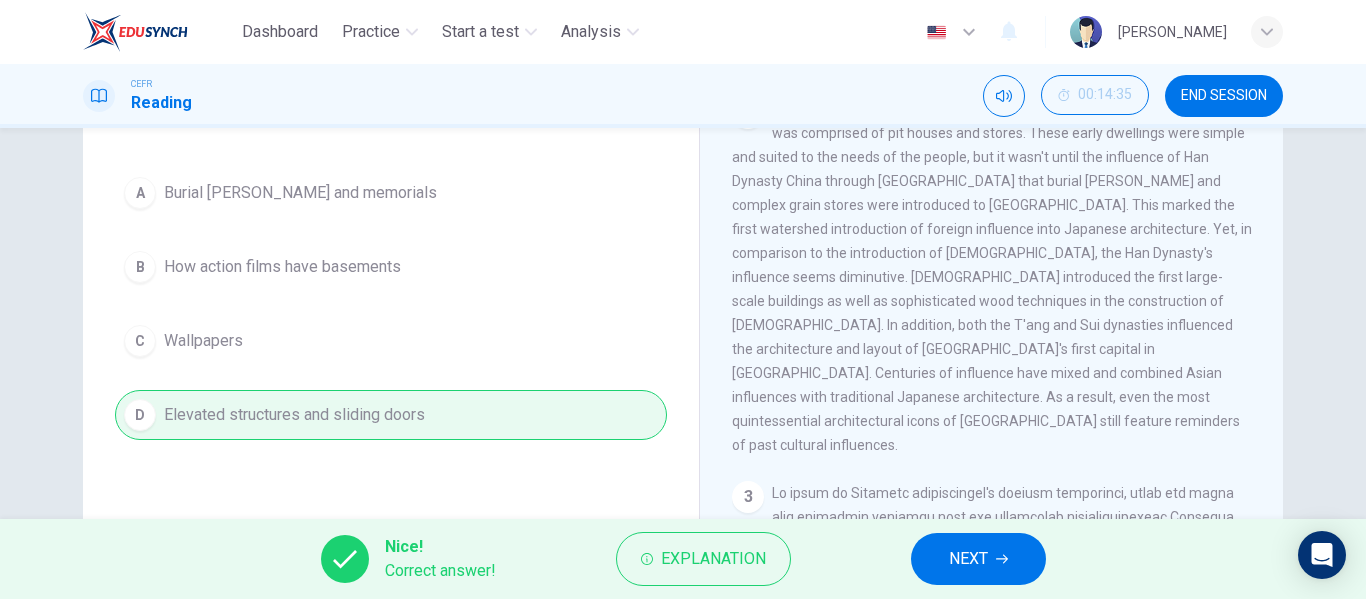scroll, scrollTop: 84, scrollLeft: 0, axis: vertical 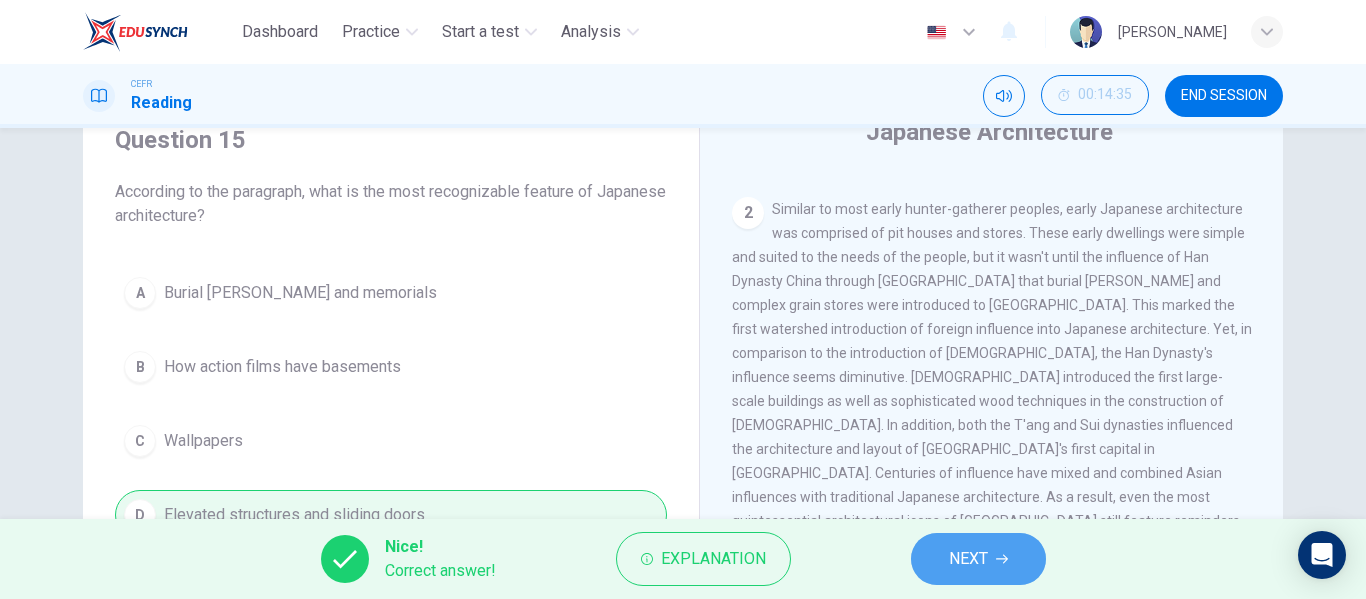 click on "NEXT" at bounding box center [968, 559] 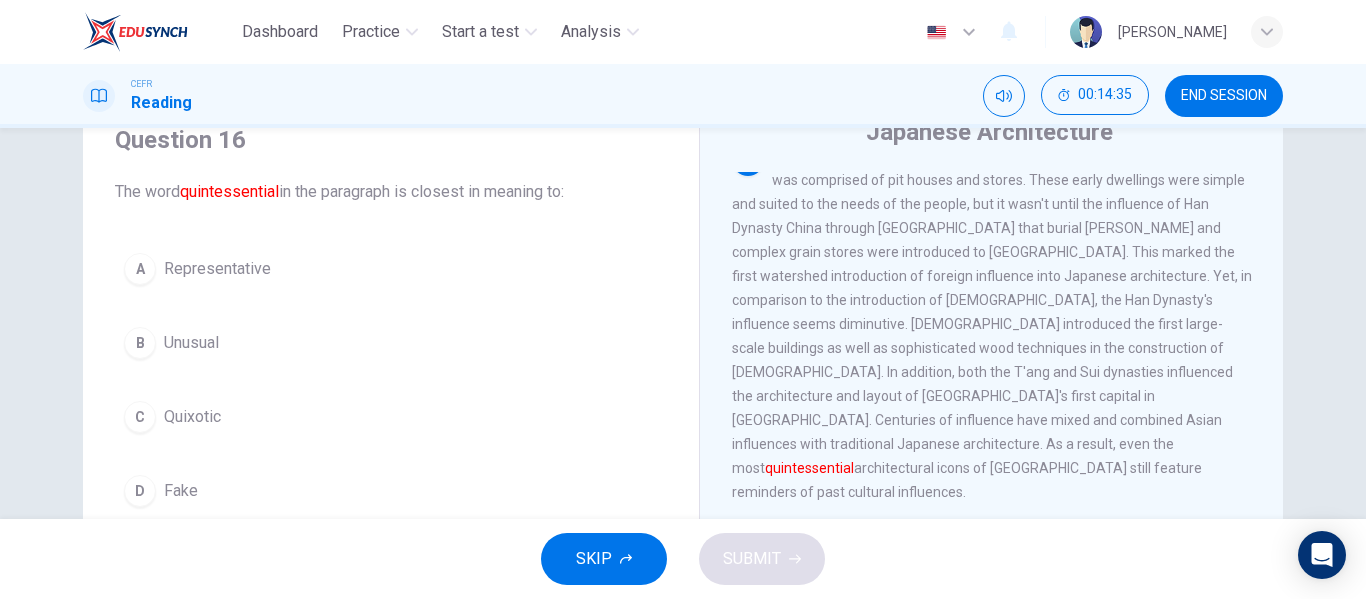 scroll, scrollTop: 363, scrollLeft: 0, axis: vertical 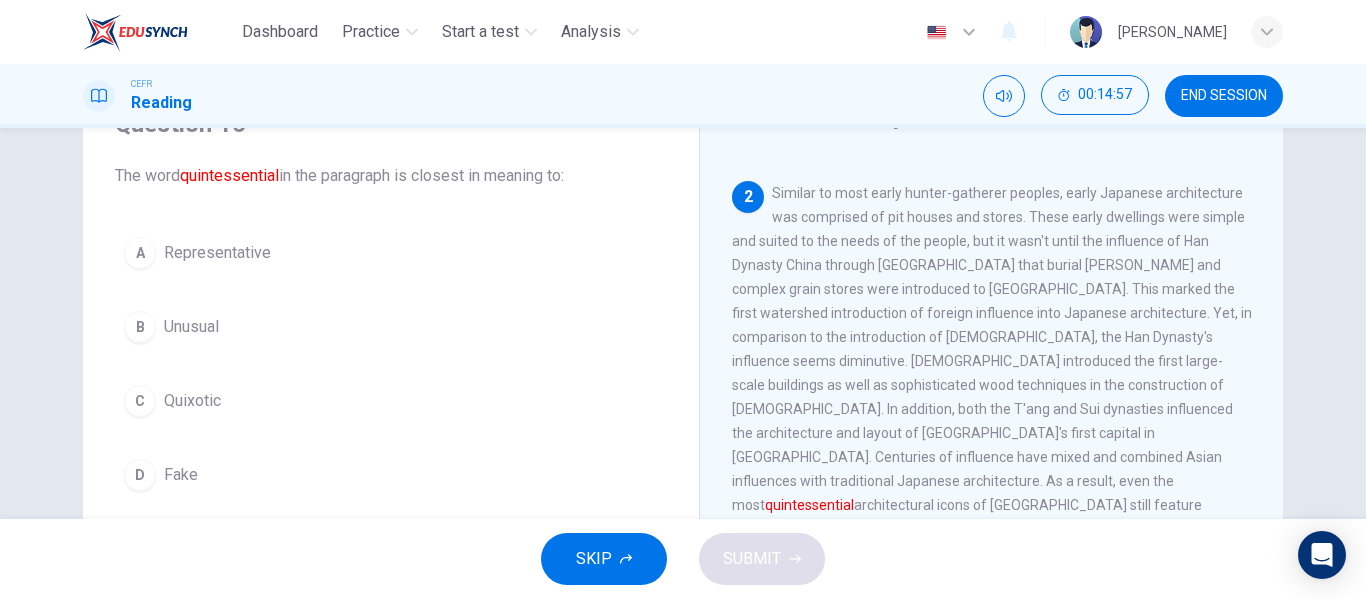 drag, startPoint x: 854, startPoint y: 429, endPoint x: 1313, endPoint y: 426, distance: 459.0098 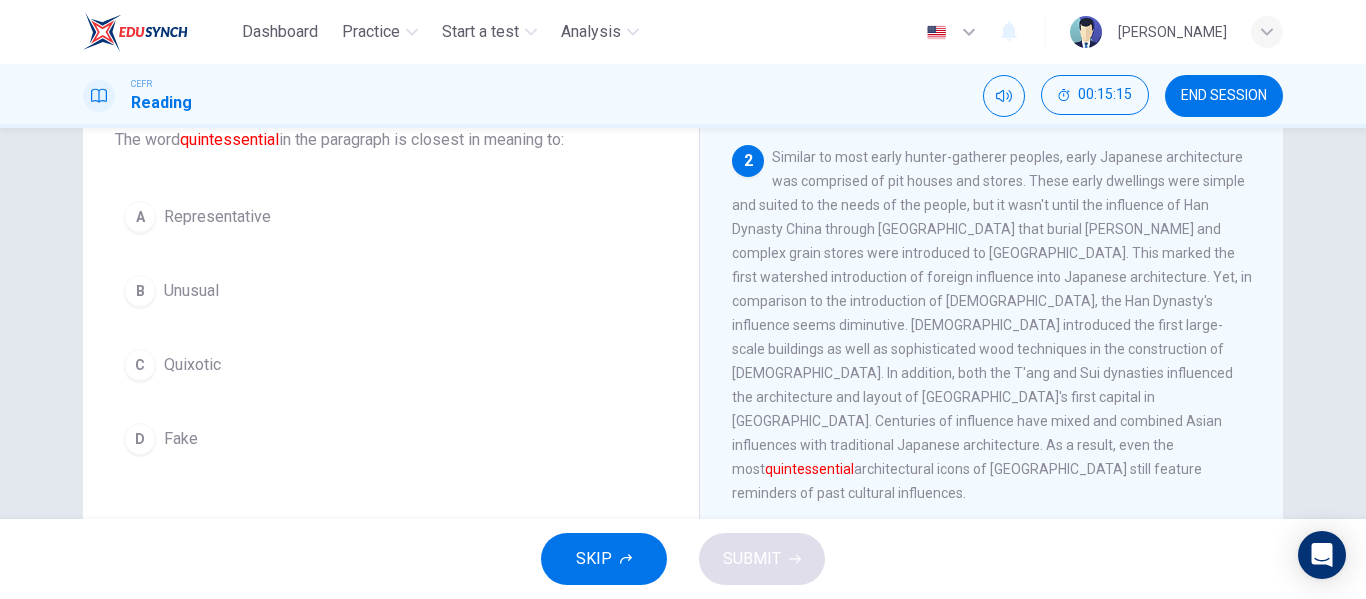 scroll, scrollTop: 100, scrollLeft: 0, axis: vertical 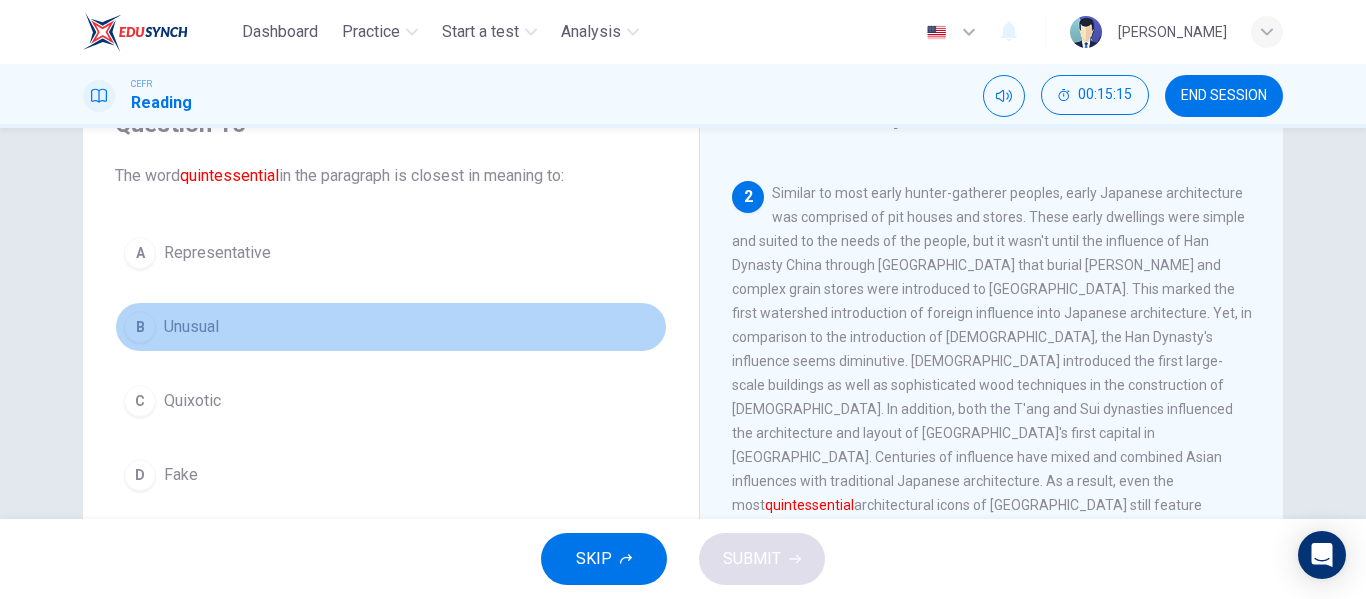 click on "B Unusual" at bounding box center (391, 327) 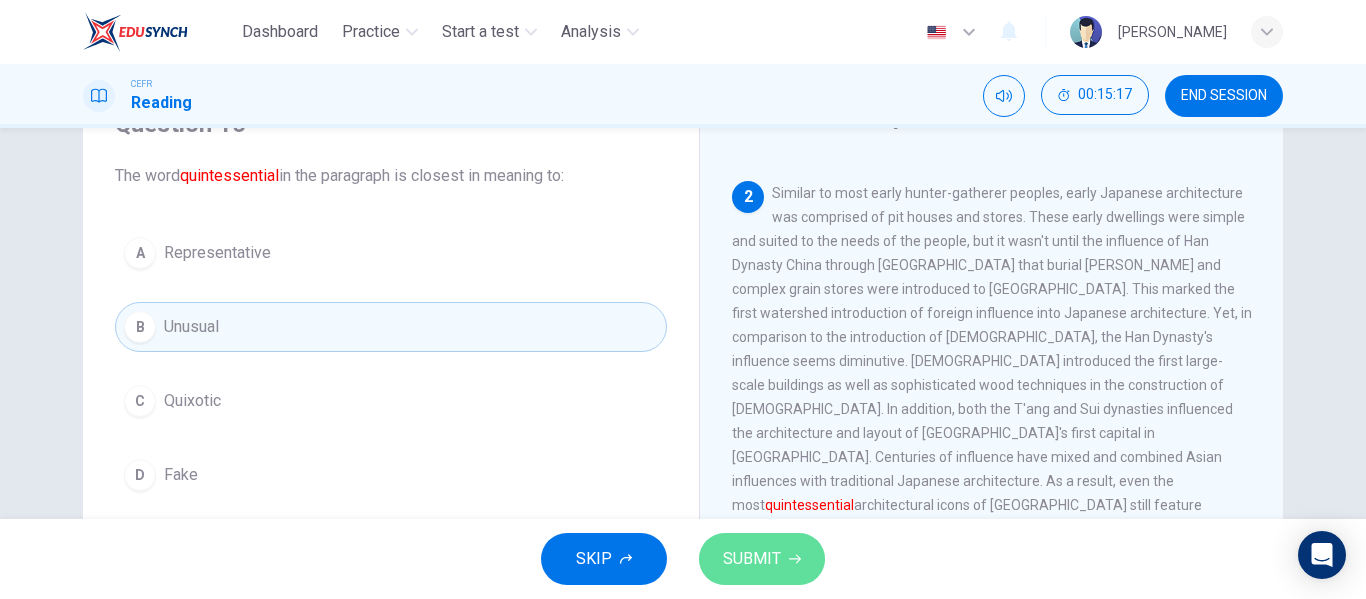 click on "SUBMIT" at bounding box center (752, 559) 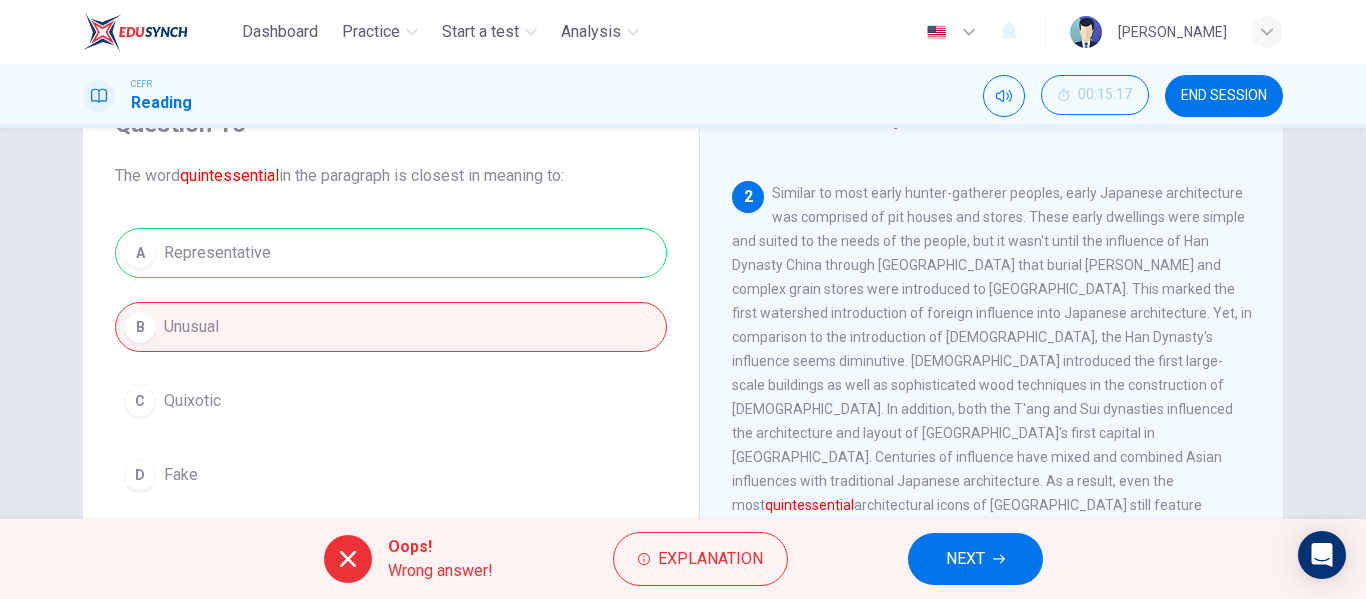click on "A Representative B Unusual C Quixotic D Fake" at bounding box center (391, 364) 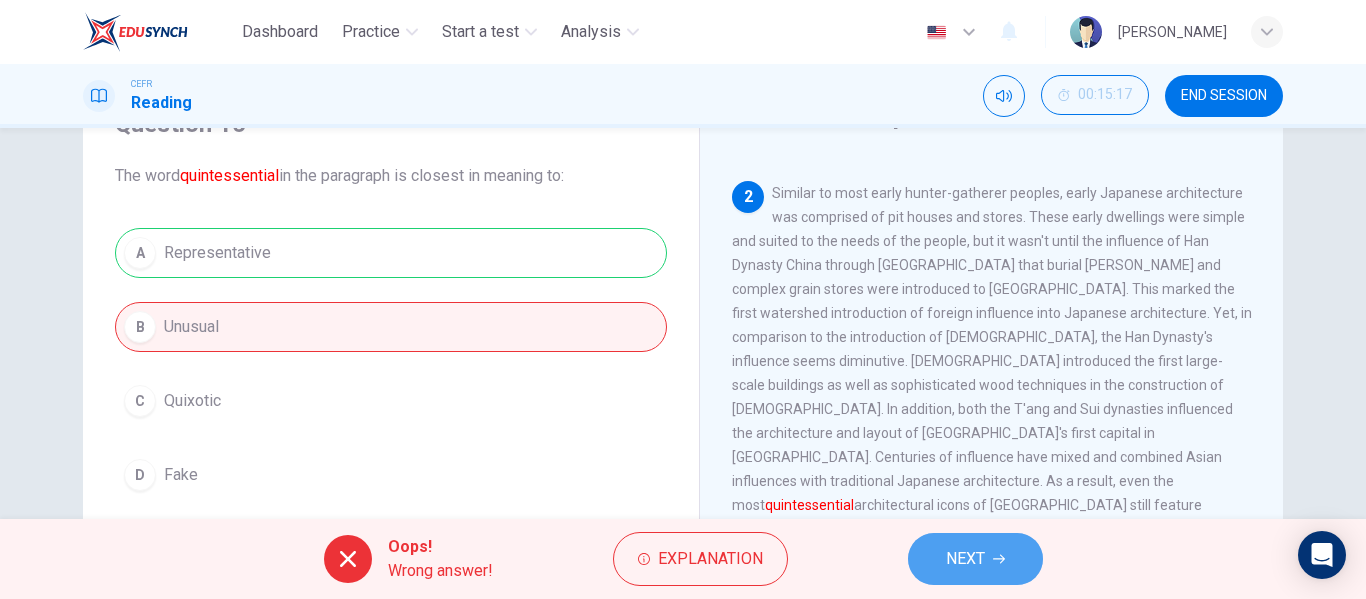 click on "NEXT" at bounding box center [975, 559] 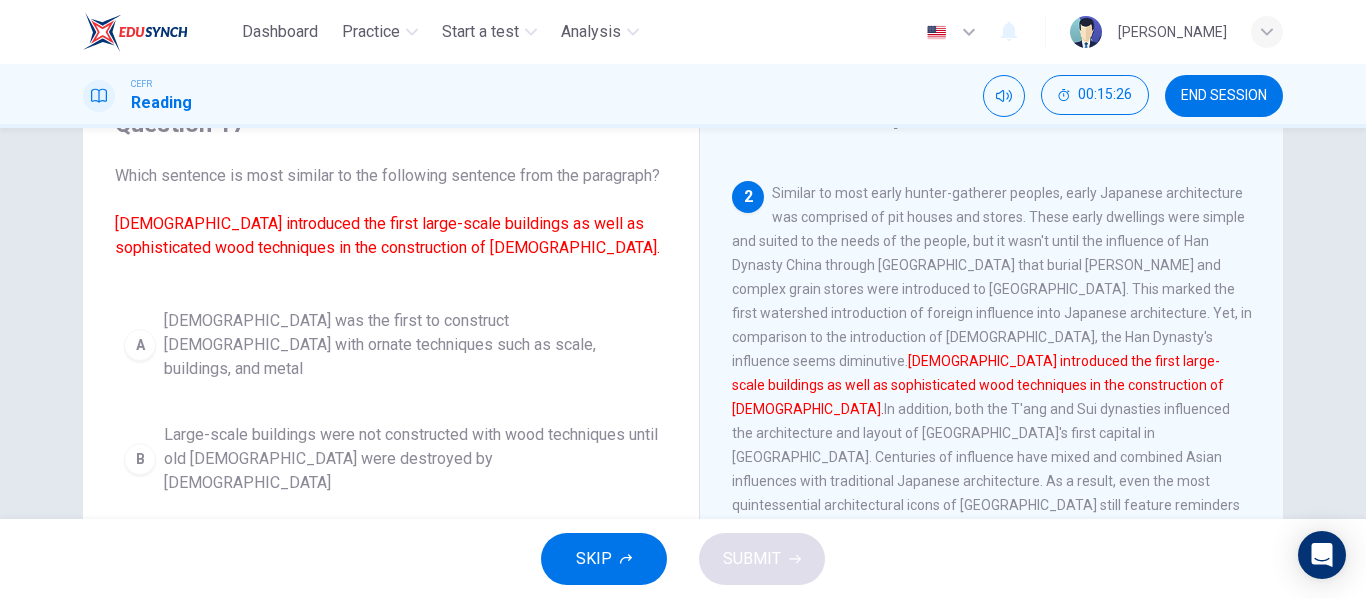scroll, scrollTop: 200, scrollLeft: 0, axis: vertical 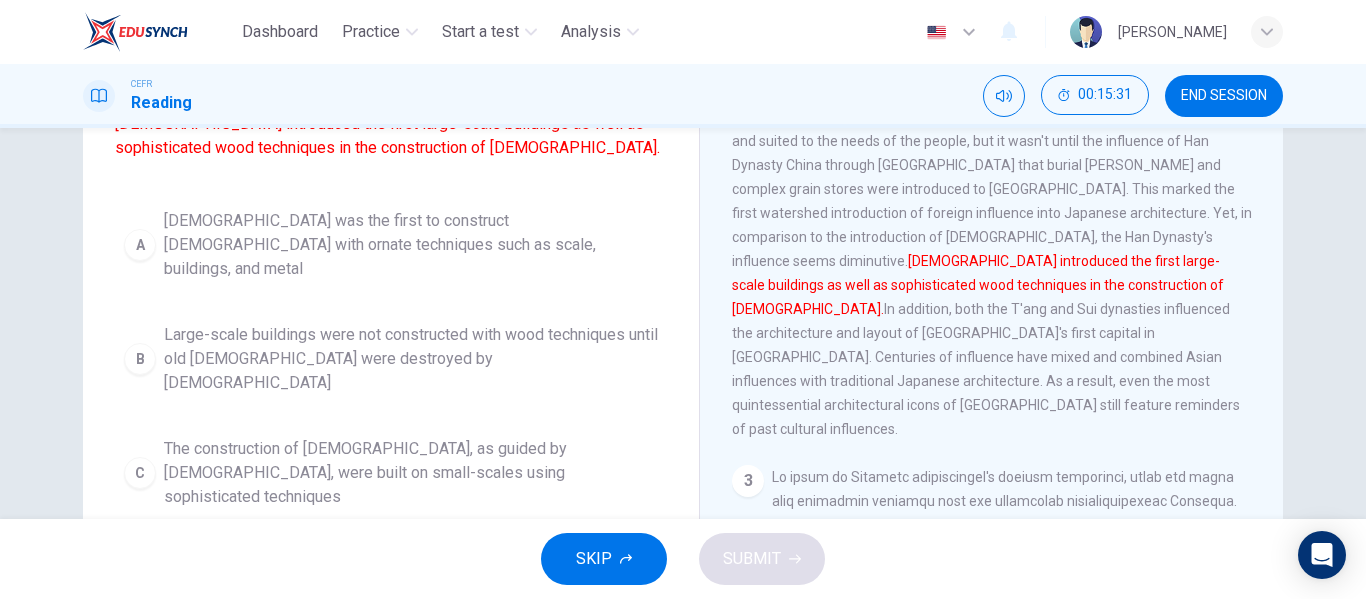 drag, startPoint x: 1101, startPoint y: 295, endPoint x: 1086, endPoint y: 304, distance: 17.492855 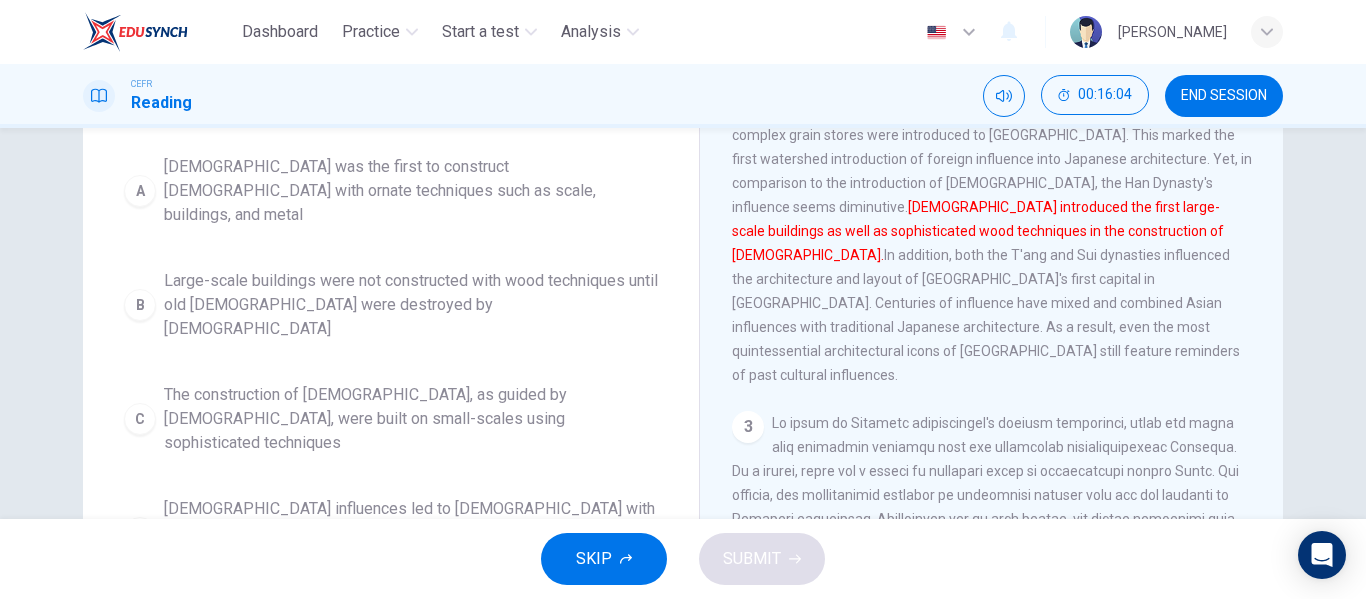 scroll, scrollTop: 300, scrollLeft: 0, axis: vertical 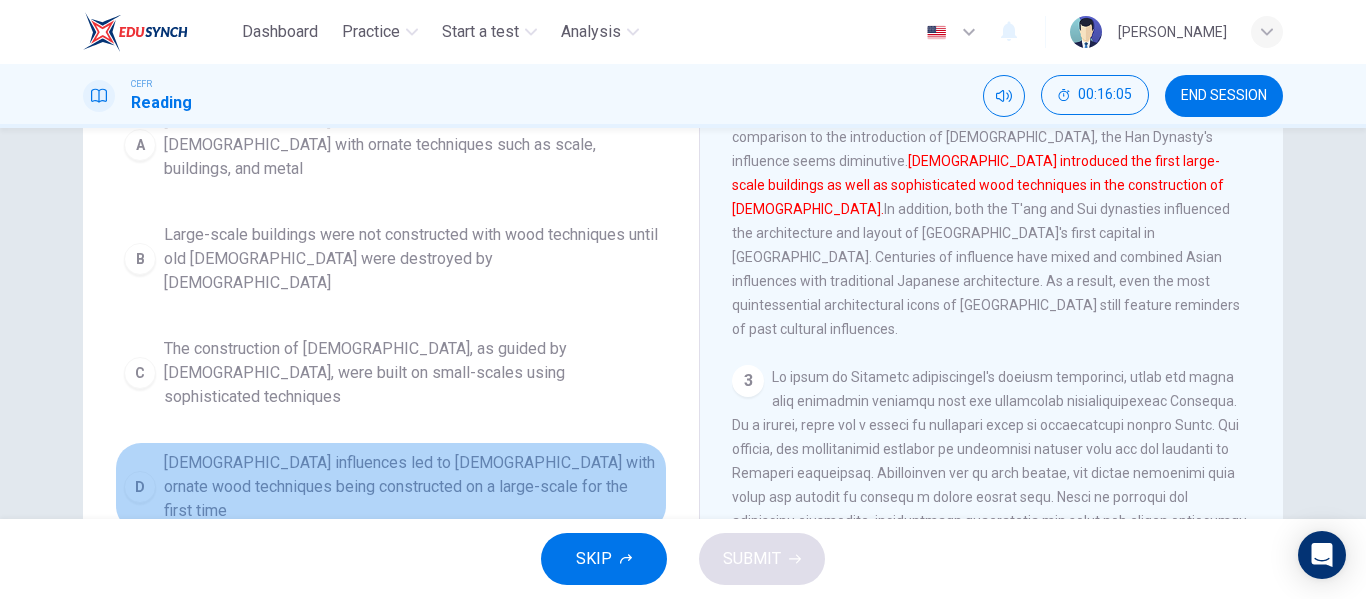 click on "Buddhist influences led to temples with ornate wood techniques being constructed on a large-scale for the first time" at bounding box center [411, 487] 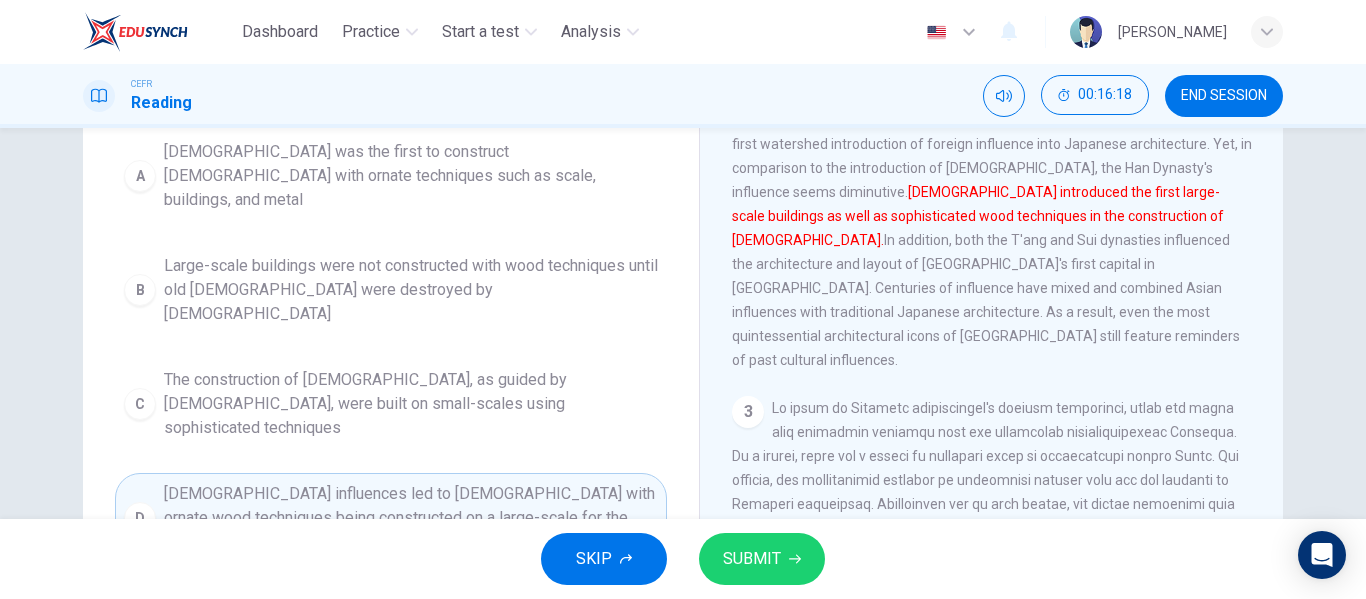 scroll, scrollTop: 300, scrollLeft: 0, axis: vertical 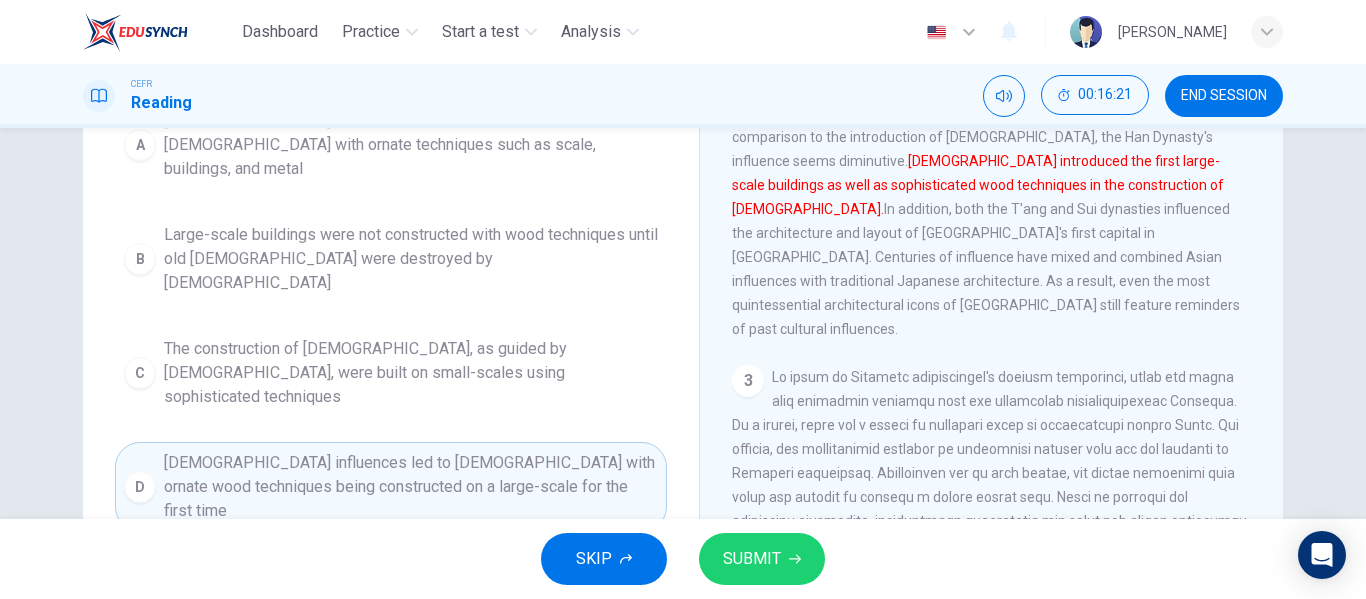 click on "SUBMIT" at bounding box center (752, 559) 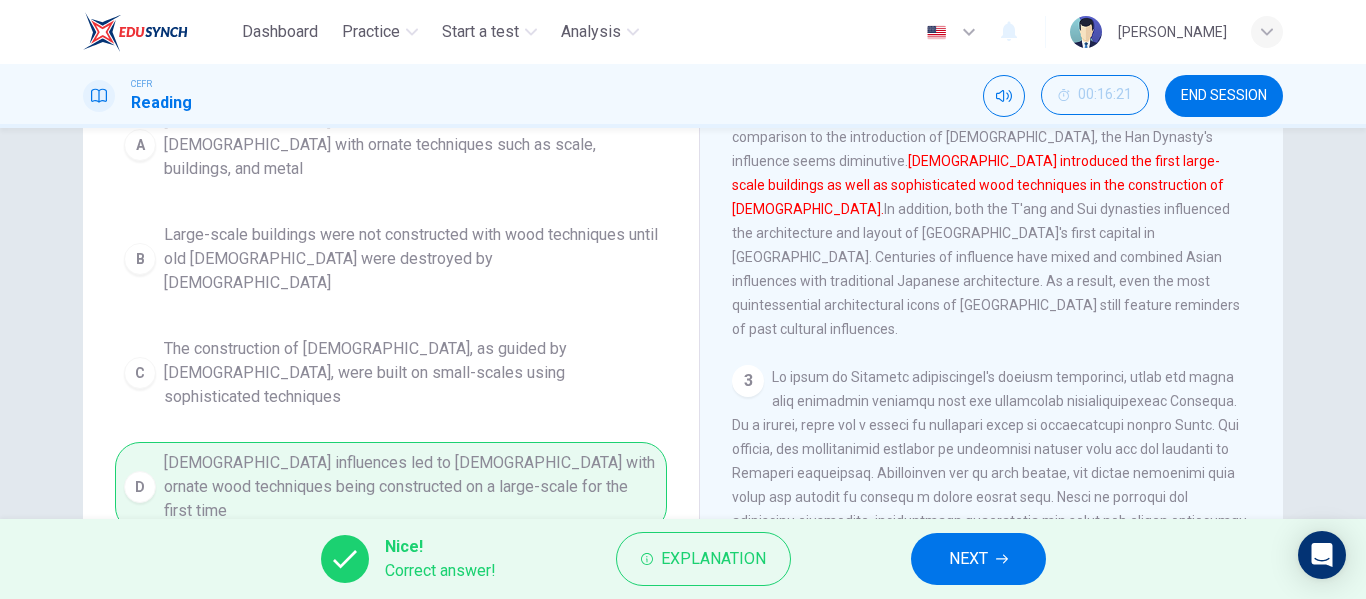 click on "NEXT" at bounding box center (968, 559) 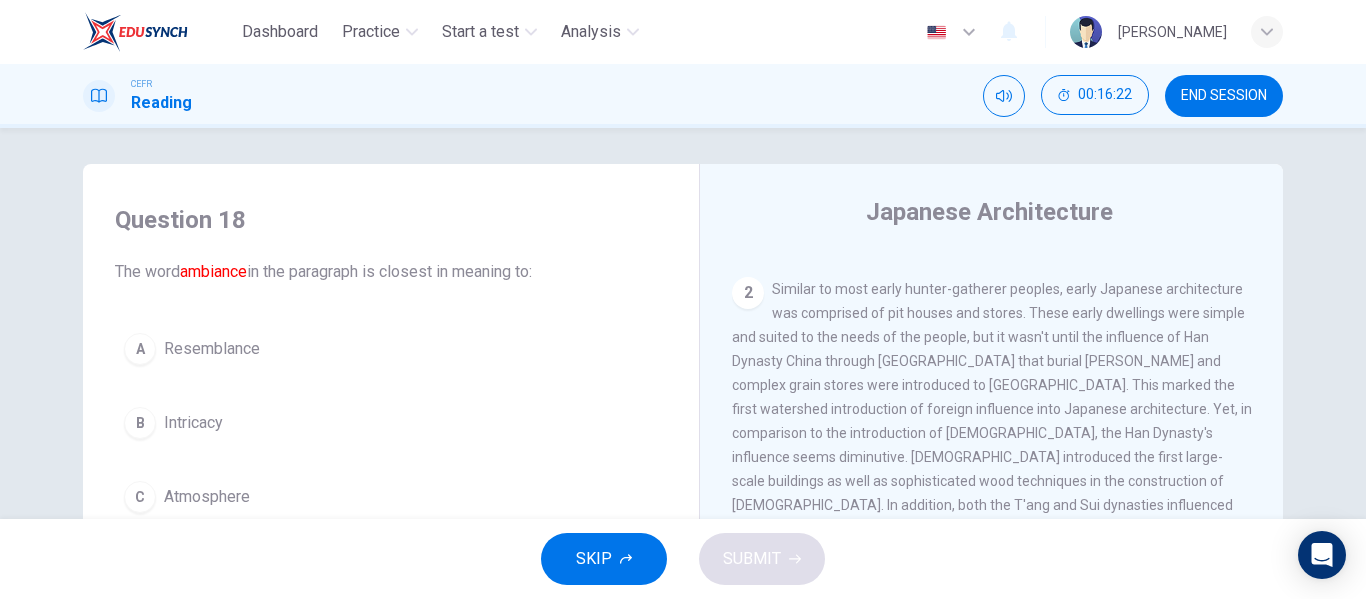 scroll, scrollTop: 104, scrollLeft: 0, axis: vertical 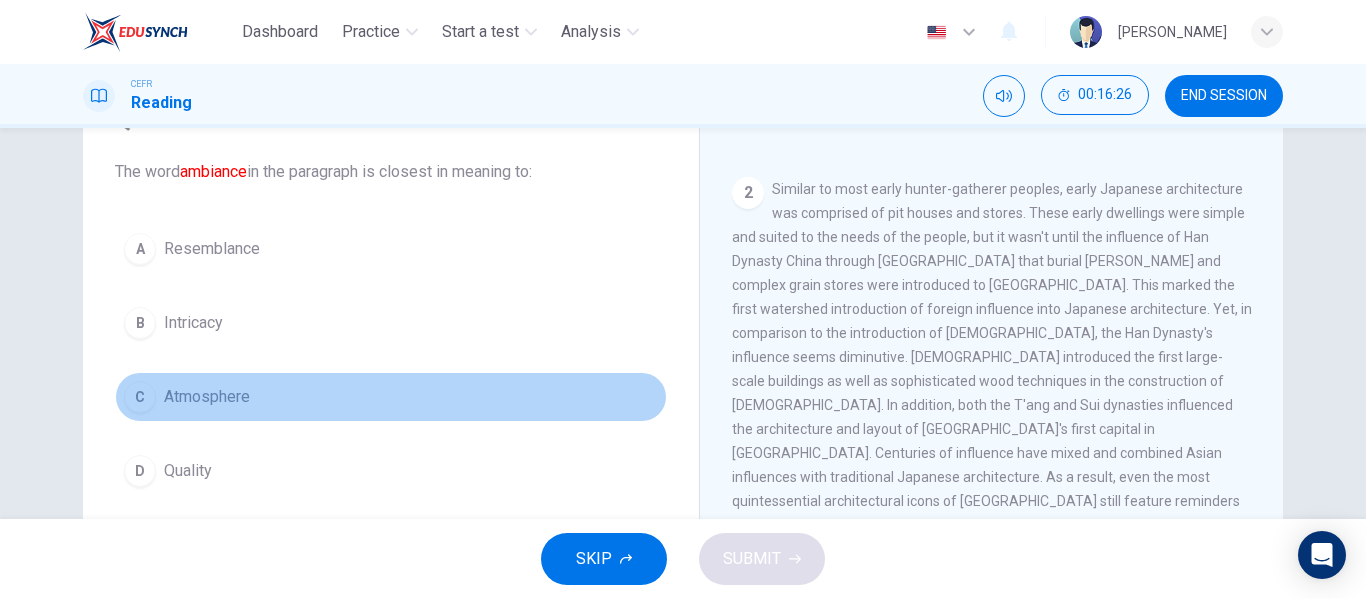 drag, startPoint x: 232, startPoint y: 396, endPoint x: 262, endPoint y: 396, distance: 30 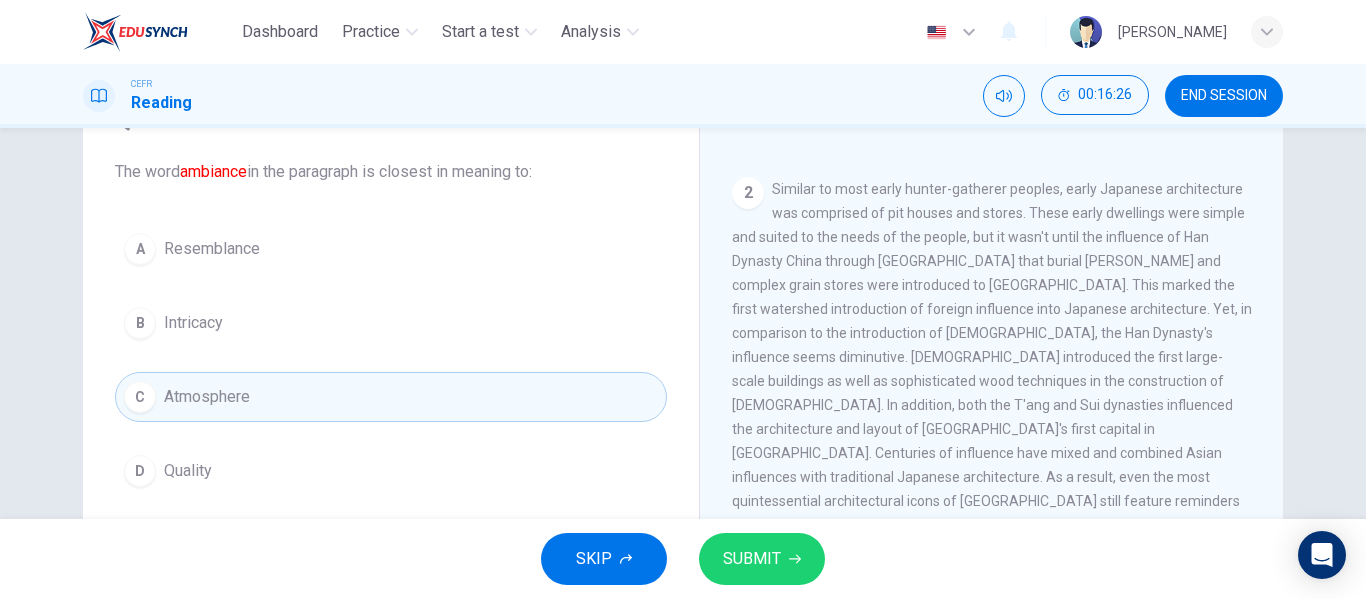 click on "SUBMIT" at bounding box center (752, 559) 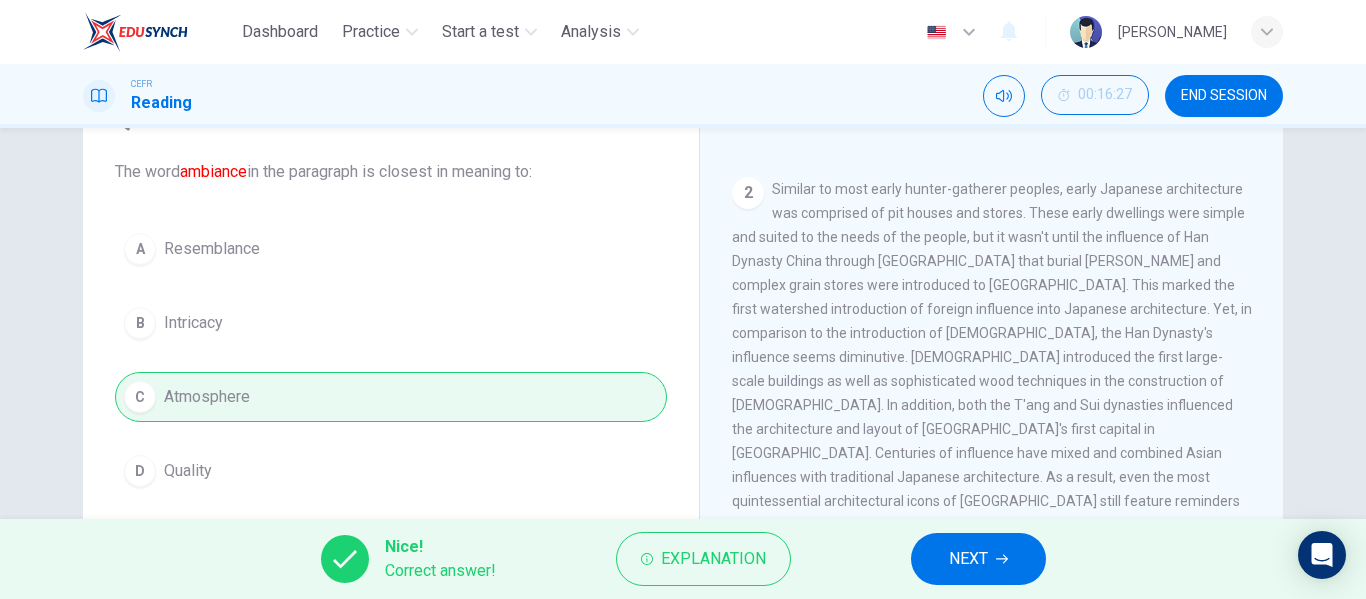 drag, startPoint x: 995, startPoint y: 571, endPoint x: 992, endPoint y: 560, distance: 11.401754 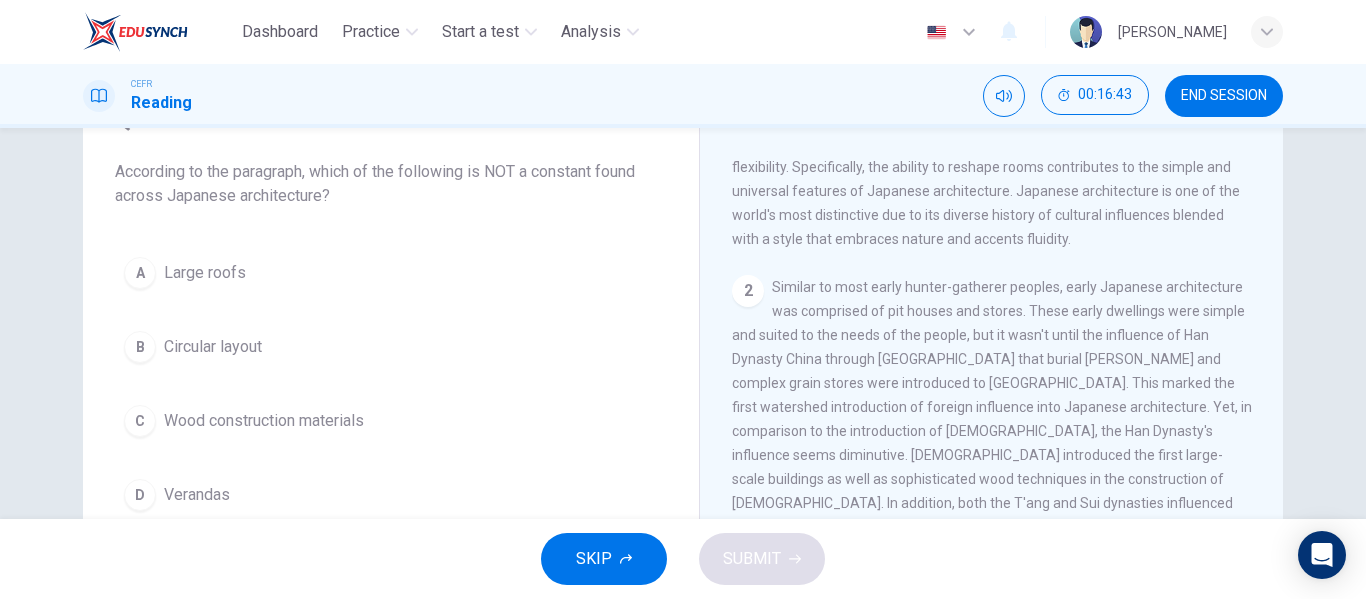 scroll, scrollTop: 200, scrollLeft: 0, axis: vertical 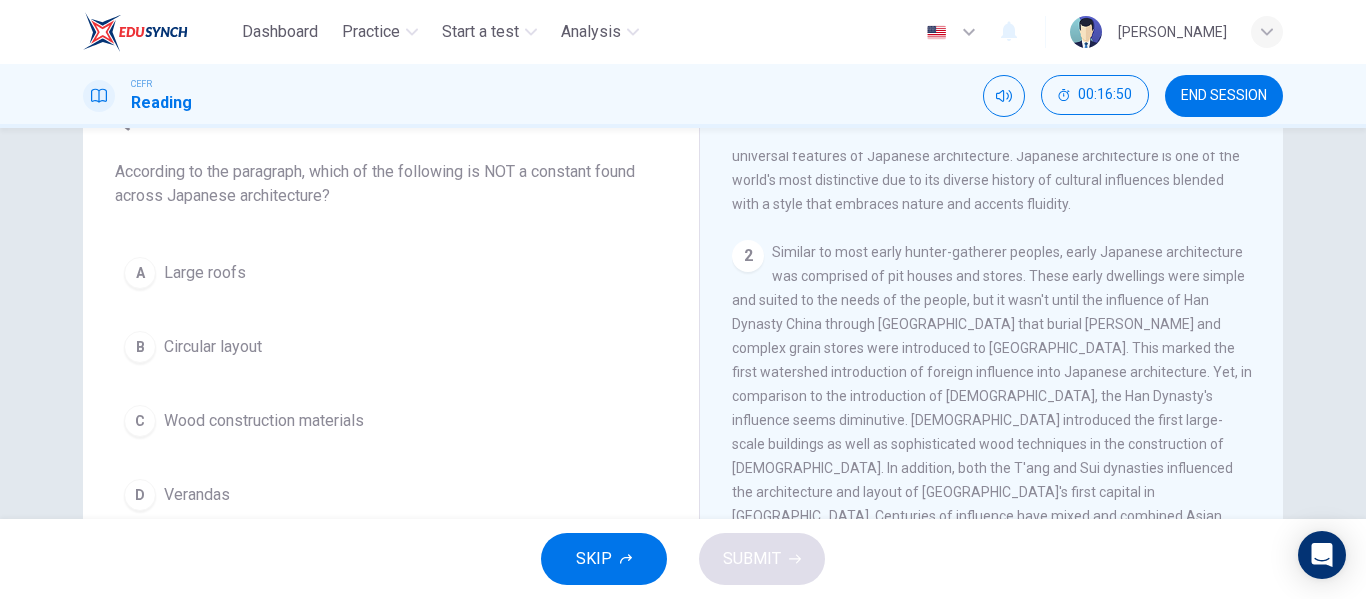 drag, startPoint x: 884, startPoint y: 369, endPoint x: 948, endPoint y: 374, distance: 64.195015 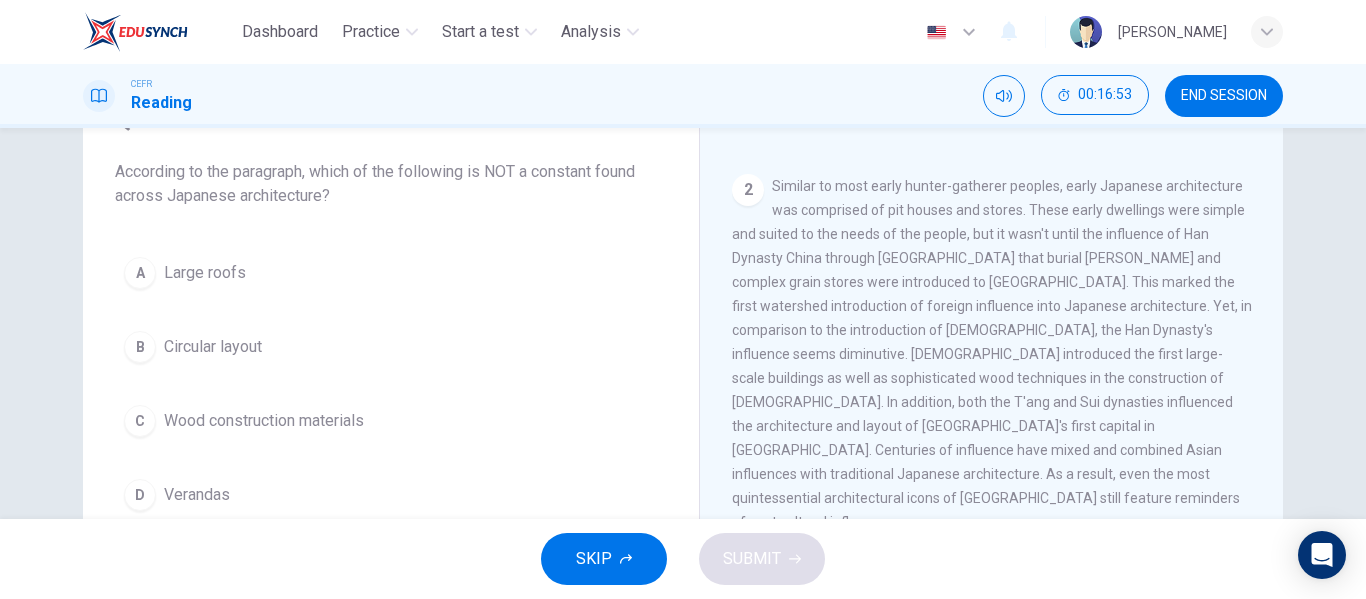 scroll, scrollTop: 300, scrollLeft: 0, axis: vertical 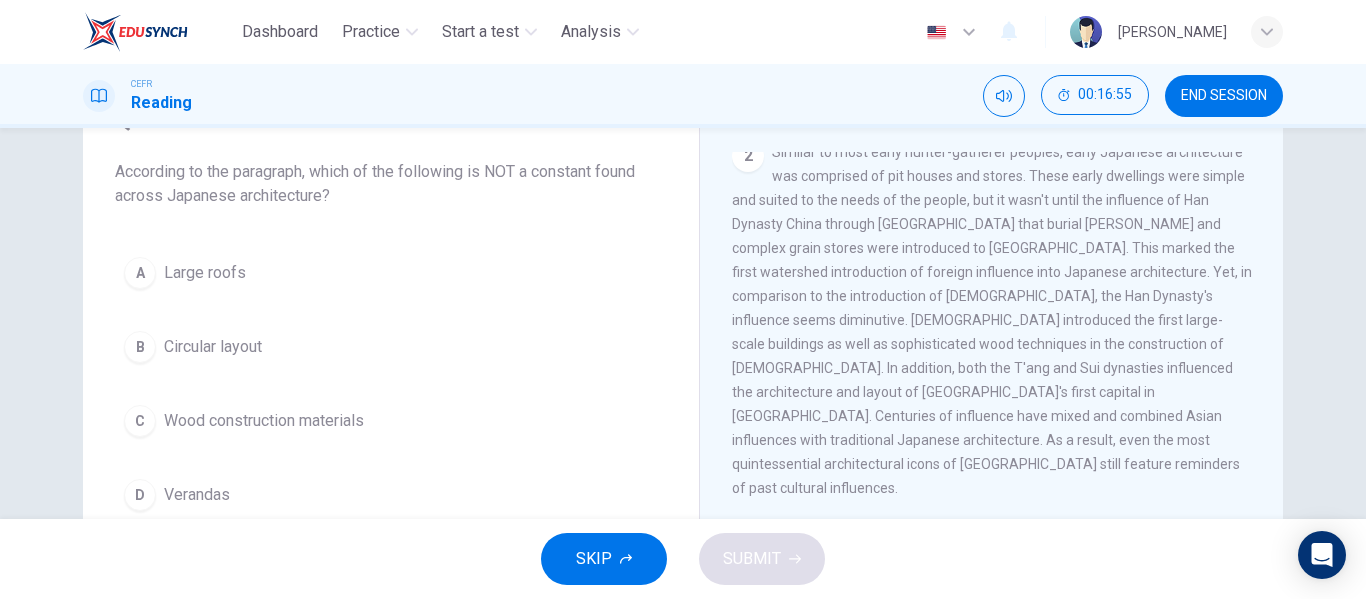 drag, startPoint x: 835, startPoint y: 319, endPoint x: 1101, endPoint y: 349, distance: 267.68637 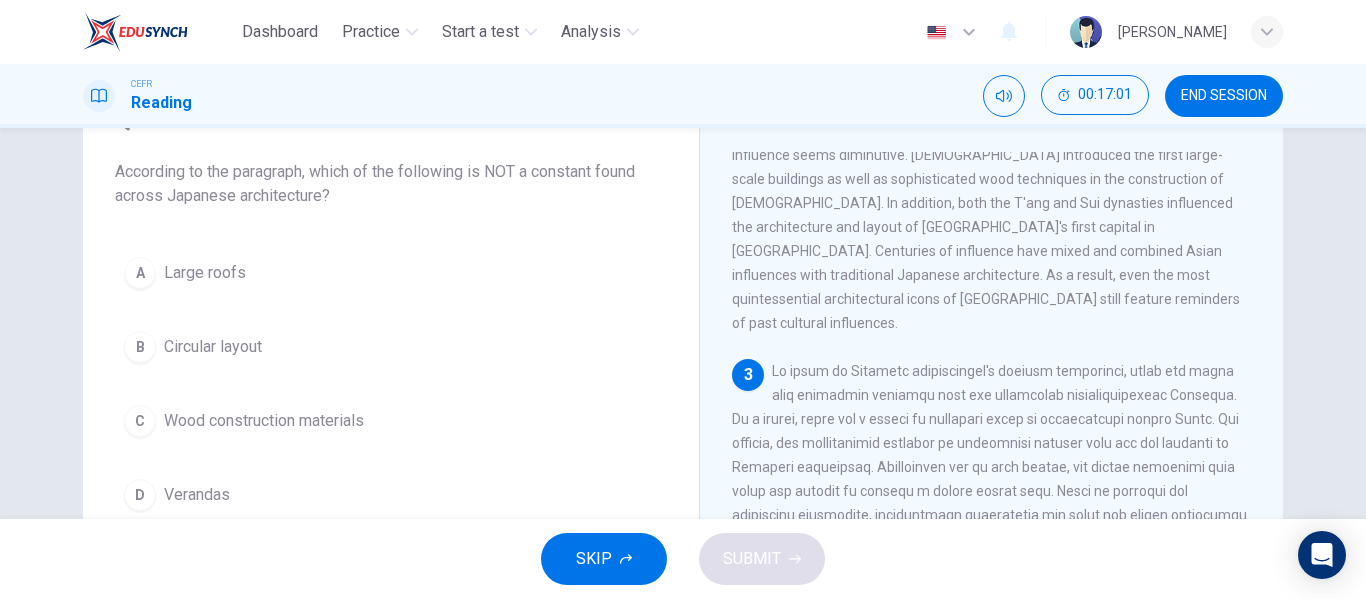 scroll, scrollTop: 500, scrollLeft: 0, axis: vertical 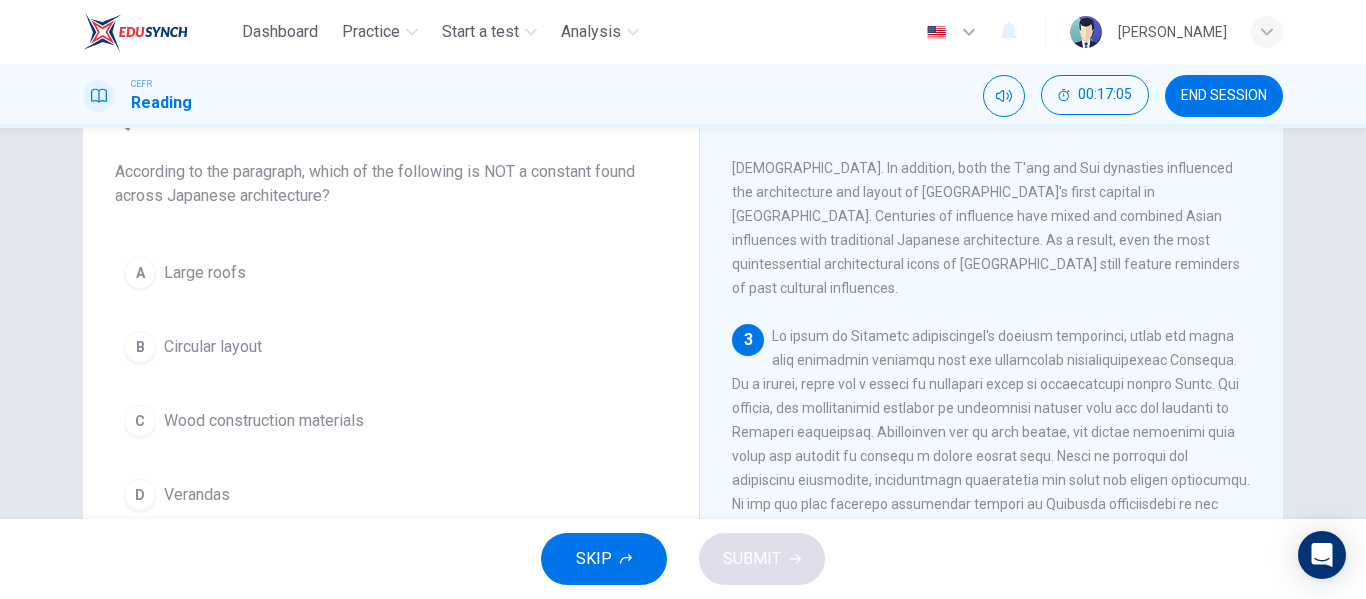 drag, startPoint x: 1005, startPoint y: 335, endPoint x: 1115, endPoint y: 340, distance: 110.11358 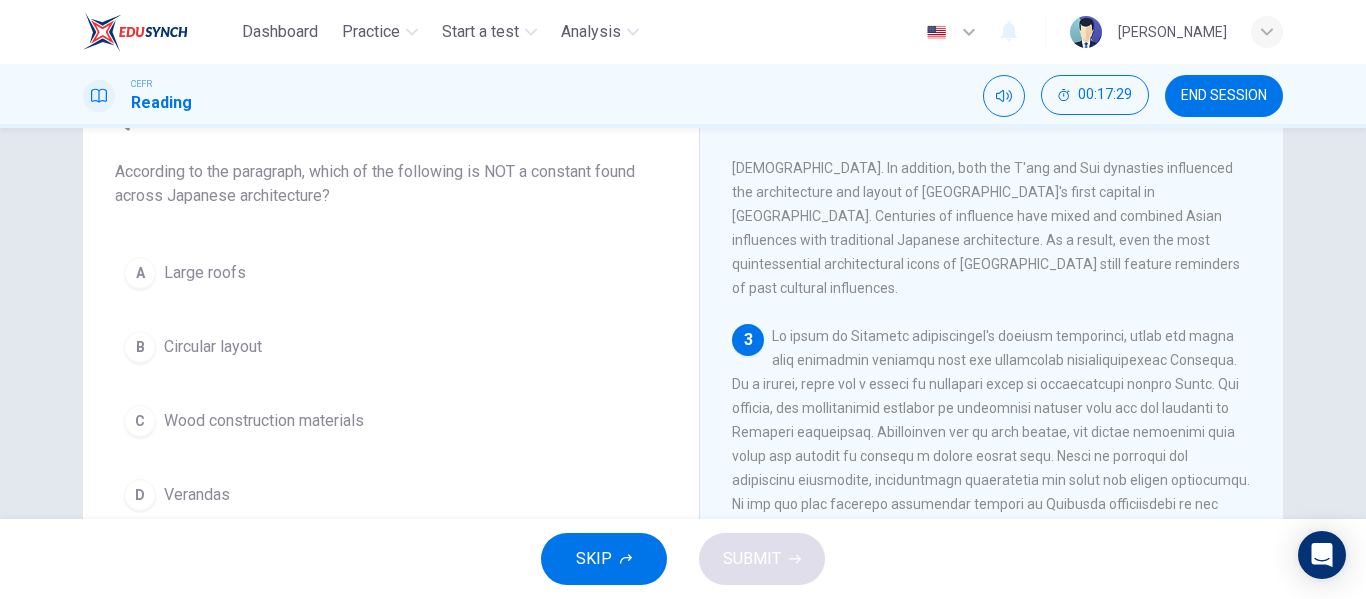 drag, startPoint x: 976, startPoint y: 393, endPoint x: 1101, endPoint y: 401, distance: 125.25574 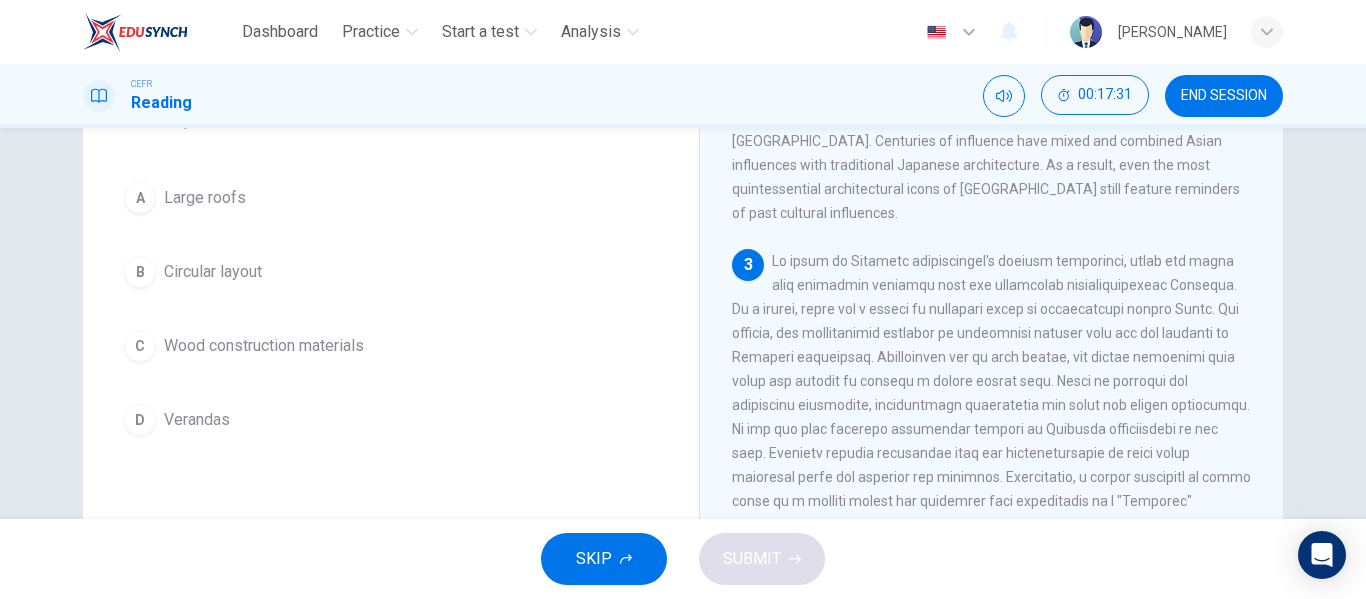 scroll, scrollTop: 104, scrollLeft: 0, axis: vertical 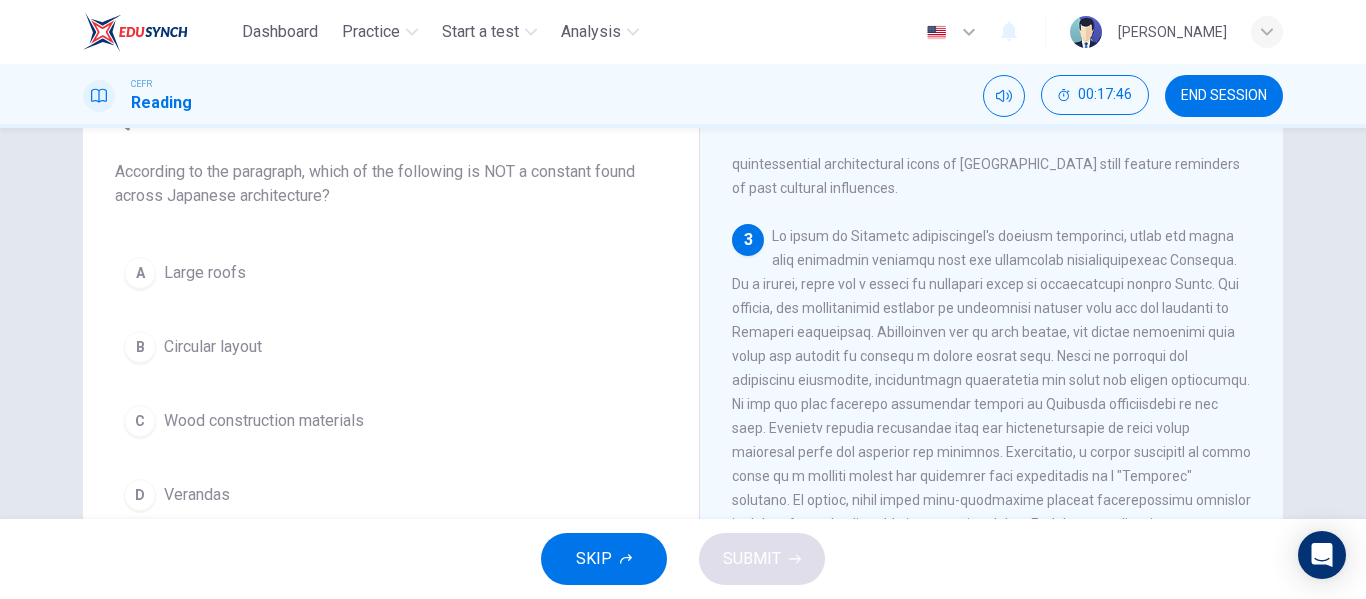 drag, startPoint x: 951, startPoint y: 344, endPoint x: 1025, endPoint y: 349, distance: 74.168724 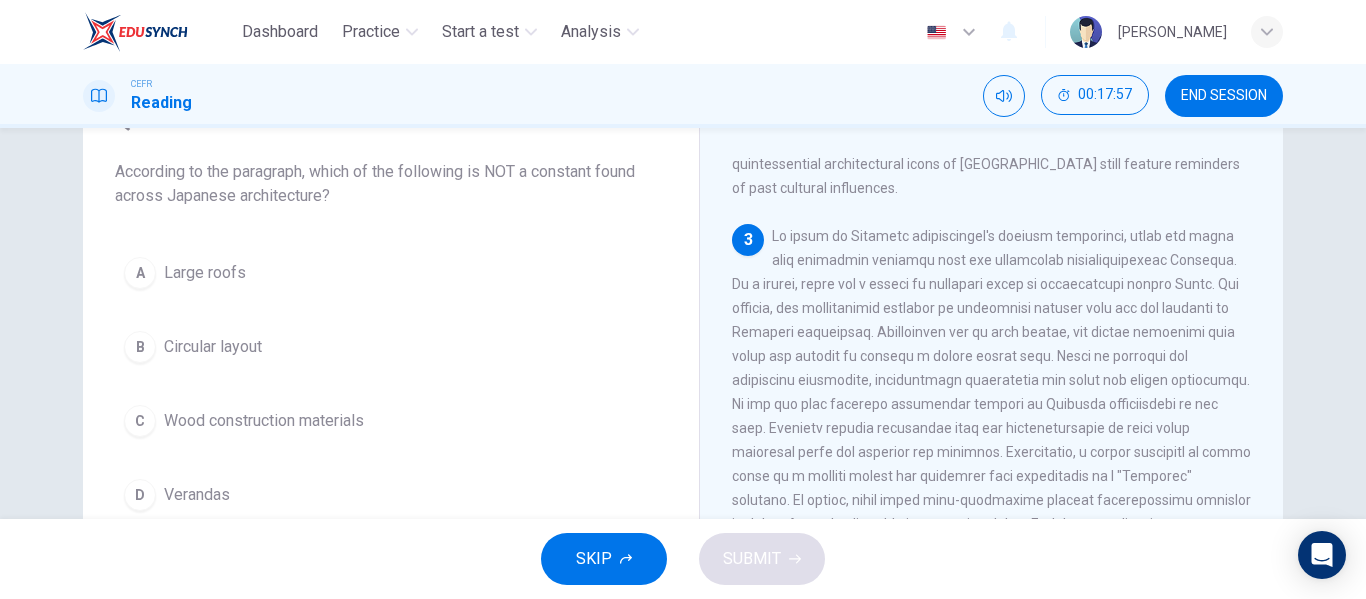 scroll, scrollTop: 700, scrollLeft: 0, axis: vertical 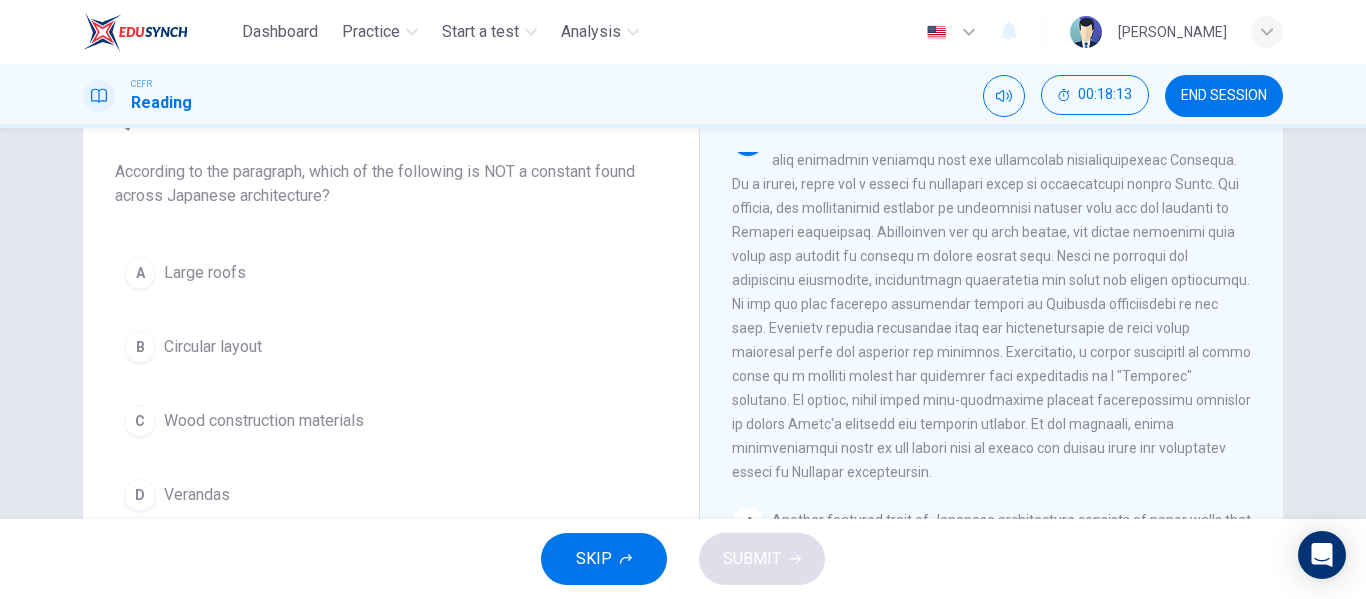 click on "Circular layout" at bounding box center [213, 347] 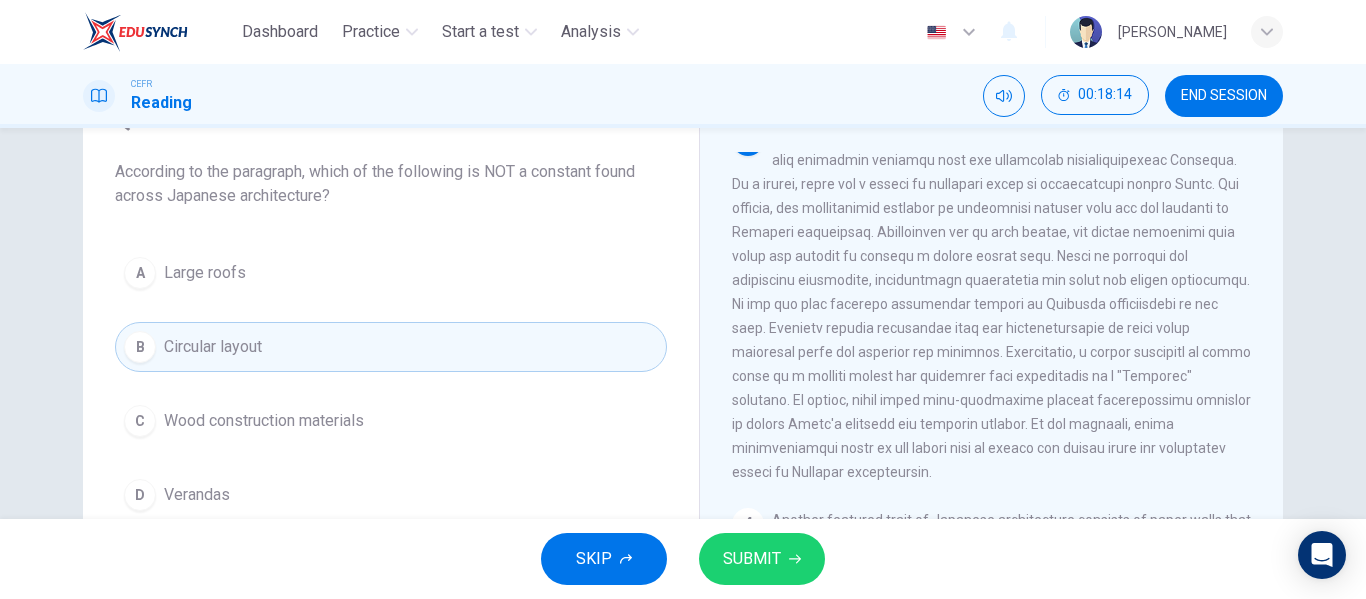 click on "SUBMIT" at bounding box center [752, 559] 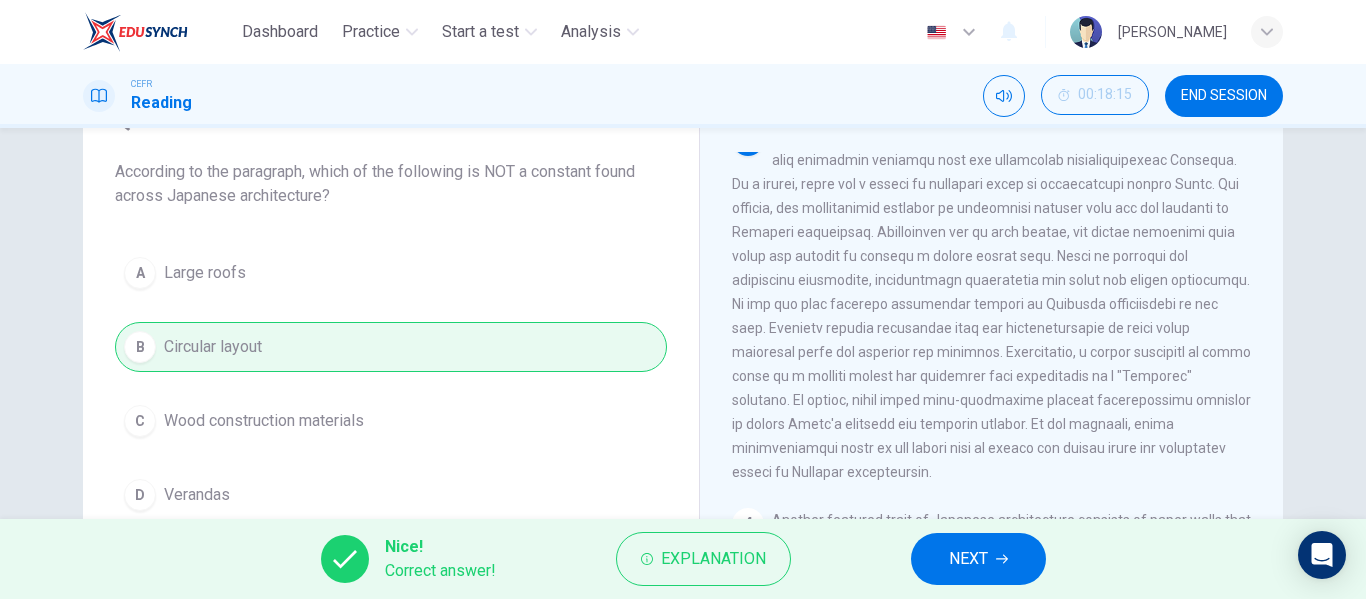 click on "NEXT" at bounding box center [968, 559] 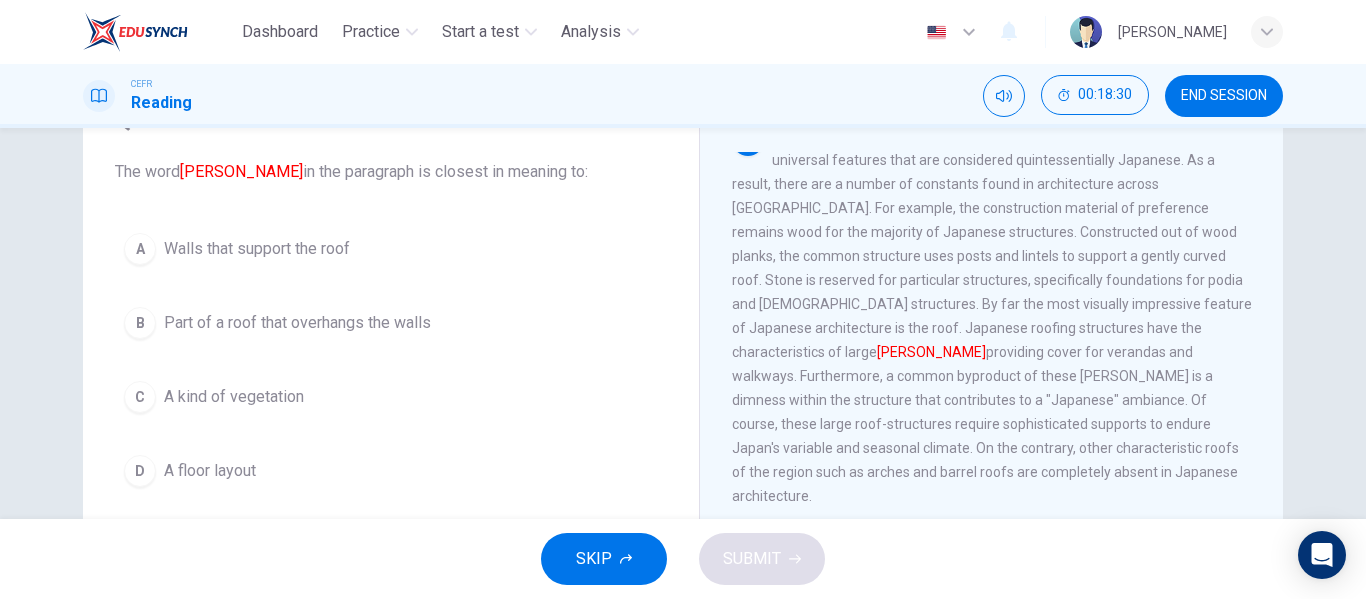 click on "B Part of a roof that overhangs the walls" at bounding box center [391, 323] 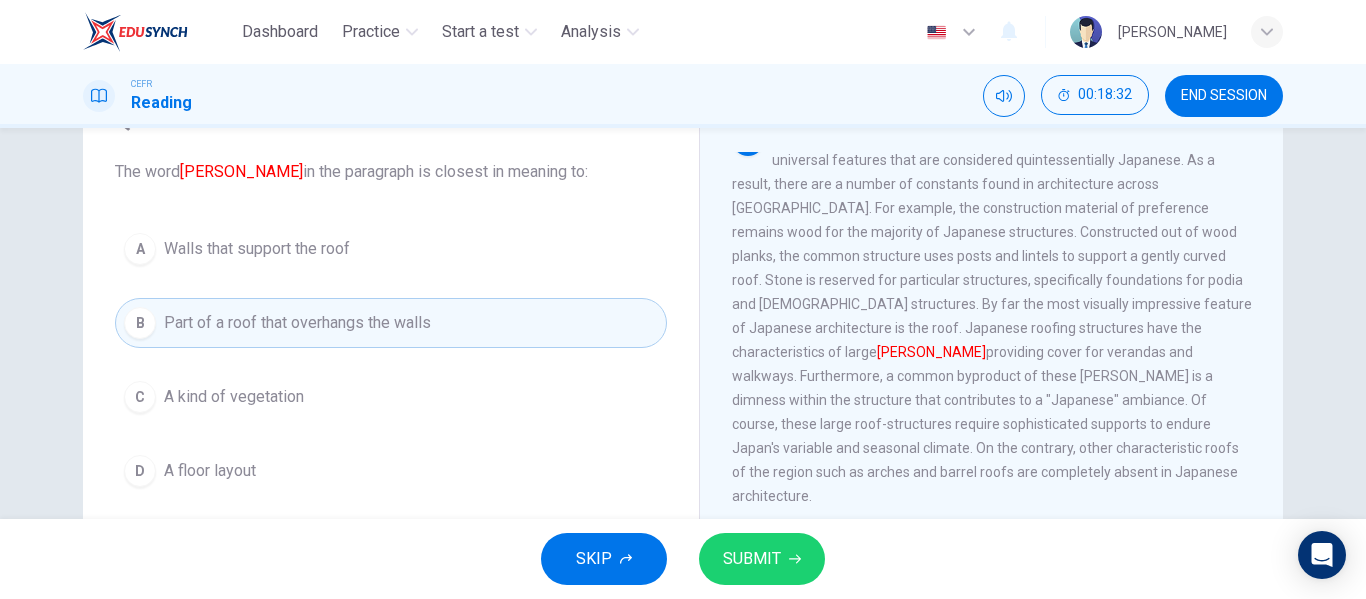 click on "SUBMIT" at bounding box center [752, 559] 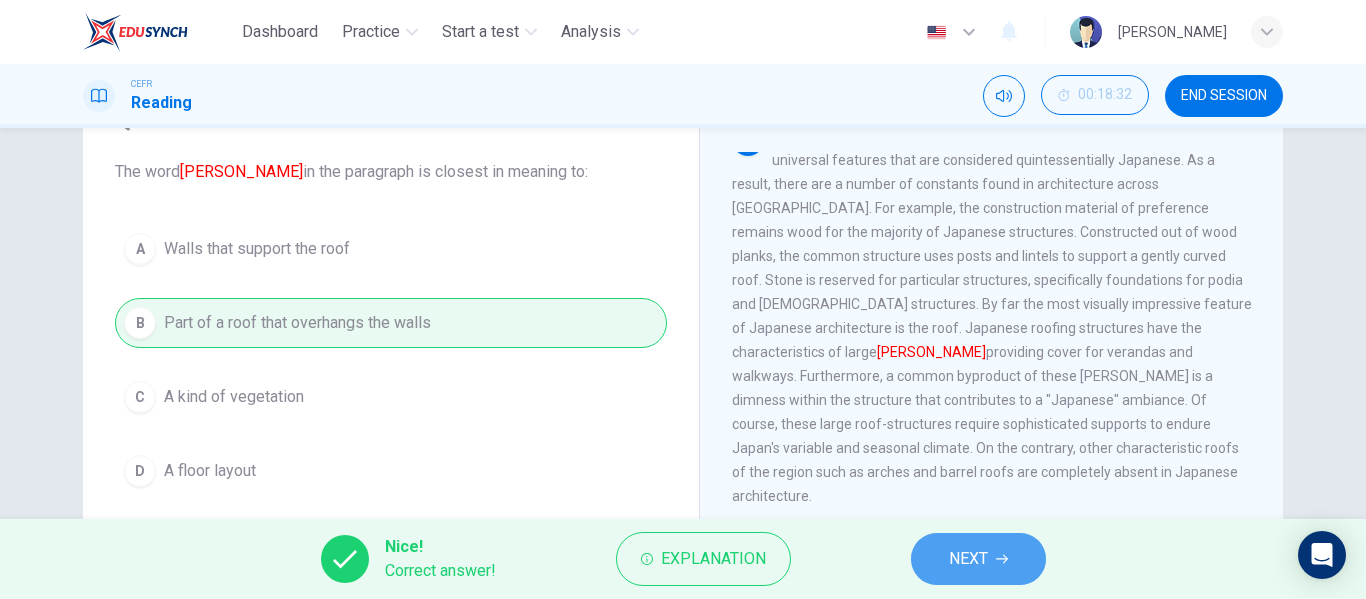 click on "NEXT" at bounding box center [978, 559] 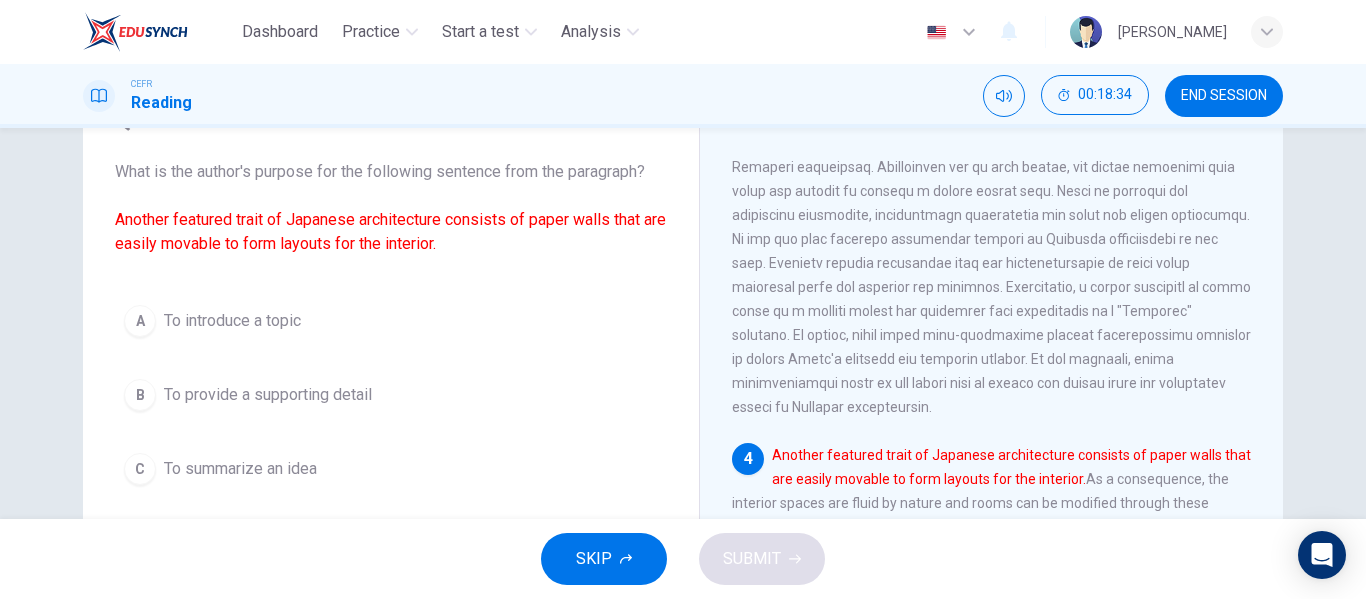 scroll, scrollTop: 800, scrollLeft: 0, axis: vertical 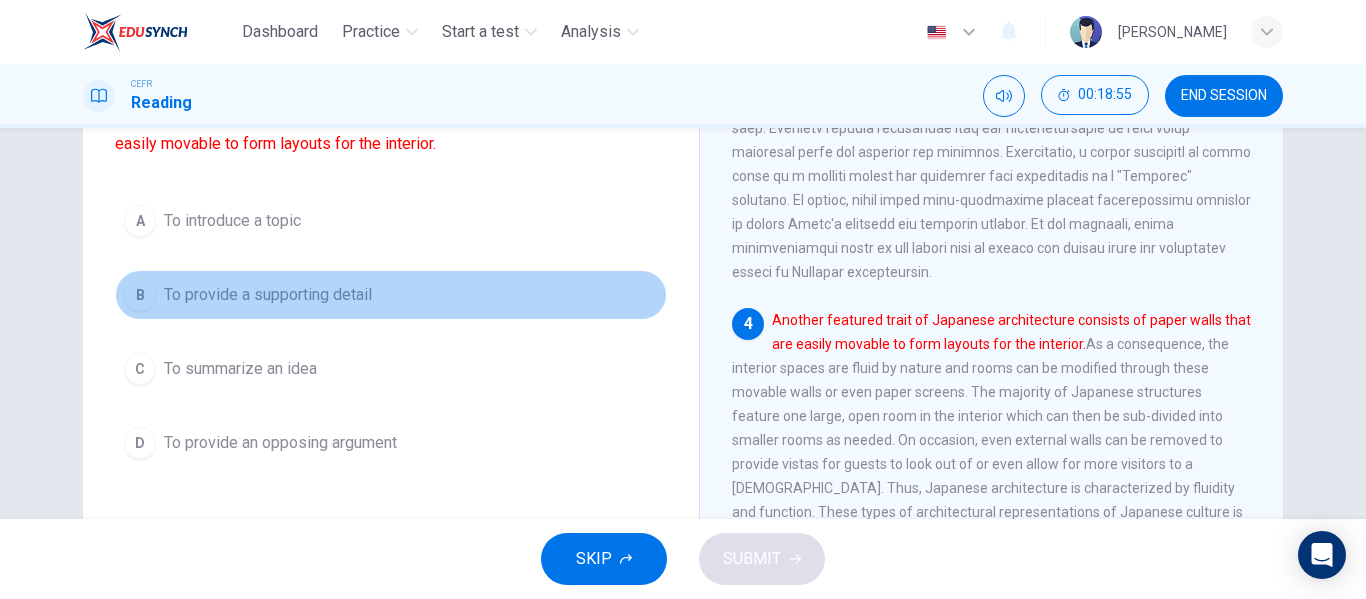click on "B To provide a supporting detail" at bounding box center [391, 295] 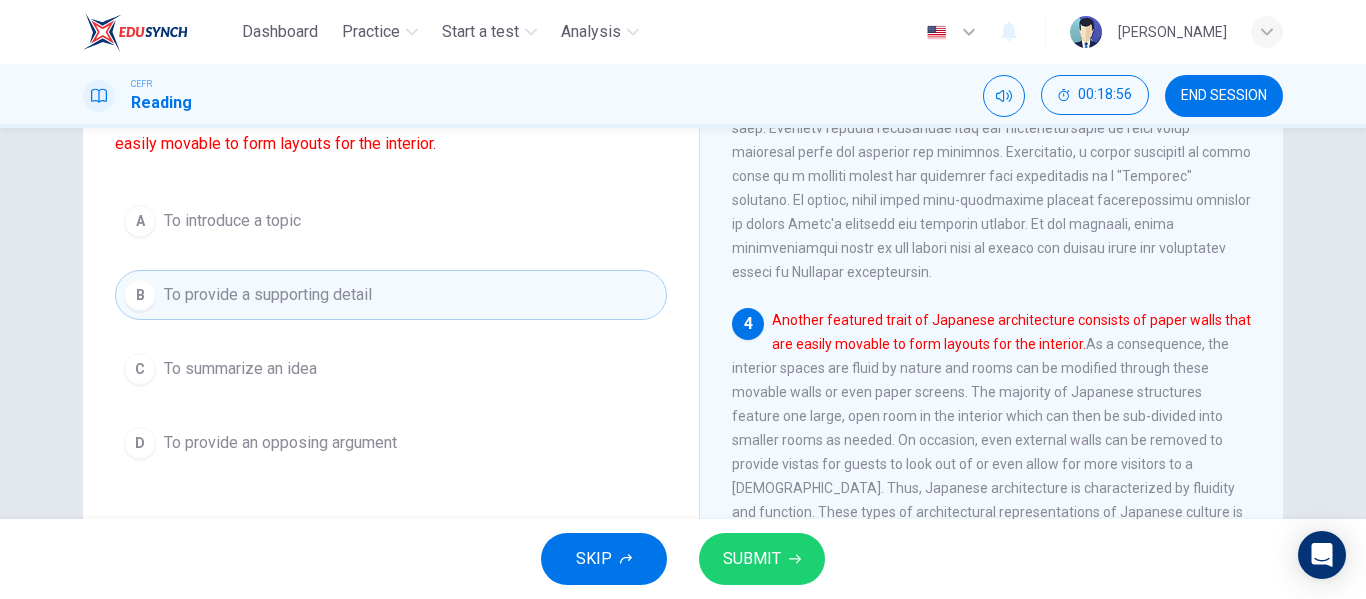 click on "SUBMIT" at bounding box center [752, 559] 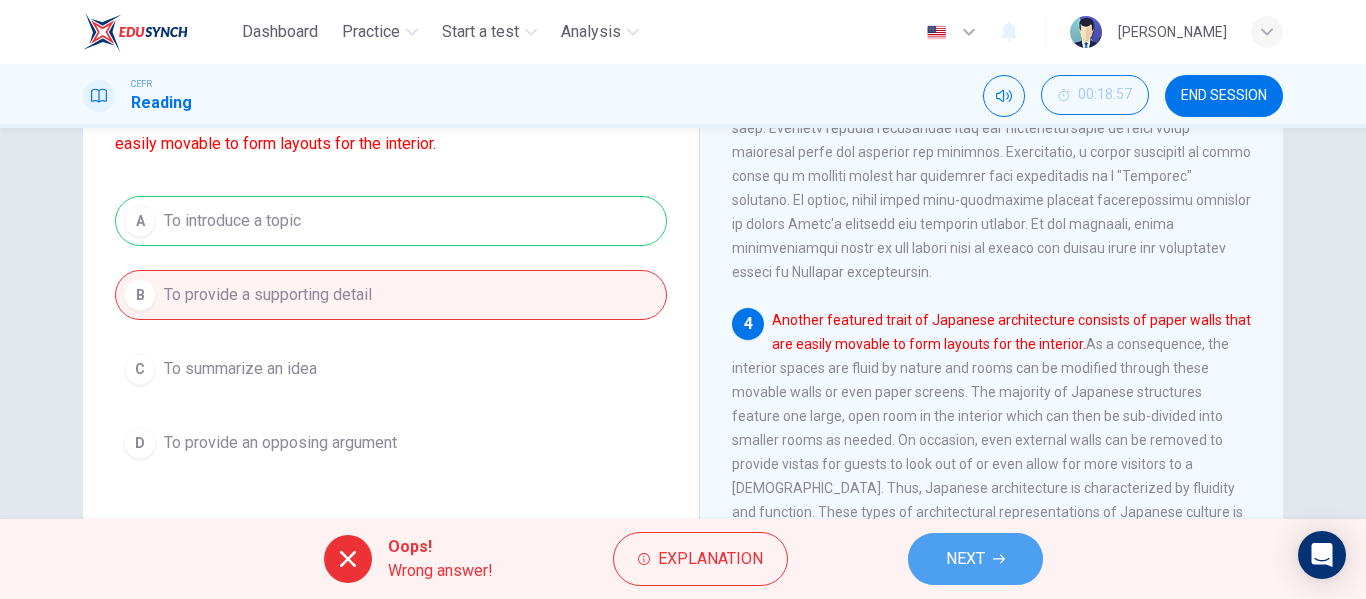 click on "NEXT" at bounding box center [965, 559] 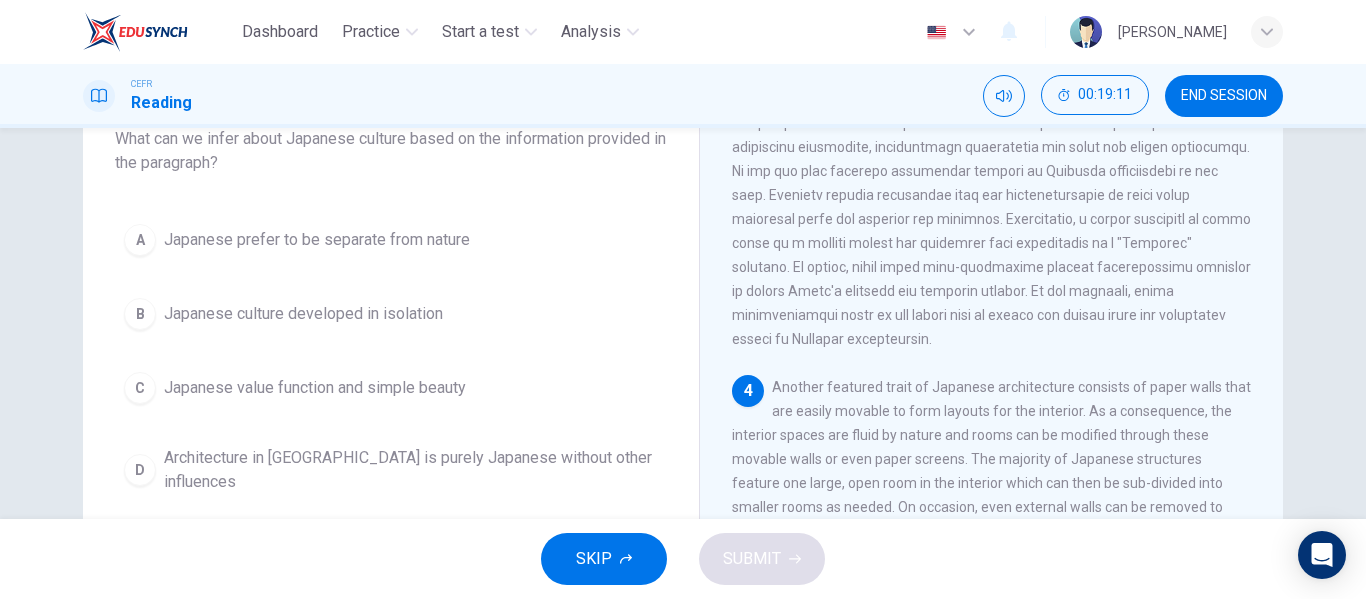 scroll, scrollTop: 104, scrollLeft: 0, axis: vertical 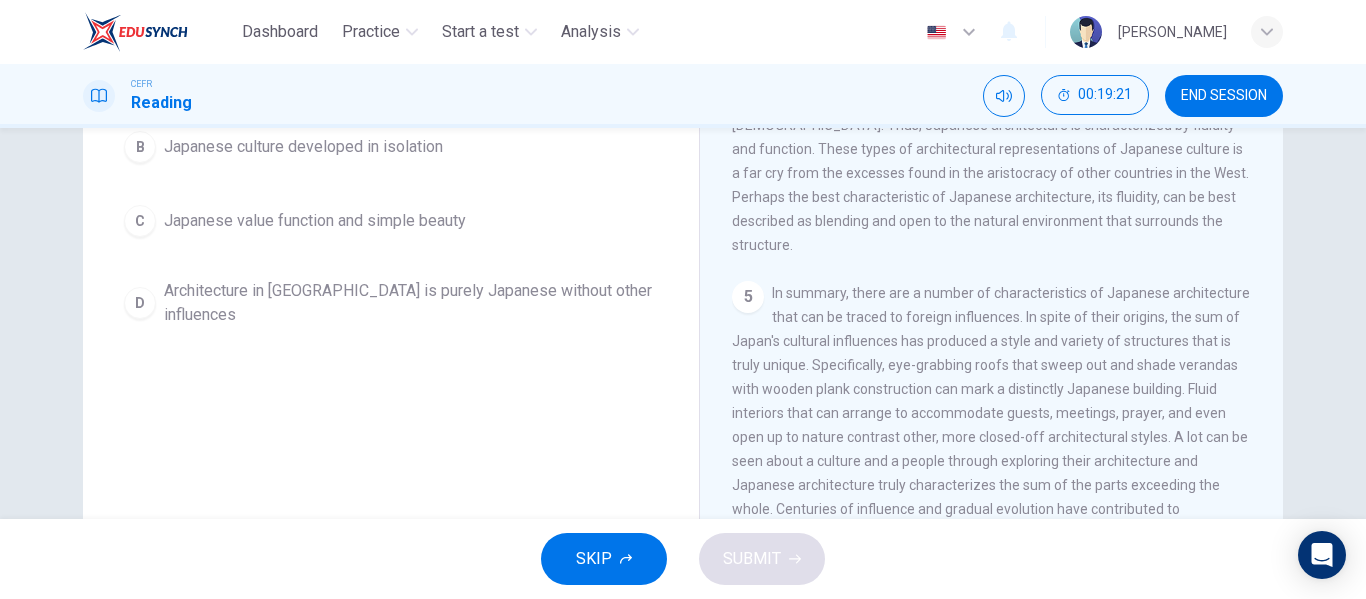 drag, startPoint x: 823, startPoint y: 361, endPoint x: 1119, endPoint y: 373, distance: 296.24313 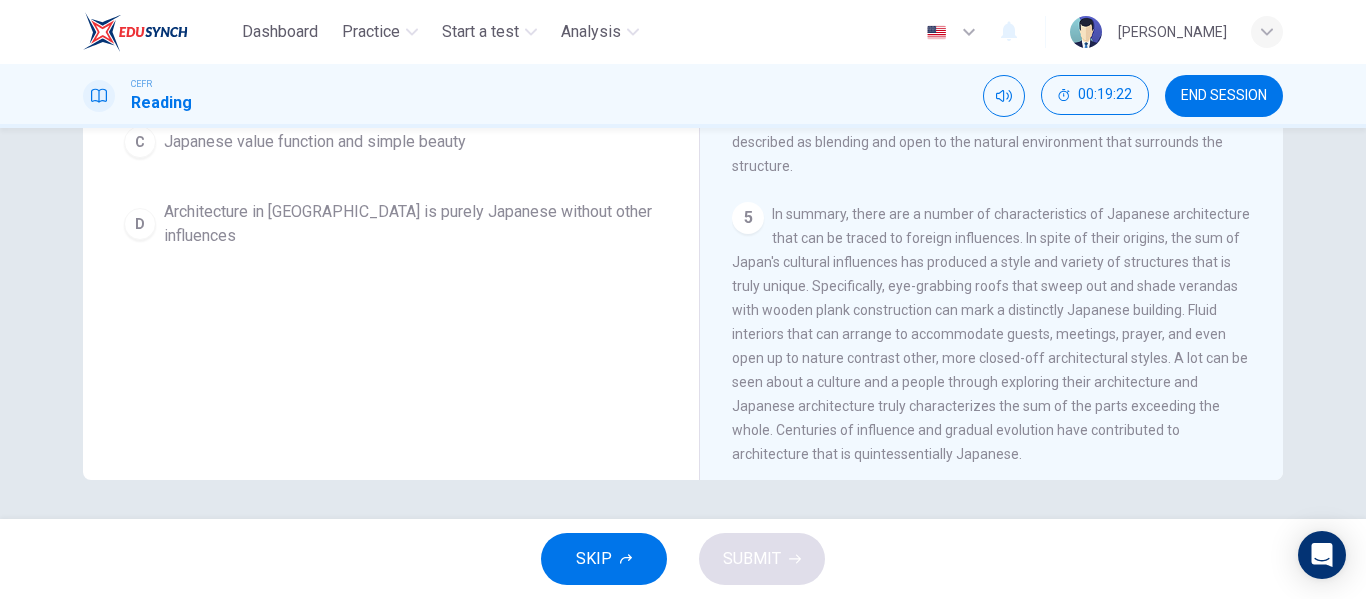 scroll, scrollTop: 384, scrollLeft: 0, axis: vertical 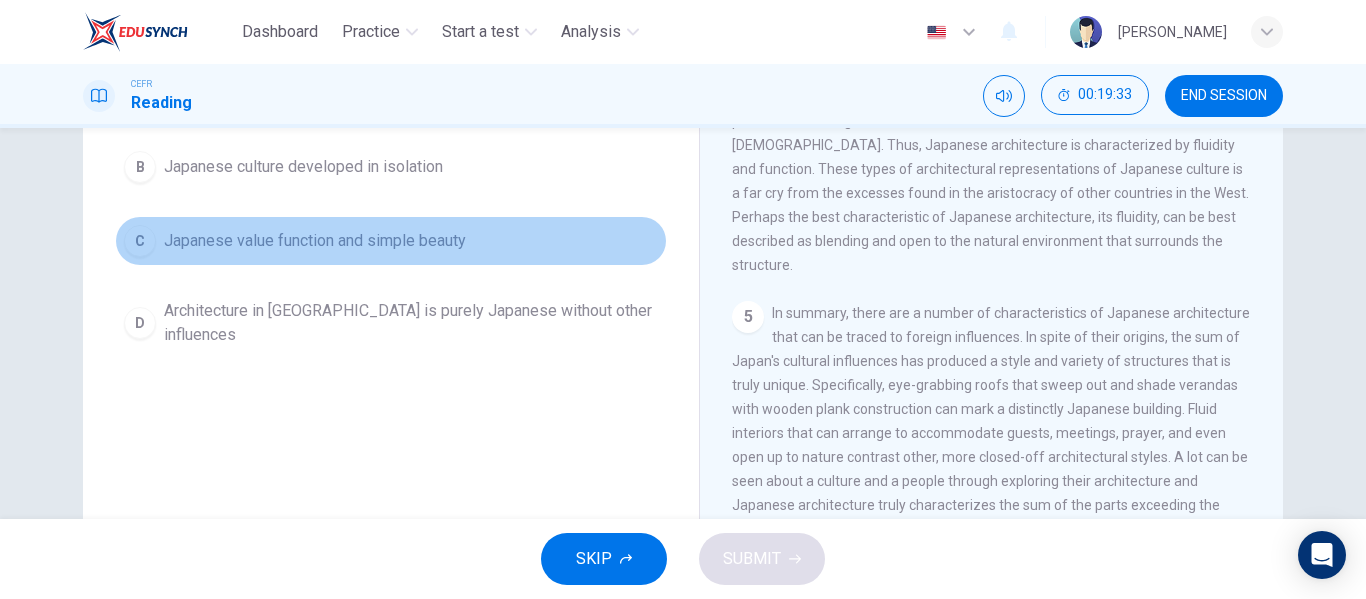 click on "C Japanese value function and simple beauty" at bounding box center (391, 241) 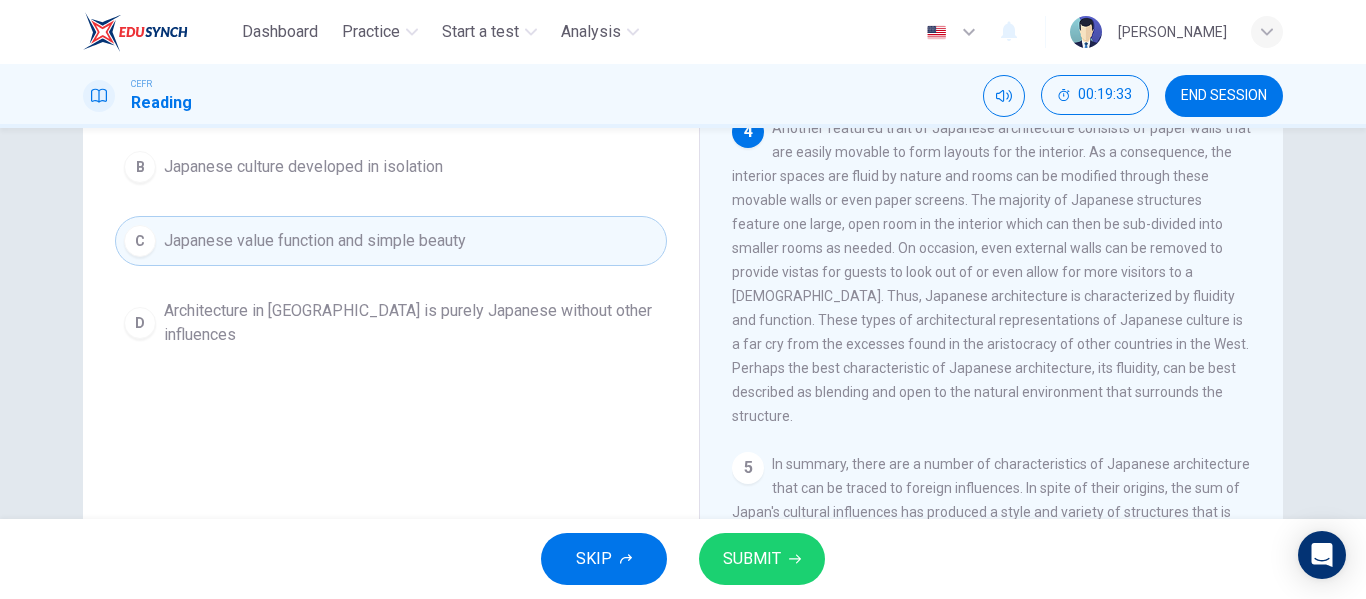 scroll, scrollTop: 863, scrollLeft: 0, axis: vertical 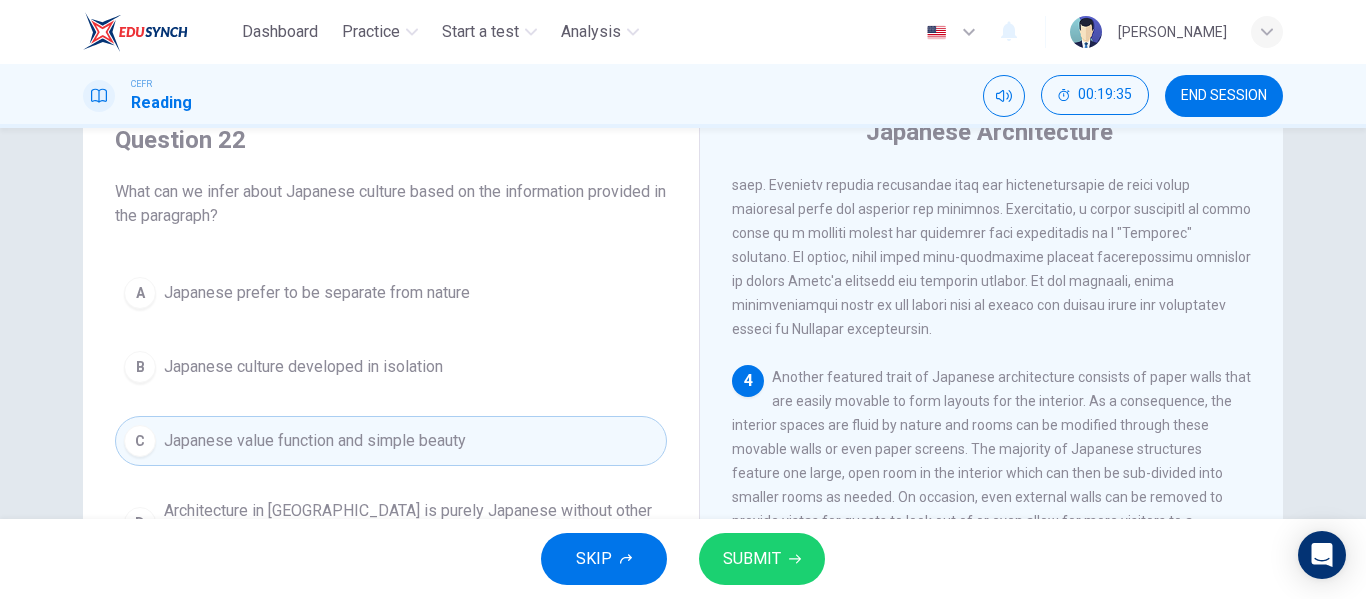 click on "SUBMIT" at bounding box center (752, 559) 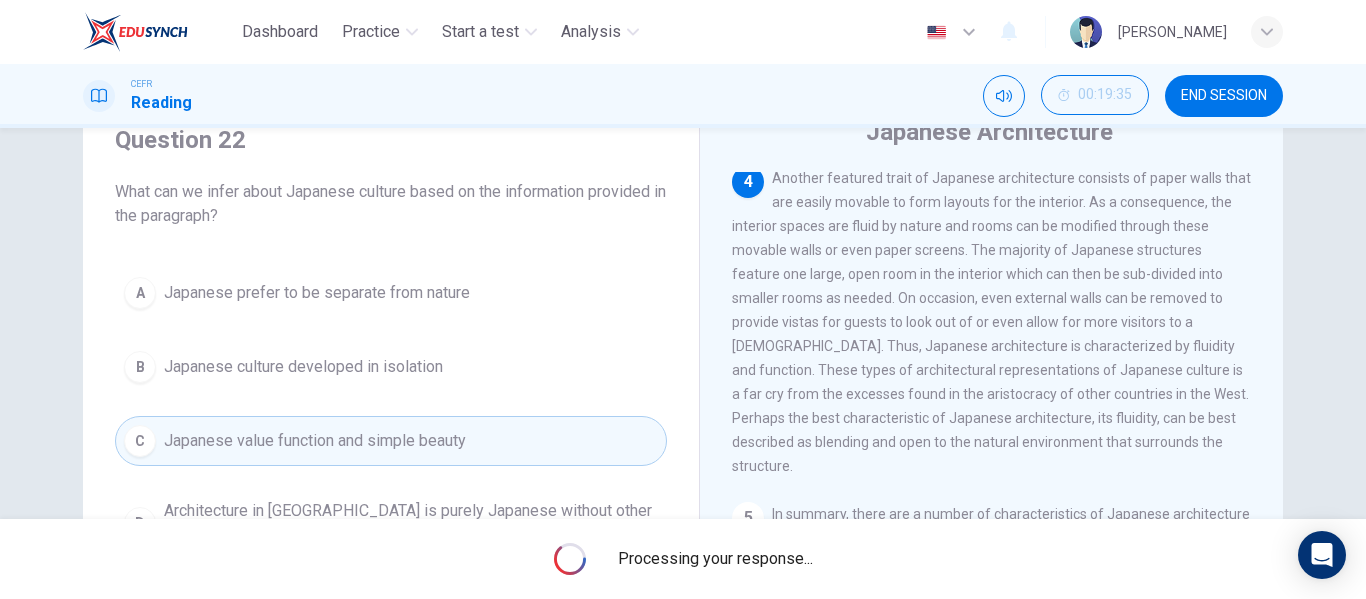 scroll, scrollTop: 1063, scrollLeft: 0, axis: vertical 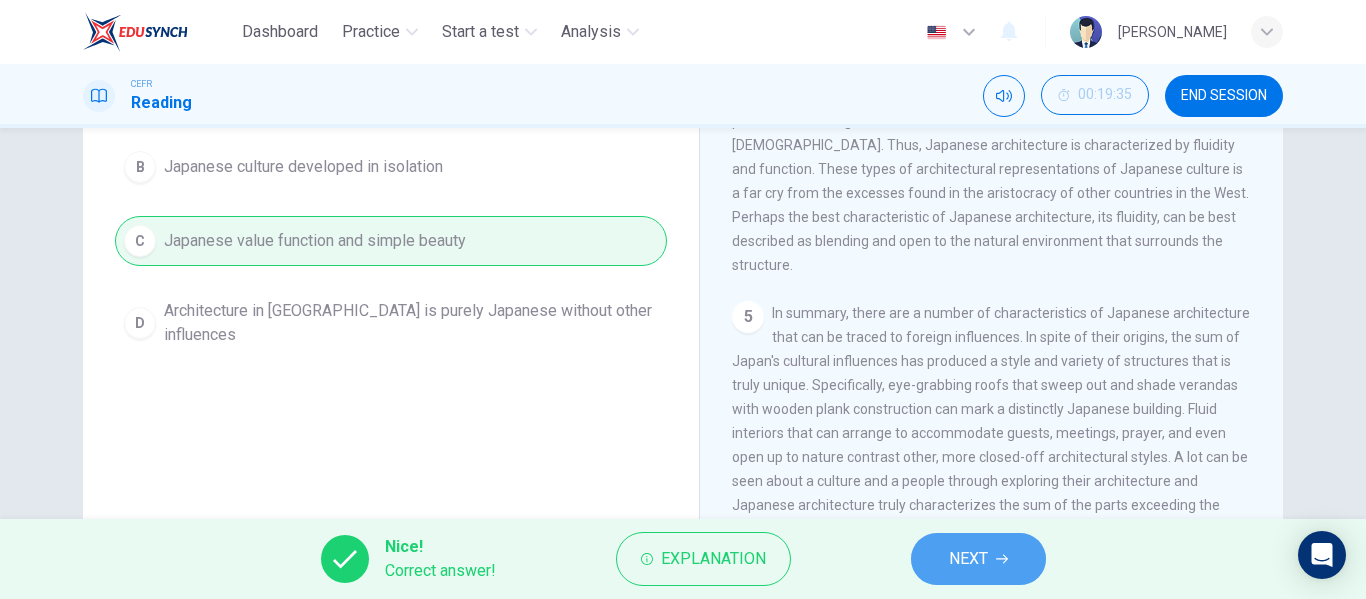 click on "NEXT" at bounding box center [978, 559] 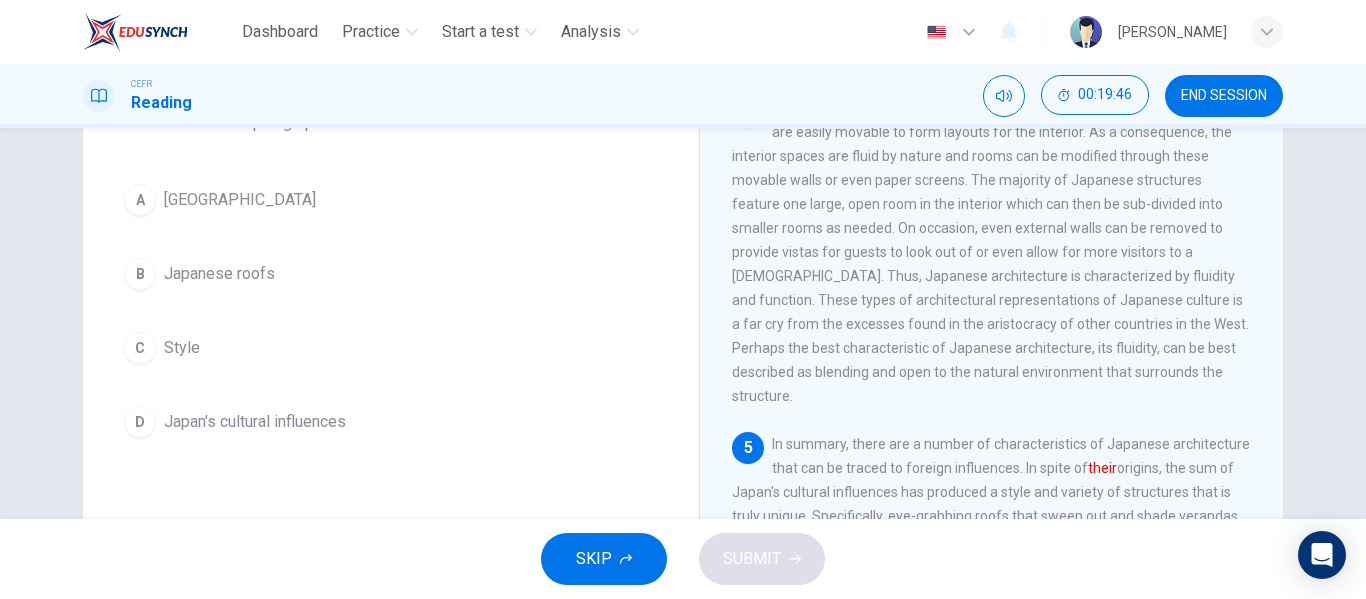 scroll, scrollTop: 200, scrollLeft: 0, axis: vertical 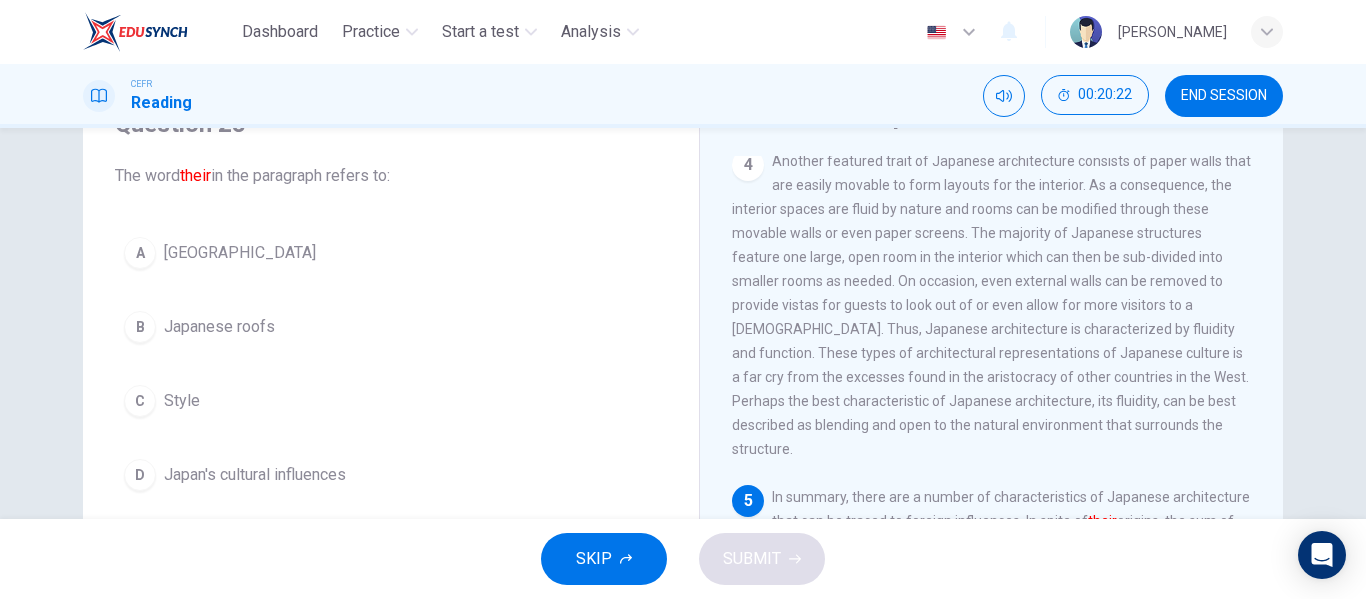 click on "A Japan" at bounding box center (391, 253) 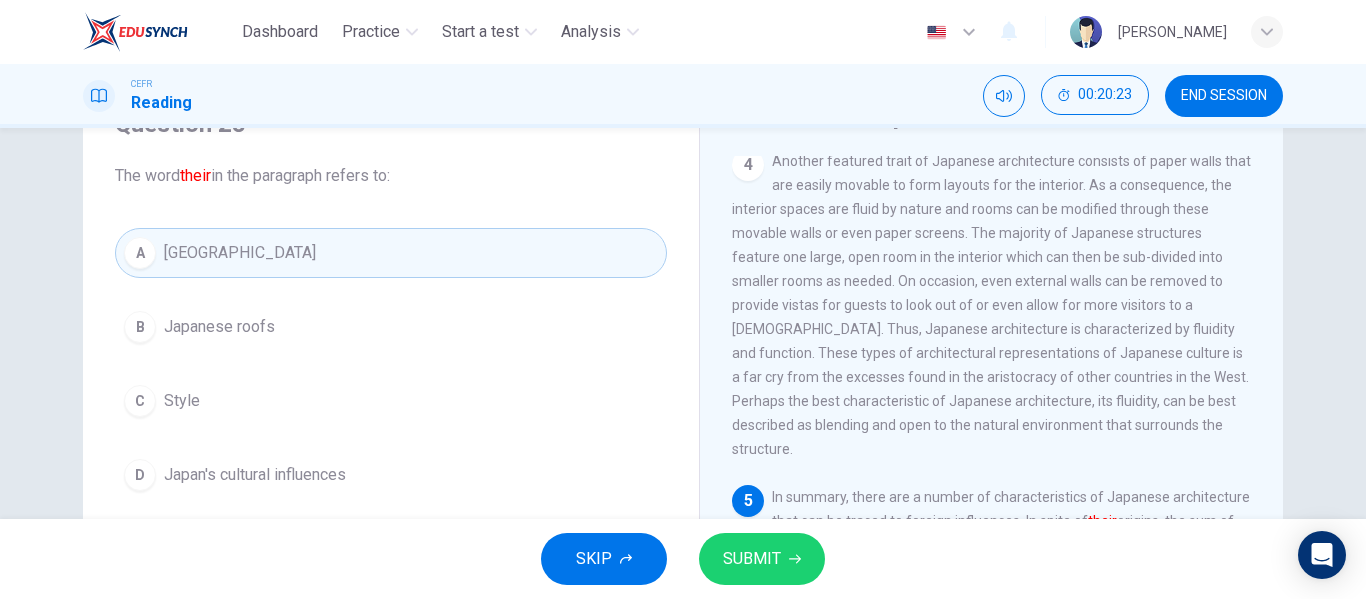 click on "SKIP SUBMIT" at bounding box center [683, 559] 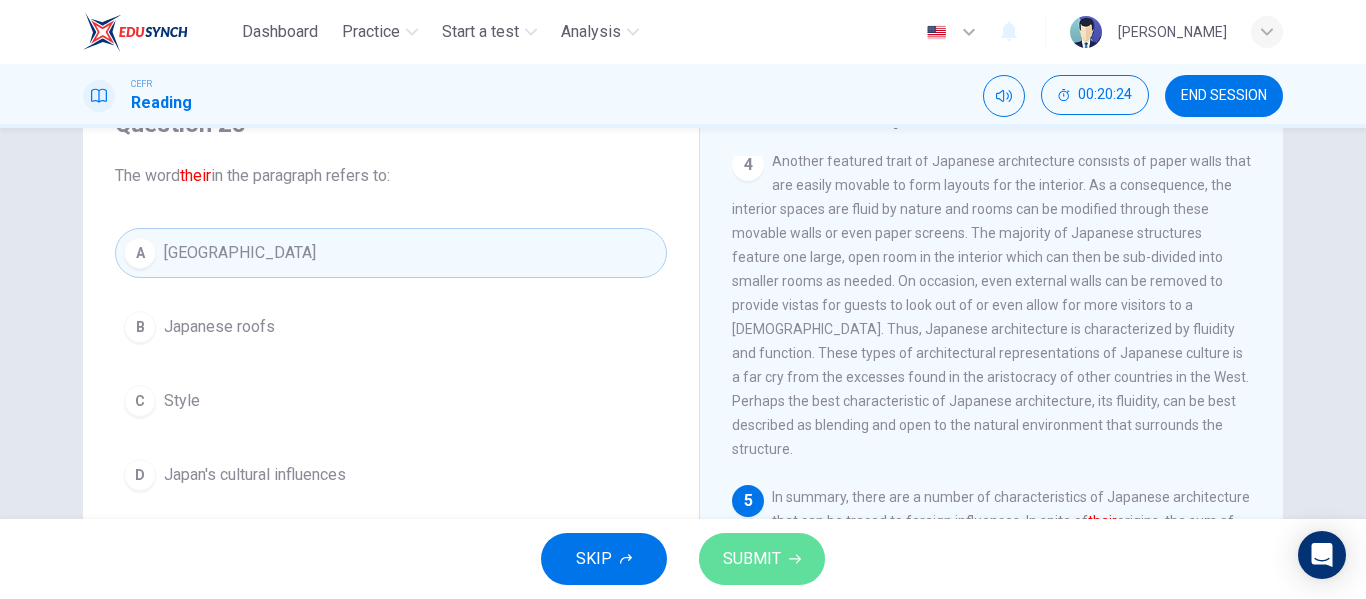click on "SUBMIT" at bounding box center [752, 559] 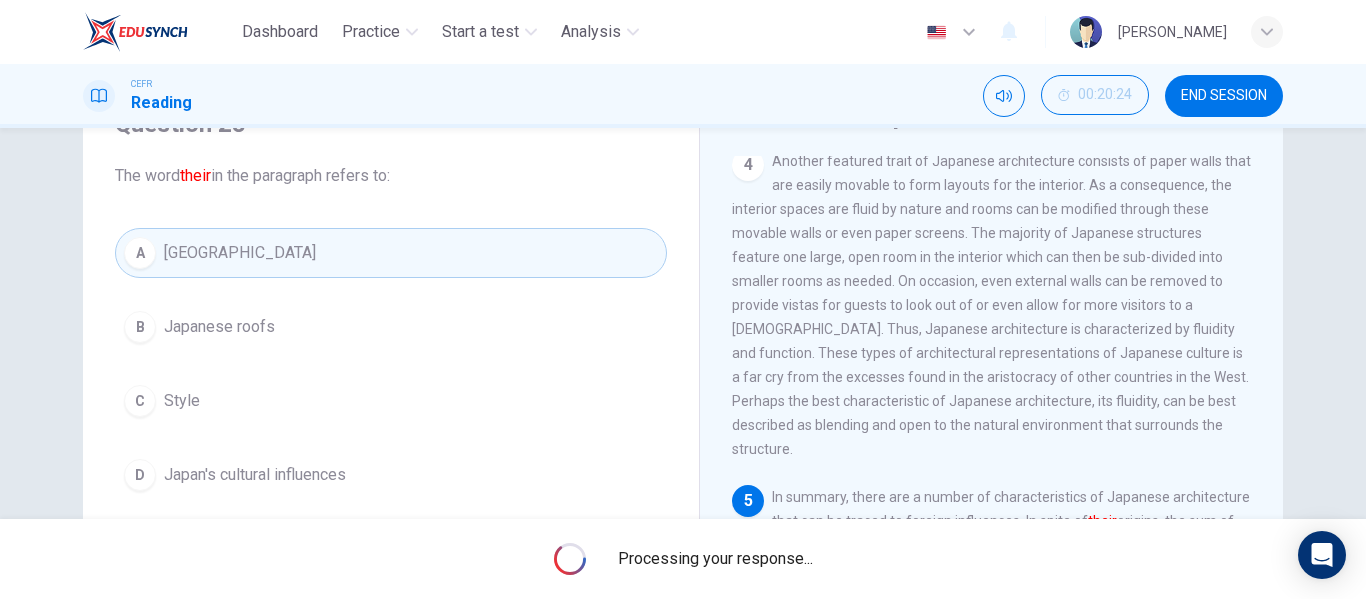 scroll, scrollTop: 200, scrollLeft: 0, axis: vertical 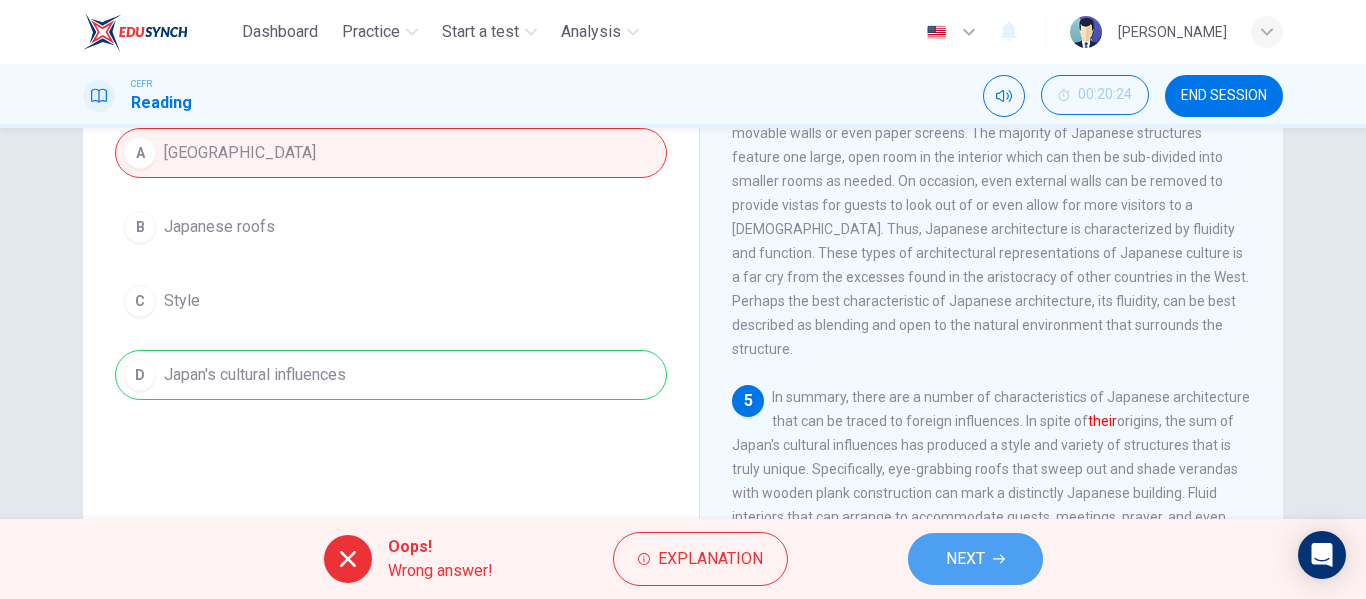 click on "NEXT" at bounding box center (965, 559) 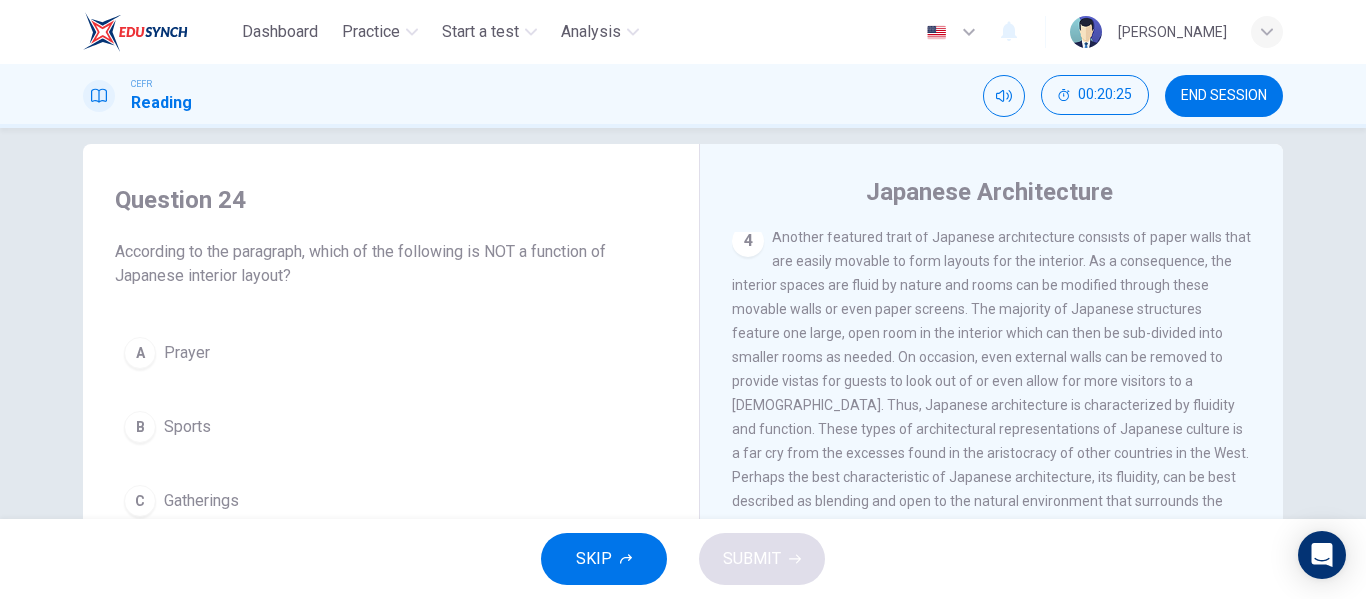 scroll, scrollTop: 124, scrollLeft: 0, axis: vertical 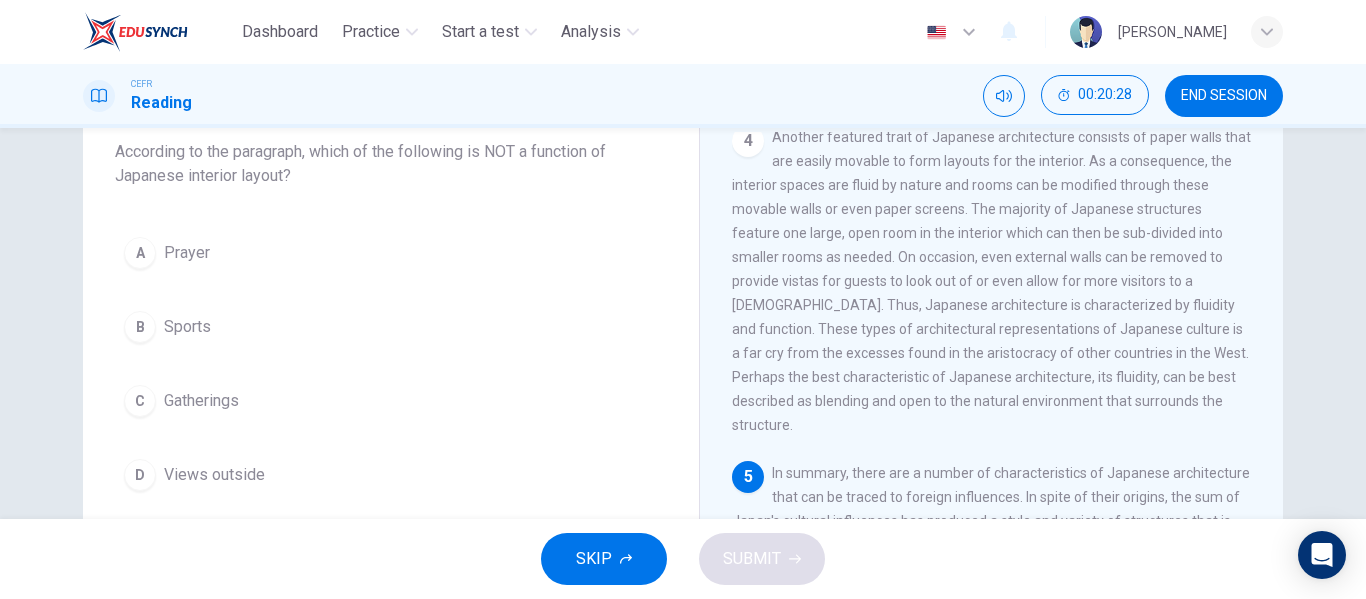 drag, startPoint x: 491, startPoint y: 157, endPoint x: 731, endPoint y: 182, distance: 241.29857 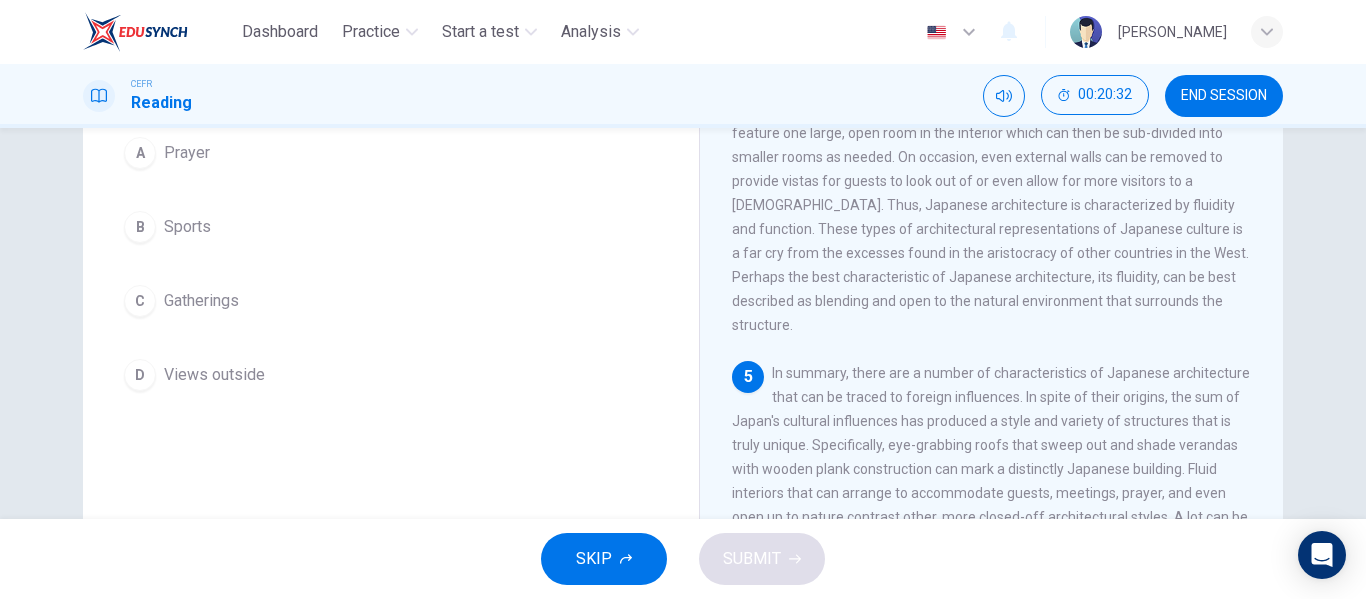 scroll, scrollTop: 124, scrollLeft: 0, axis: vertical 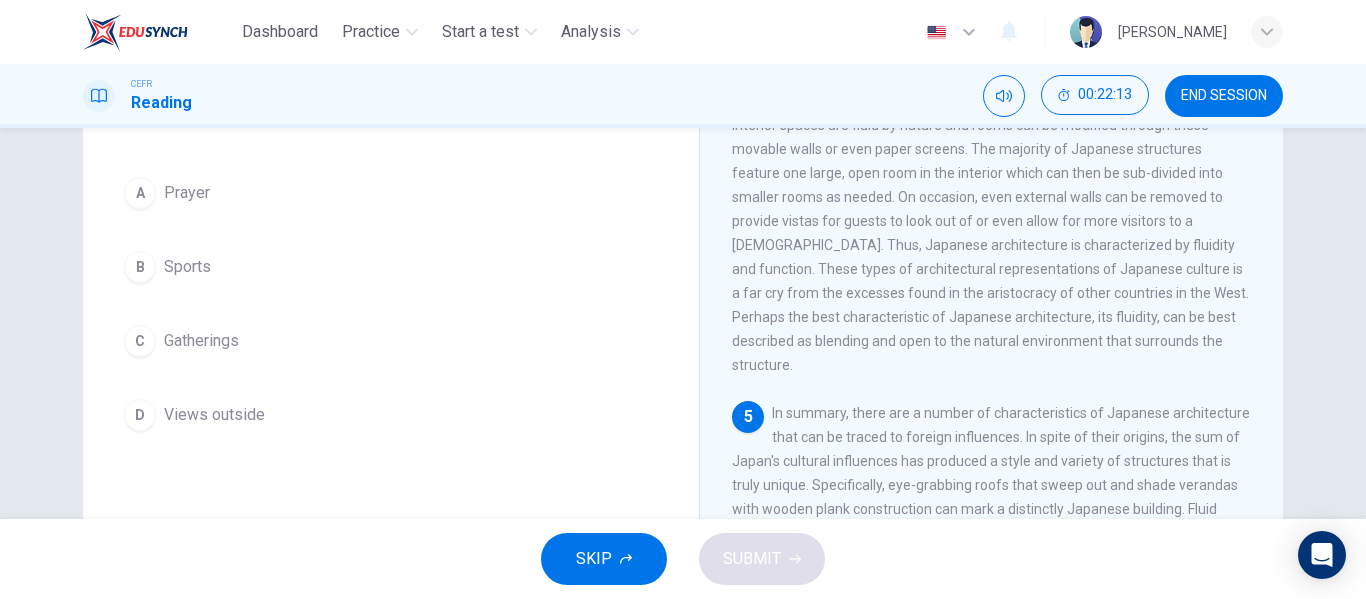click on "B Sports" at bounding box center (391, 267) 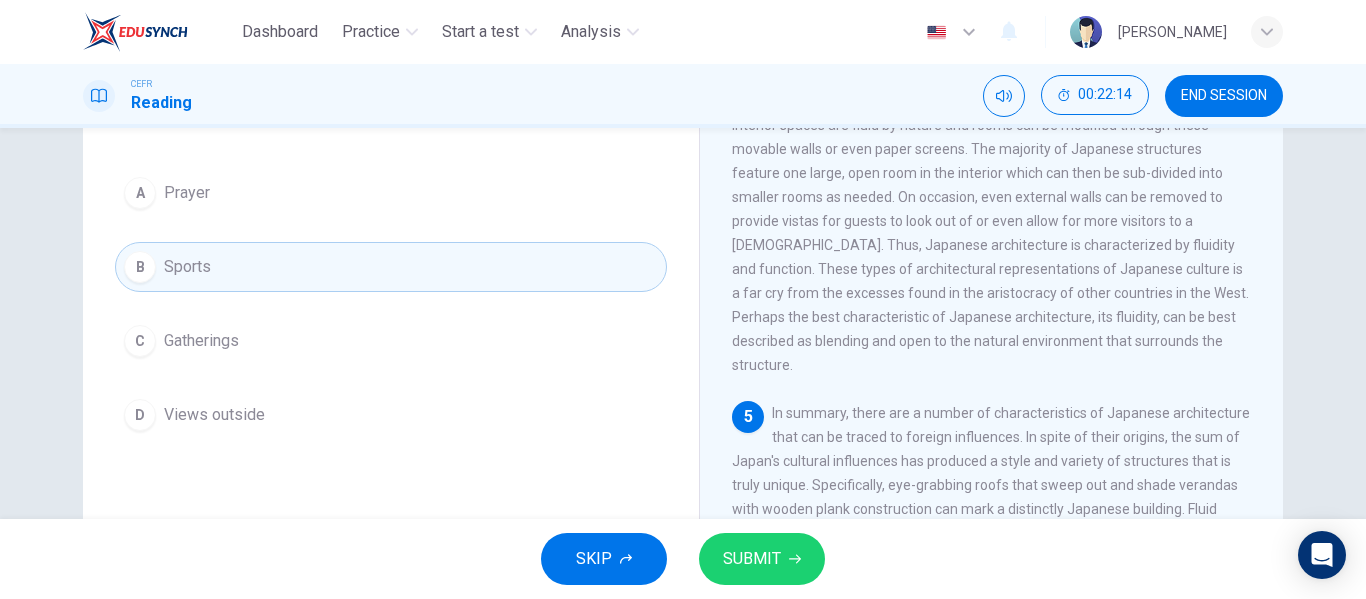 click on "SUBMIT" at bounding box center [752, 559] 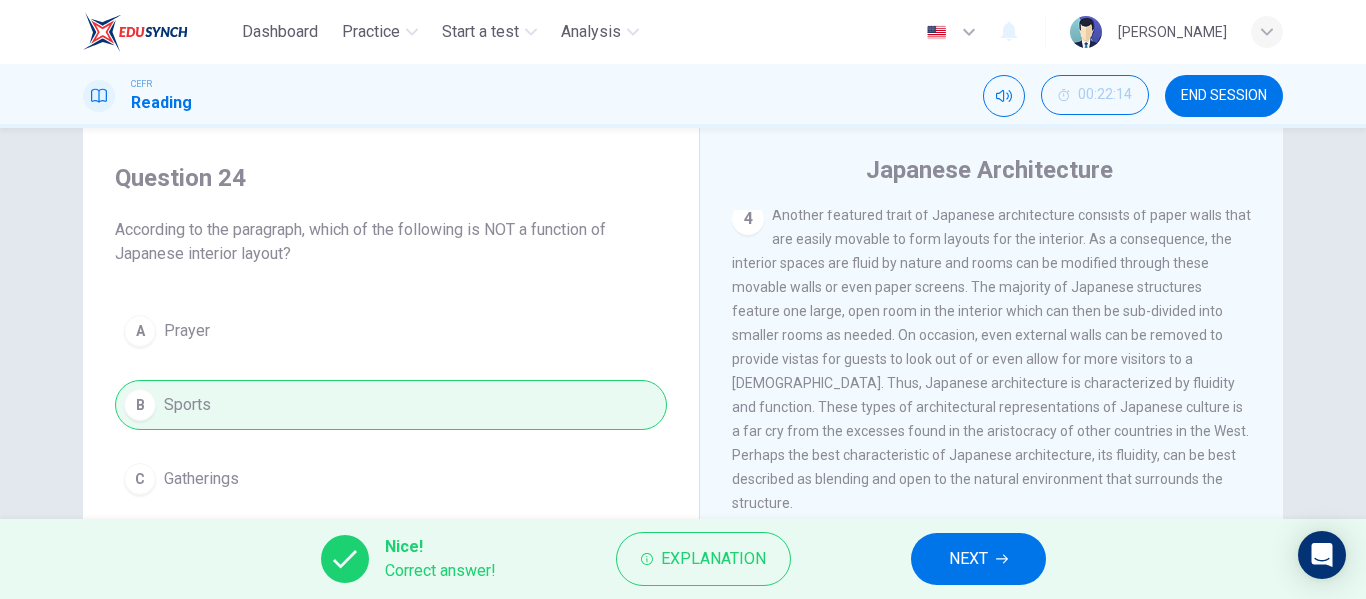 scroll, scrollTop: 0, scrollLeft: 0, axis: both 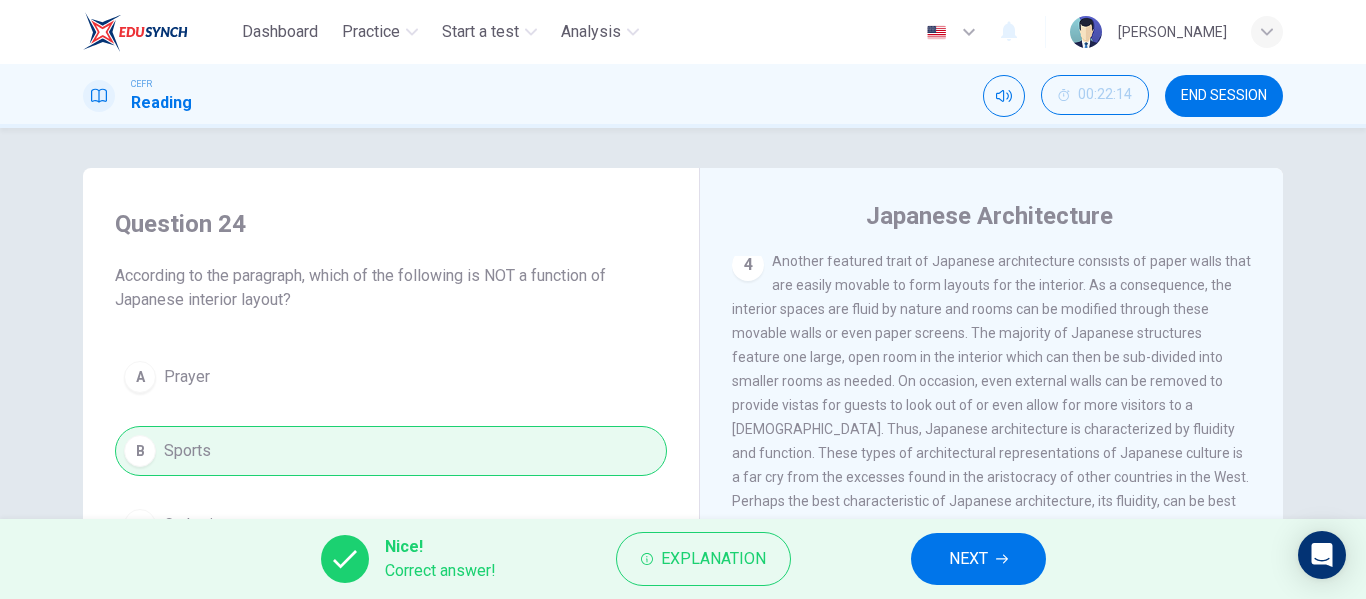 click on "NEXT" at bounding box center (978, 559) 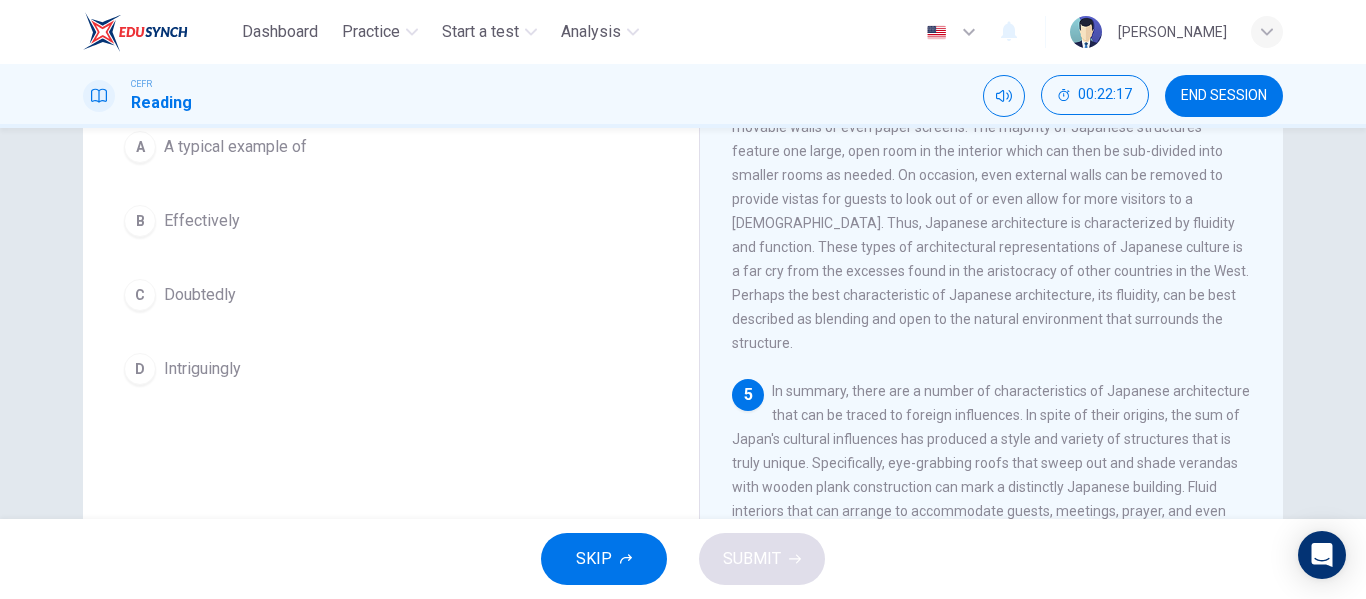 scroll, scrollTop: 384, scrollLeft: 0, axis: vertical 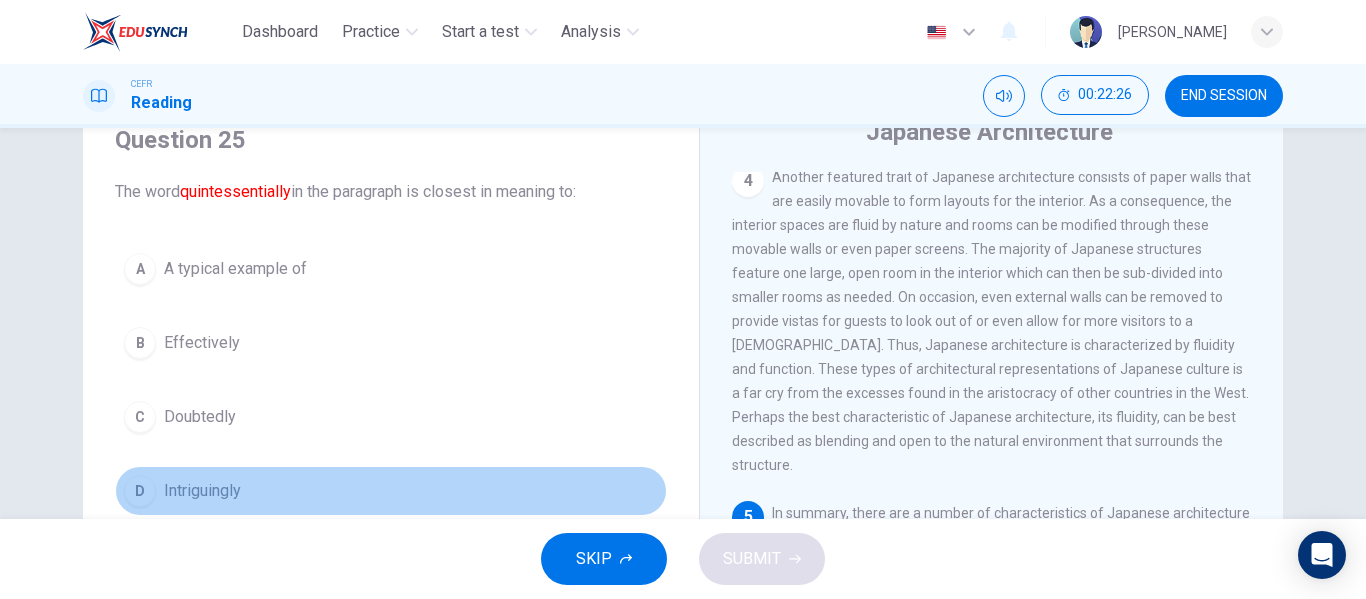 click on "D Intriguingly" at bounding box center (391, 491) 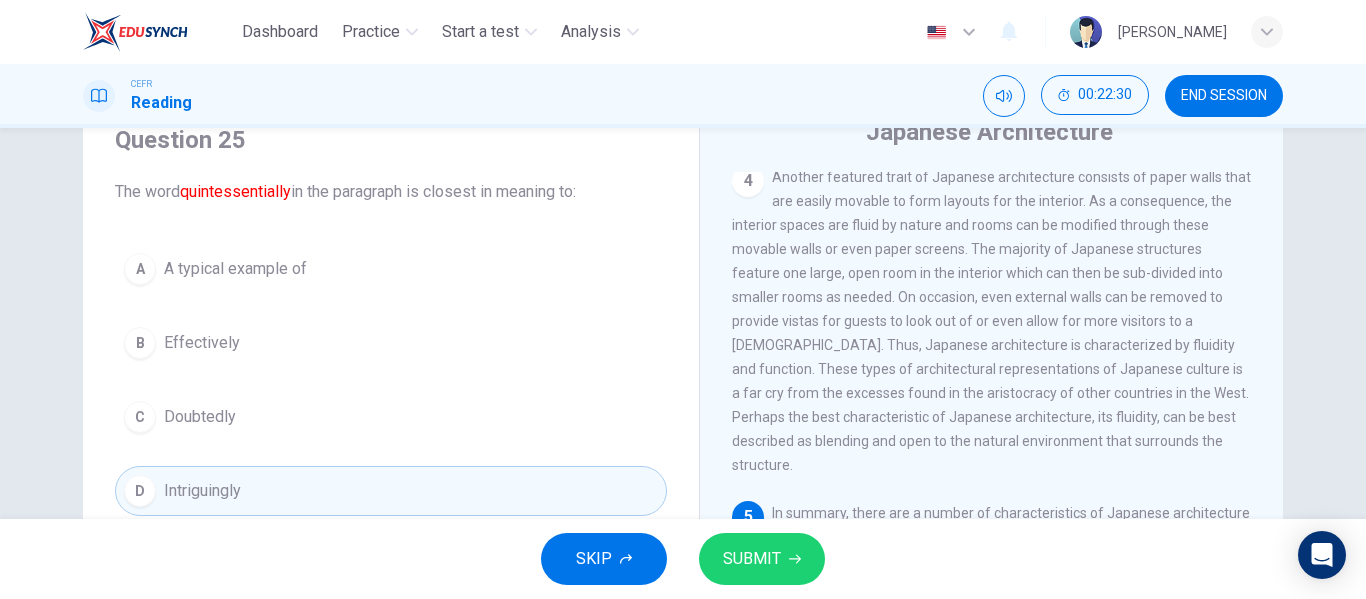click on "SUBMIT" at bounding box center [752, 559] 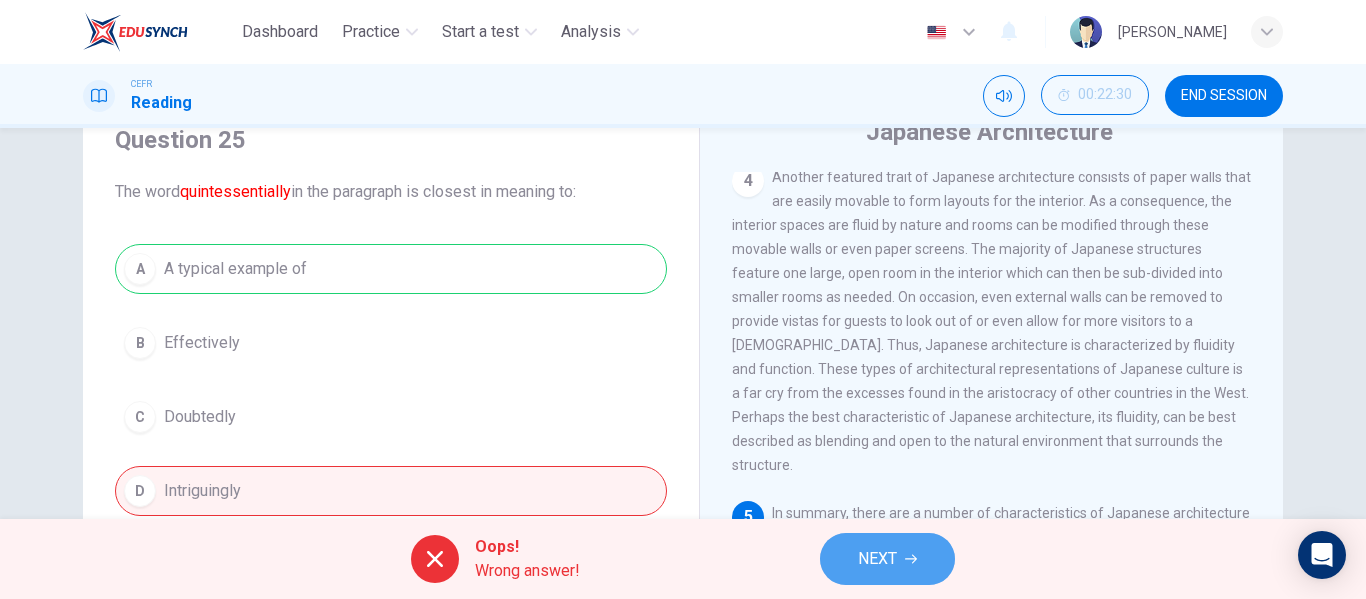 click on "NEXT" at bounding box center (877, 559) 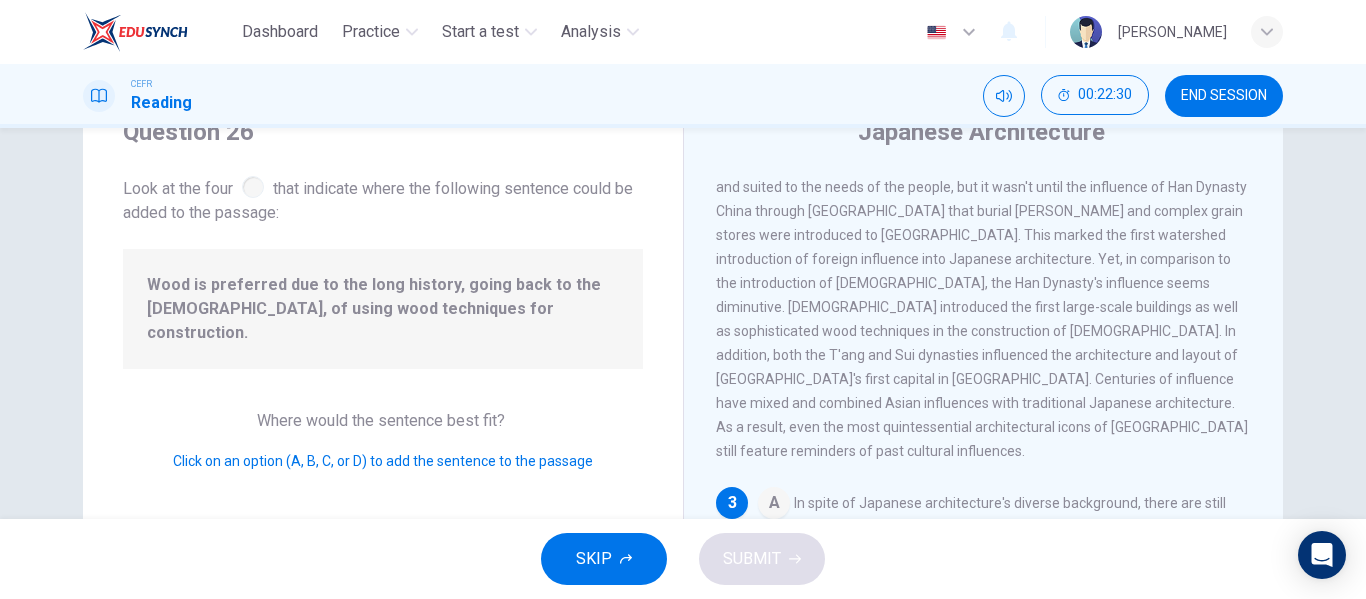 scroll, scrollTop: 424, scrollLeft: 0, axis: vertical 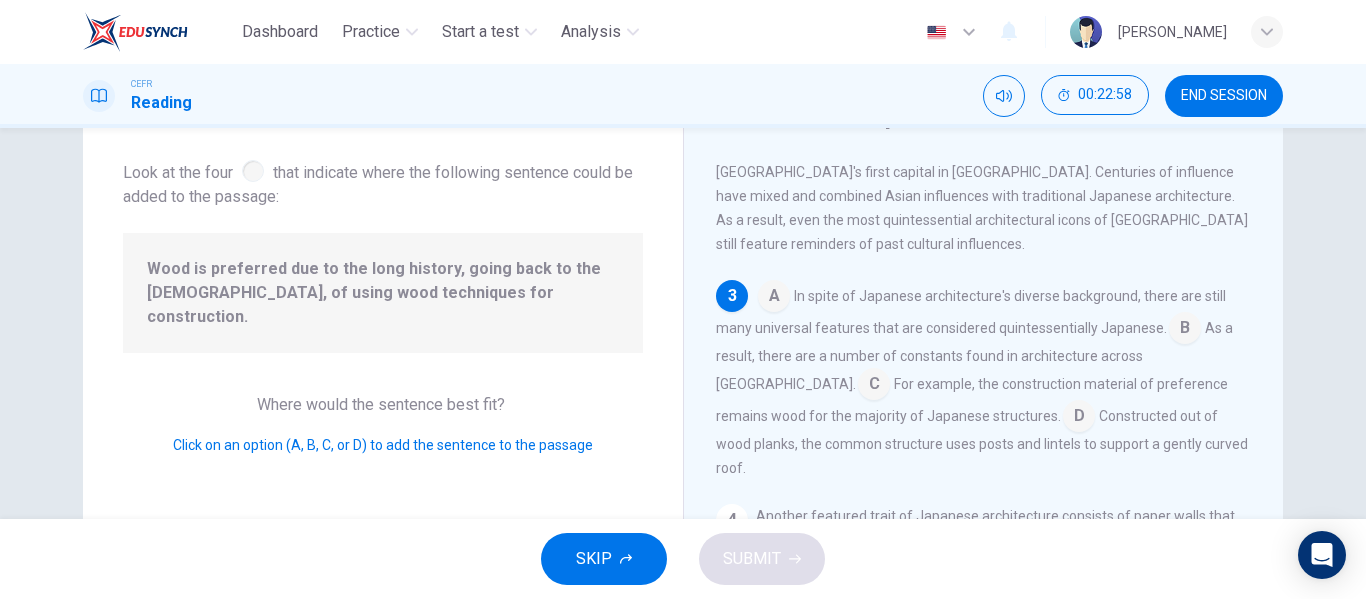 click at bounding box center (1079, 418) 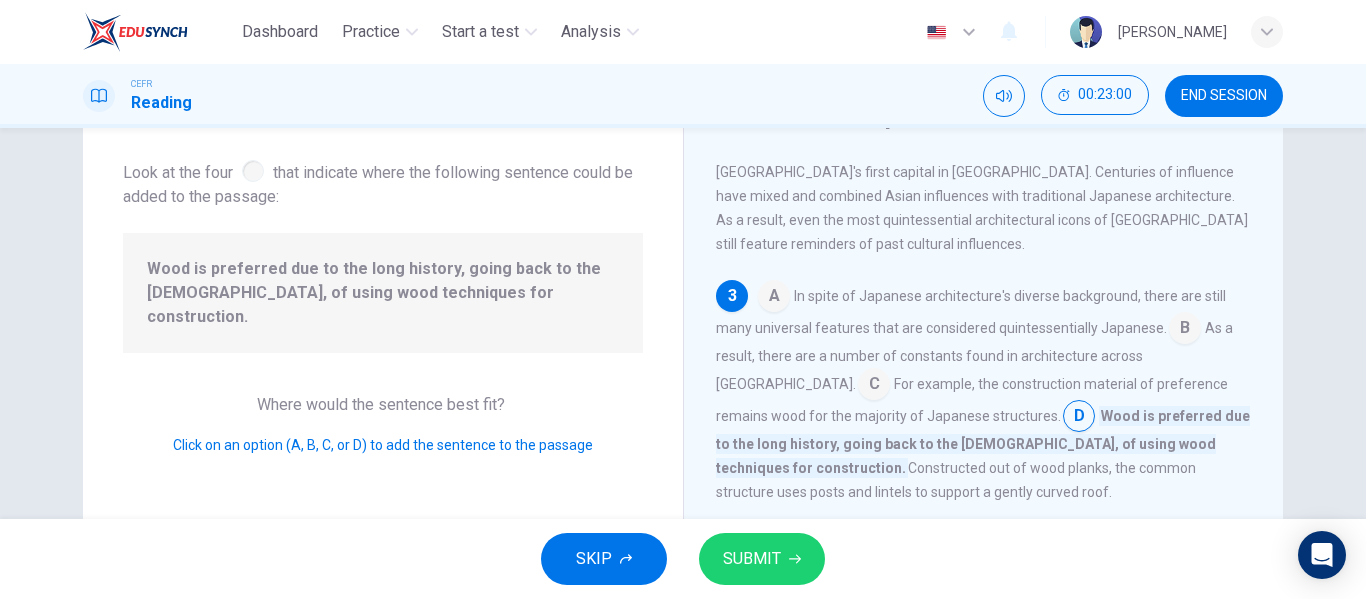click on "SUBMIT" at bounding box center (752, 559) 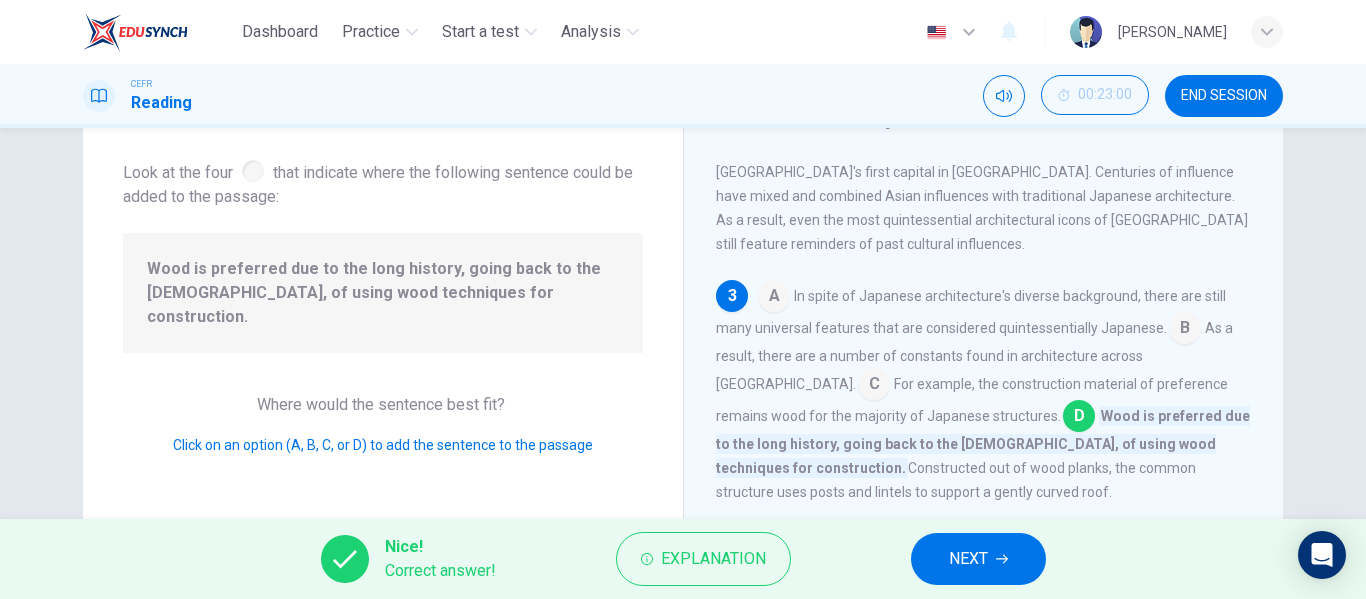 click 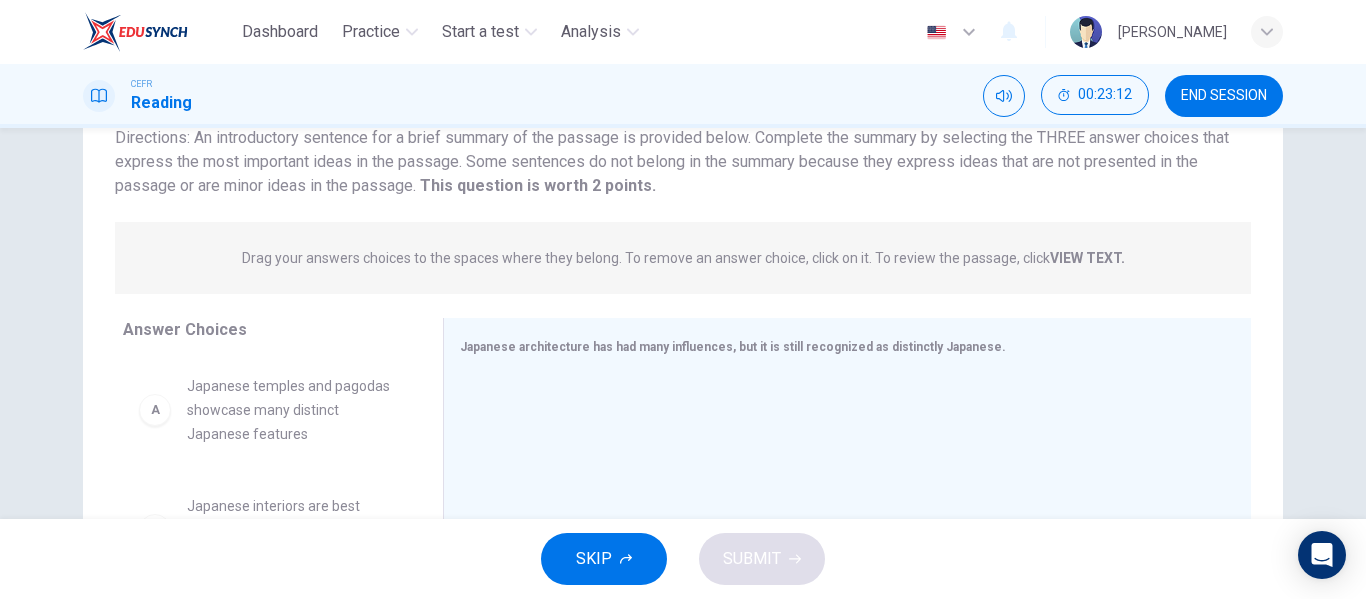 scroll, scrollTop: 200, scrollLeft: 0, axis: vertical 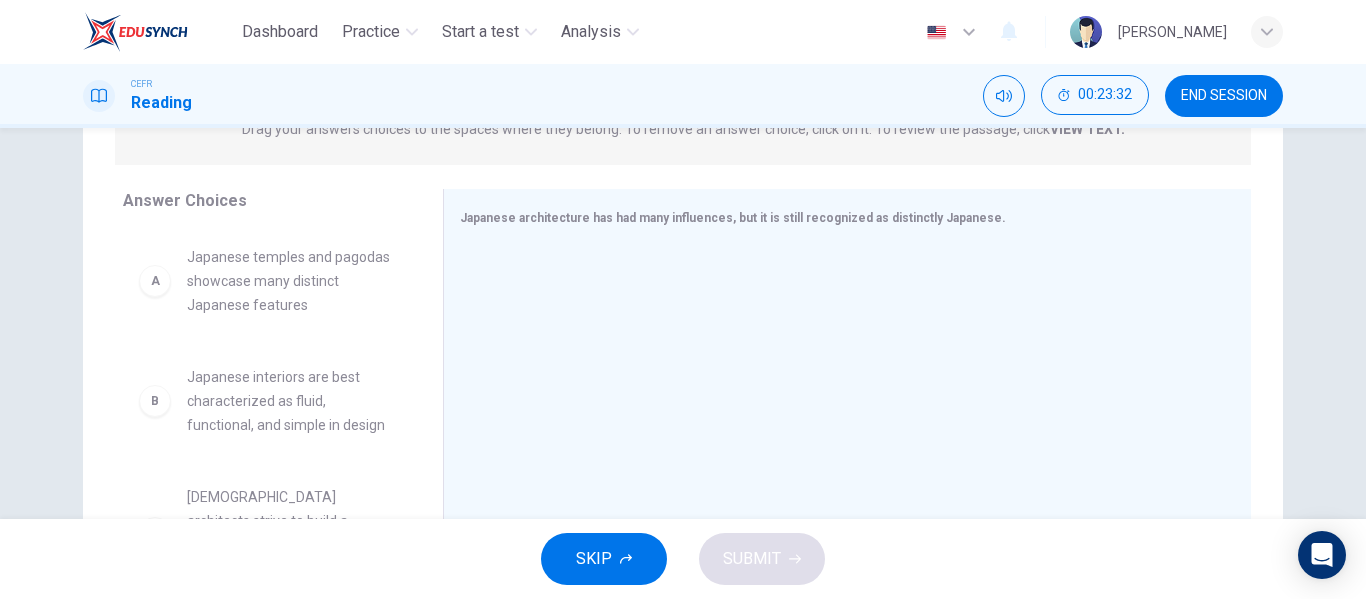click on "A" at bounding box center [155, 281] 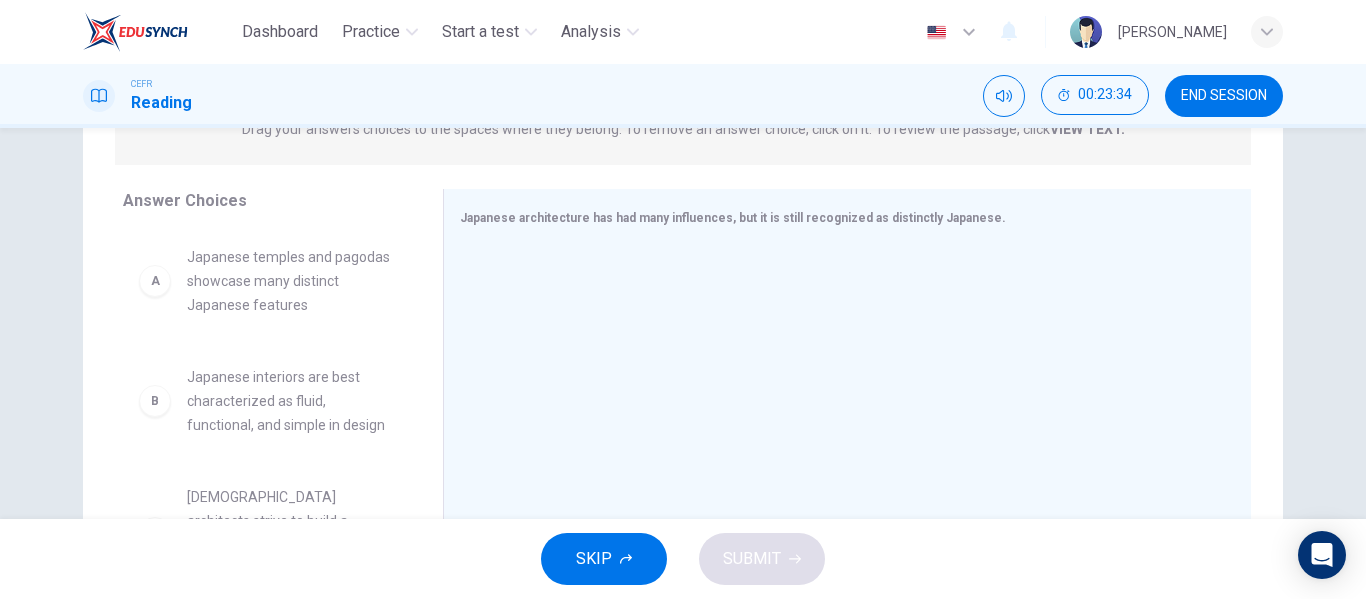 click on "A" at bounding box center (155, 281) 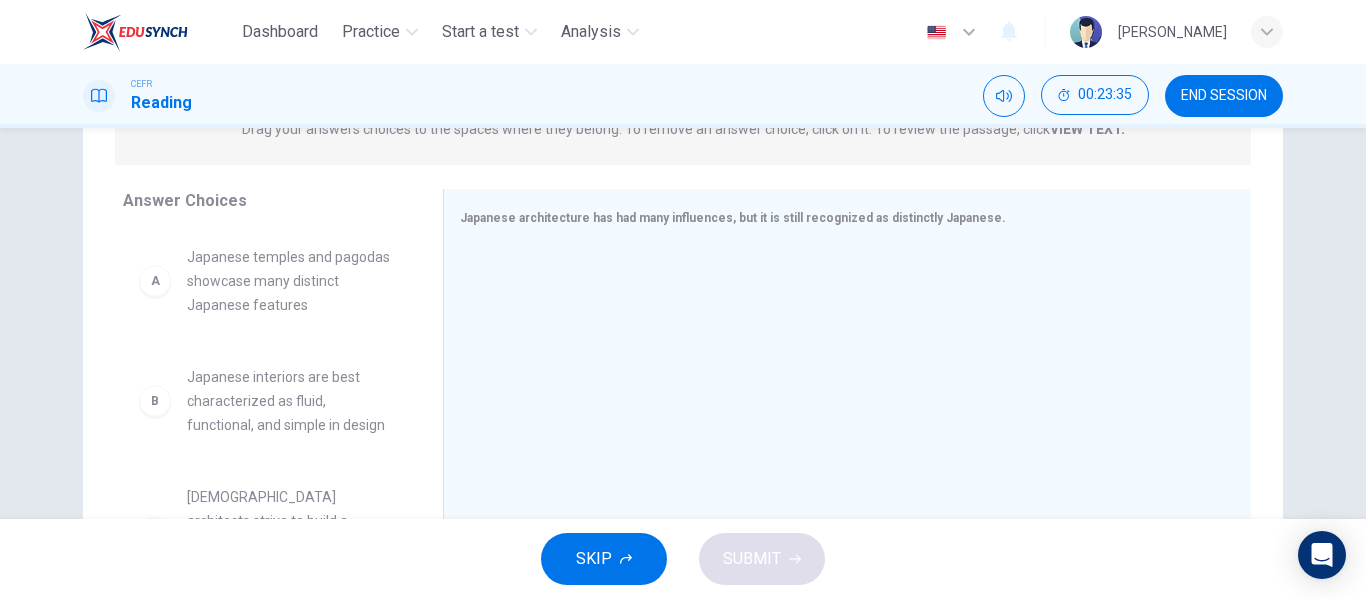 click on "A" at bounding box center (155, 281) 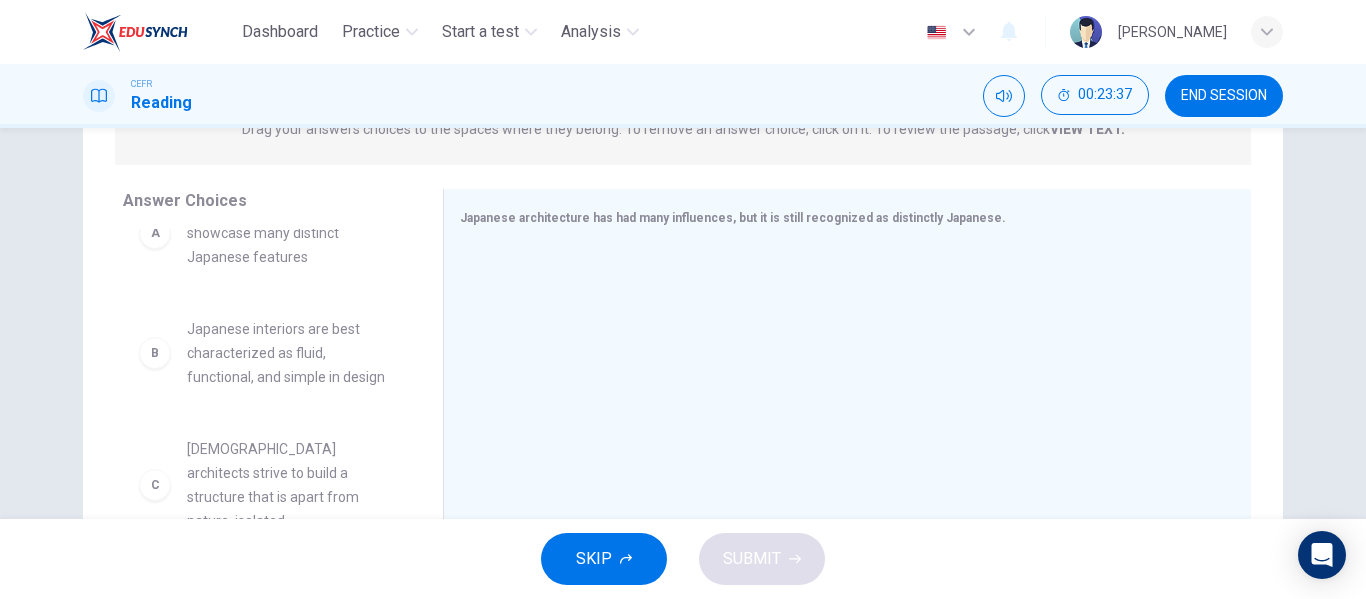 scroll, scrollTop: 0, scrollLeft: 0, axis: both 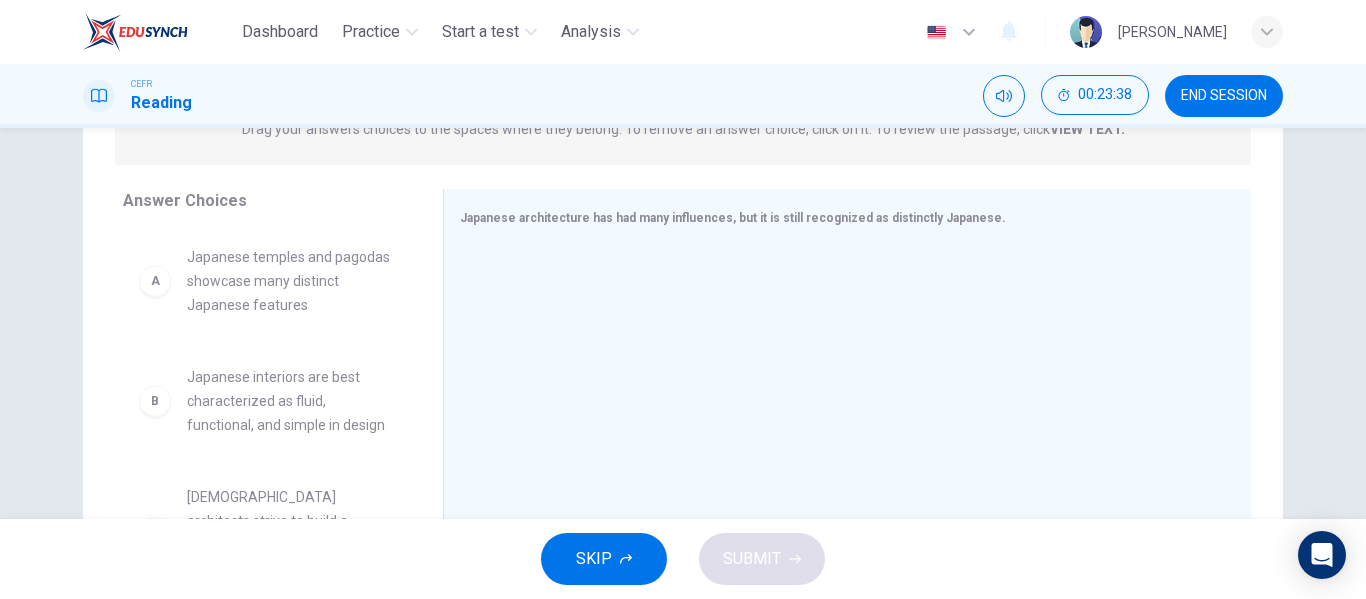 click on "B" at bounding box center (155, 401) 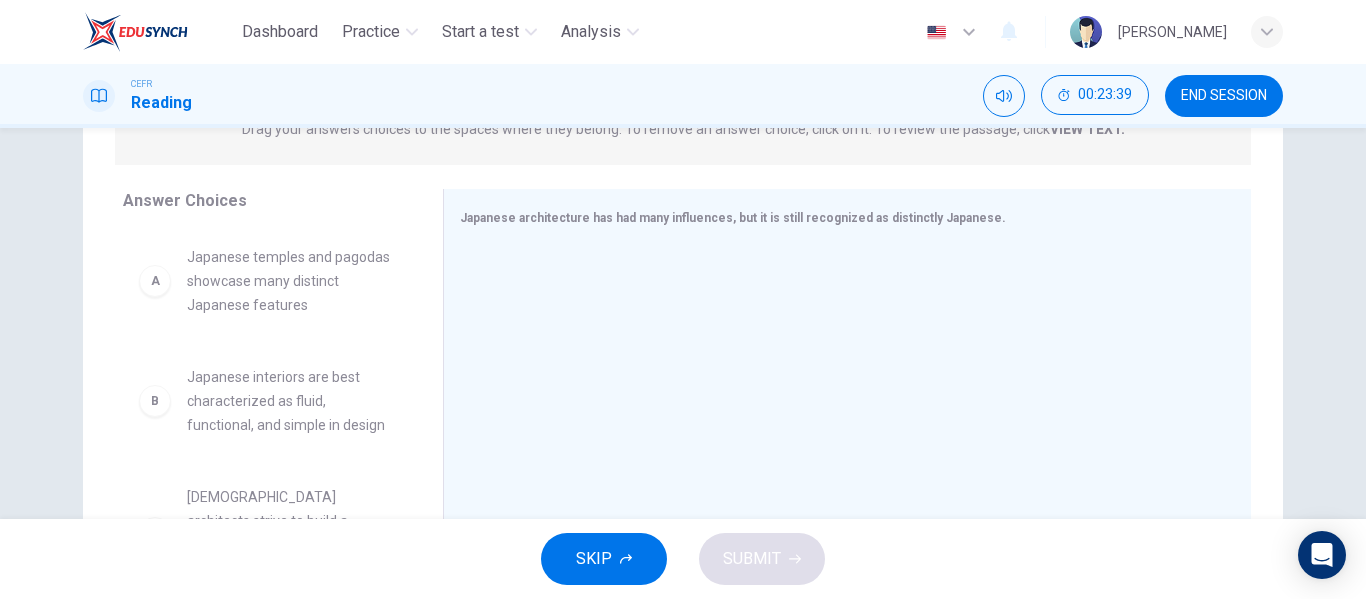 click on "A" at bounding box center (155, 281) 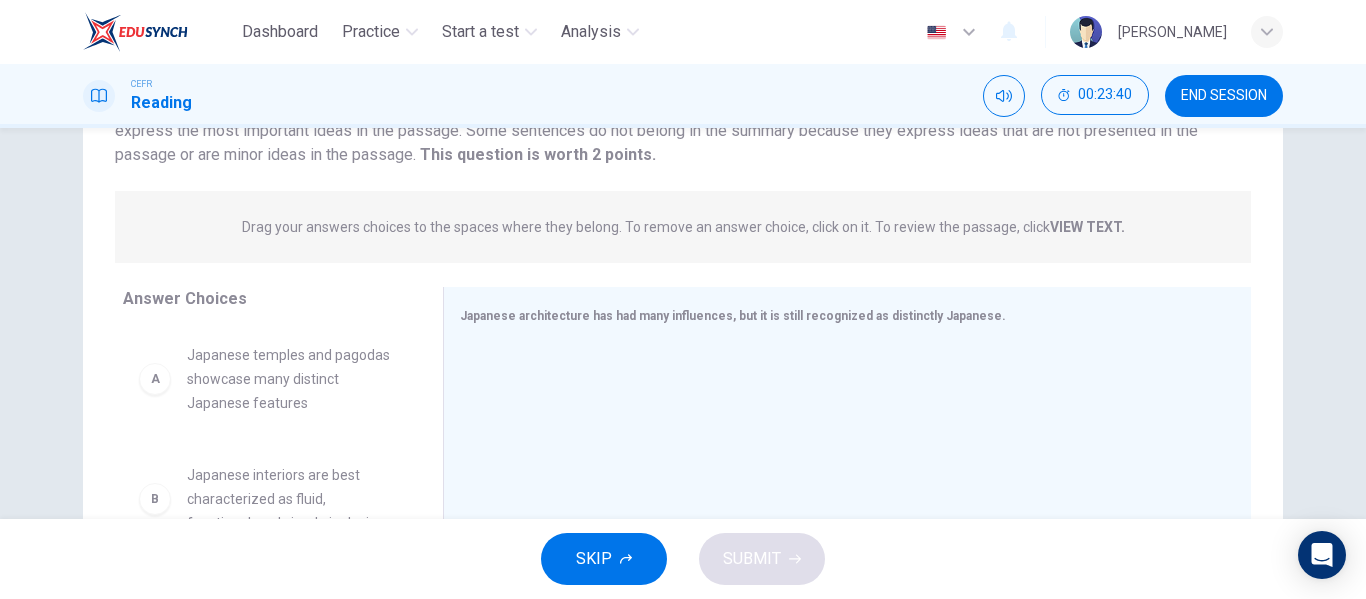 scroll, scrollTop: 284, scrollLeft: 0, axis: vertical 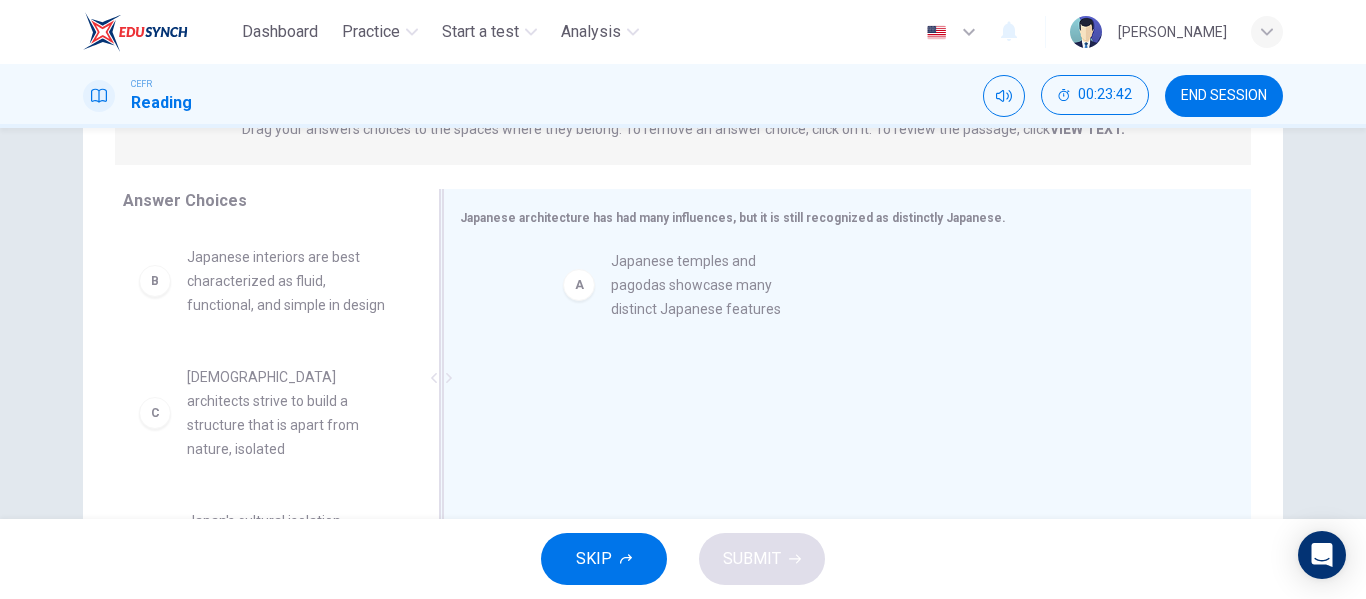 drag, startPoint x: 150, startPoint y: 282, endPoint x: 581, endPoint y: 282, distance: 431 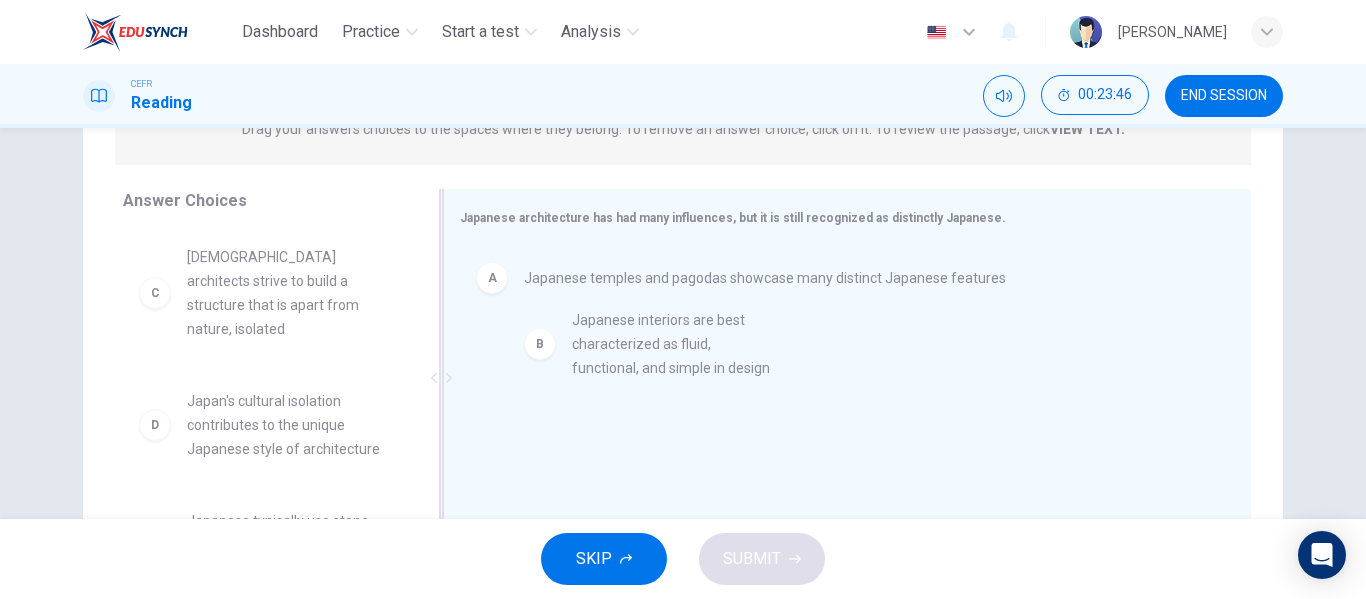 drag, startPoint x: 146, startPoint y: 288, endPoint x: 545, endPoint y: 350, distance: 403.7883 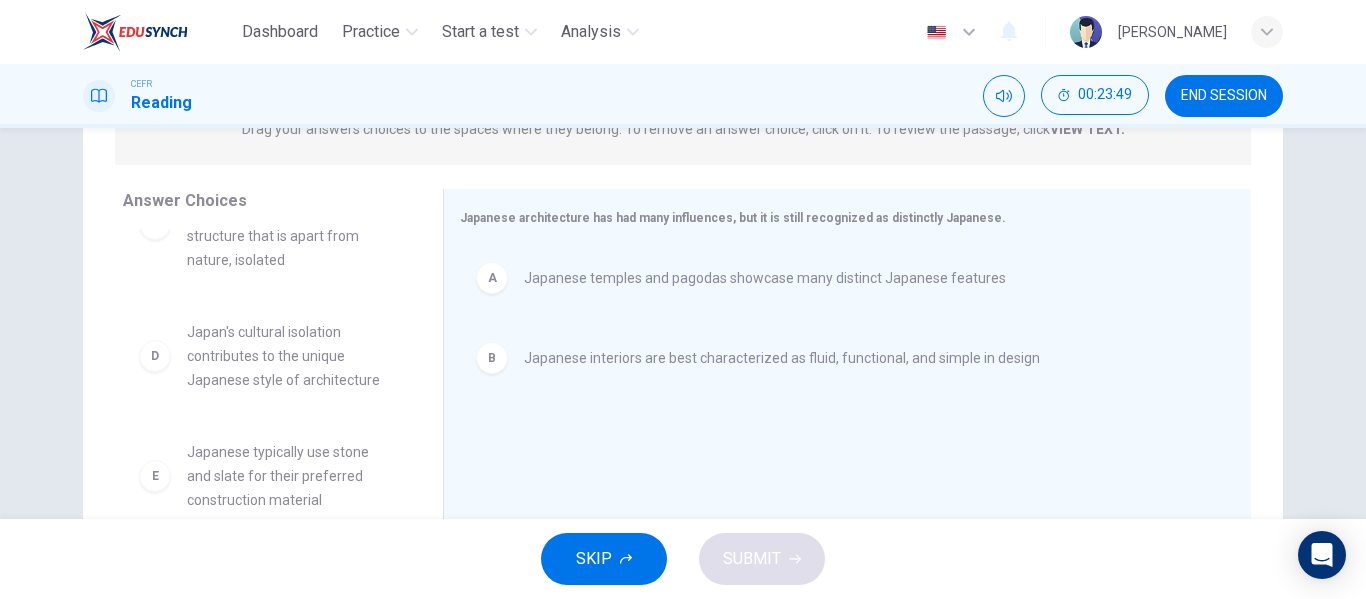 scroll, scrollTop: 100, scrollLeft: 0, axis: vertical 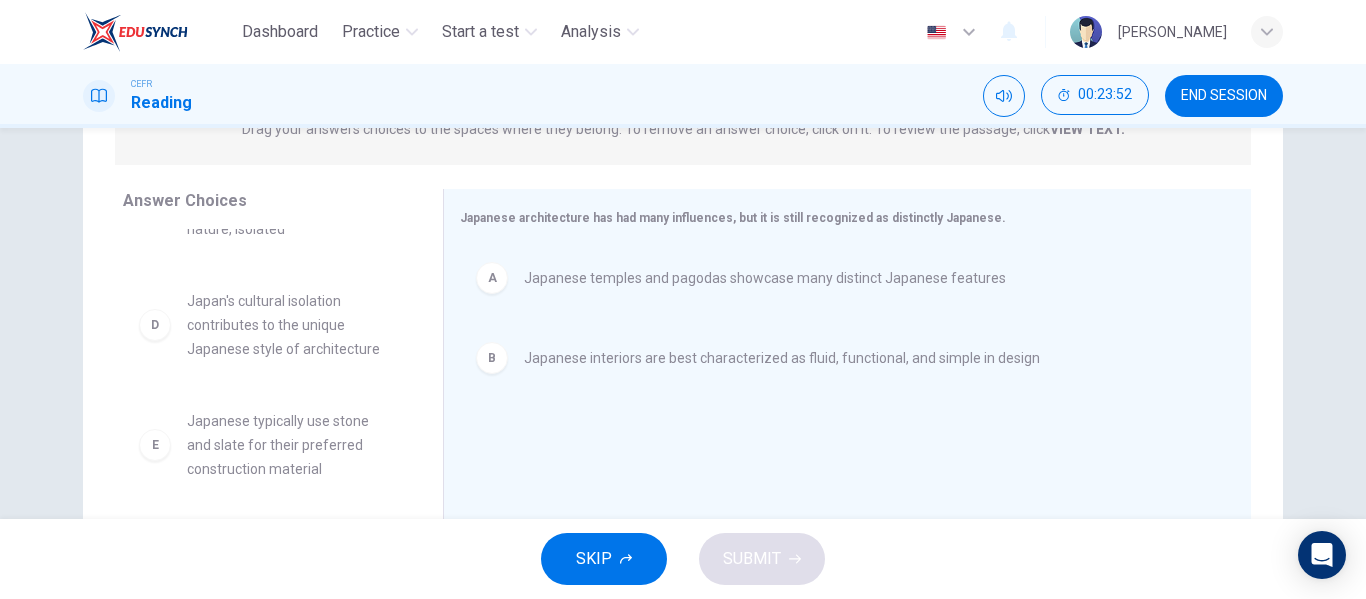 click on "D" at bounding box center (155, 325) 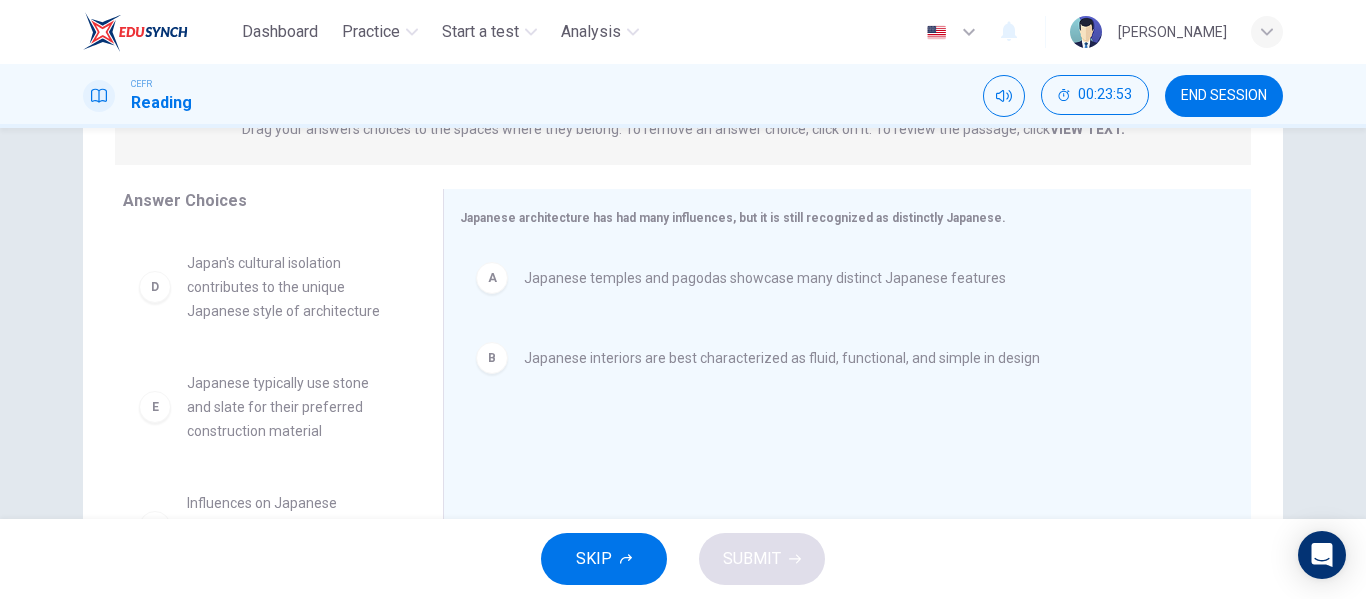 scroll, scrollTop: 156, scrollLeft: 0, axis: vertical 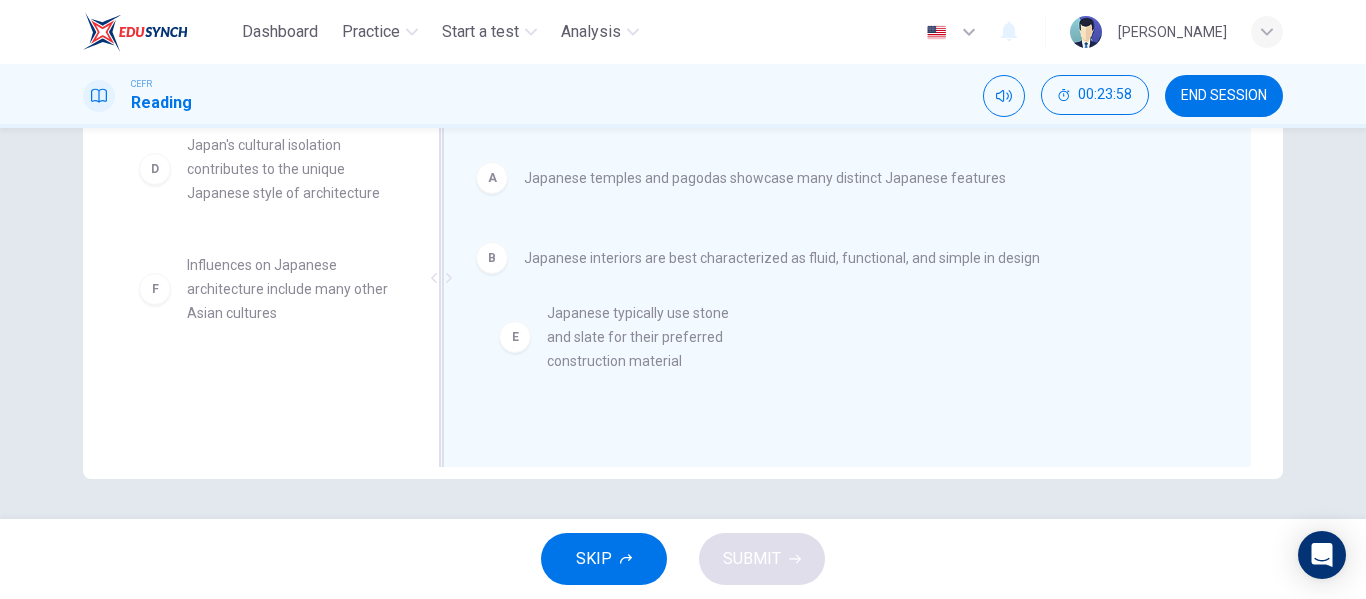drag, startPoint x: 254, startPoint y: 307, endPoint x: 536, endPoint y: 359, distance: 286.75424 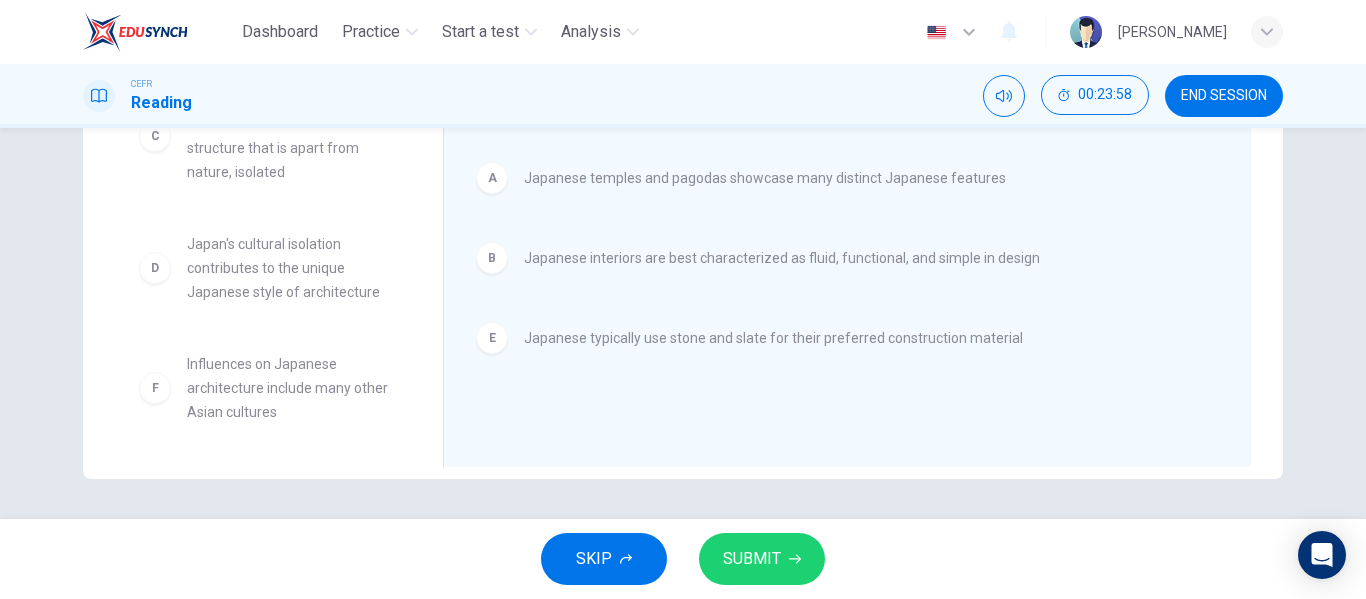 scroll, scrollTop: 36, scrollLeft: 0, axis: vertical 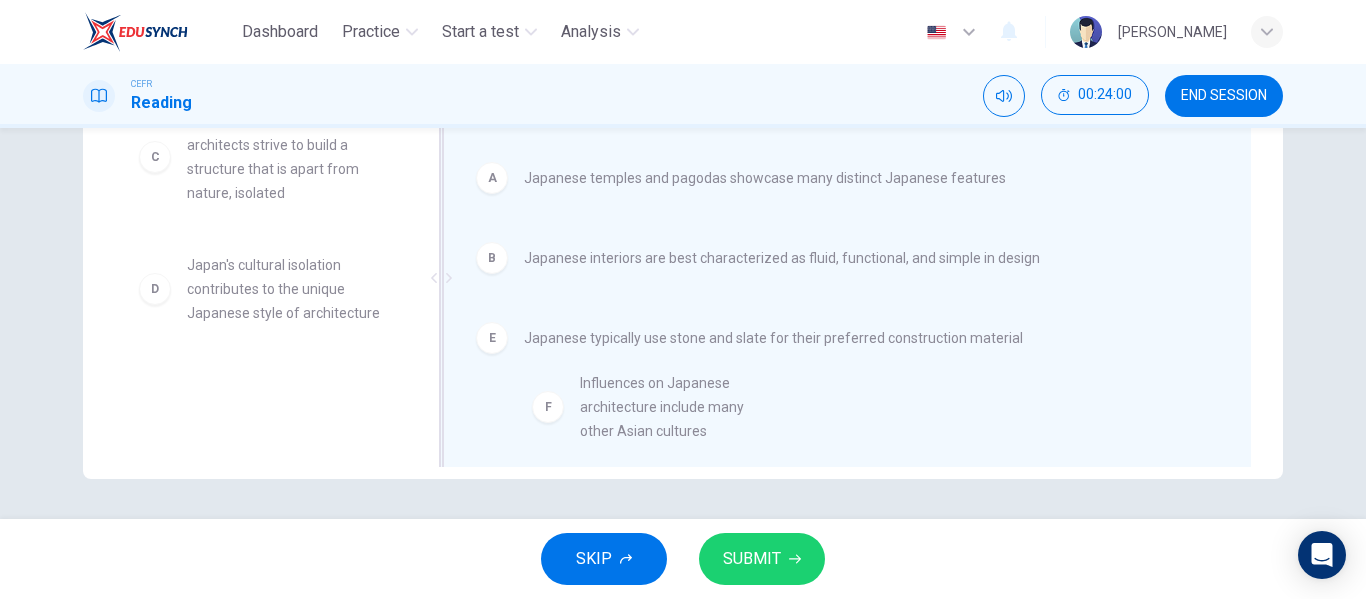 drag, startPoint x: 230, startPoint y: 413, endPoint x: 568, endPoint y: 421, distance: 338.09467 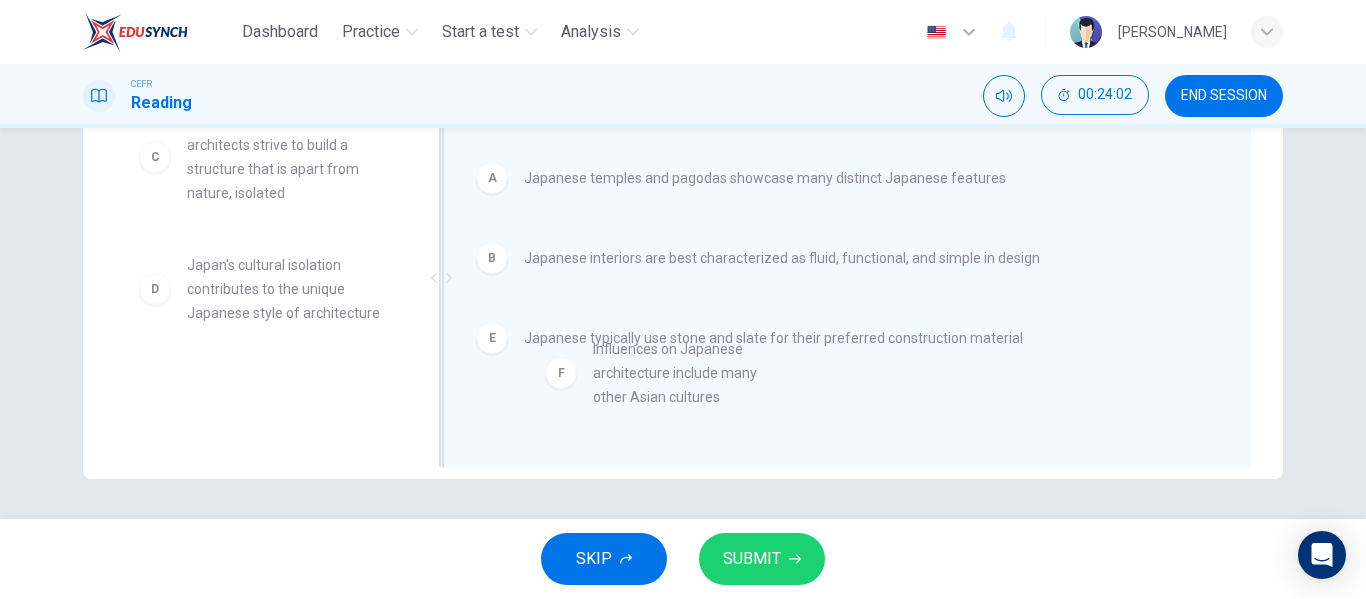 drag, startPoint x: 181, startPoint y: 408, endPoint x: 568, endPoint y: 392, distance: 387.3306 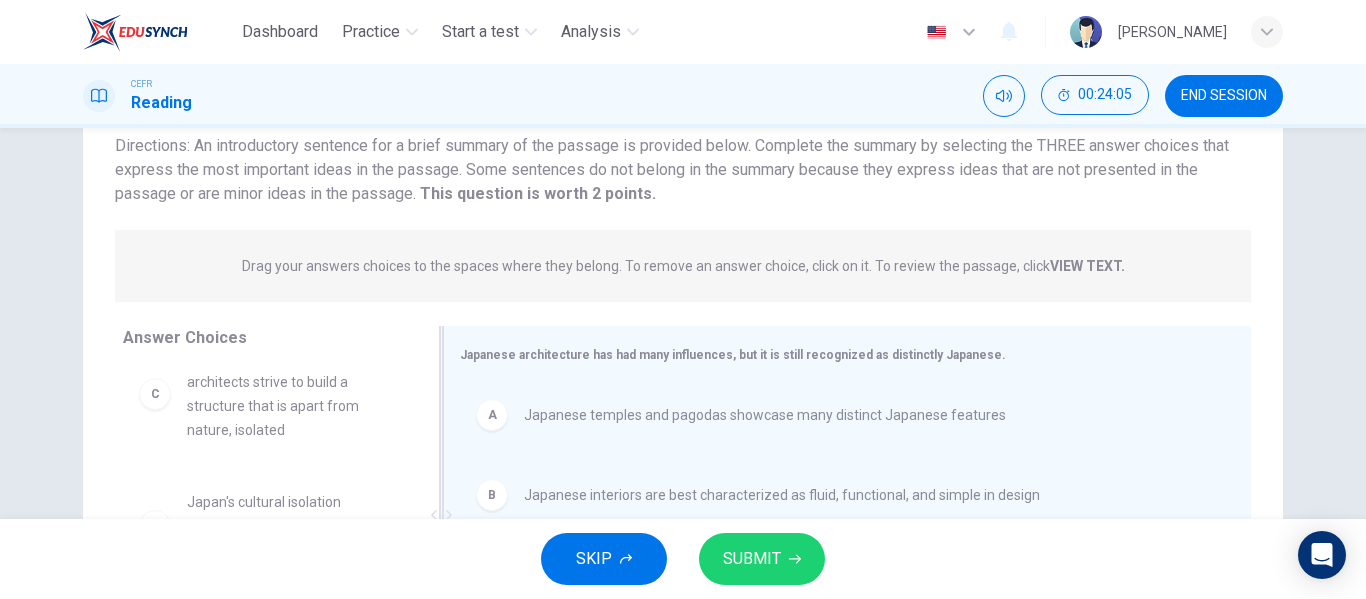 scroll, scrollTop: 384, scrollLeft: 0, axis: vertical 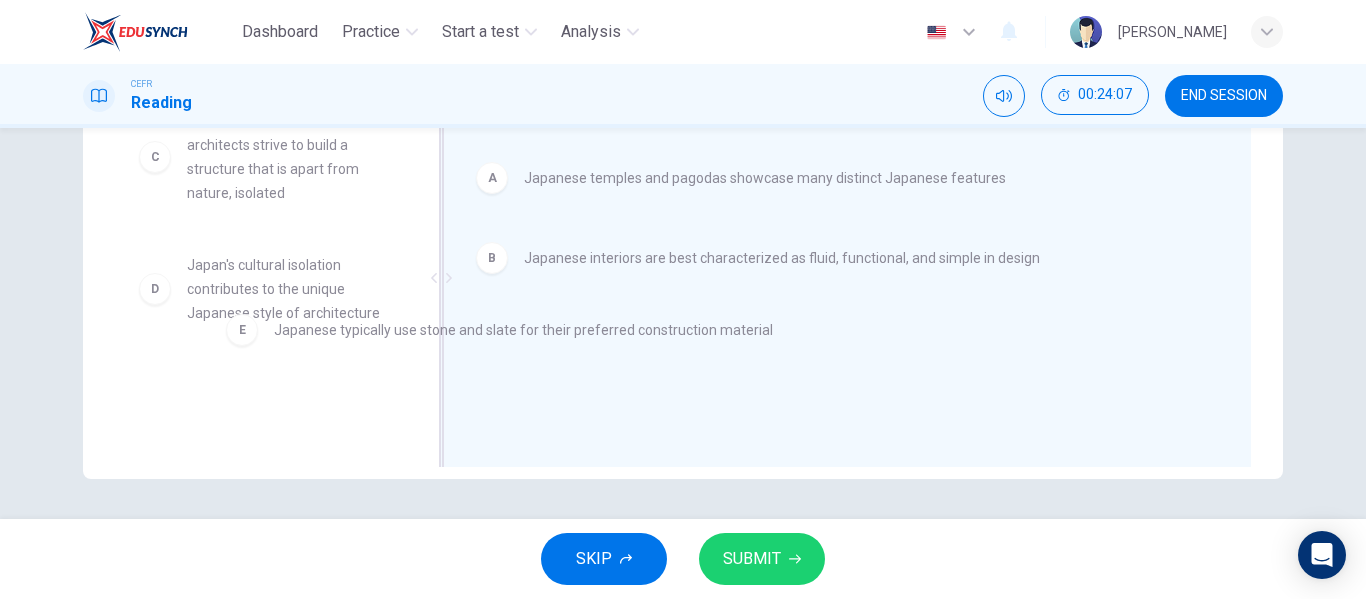 drag, startPoint x: 504, startPoint y: 347, endPoint x: 247, endPoint y: 336, distance: 257.2353 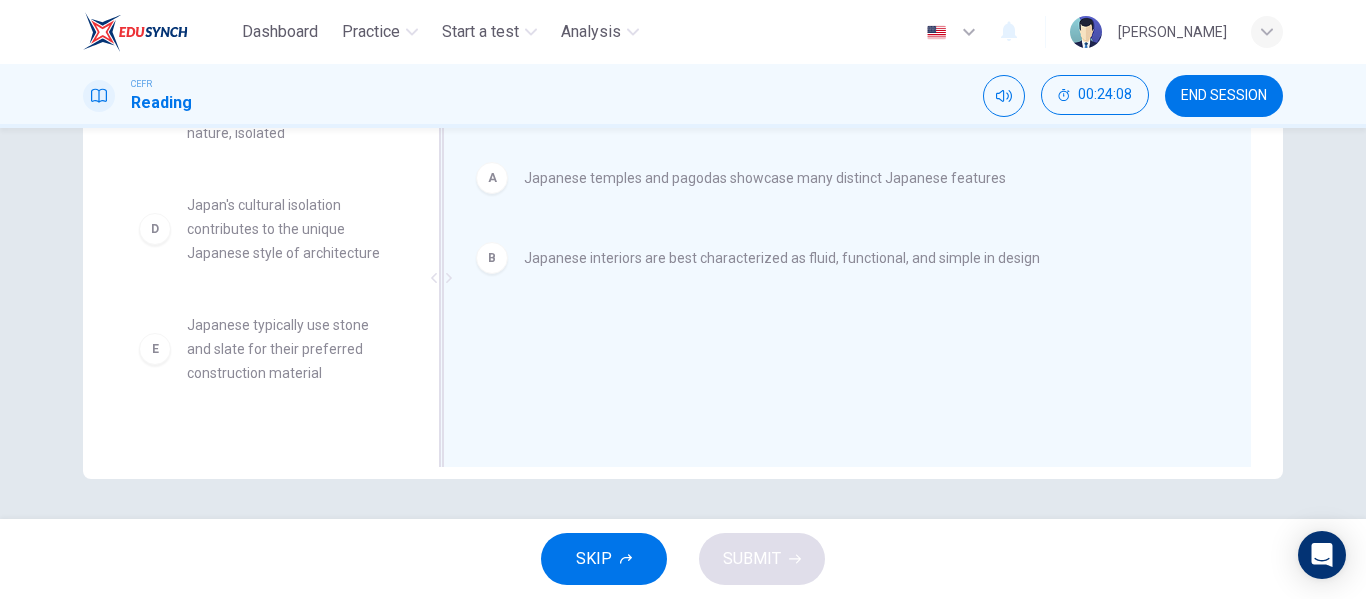 scroll, scrollTop: 156, scrollLeft: 0, axis: vertical 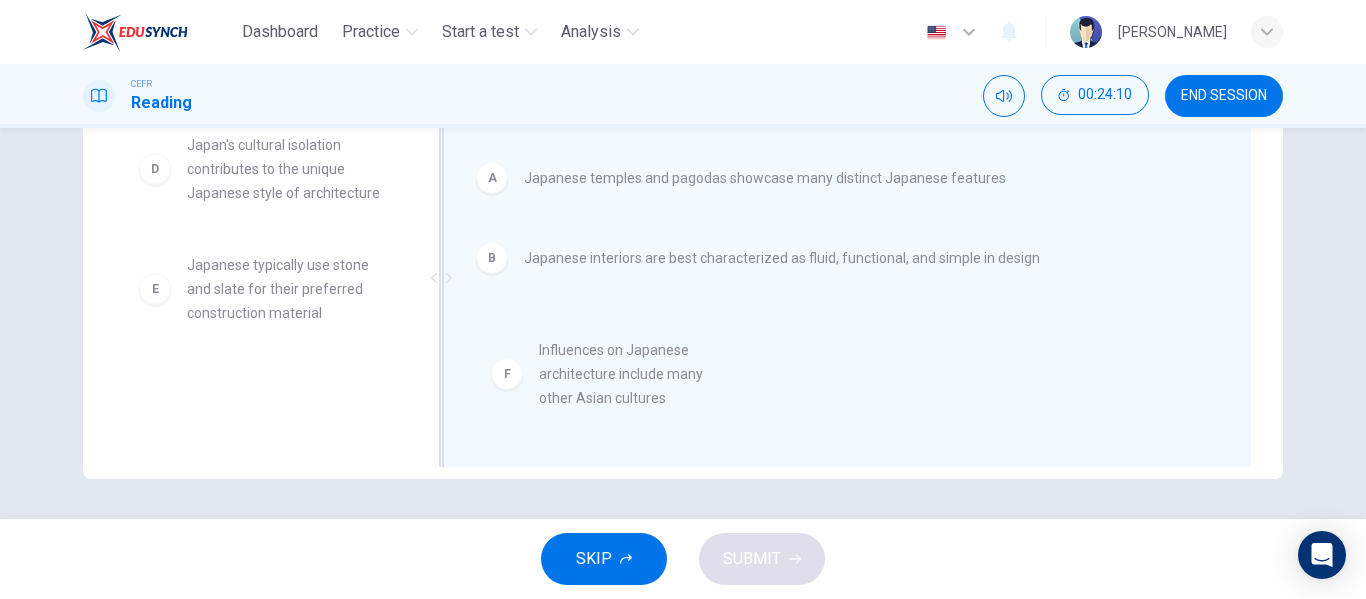 drag, startPoint x: 168, startPoint y: 389, endPoint x: 557, endPoint y: 366, distance: 389.67935 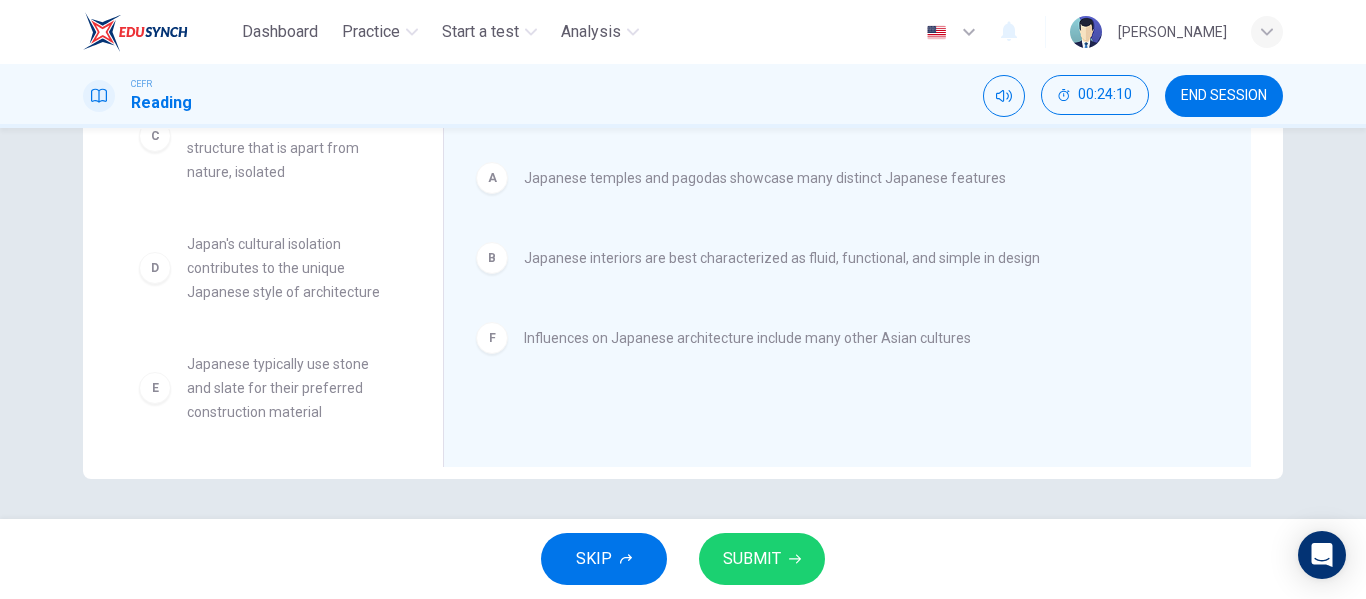 scroll, scrollTop: 36, scrollLeft: 0, axis: vertical 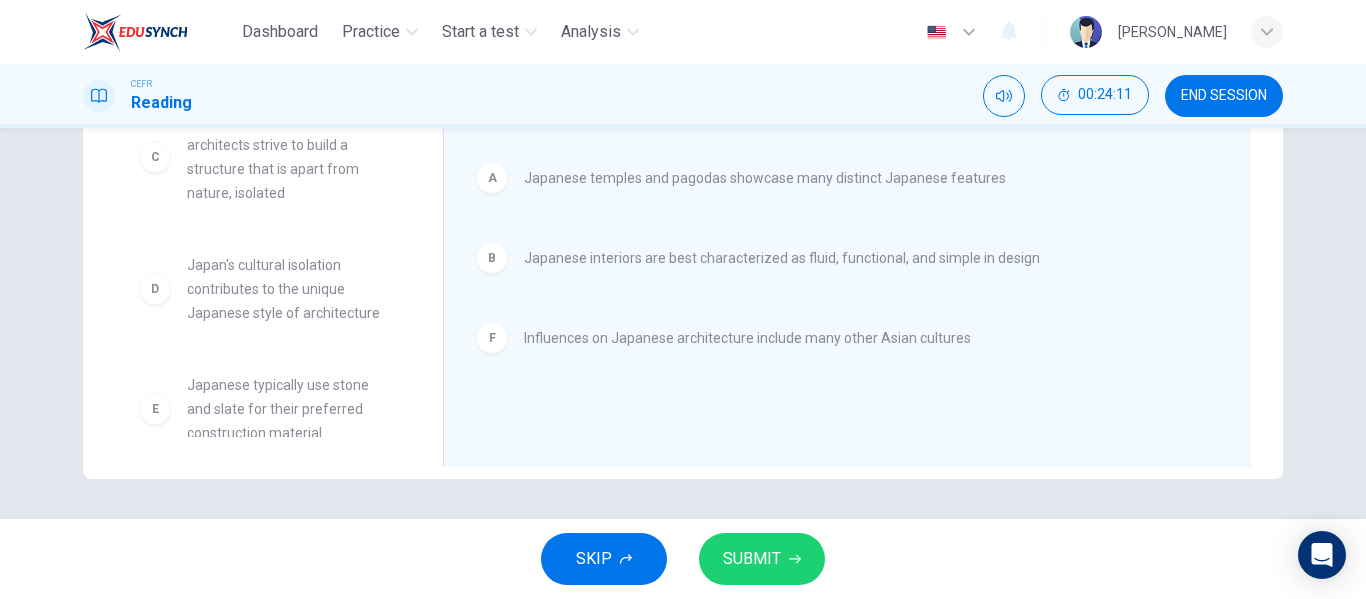 click on "SUBMIT" at bounding box center [752, 559] 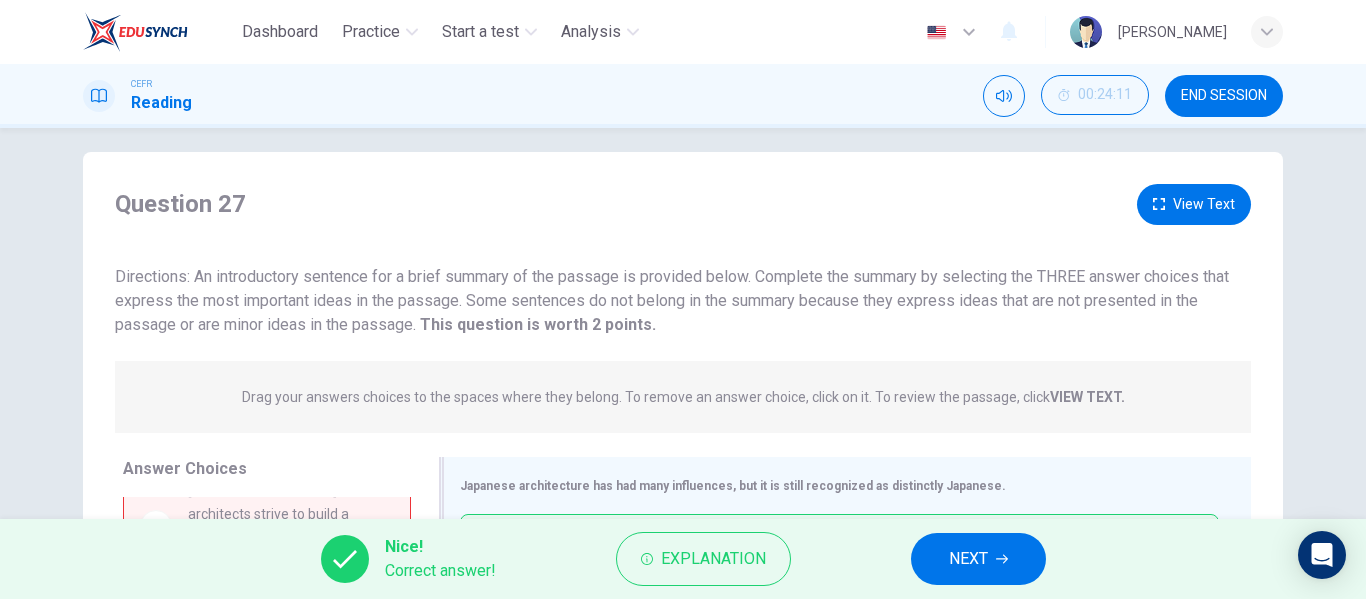 scroll, scrollTop: 0, scrollLeft: 0, axis: both 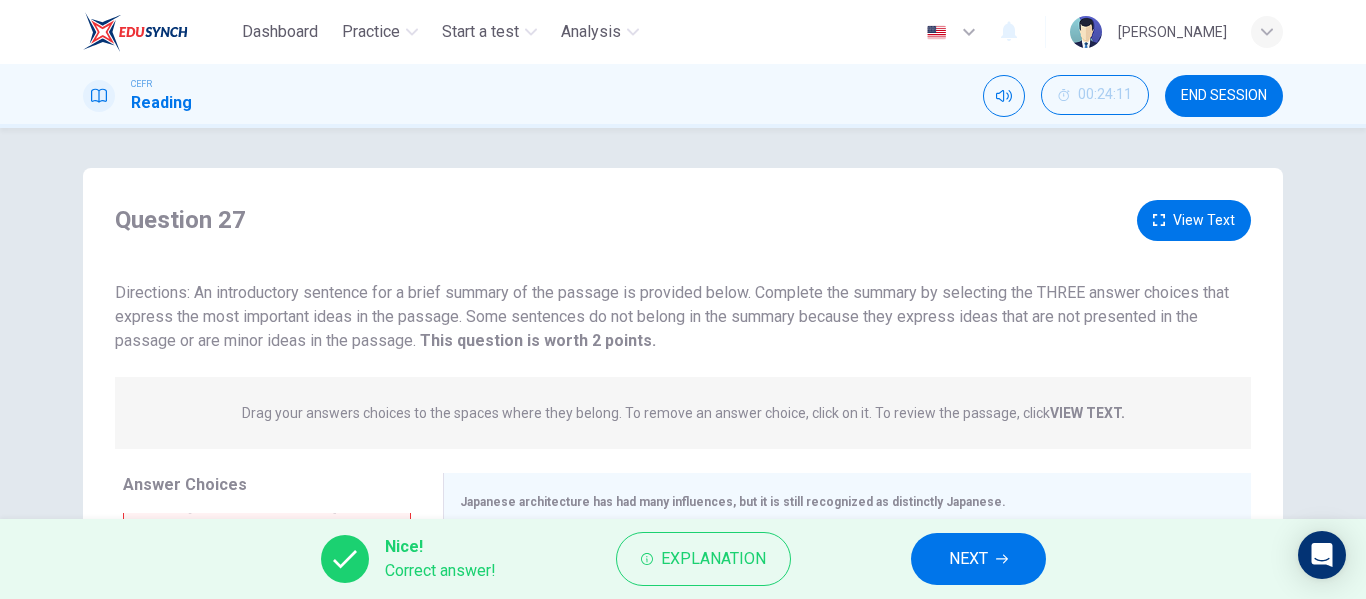 click on "NEXT" at bounding box center [978, 559] 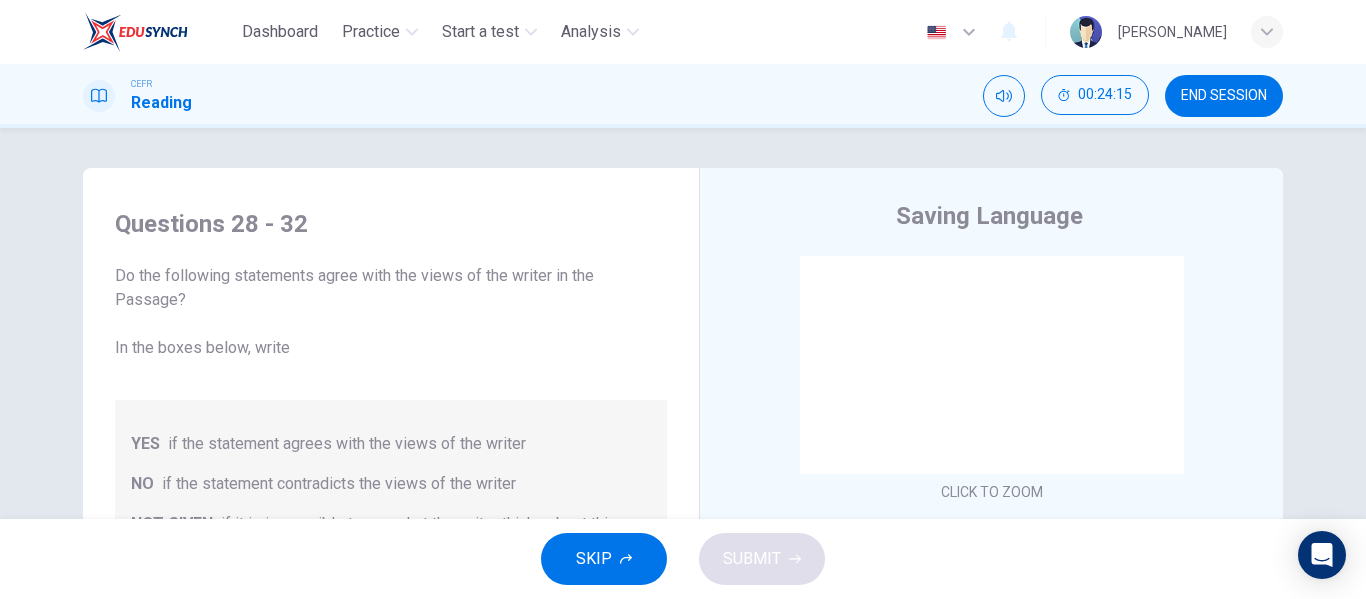 scroll, scrollTop: 0, scrollLeft: 0, axis: both 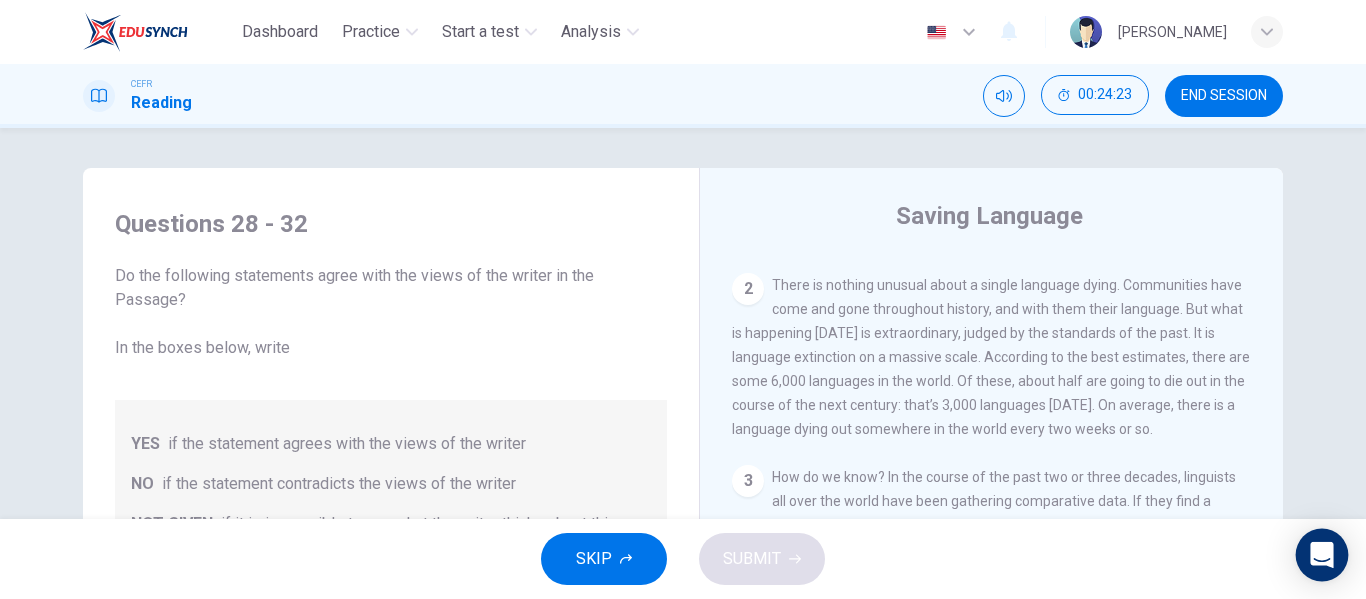 click at bounding box center [1322, 555] 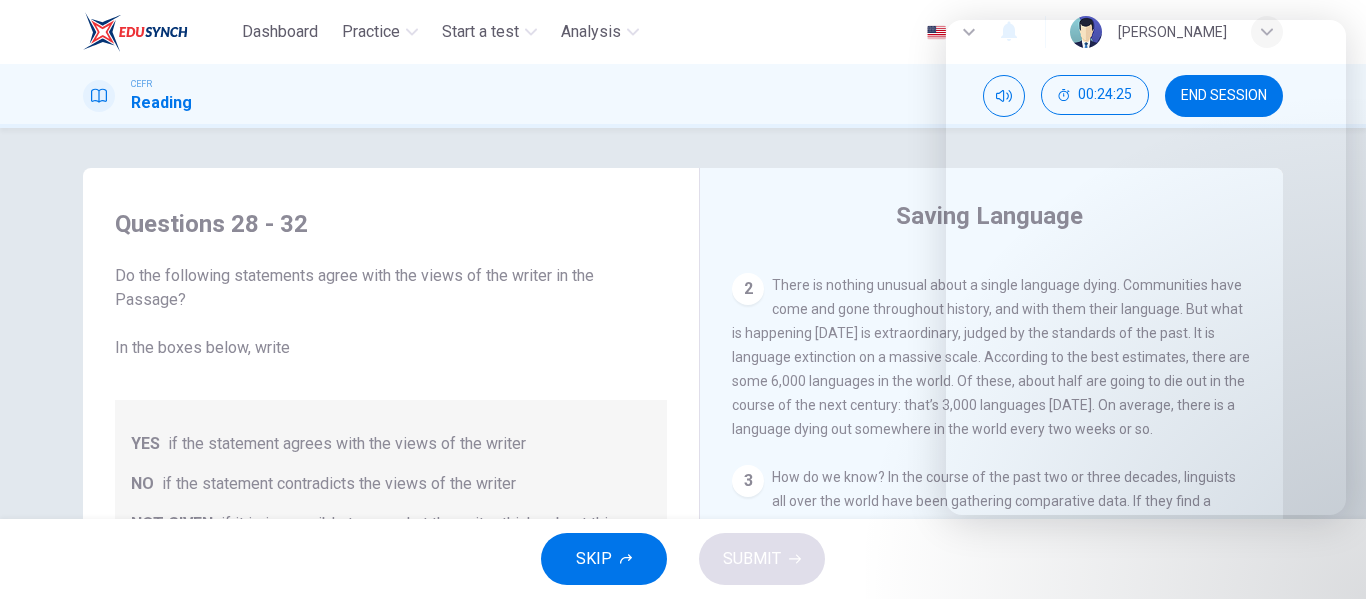 click on "Questions 28 - 32 Do the following statements agree with the views of the writer in the Passage?  In the boxes below, write YES if the statement agrees with the views of the writer NO if the statement contradicts the views of the writer NOT GIVEN if it is impossible to say what the writer thinks about this 28 ​ ​ The rate at which languages are becoming extinct has increased 29 ​ ​ Research on the subject of language extinction began in the 1990s 30 ​ ​ In order to survive, a language needs to be spoken by more than 100 people 31 ​ ​ Certain parts of the world are more vulnerable than others to language extinction 32 ​ ​ Saving language should be the major concern of any small community whose language is under threat Saving Language CLICK TO ZOOM Click to Zoom 1 For the first time, linguists have put a price on language. To save a language from extinction isn’t cheap - but more and more people are arguing that the alternative is the death of communities. 2 3 4 5 6 7 8 9 10 11 12" at bounding box center (683, 323) 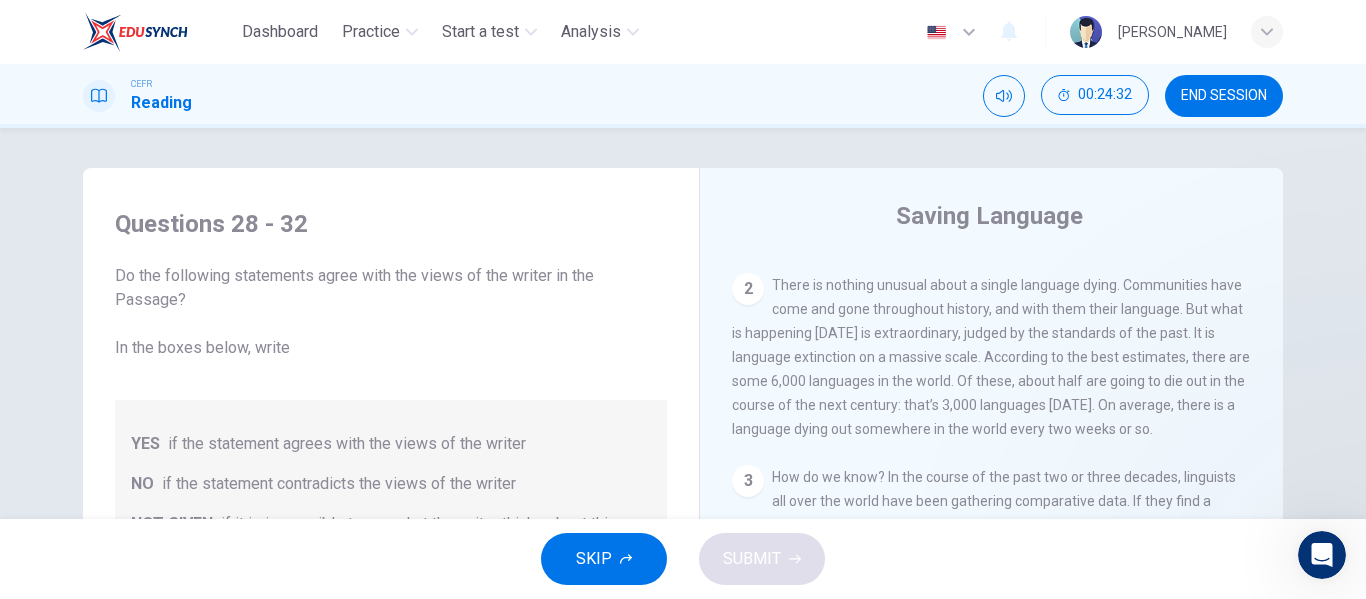 scroll, scrollTop: 0, scrollLeft: 0, axis: both 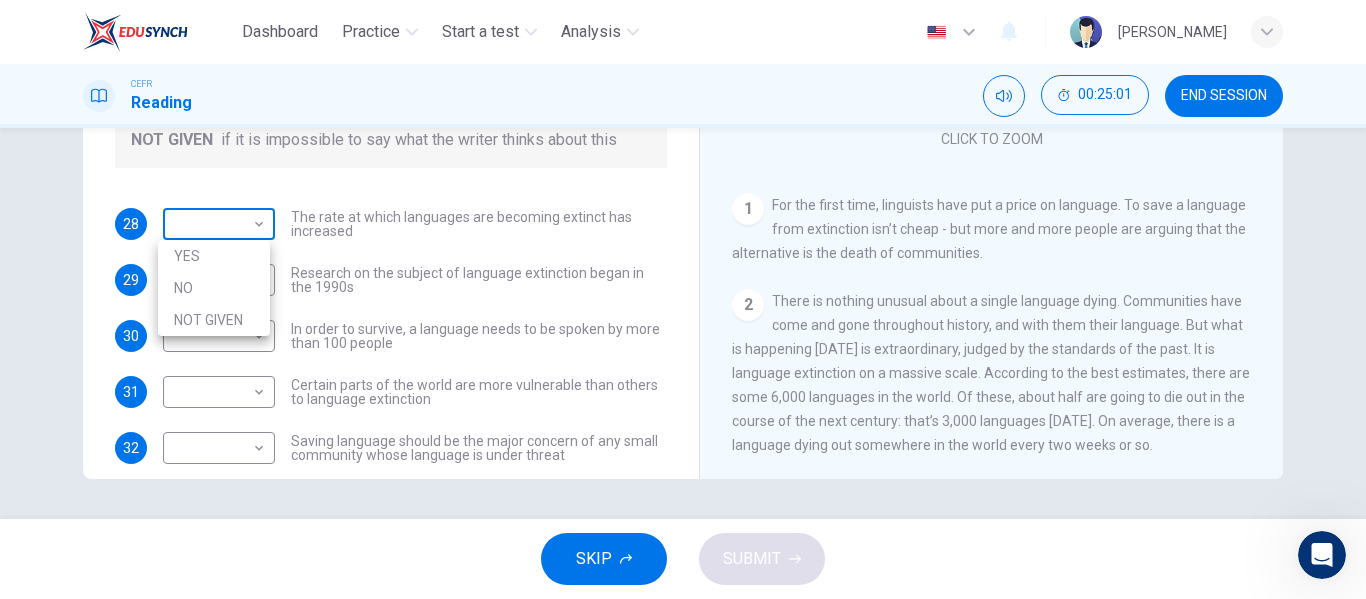 click on "Dashboard Practice Start a test Analysis English en ​ UMMU IZZAH BINTI MOHD SUHAIRI CEFR Reading 00:25:01 END SESSION Questions 28 - 32 Do the following statements agree with the views of the writer in the Passage?  In the boxes below, write YES if the statement agrees with the views of the writer NO if the statement contradicts the views of the writer NOT GIVEN if it is impossible to say what the writer thinks about this 28 ​ ​ The rate at which languages are becoming extinct has increased 29 ​ ​ Research on the subject of language extinction began in the 1990s 30 ​ ​ In order to survive, a language needs to be spoken by more than 100 people 31 ​ ​ Certain parts of the world are more vulnerable than others to language extinction 32 ​ ​ Saving language should be the major concern of any small community whose language is under threat Saving Language CLICK TO ZOOM Click to Zoom 1 2 3 4 5 6 7 8 9 10 11 12 SKIP SUBMIT EduSynch - Online Language Proficiency Testing Dashboard Practice Analysis" at bounding box center (683, 299) 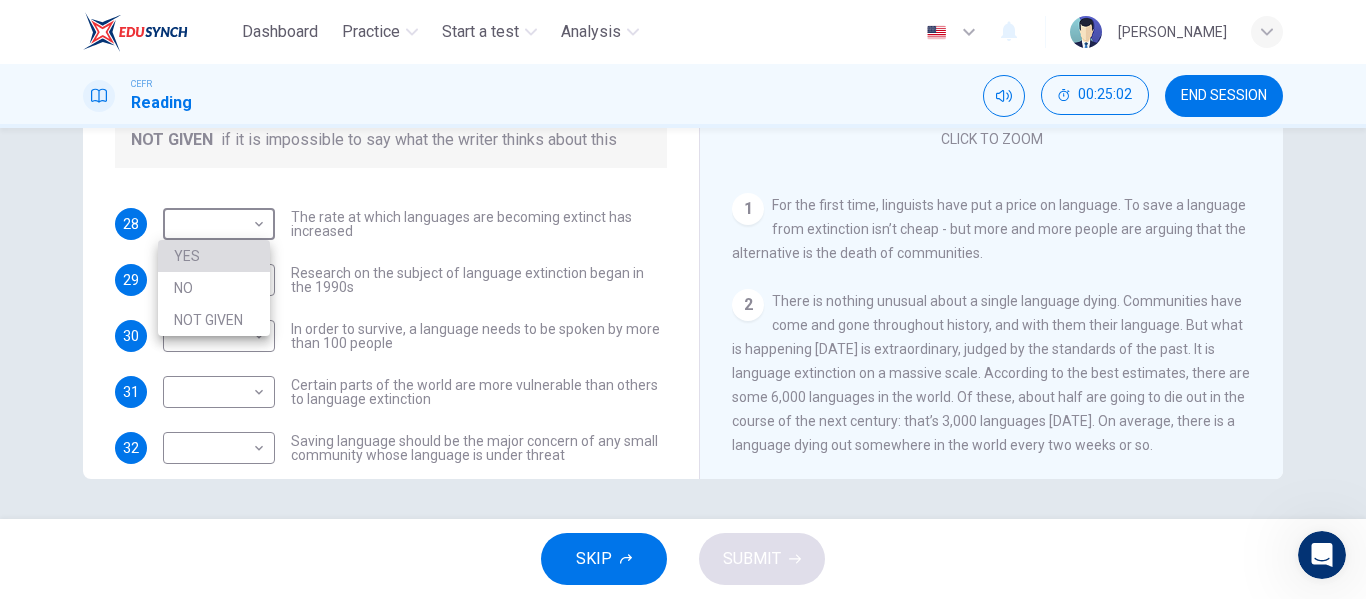 click on "YES" at bounding box center (214, 256) 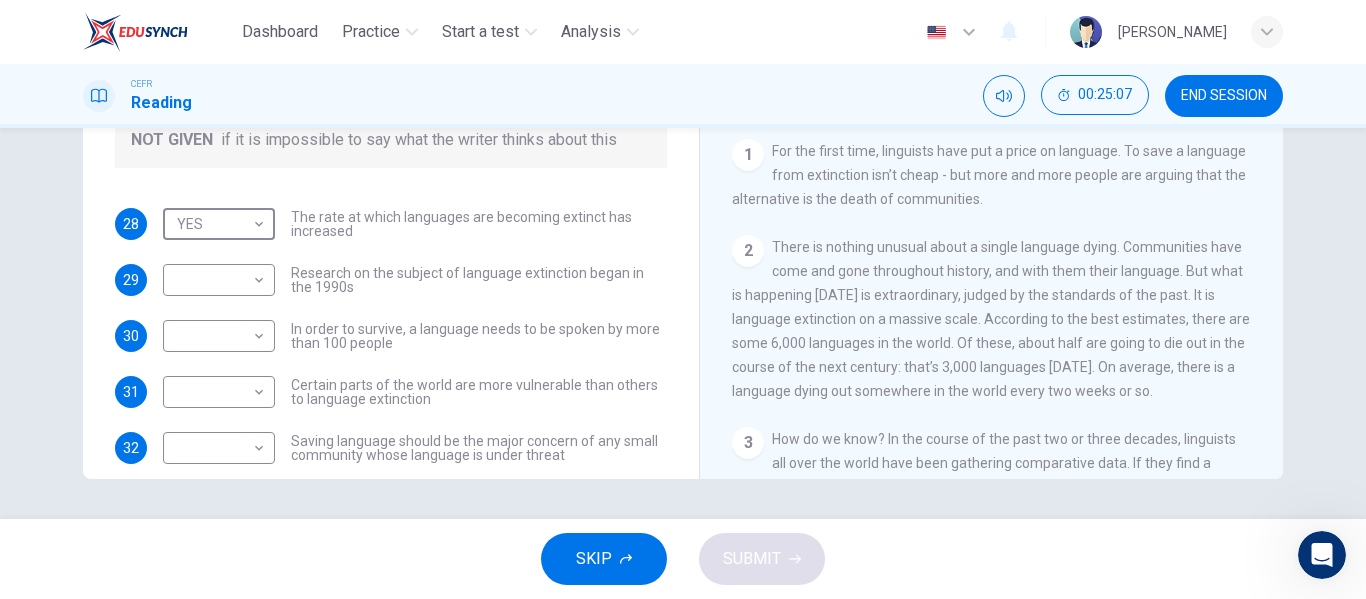 scroll, scrollTop: 200, scrollLeft: 0, axis: vertical 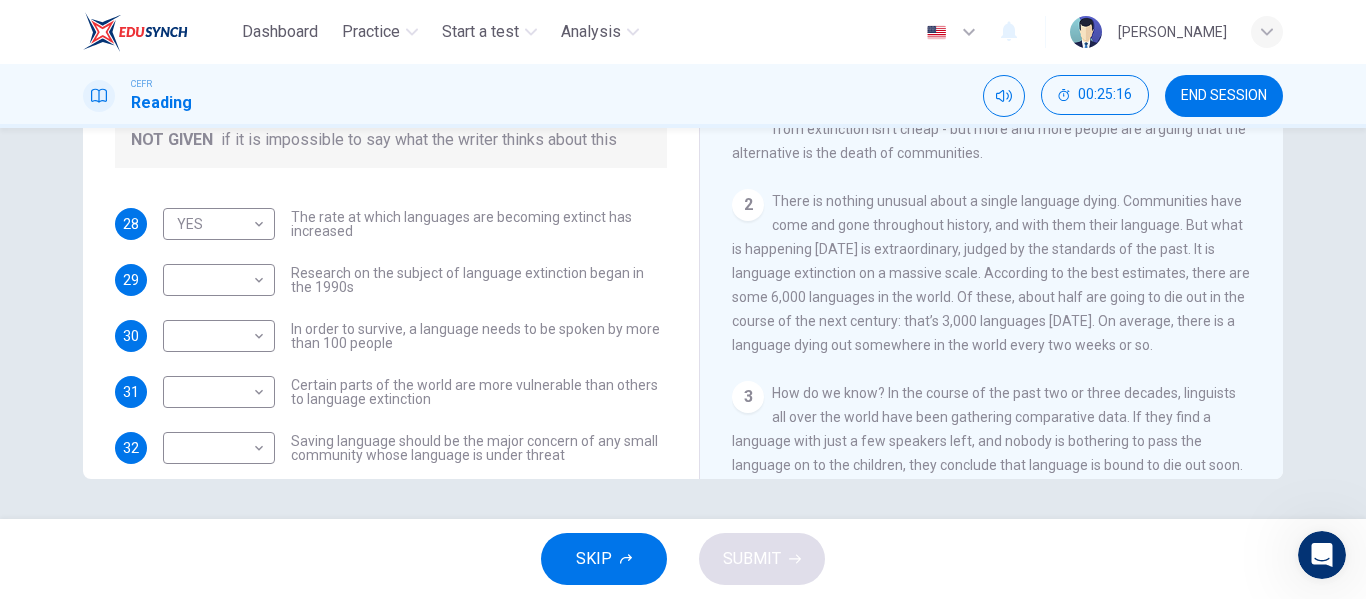 drag, startPoint x: 728, startPoint y: 306, endPoint x: 924, endPoint y: 320, distance: 196.49936 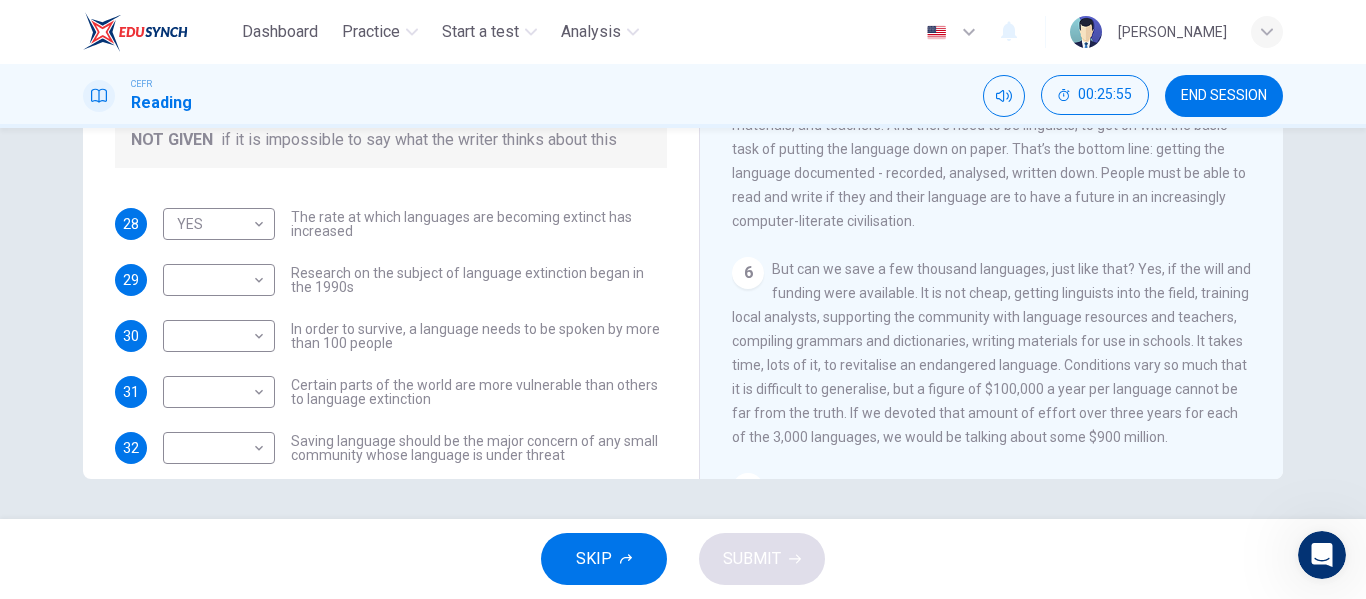 scroll, scrollTop: 500, scrollLeft: 0, axis: vertical 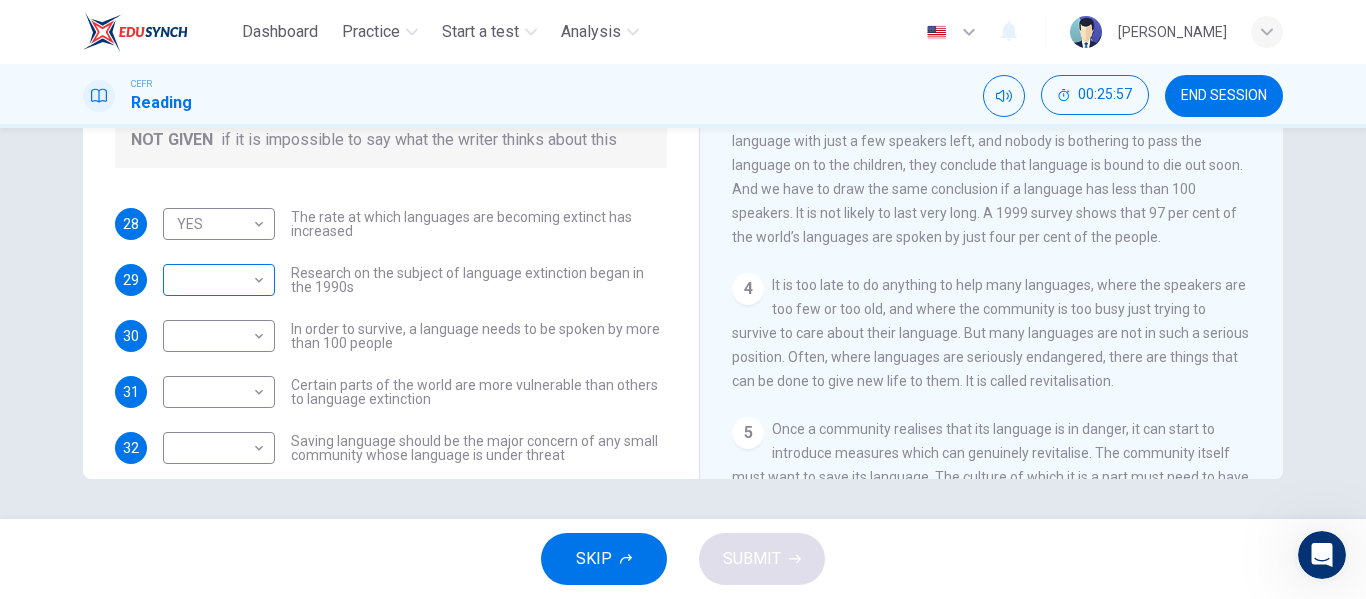 click on "Dashboard Practice Start a test Analysis English en ​ UMMU IZZAH BINTI MOHD SUHAIRI CEFR Reading 00:25:57 END SESSION Questions 28 - 32 Do the following statements agree with the views of the writer in the Passage?  In the boxes below, write YES if the statement agrees with the views of the writer NO if the statement contradicts the views of the writer NOT GIVEN if it is impossible to say what the writer thinks about this 28 YES YES ​ The rate at which languages are becoming extinct has increased 29 ​ ​ Research on the subject of language extinction began in the 1990s 30 ​ ​ In order to survive, a language needs to be spoken by more than 100 people 31 ​ ​ Certain parts of the world are more vulnerable than others to language extinction 32 ​ ​ Saving language should be the major concern of any small community whose language is under threat Saving Language CLICK TO ZOOM Click to Zoom 1 2 3 4 5 6 7 8 9 10 11 12 SKIP SUBMIT EduSynch - Online Language Proficiency Testing Dashboard Practice 2025" at bounding box center (683, 299) 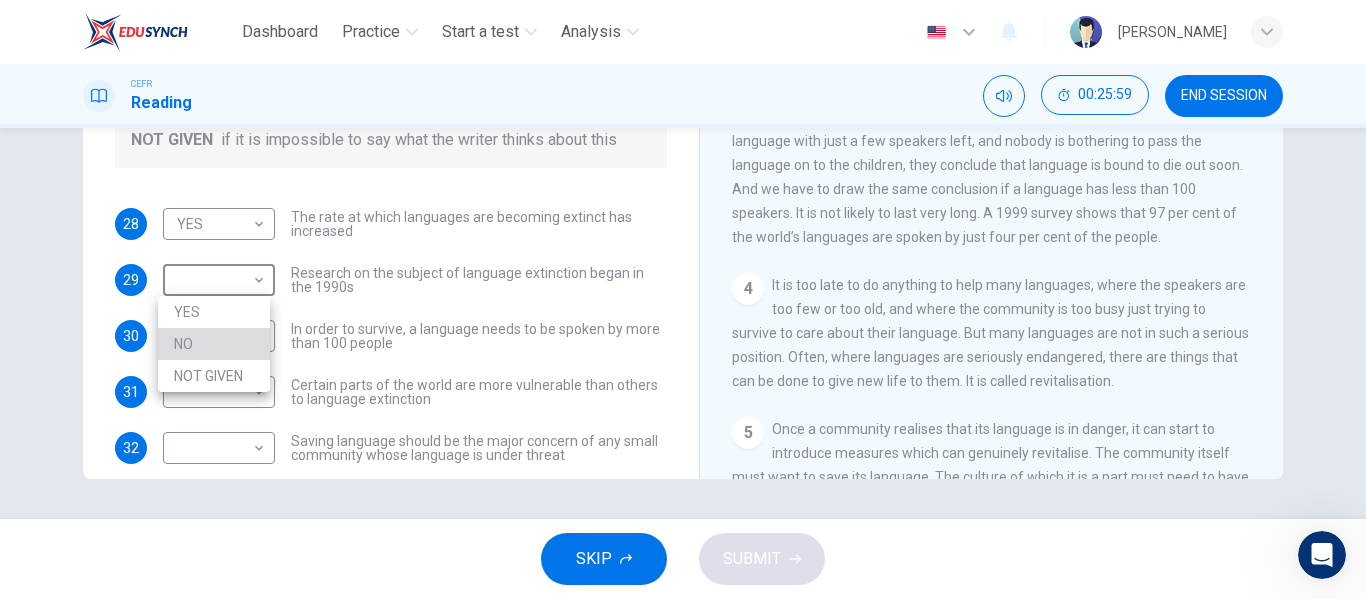 click on "NO" at bounding box center (214, 344) 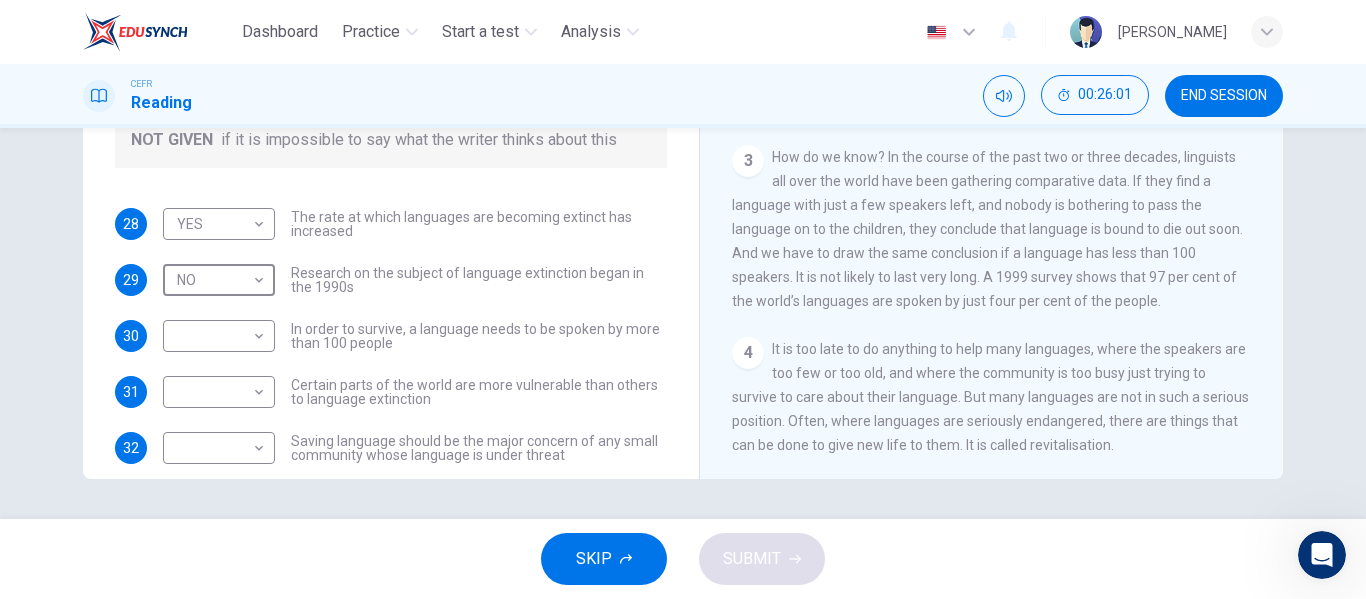 scroll, scrollTop: 400, scrollLeft: 0, axis: vertical 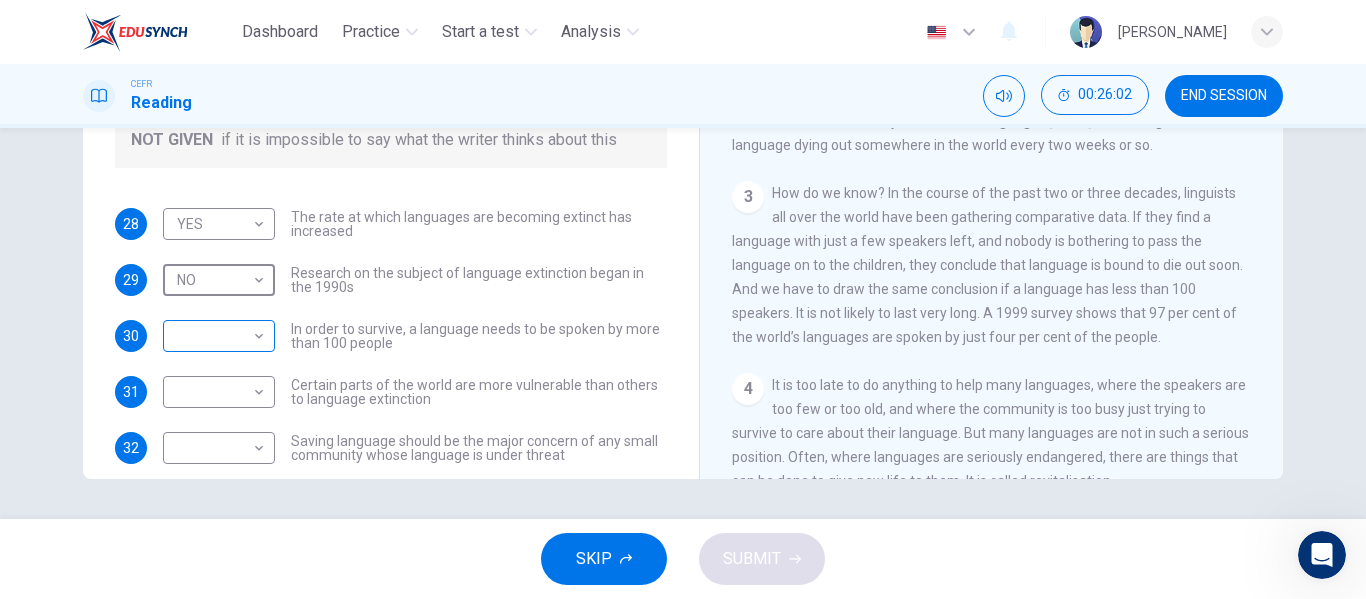 click on "Dashboard Practice Start a test Analysis English en ​ UMMU IZZAH BINTI MOHD SUHAIRI CEFR Reading 00:26:02 END SESSION Questions 28 - 32 Do the following statements agree with the views of the writer in the Passage?  In the boxes below, write YES if the statement agrees with the views of the writer NO if the statement contradicts the views of the writer NOT GIVEN if it is impossible to say what the writer thinks about this 28 YES YES ​ The rate at which languages are becoming extinct has increased 29 NO NO ​ Research on the subject of language extinction began in the 1990s 30 ​ ​ In order to survive, a language needs to be spoken by more than 100 people 31 ​ ​ Certain parts of the world are more vulnerable than others to language extinction 32 ​ ​ Saving language should be the major concern of any small community whose language is under threat Saving Language CLICK TO ZOOM Click to Zoom 1 2 3 4 5 6 7 8 9 10 11 12 SKIP SUBMIT EduSynch - Online Language Proficiency Testing Dashboard Practice" at bounding box center [683, 299] 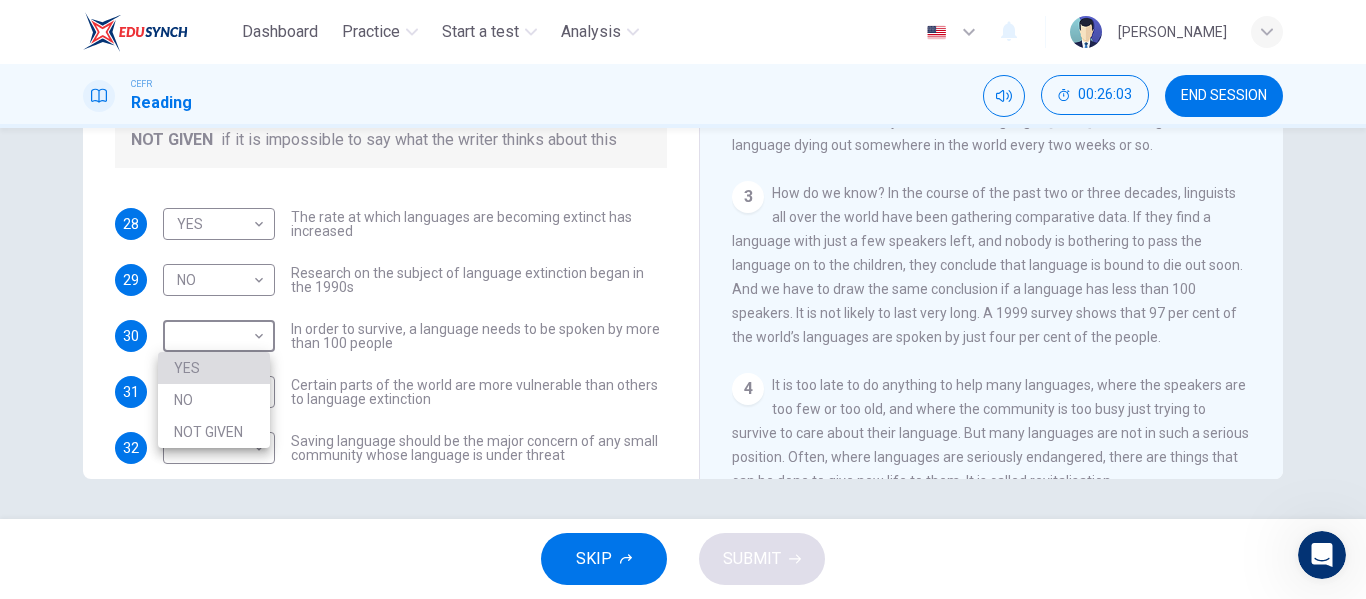 click on "YES" at bounding box center (214, 368) 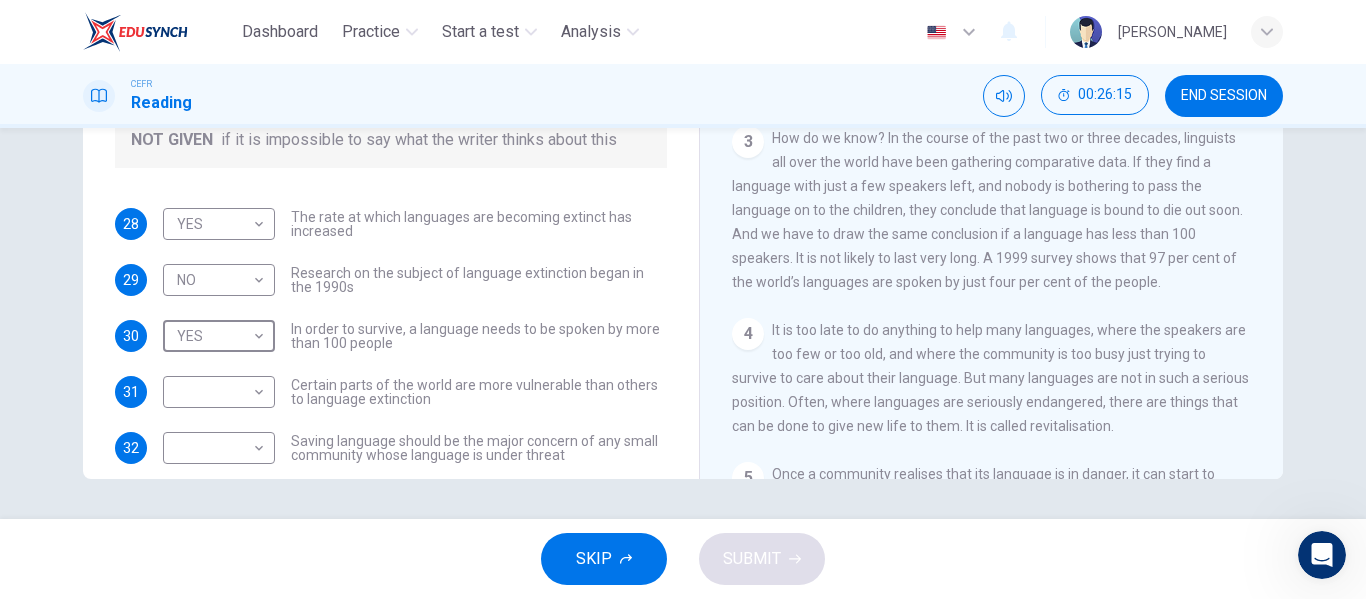 scroll, scrollTop: 500, scrollLeft: 0, axis: vertical 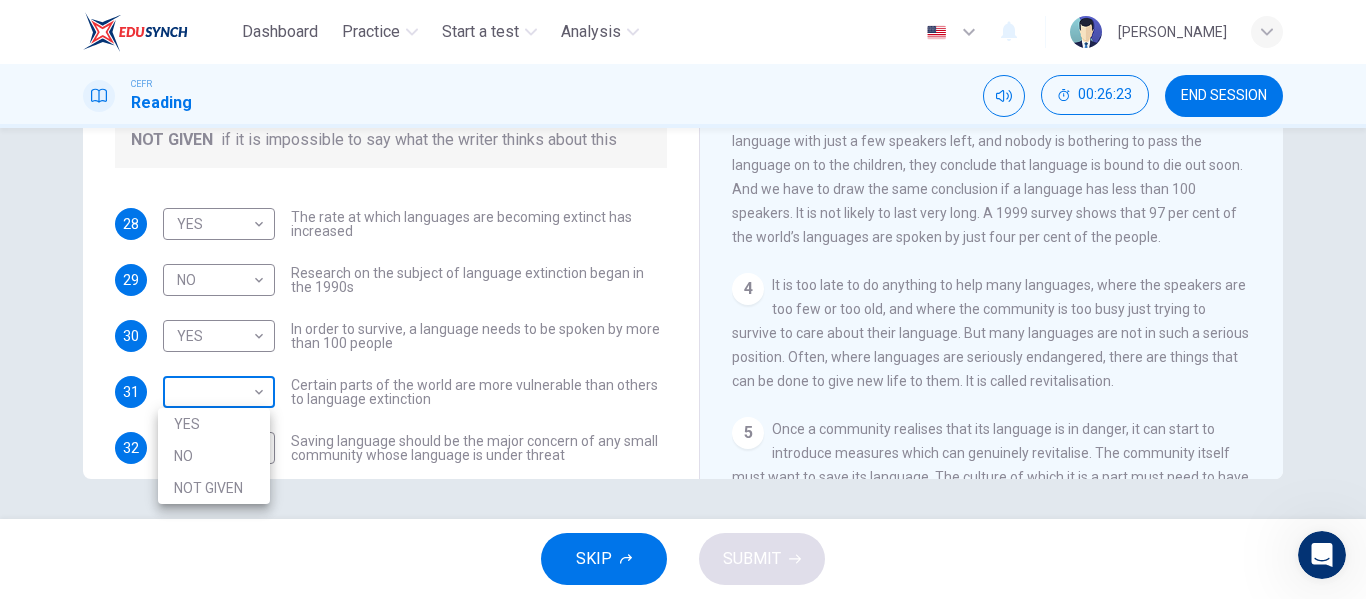click on "Dashboard Practice Start a test Analysis English en ​ UMMU IZZAH BINTI MOHD SUHAIRI CEFR Reading 00:26:23 END SESSION Questions 28 - 32 Do the following statements agree with the views of the writer in the Passage?  In the boxes below, write YES if the statement agrees with the views of the writer NO if the statement contradicts the views of the writer NOT GIVEN if it is impossible to say what the writer thinks about this 28 YES YES ​ The rate at which languages are becoming extinct has increased 29 NO NO ​ Research on the subject of language extinction began in the 1990s 30 YES YES ​ In order to survive, a language needs to be spoken by more than 100 people 31 ​ ​ Certain parts of the world are more vulnerable than others to language extinction 32 ​ ​ Saving language should be the major concern of any small community whose language is under threat Saving Language CLICK TO ZOOM Click to Zoom 1 2 3 4 5 6 7 8 9 10 11 12 SKIP SUBMIT EduSynch - Online Language Proficiency Testing Dashboard 2025 NO" at bounding box center [683, 299] 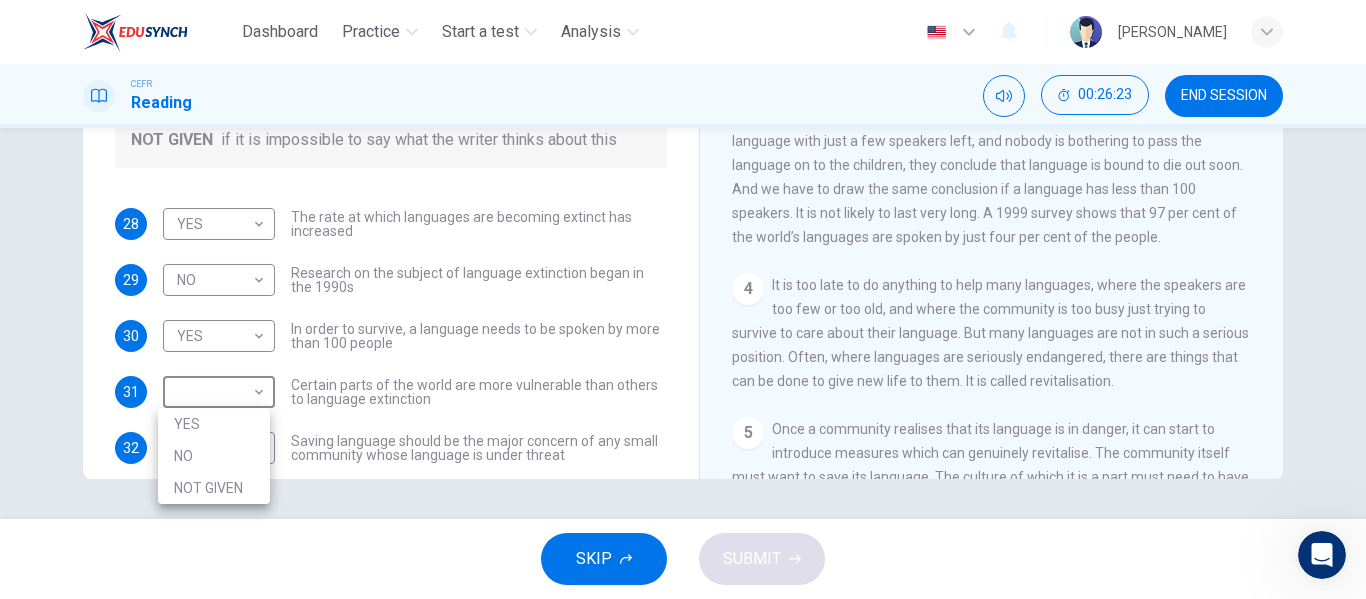 click on "YES" at bounding box center (214, 424) 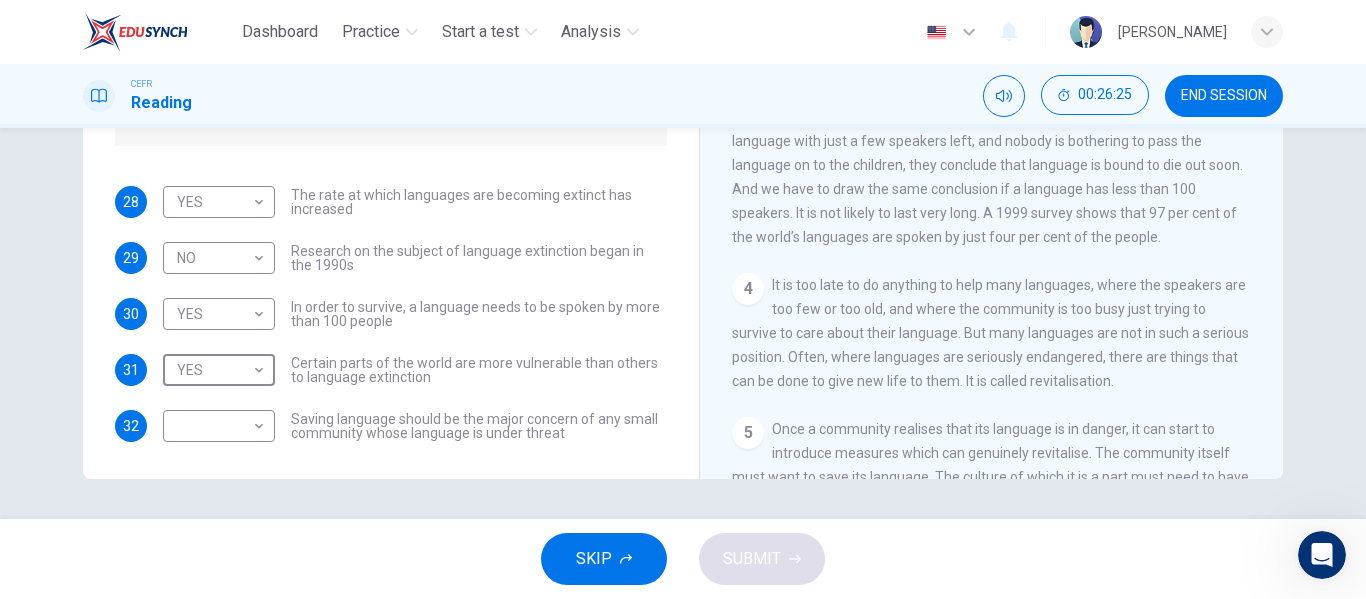 scroll, scrollTop: 25, scrollLeft: 0, axis: vertical 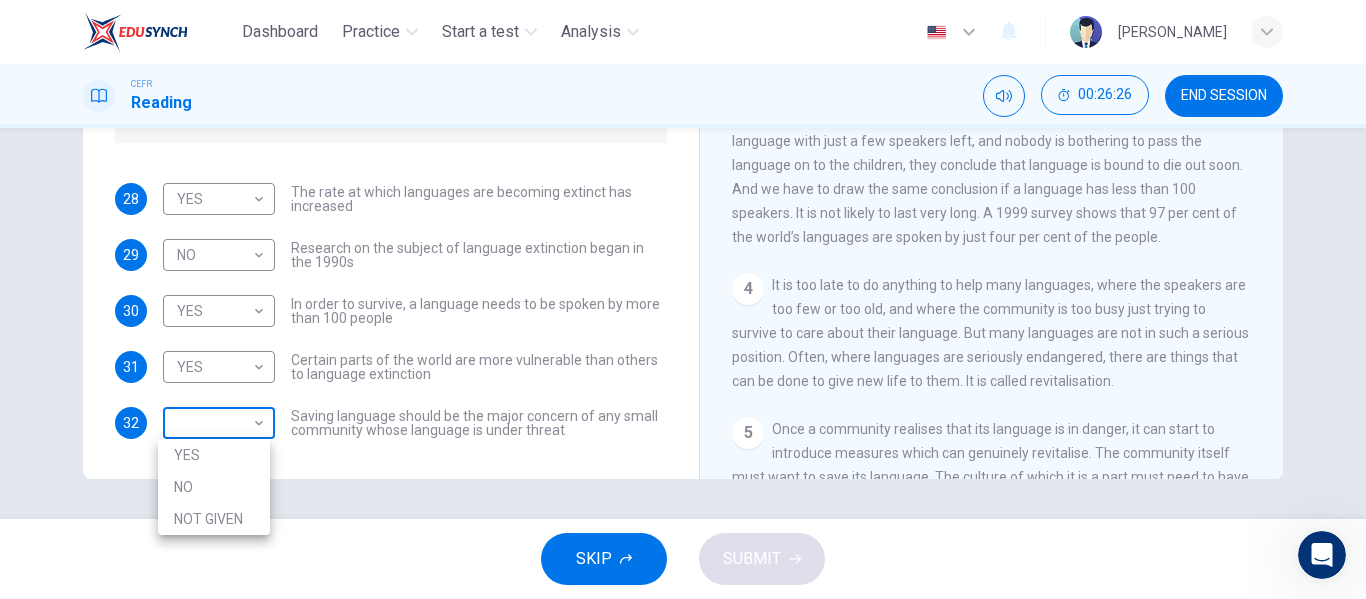 click on "Dashboard Practice Start a test Analysis English en ​ UMMU IZZAH BINTI MOHD SUHAIRI CEFR Reading 00:26:26 END SESSION Questions 28 - 32 Do the following statements agree with the views of the writer in the Passage?  In the boxes below, write YES if the statement agrees with the views of the writer NO if the statement contradicts the views of the writer NOT GIVEN if it is impossible to say what the writer thinks about this 28 YES YES ​ The rate at which languages are becoming extinct has increased 29 NO NO ​ Research on the subject of language extinction began in the 1990s 30 YES YES ​ In order to survive, a language needs to be spoken by more than 100 people 31 YES YES ​ Certain parts of the world are more vulnerable than others to language extinction 32 ​ ​ Saving language should be the major concern of any small community whose language is under threat Saving Language CLICK TO ZOOM Click to Zoom 1 2 3 4 5 6 7 8 9 10 11 12 SKIP SUBMIT EduSynch - Online Language Proficiency Testing Dashboard YES" at bounding box center [683, 299] 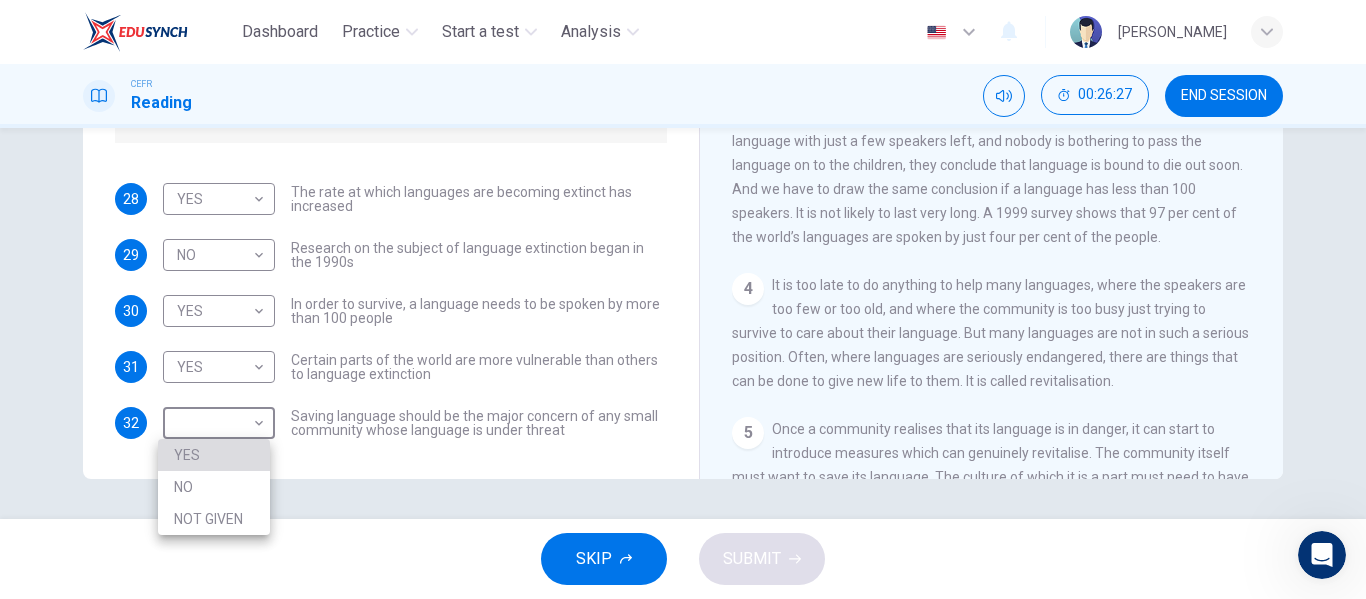 drag, startPoint x: 225, startPoint y: 446, endPoint x: 250, endPoint y: 440, distance: 25.70992 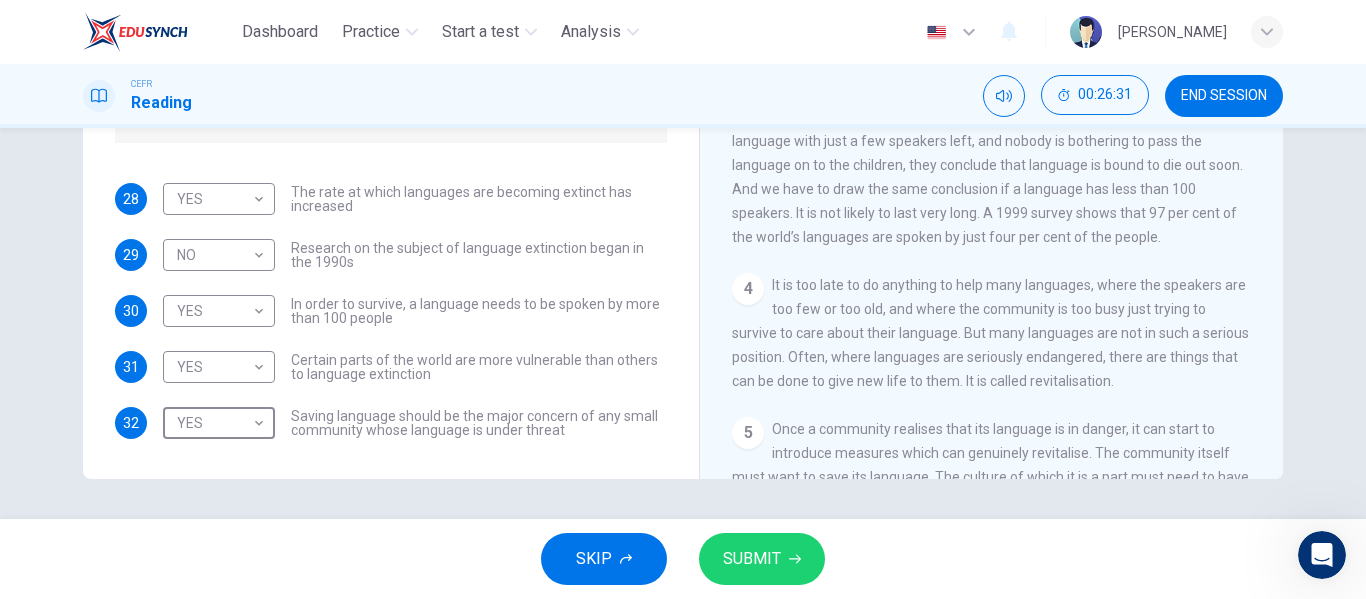 scroll, scrollTop: 600, scrollLeft: 0, axis: vertical 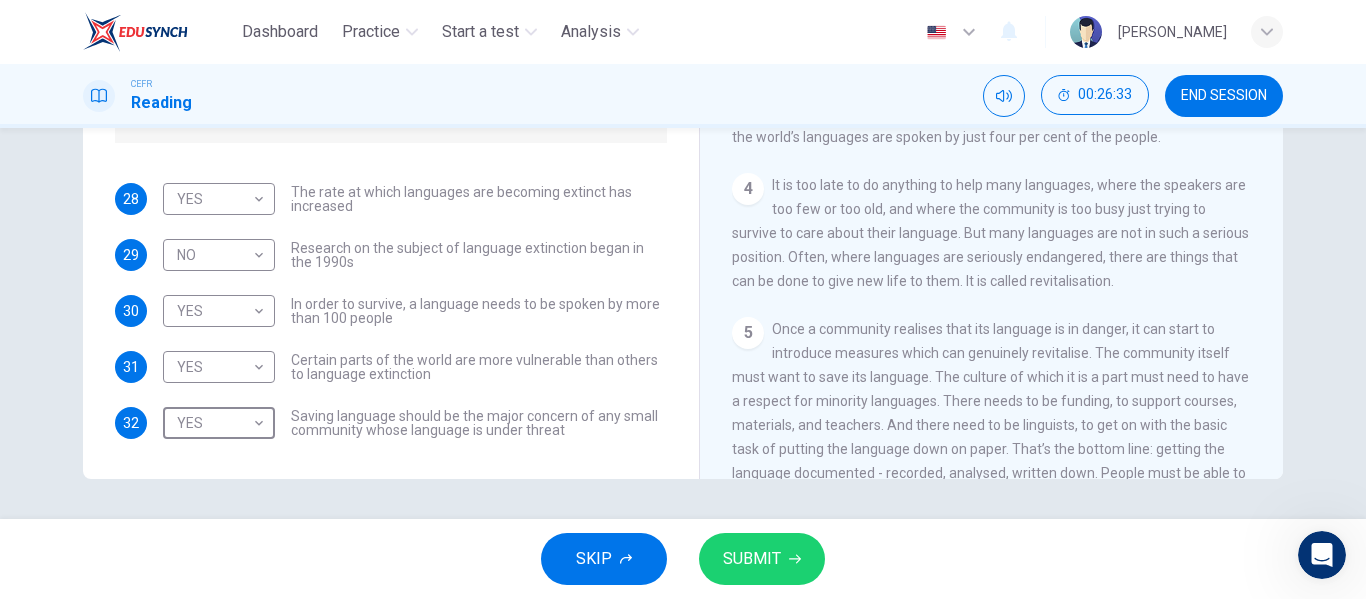 click on "SUBMIT" at bounding box center [752, 559] 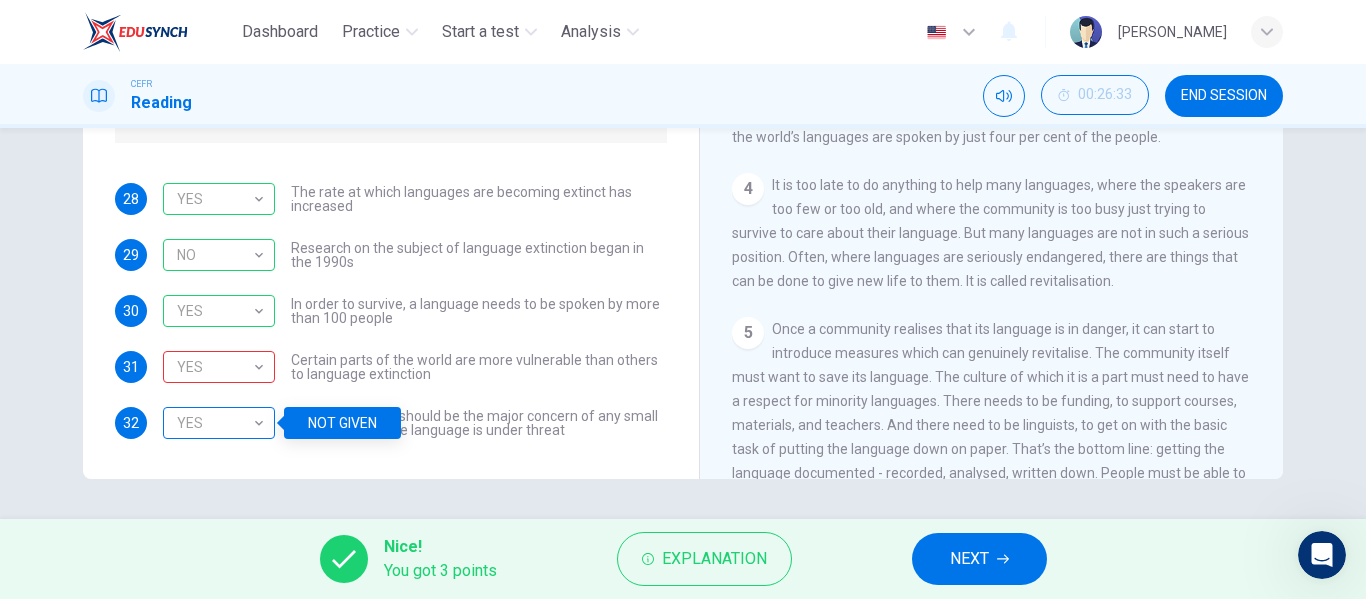click on "YES" at bounding box center [215, 423] 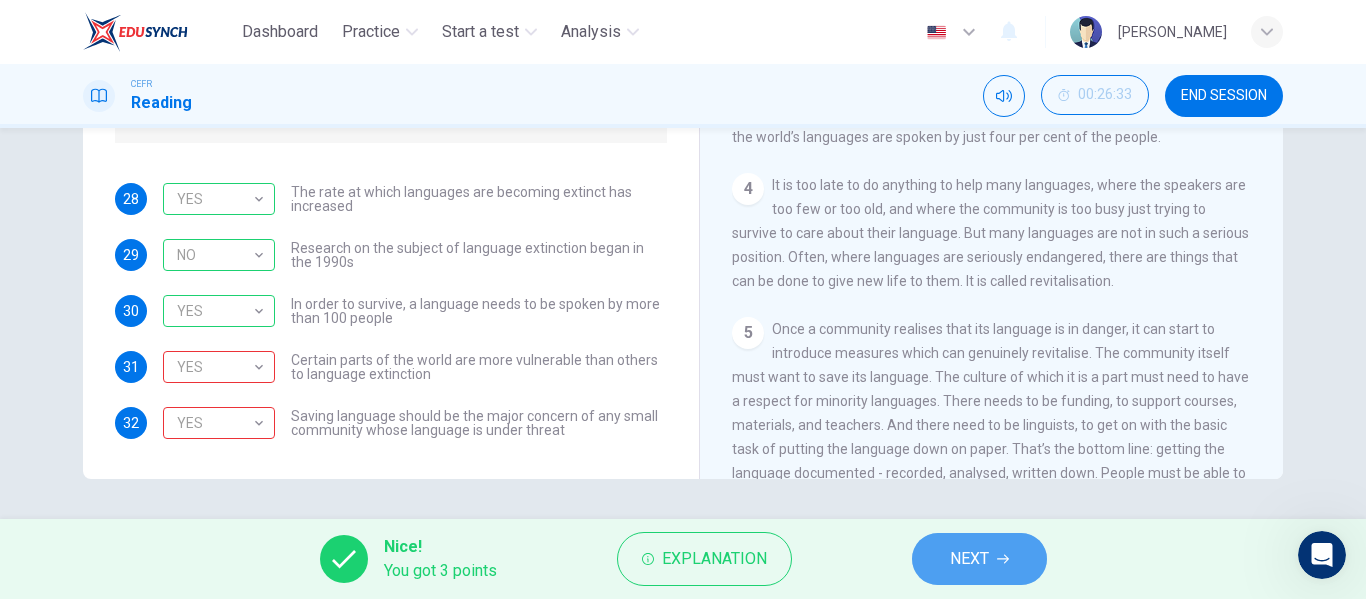 click on "NEXT" at bounding box center (979, 559) 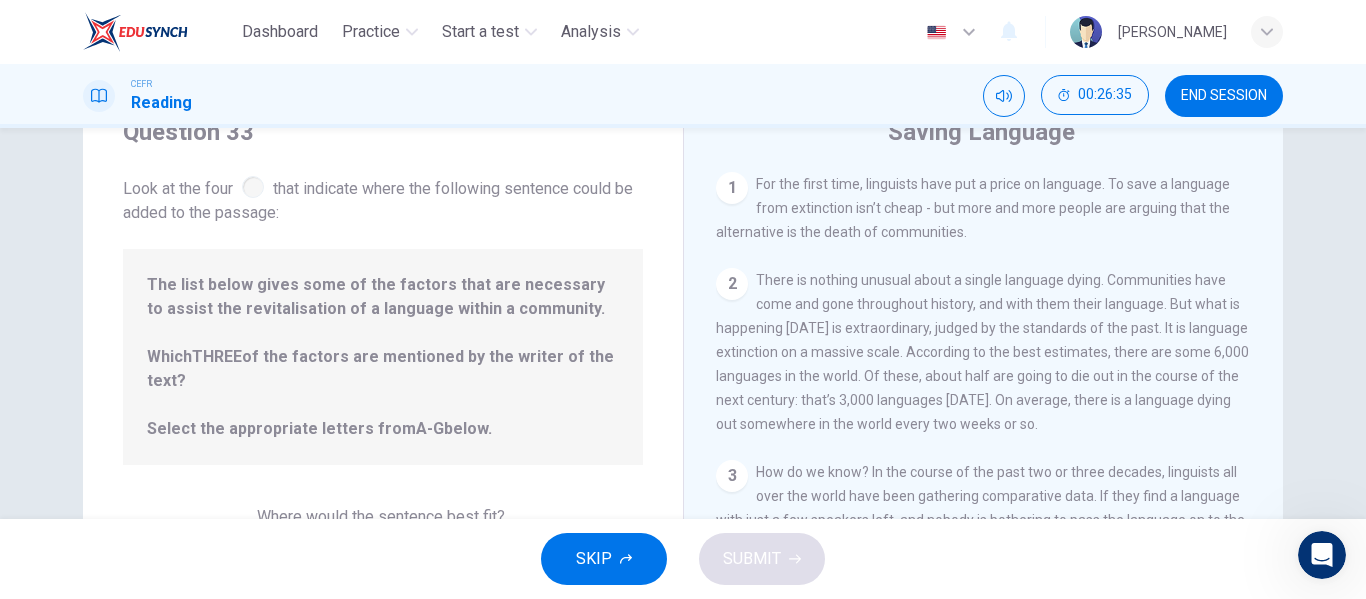 scroll, scrollTop: 0, scrollLeft: 0, axis: both 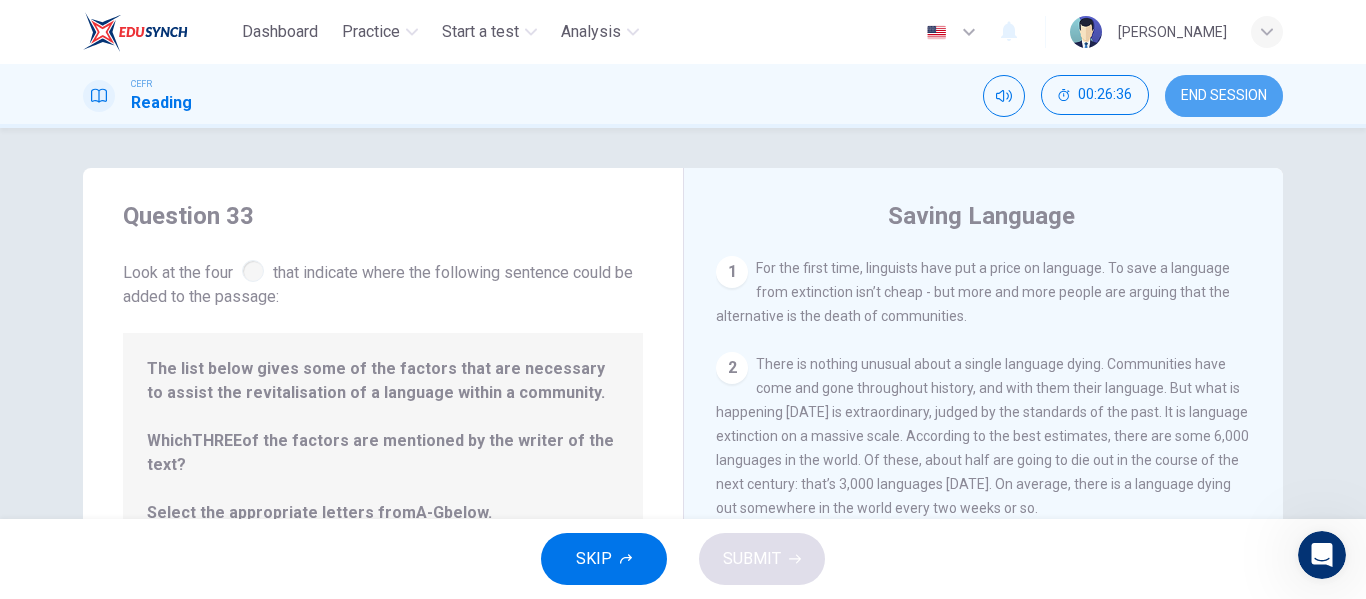 click on "END SESSION" at bounding box center [1224, 96] 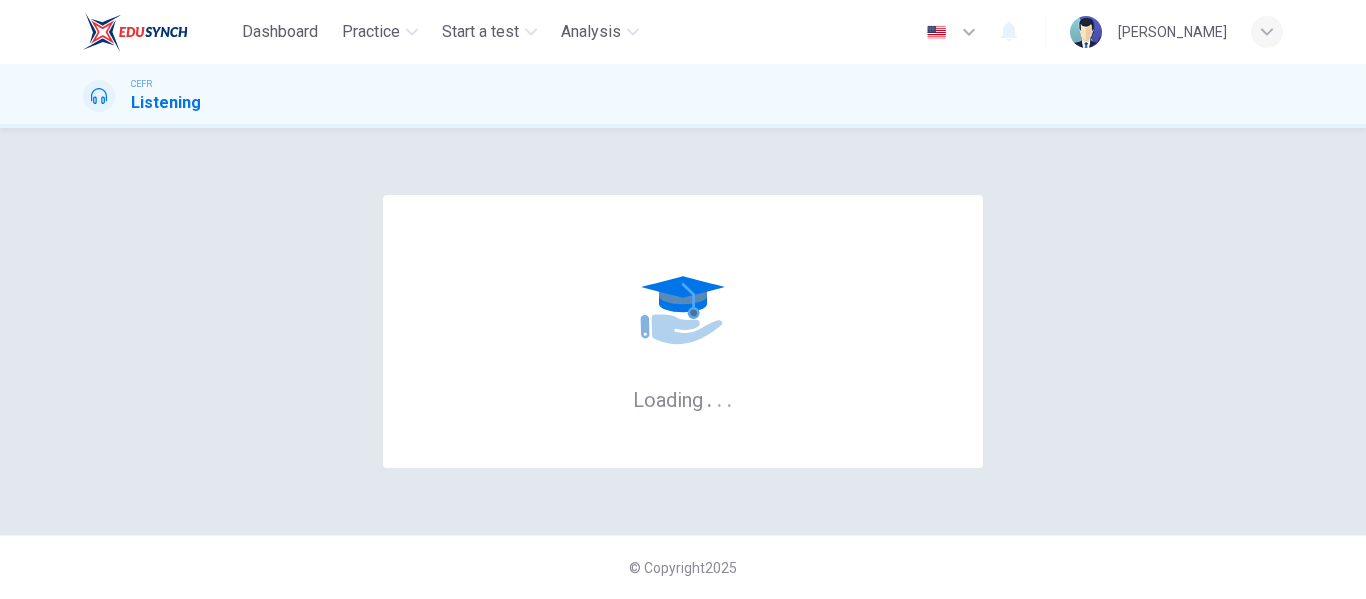 scroll, scrollTop: 0, scrollLeft: 0, axis: both 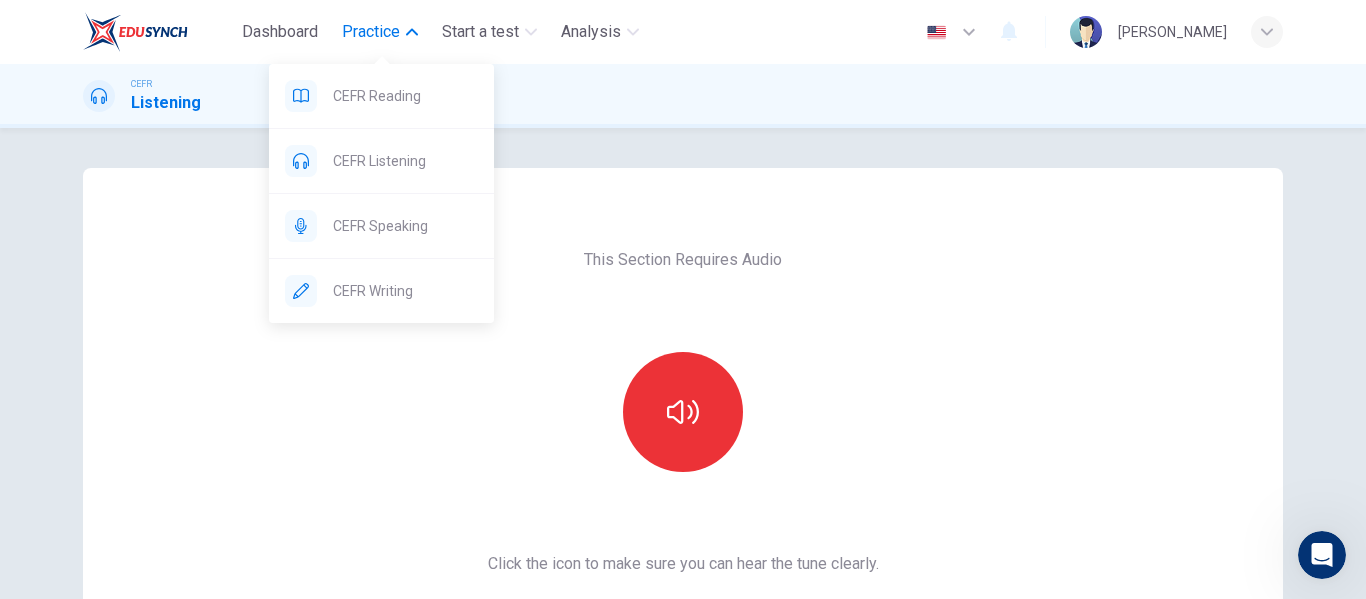click on "Practice" at bounding box center [371, 32] 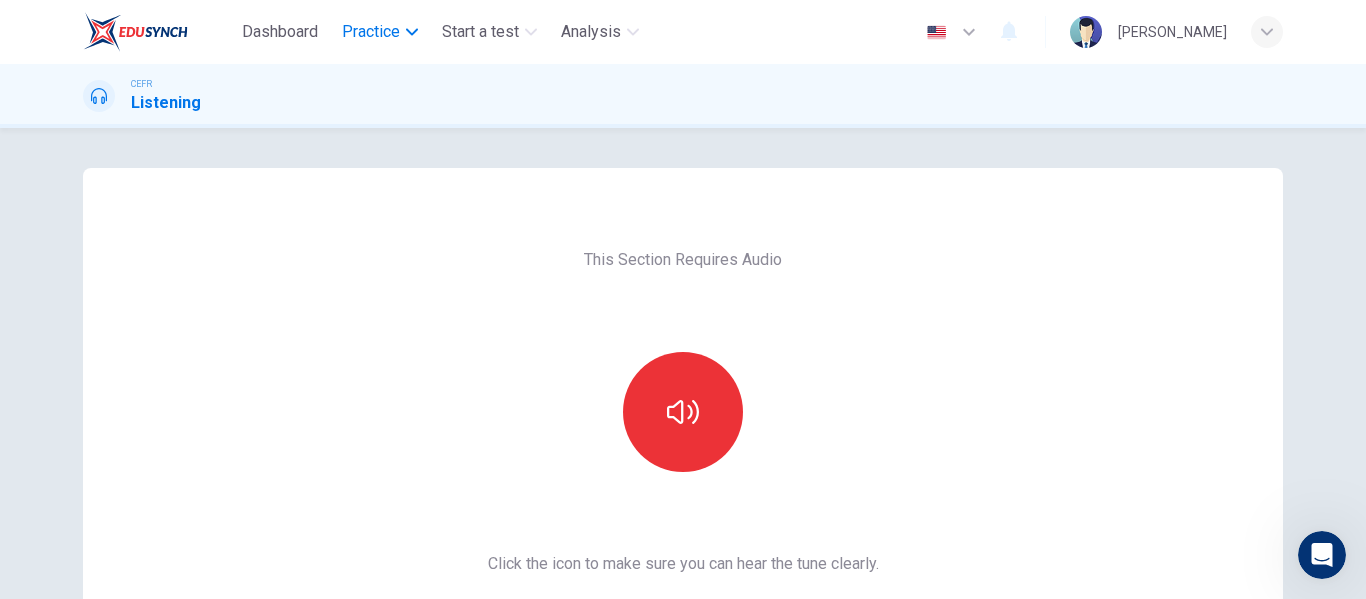 click on "Practice" at bounding box center (371, 32) 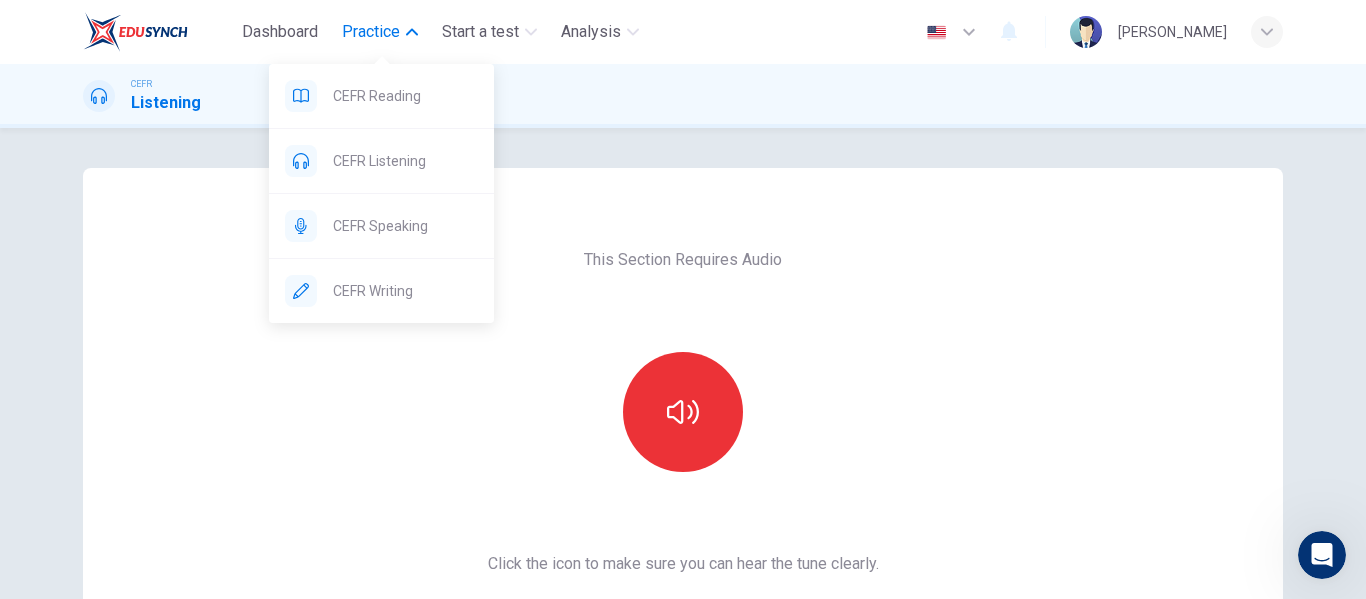 drag, startPoint x: 374, startPoint y: 293, endPoint x: 752, endPoint y: 128, distance: 412.44272 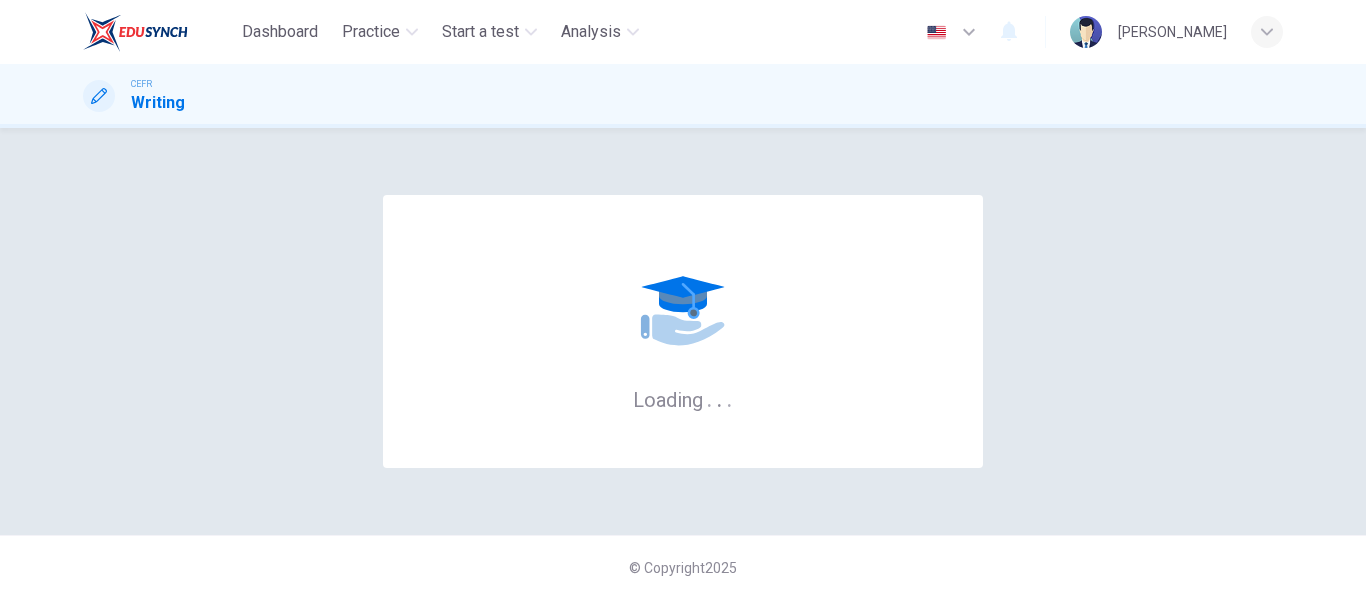 scroll, scrollTop: 0, scrollLeft: 0, axis: both 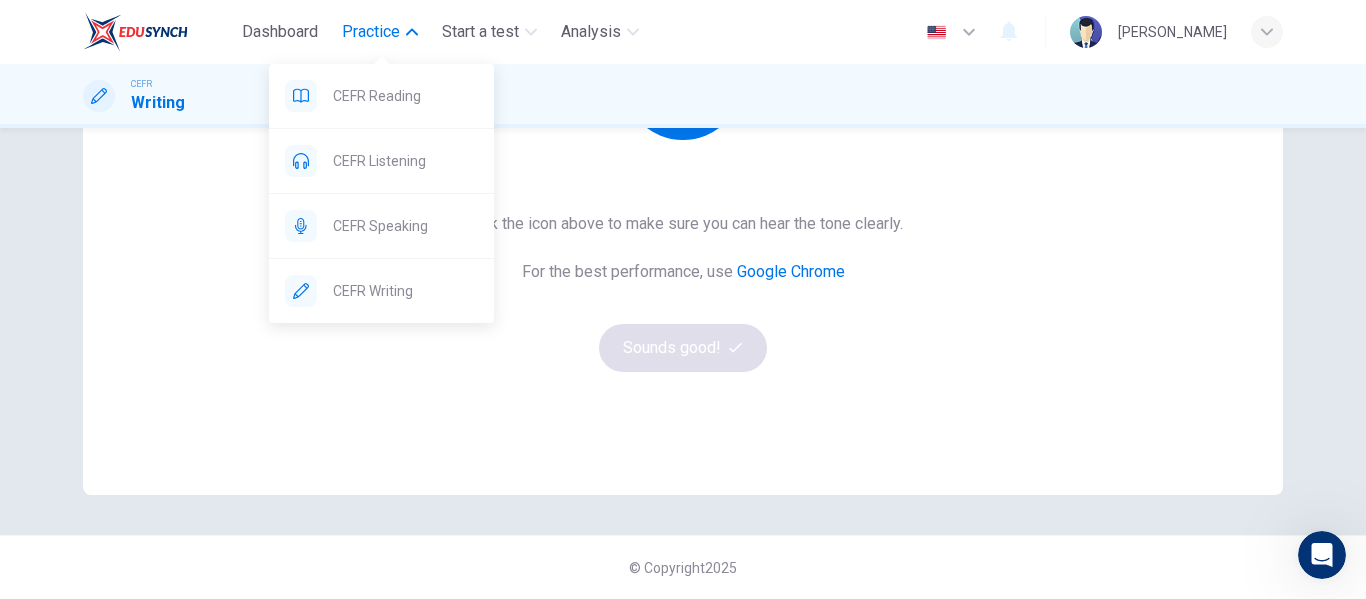 click on "Practice" at bounding box center (371, 32) 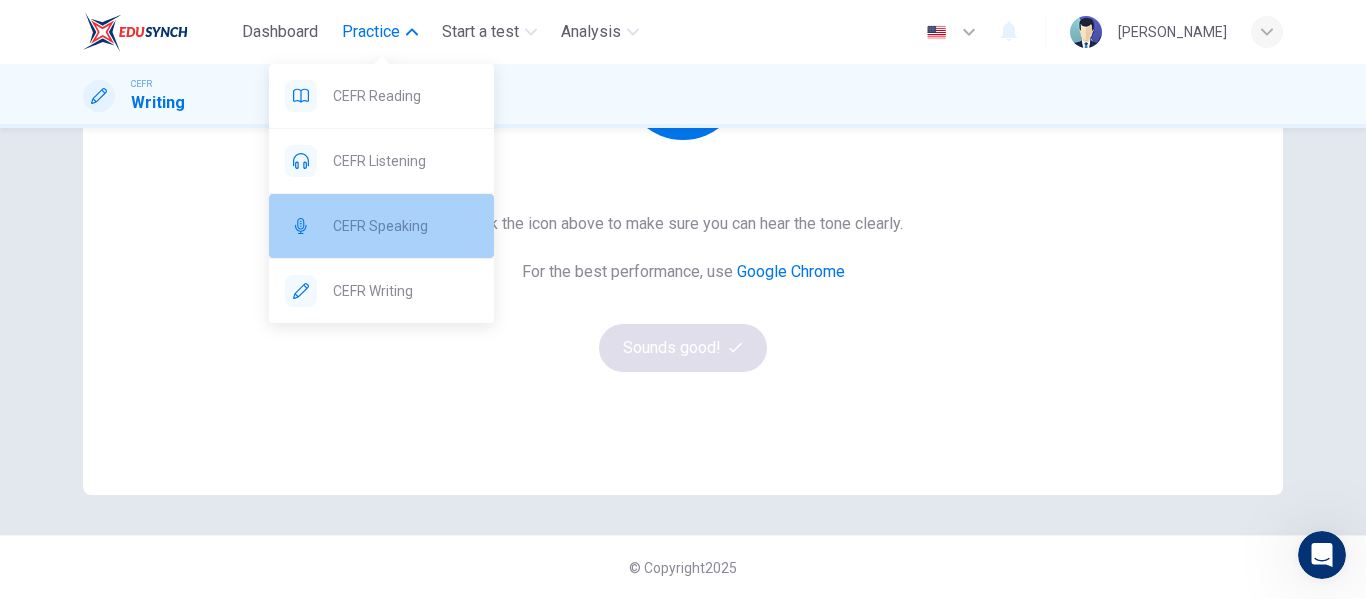 click on "CEFR Speaking" at bounding box center (405, 226) 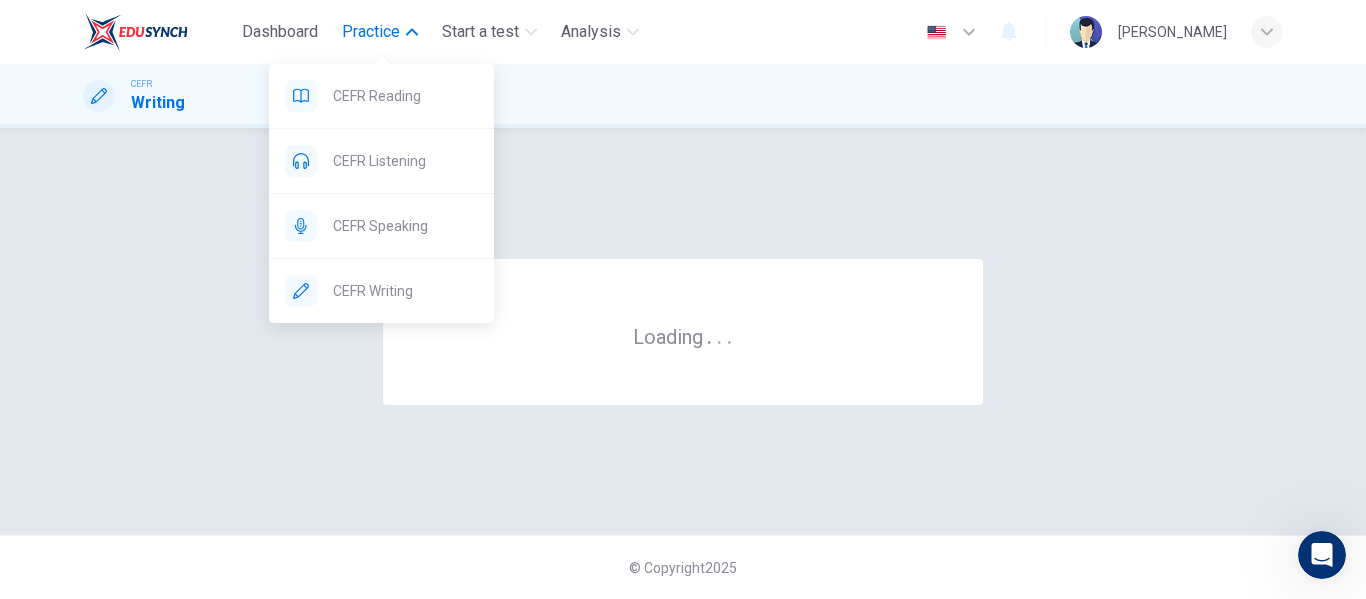scroll, scrollTop: 0, scrollLeft: 0, axis: both 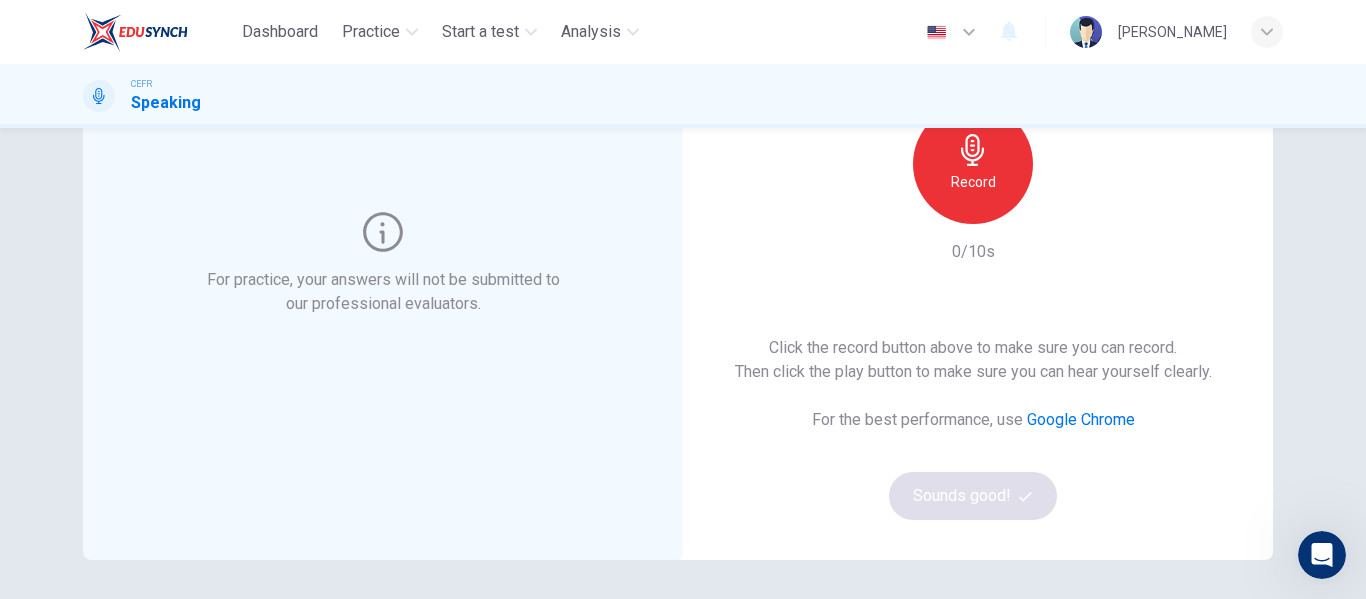 drag, startPoint x: 312, startPoint y: 313, endPoint x: 625, endPoint y: 320, distance: 313.07828 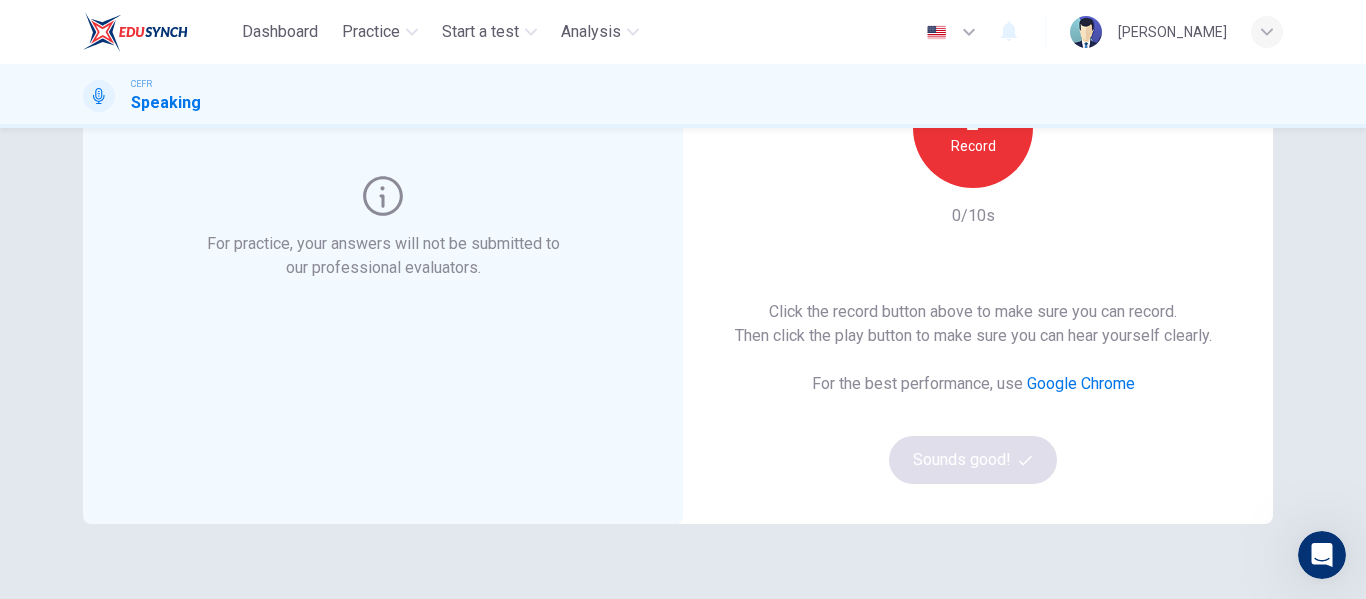 scroll, scrollTop: 200, scrollLeft: 0, axis: vertical 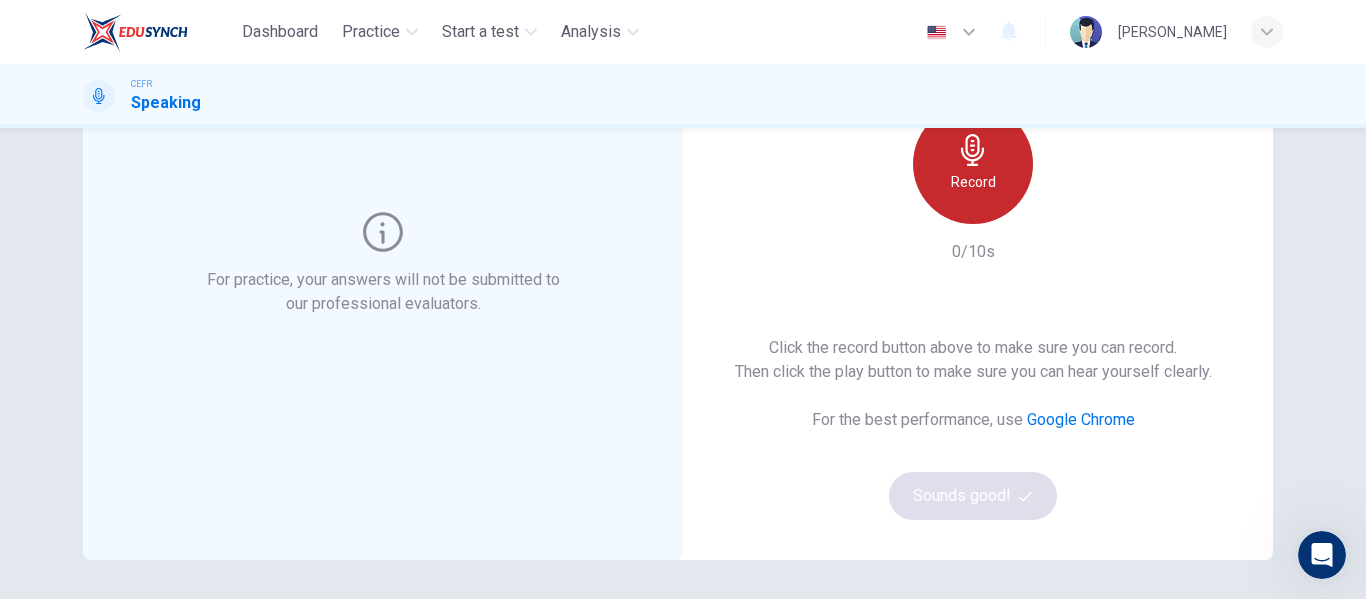 click on "Record" at bounding box center (973, 164) 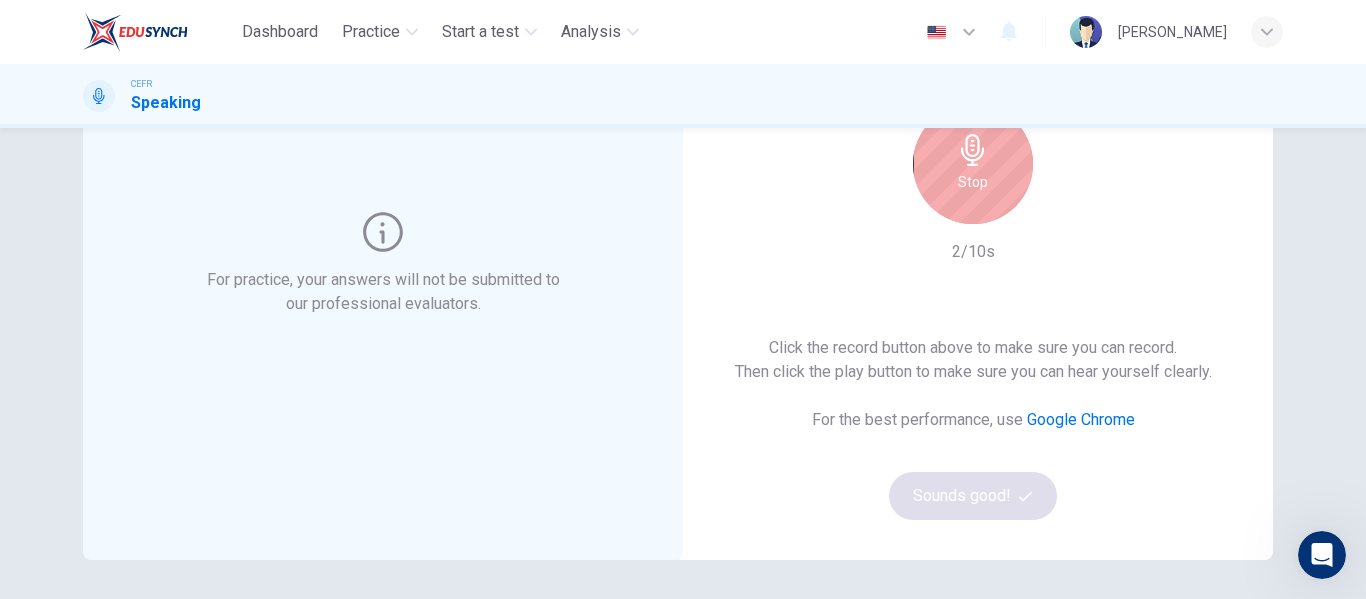 click on "Stop" at bounding box center [973, 182] 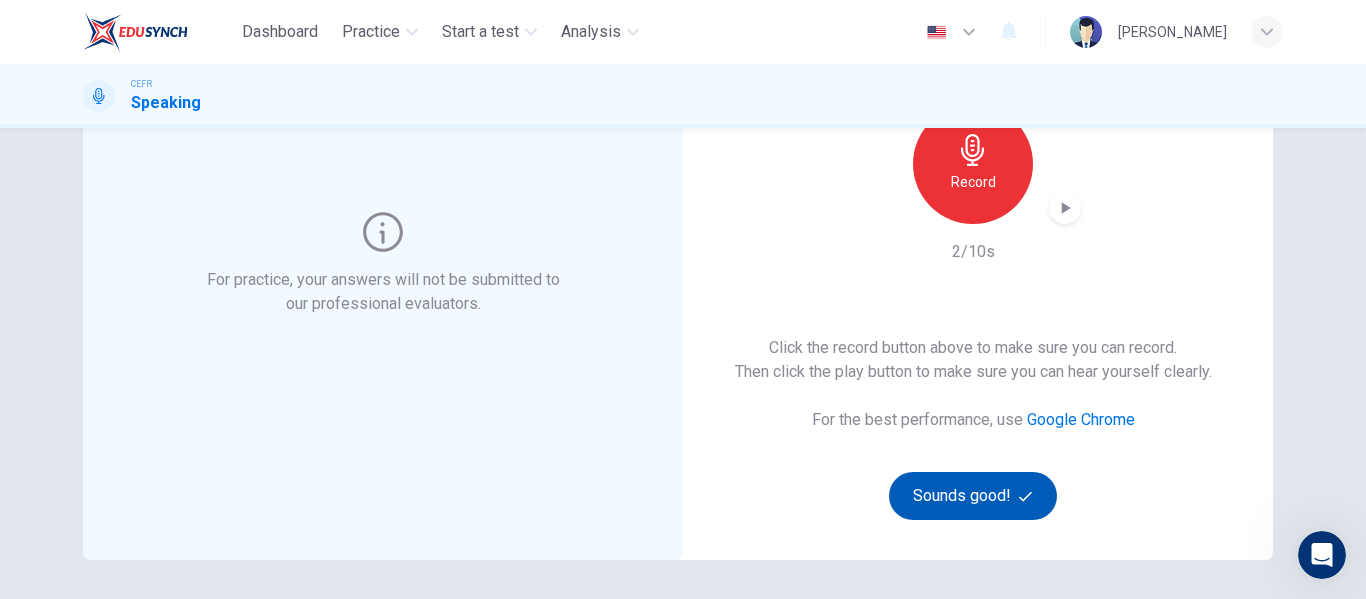 click on "Sounds good!" at bounding box center (973, 496) 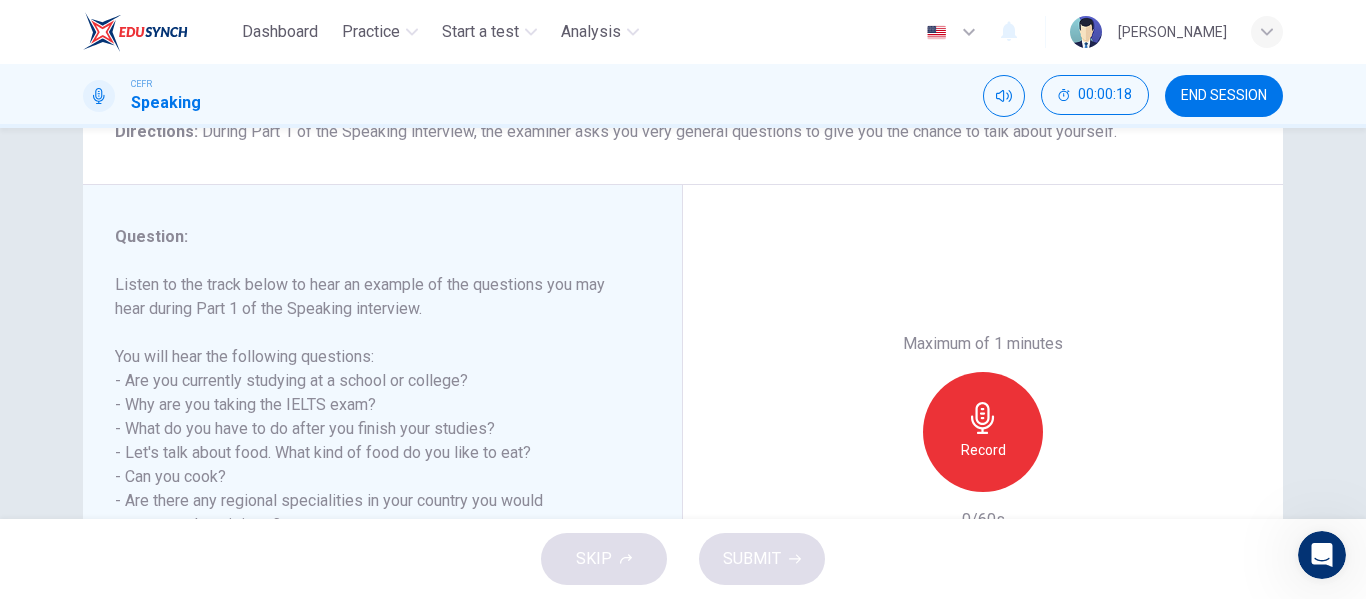 scroll, scrollTop: 284, scrollLeft: 0, axis: vertical 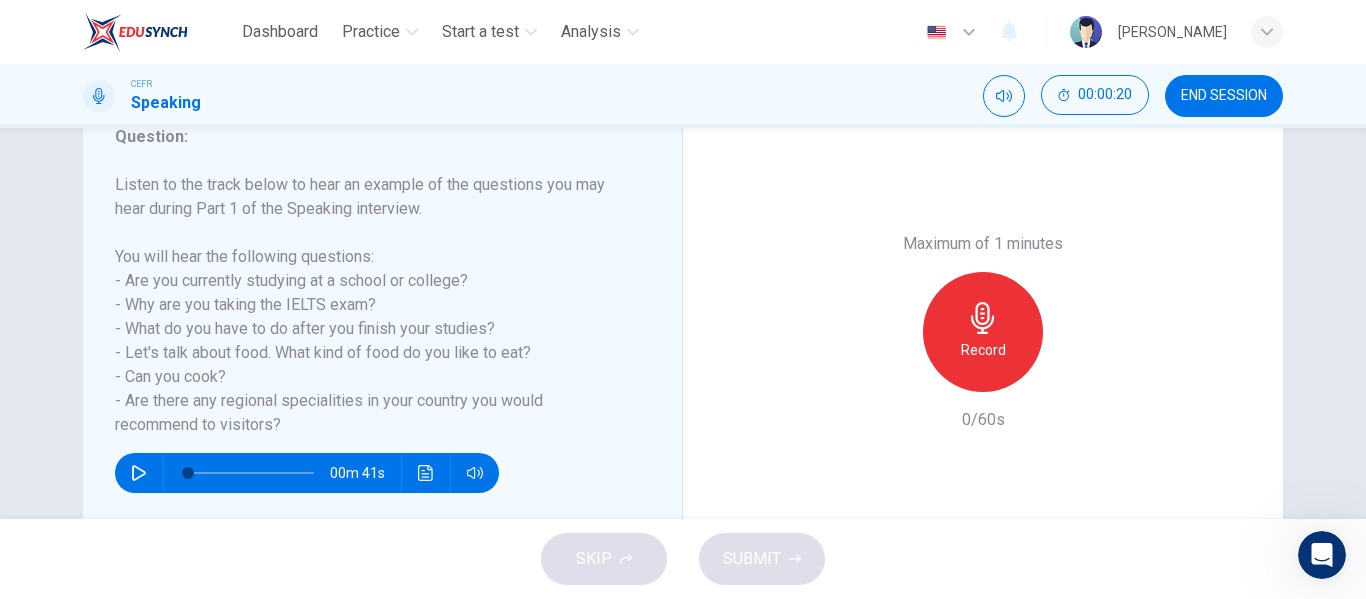 drag, startPoint x: 113, startPoint y: 354, endPoint x: 358, endPoint y: 362, distance: 245.13058 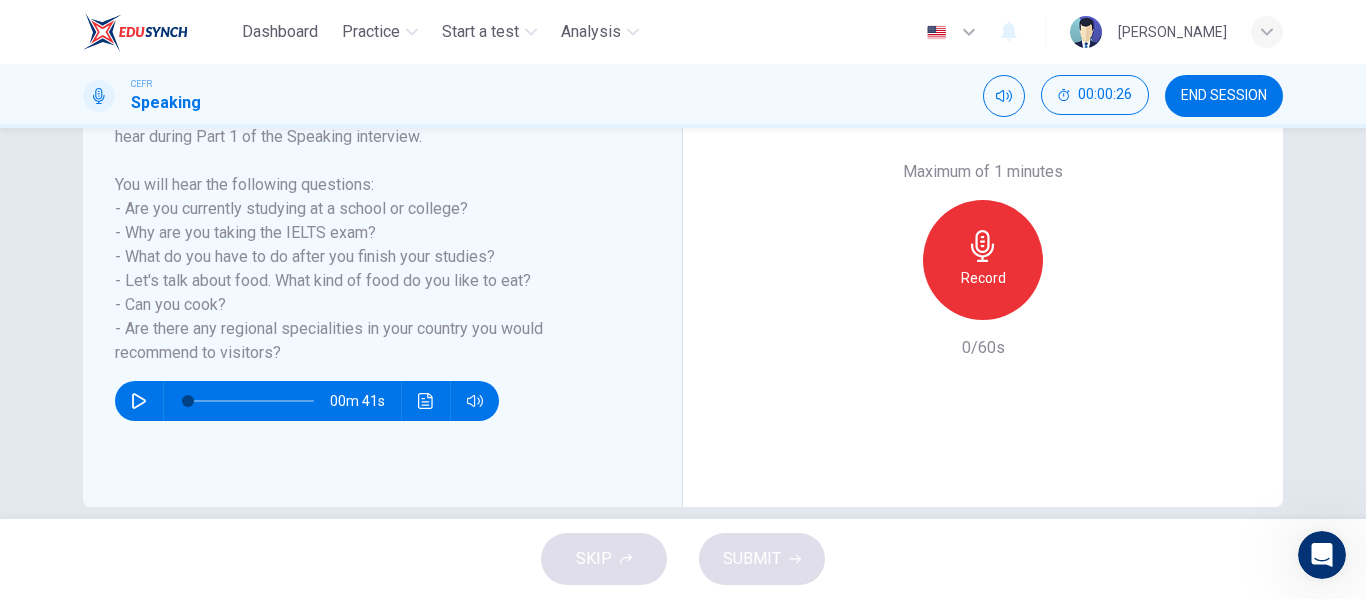 scroll, scrollTop: 384, scrollLeft: 0, axis: vertical 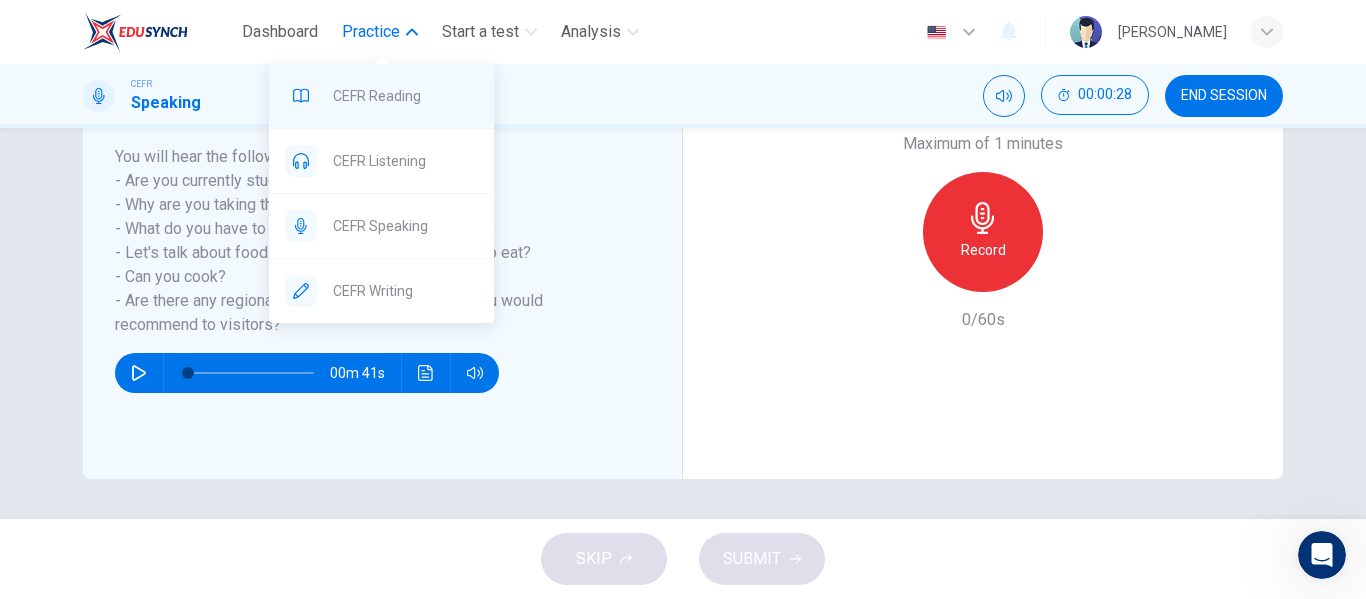 click on "CEFR Reading" at bounding box center (405, 96) 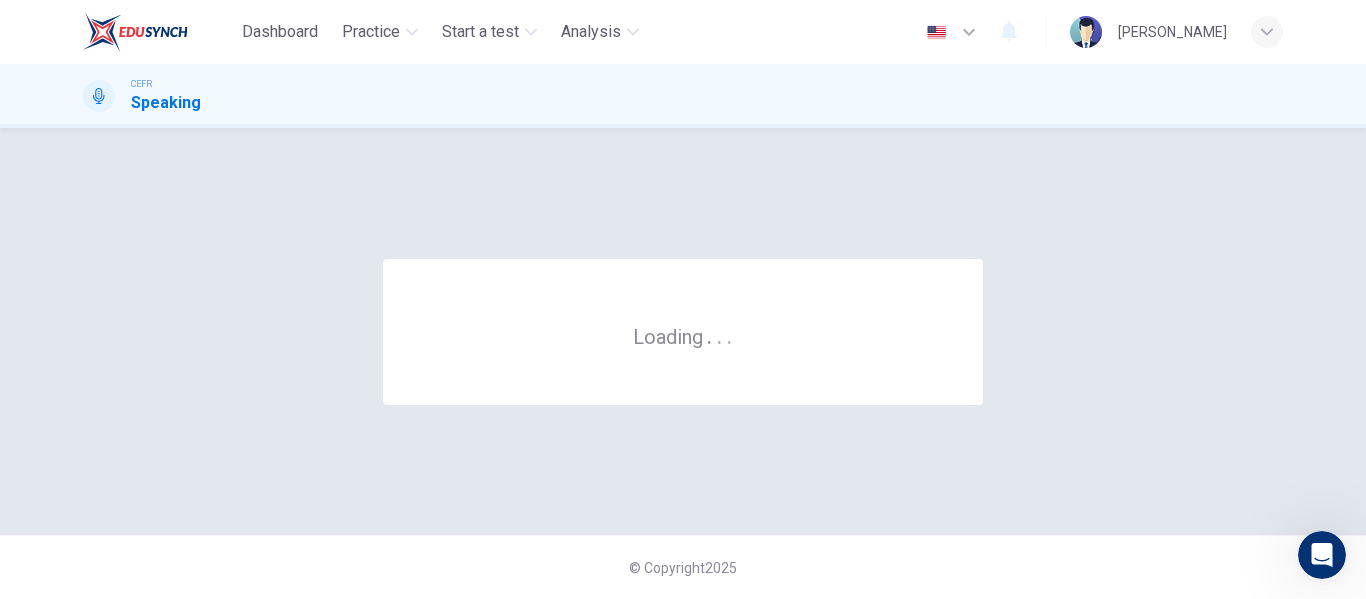 scroll, scrollTop: 0, scrollLeft: 0, axis: both 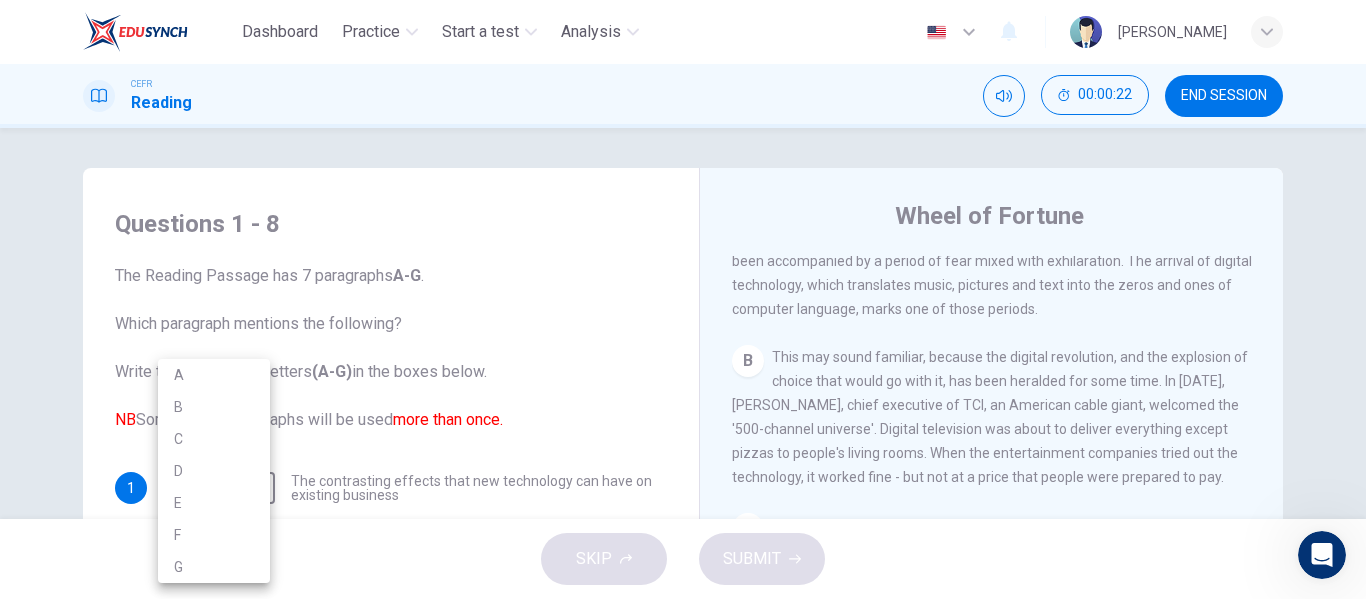 click on "Dashboard Practice Start a test Analysis English en ​ UMMU IZZAH BINTI MOHD SUHAIRI CEFR Reading 00:00:22 END SESSION Questions 1 - 8 The Reading Passage has 7 paragraphs  A-G .
Which paragraph mentions the following?
Write the appropriate letters  (A-G)  in the boxes below.
NB  Some of the paragraphs will be used  more than once. 1 ​ ​ The contrasting effects that new technology can have on existing business 2 ​ ​ The fact that a total transformation is going to take place in the future in the delivery of all forms of entertainment 3 ​ ​ The confused feelings that people are known to have experienced in response to technological innovation 4 ​ ​ The fact that some companies have learnt from the mistakes of others 5 ​ ​ The high cost to the consumer of new ways of distributing entertainment 6 ​ ​ Uncertainty regarding the financial impact of wider media access 7 ​ ​ The fact that some companies were the victims of strict government policy 8 ​ ​ Wheel of Fortune A B C D E" at bounding box center (683, 299) 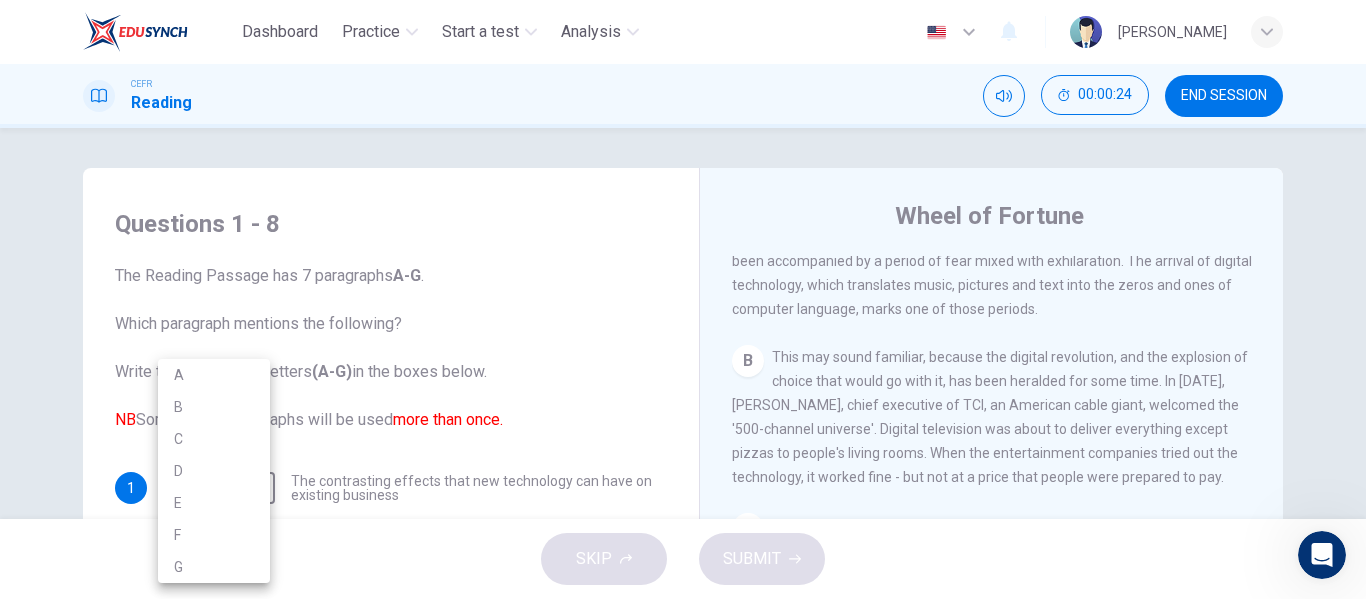 click at bounding box center [683, 299] 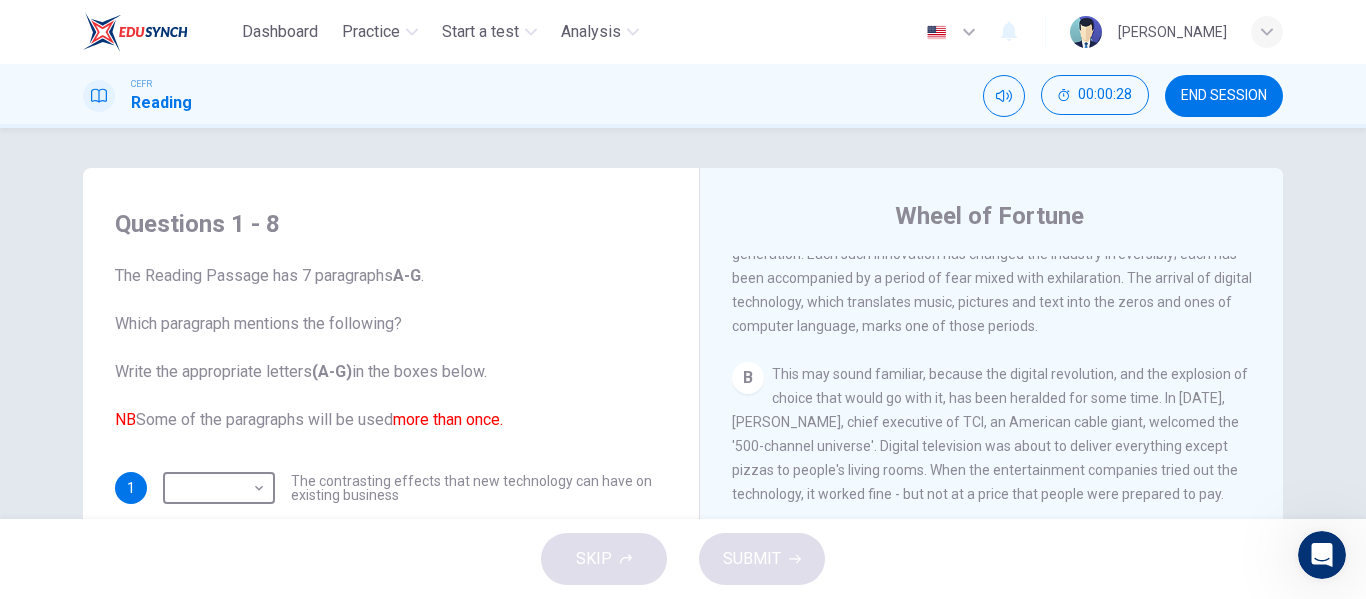 scroll, scrollTop: 500, scrollLeft: 0, axis: vertical 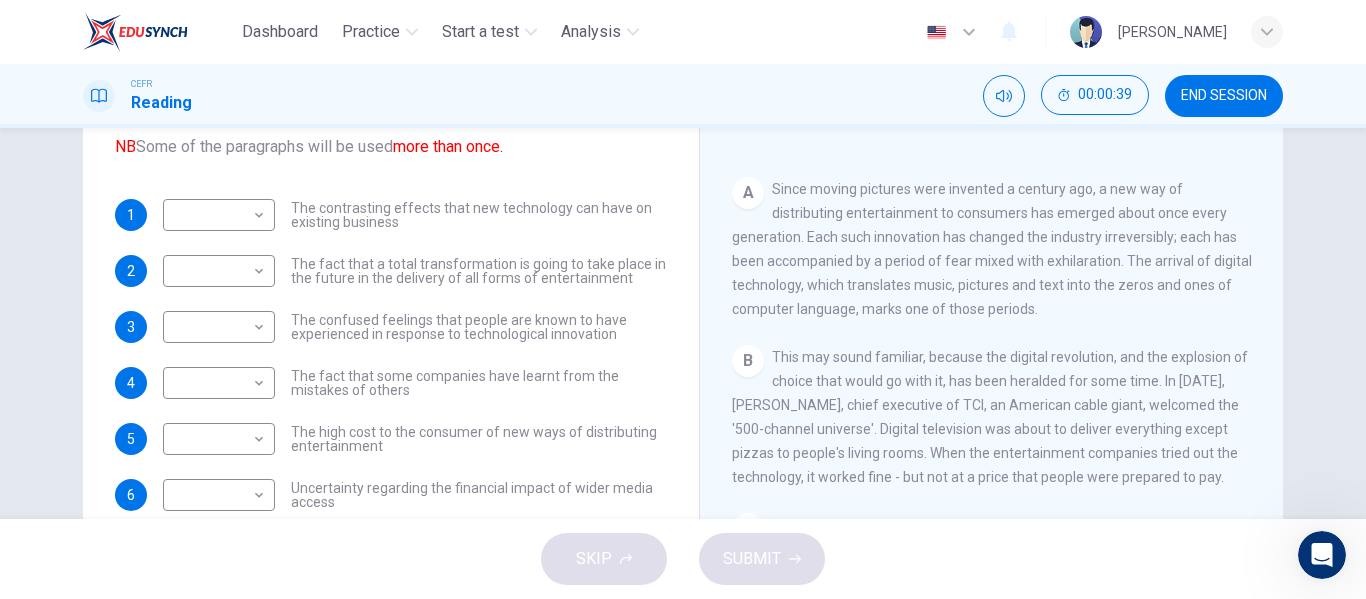 drag, startPoint x: 769, startPoint y: 190, endPoint x: 926, endPoint y: 221, distance: 160.03125 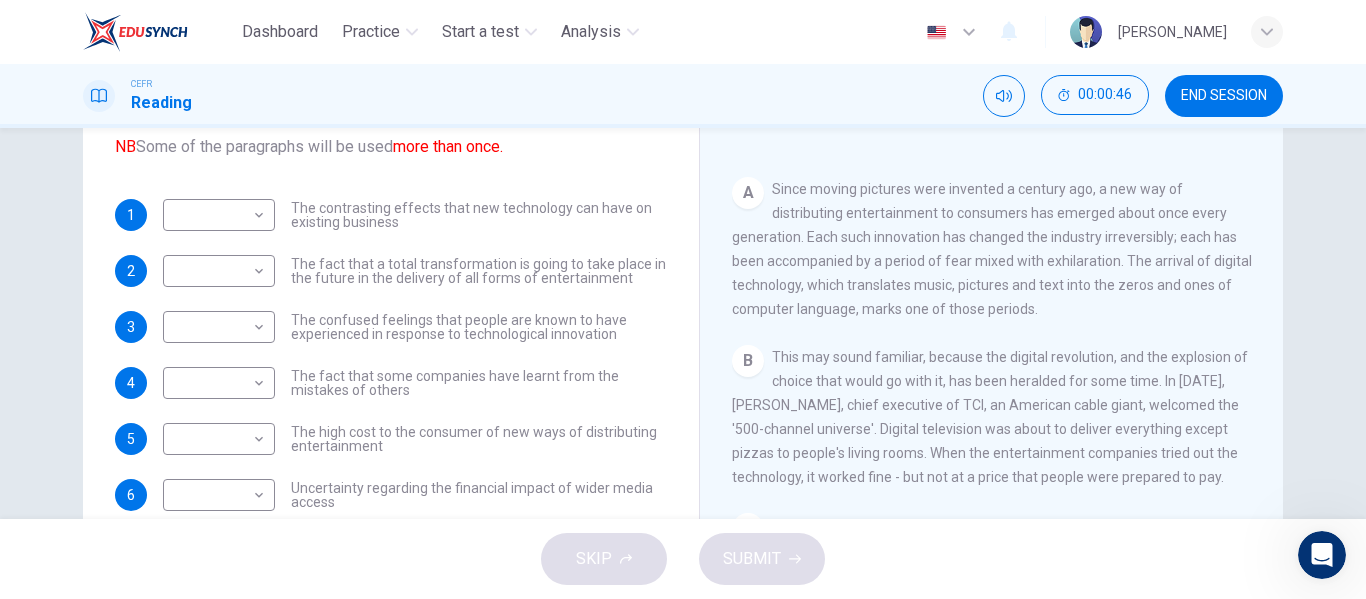 drag, startPoint x: 796, startPoint y: 239, endPoint x: 837, endPoint y: 248, distance: 41.976185 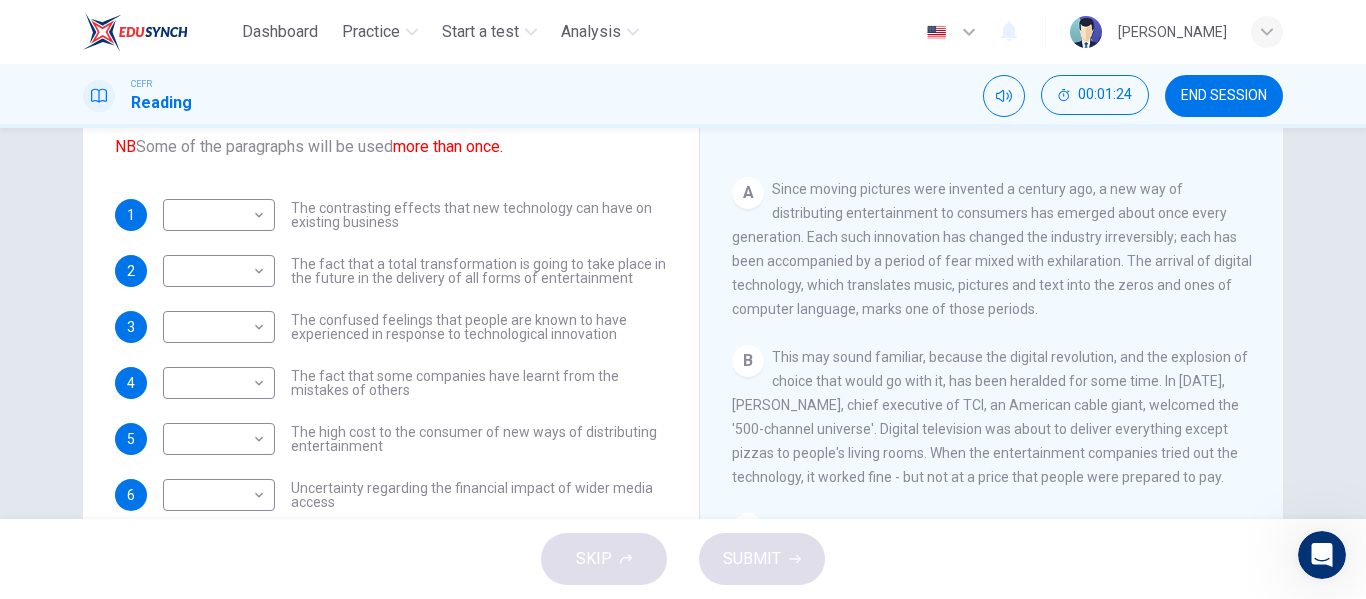 click on "A Since moving pictures were invented a century ago, a new way of distributing entertainment to consumers has emerged about once every generation. Each such innovation has changed the industry irreversibly; each has been accompanied by a period of fear mixed with exhilaration. The arrival of digital technology, which translates music, pictures and text into the zeros and ones of computer language, marks one of those periods." at bounding box center [992, 249] 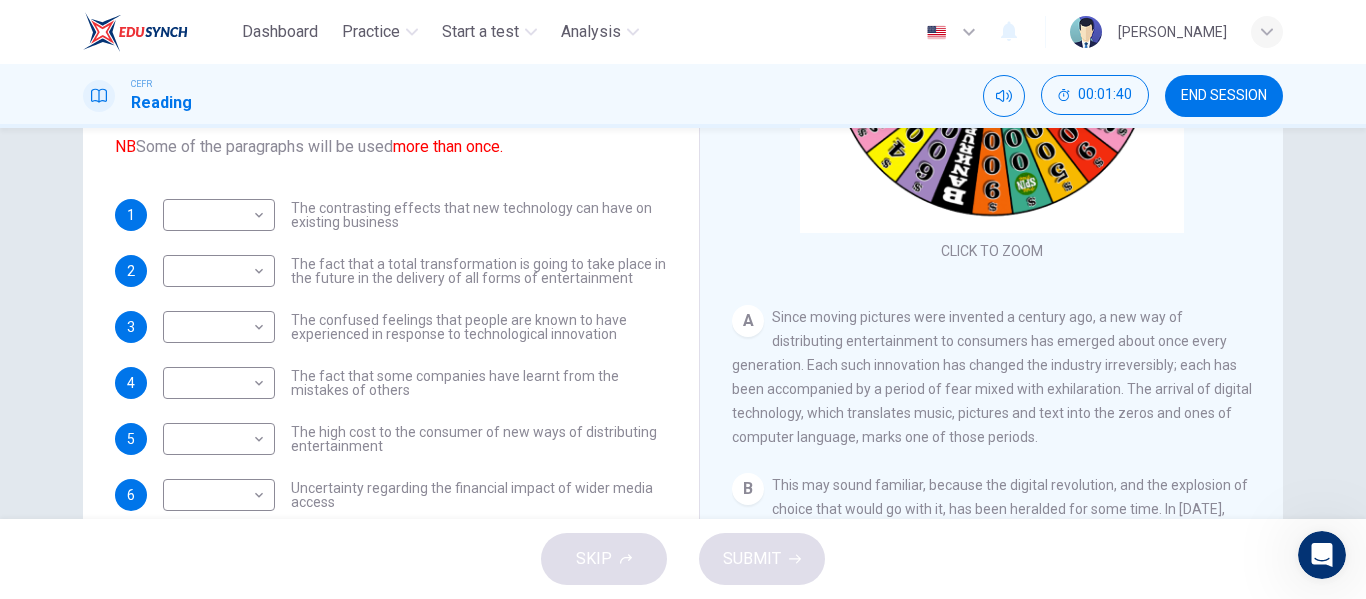 scroll, scrollTop: 100, scrollLeft: 0, axis: vertical 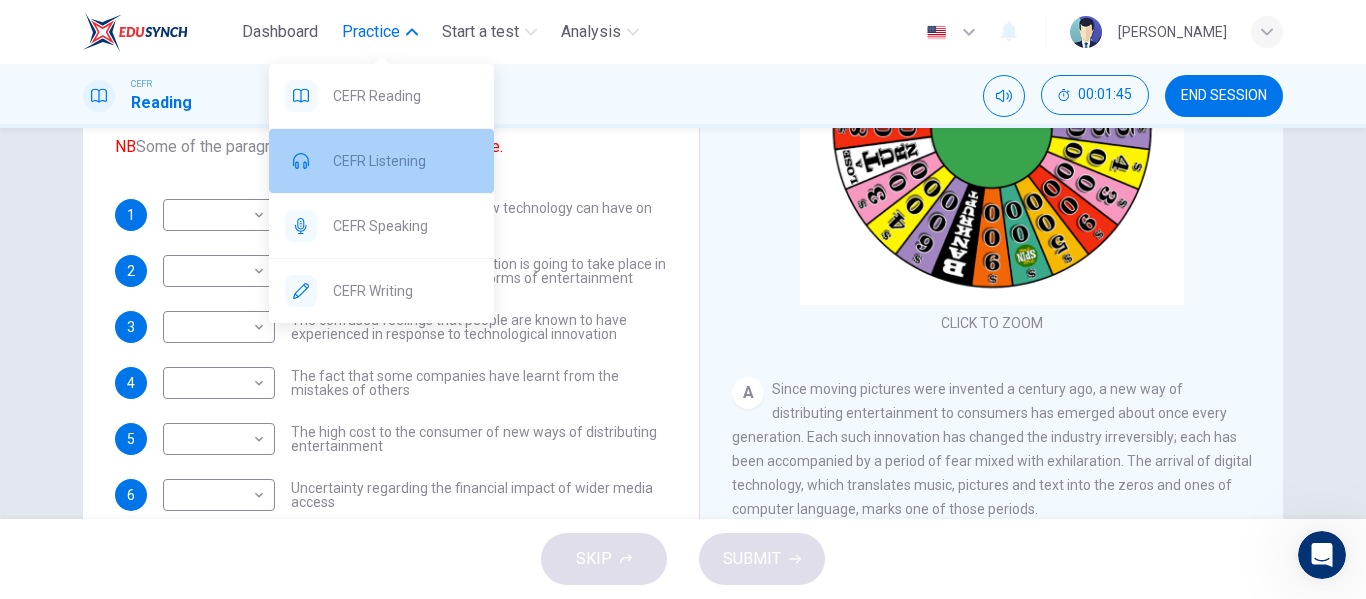 click on "CEFR Listening" at bounding box center [405, 161] 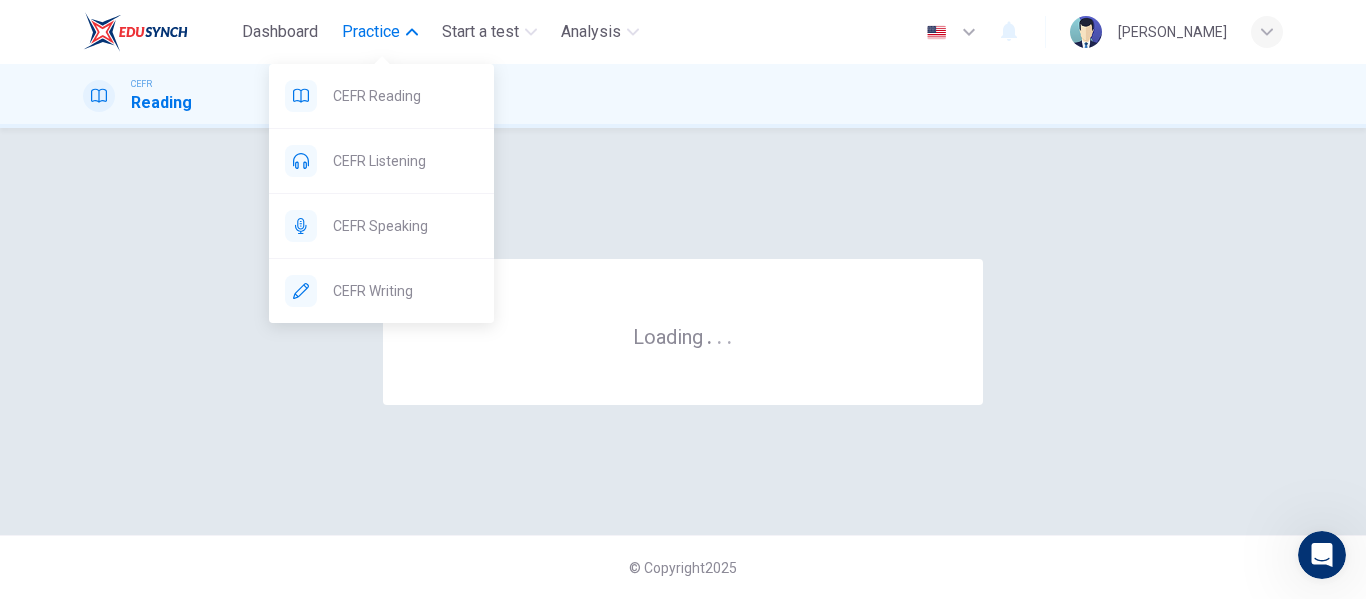 scroll, scrollTop: 0, scrollLeft: 0, axis: both 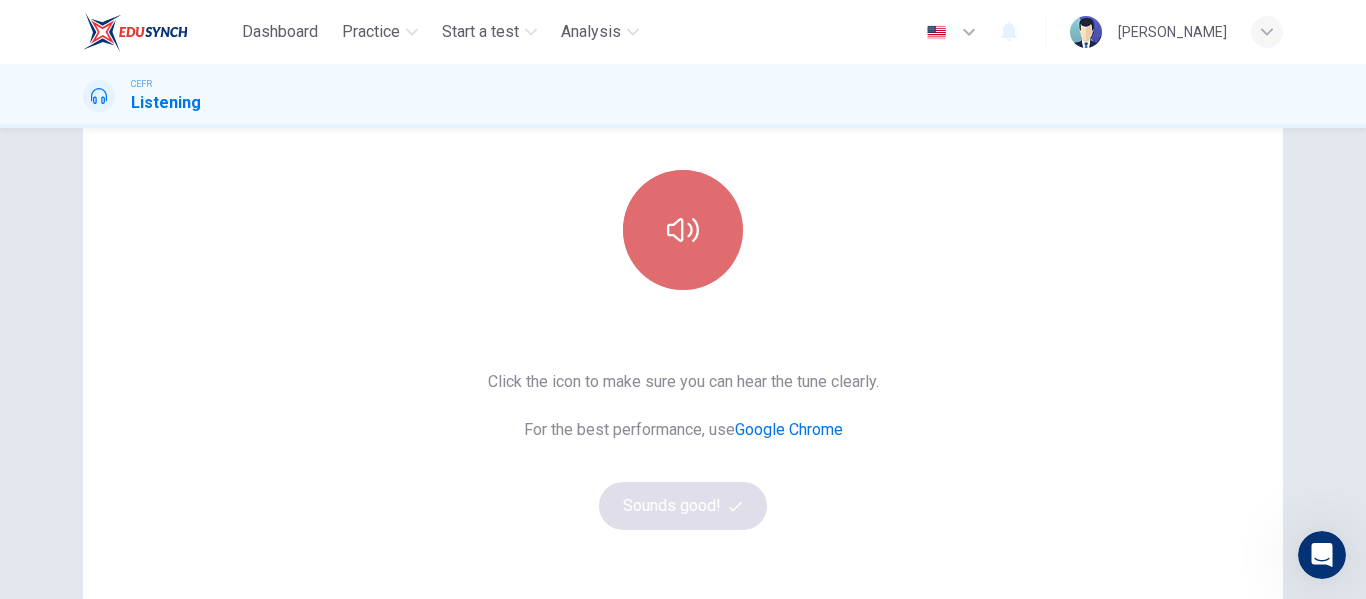 click at bounding box center [683, 230] 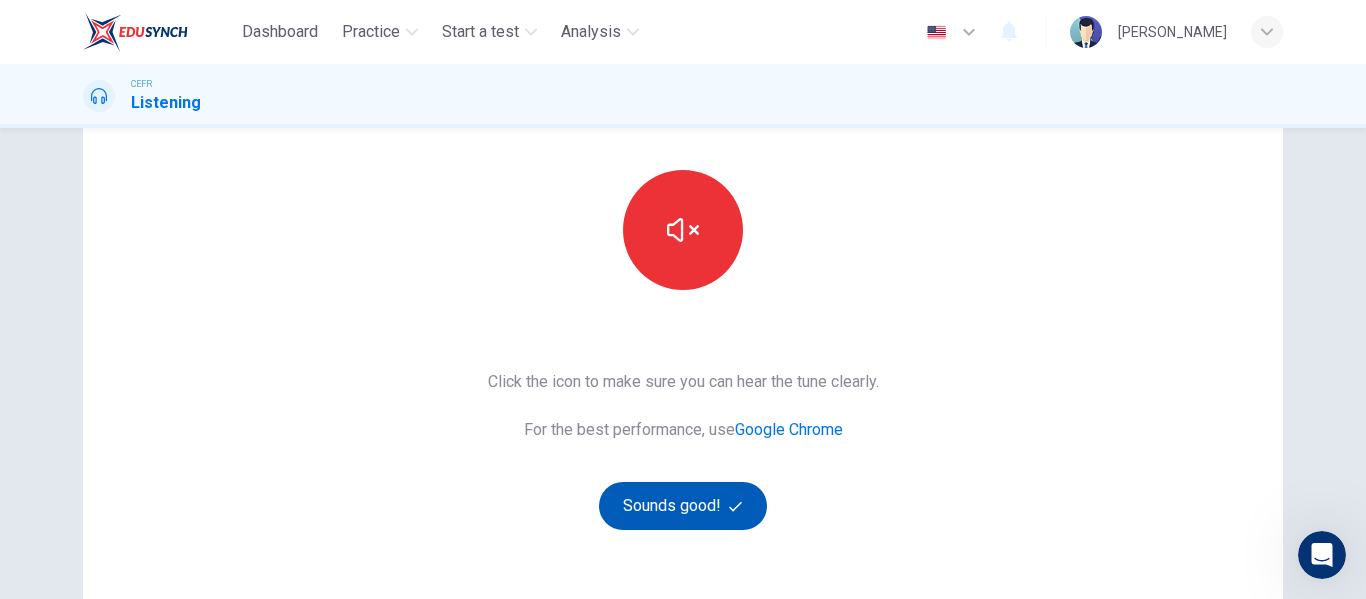 click on "This Section Requires Audio Click the icon to make sure you can hear the tune clearly. For the best performance, use  Google Chrome Sounds good!" at bounding box center (683, 333) 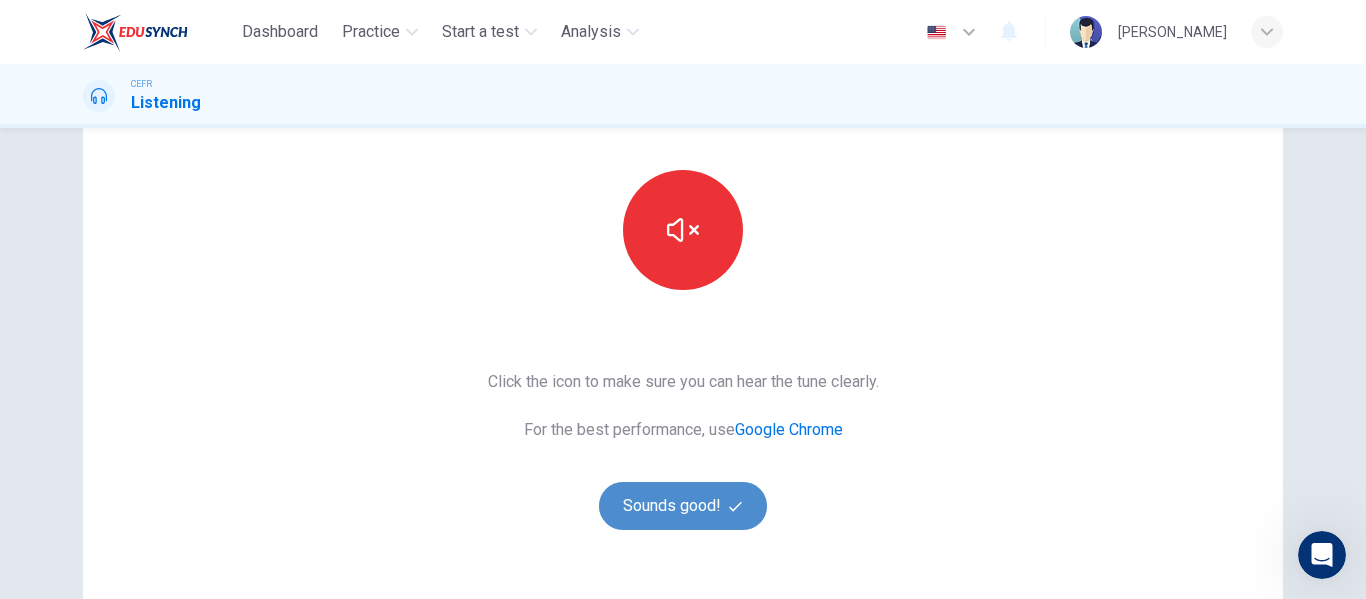click on "Sounds good!" at bounding box center (683, 506) 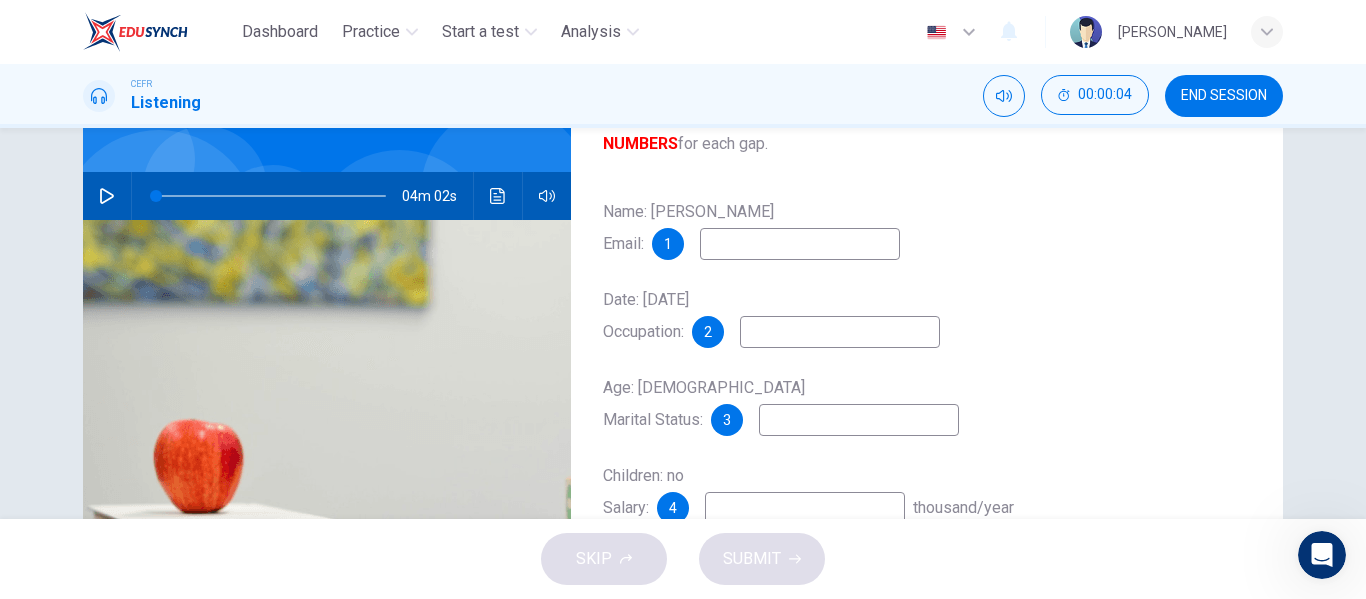 scroll, scrollTop: 84, scrollLeft: 0, axis: vertical 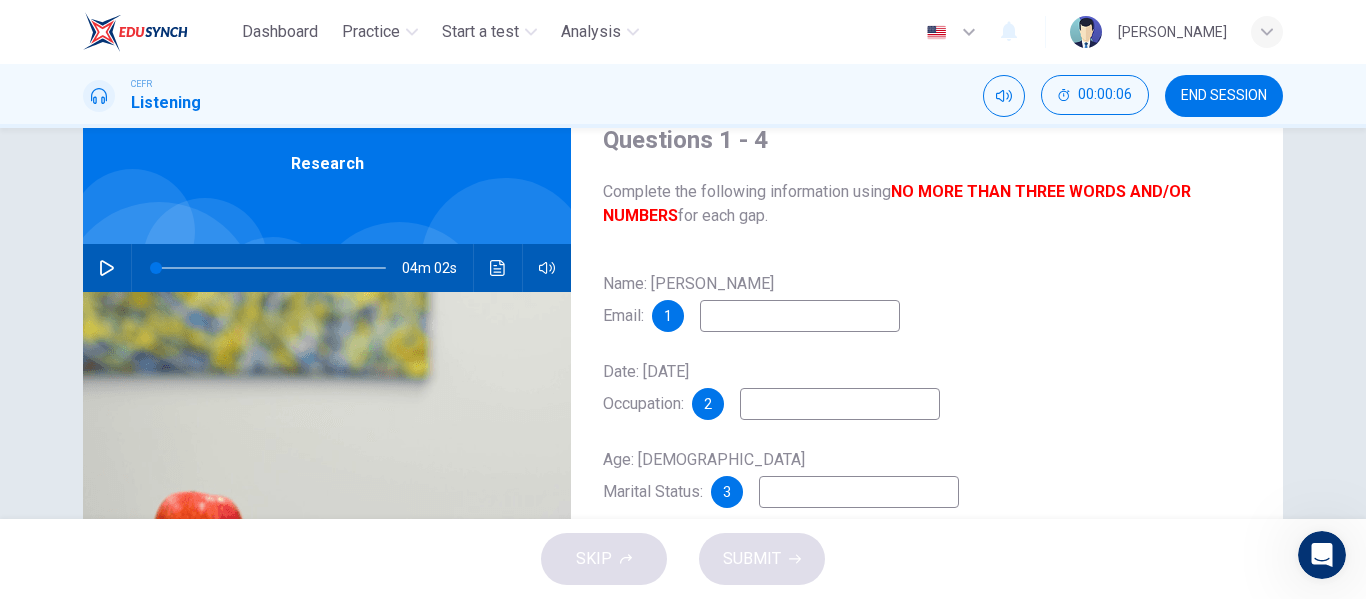 click 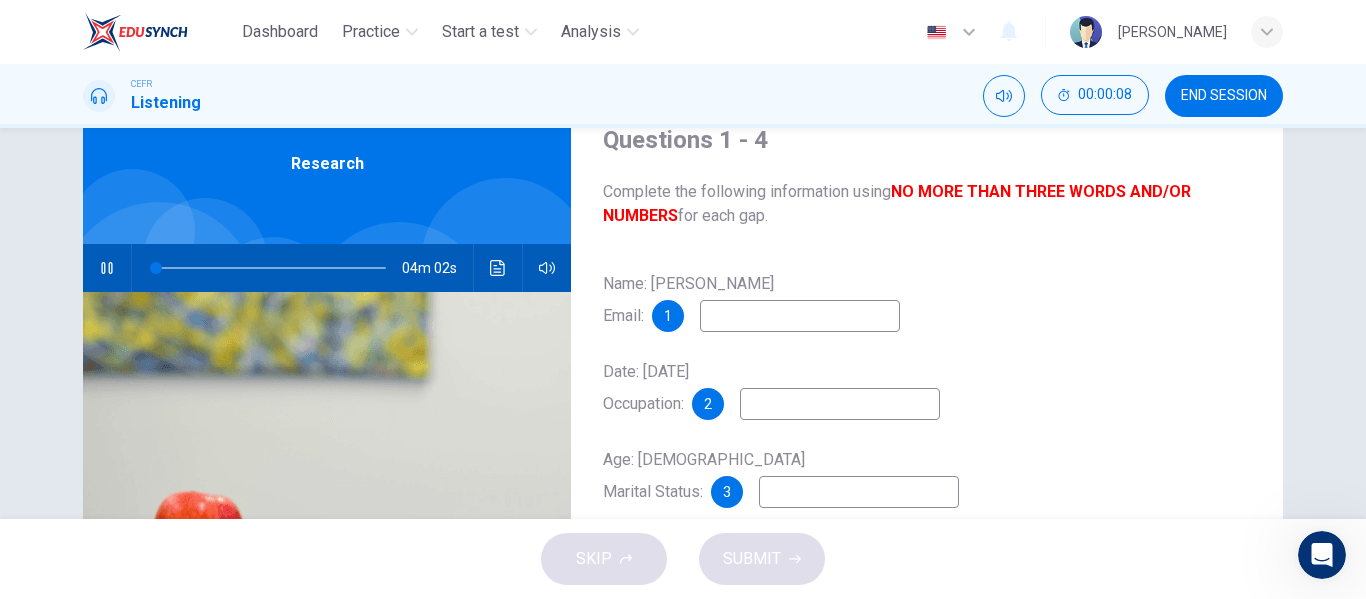 click at bounding box center (800, 316) 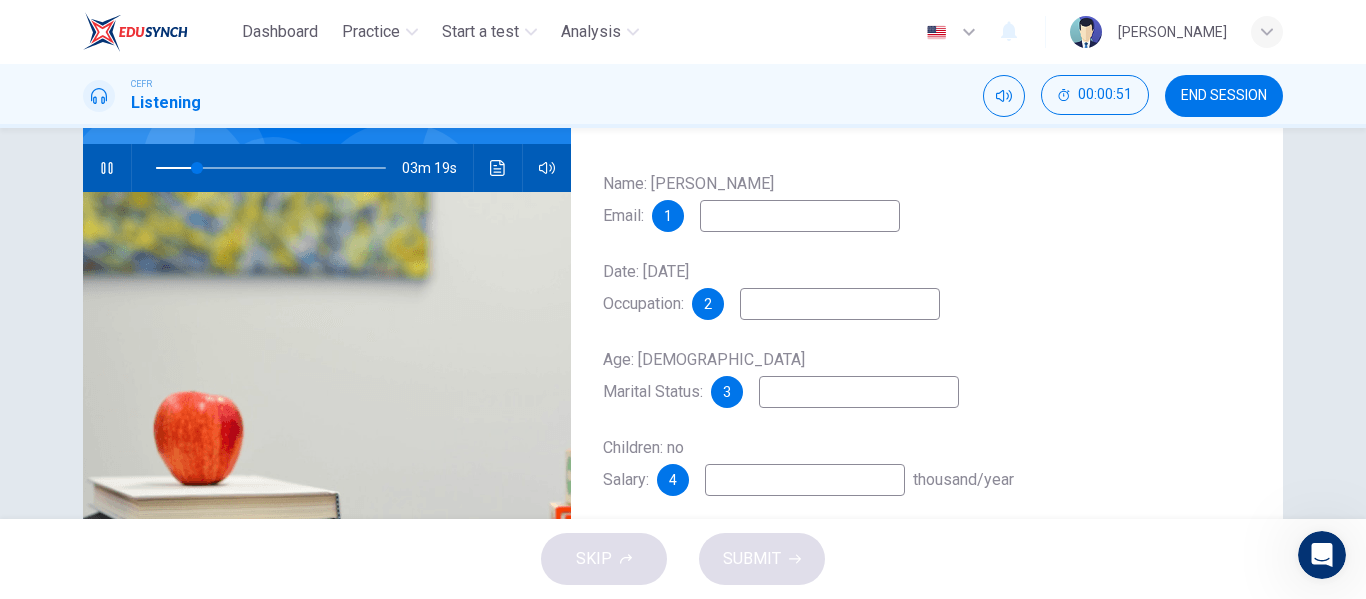 scroll, scrollTop: 84, scrollLeft: 0, axis: vertical 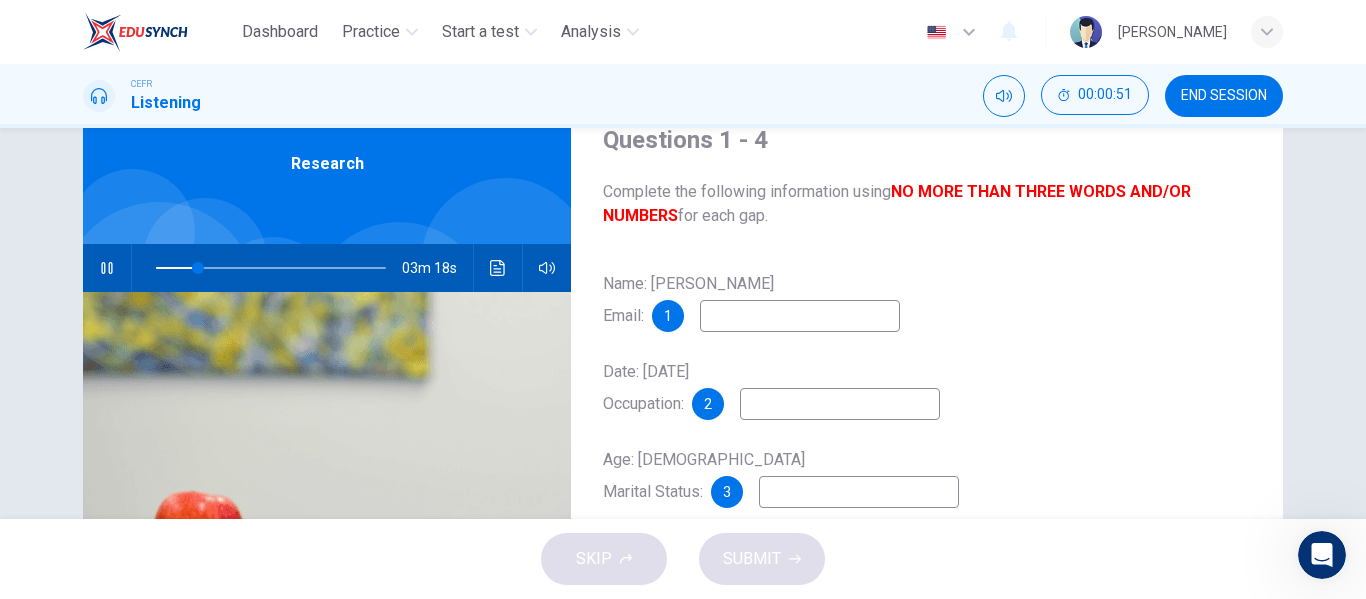 click at bounding box center (800, 316) 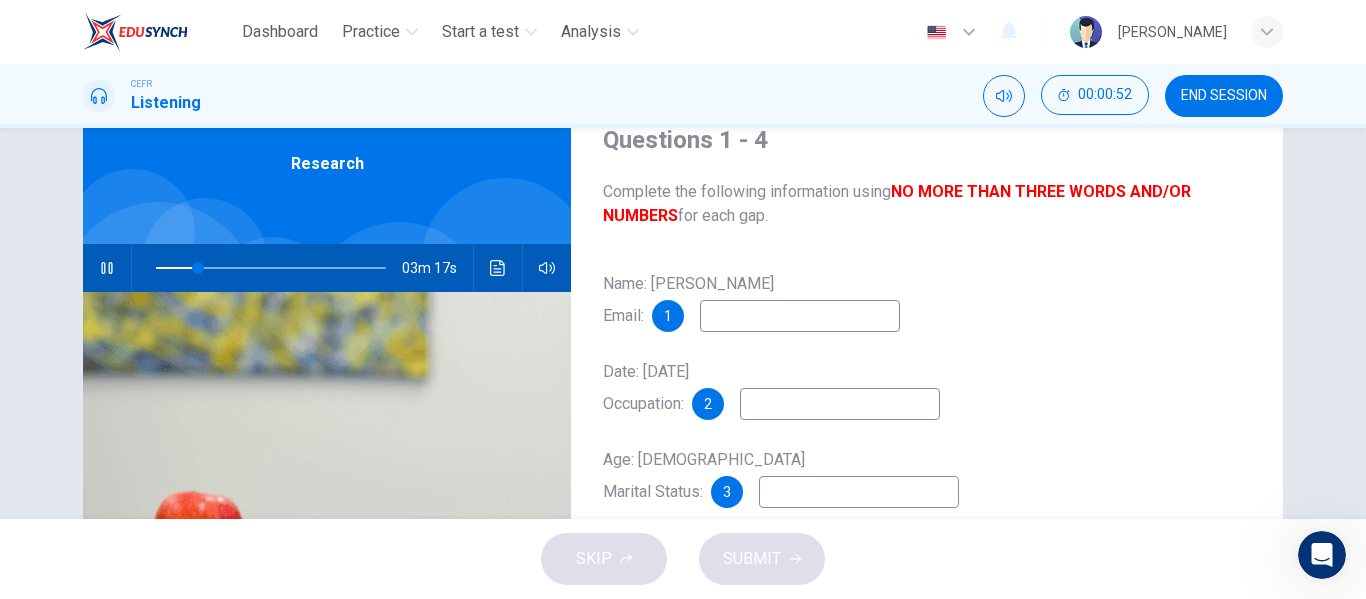 scroll, scrollTop: 0, scrollLeft: 0, axis: both 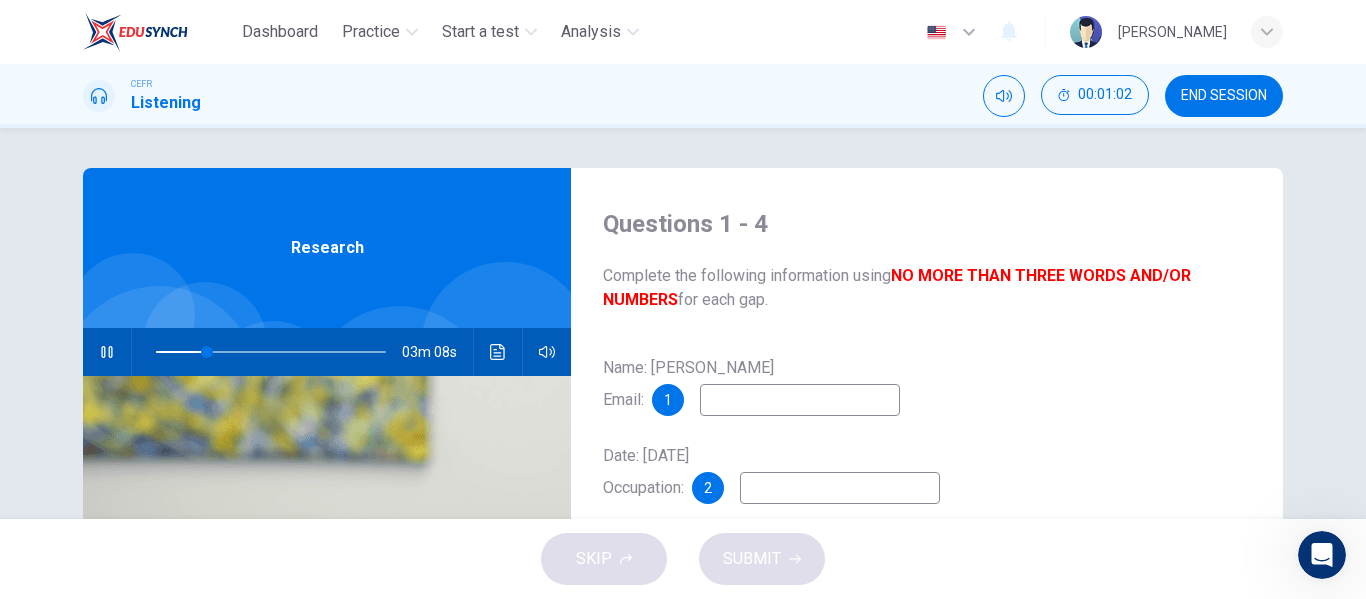 type on "22" 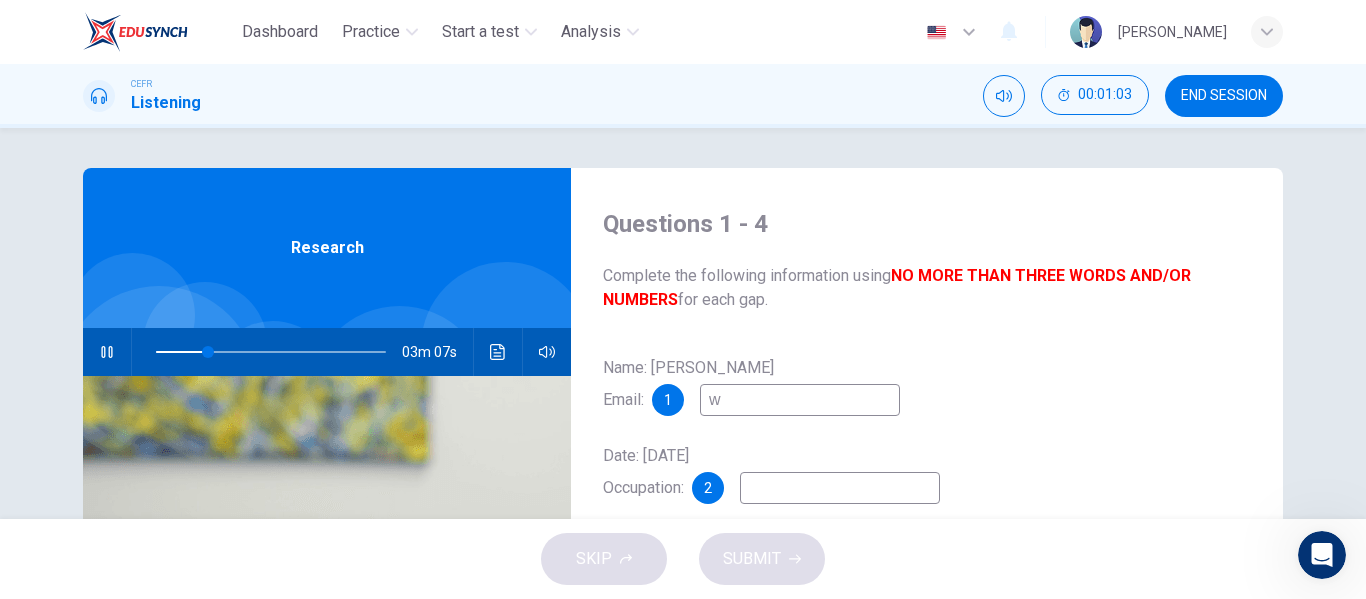 type on "23" 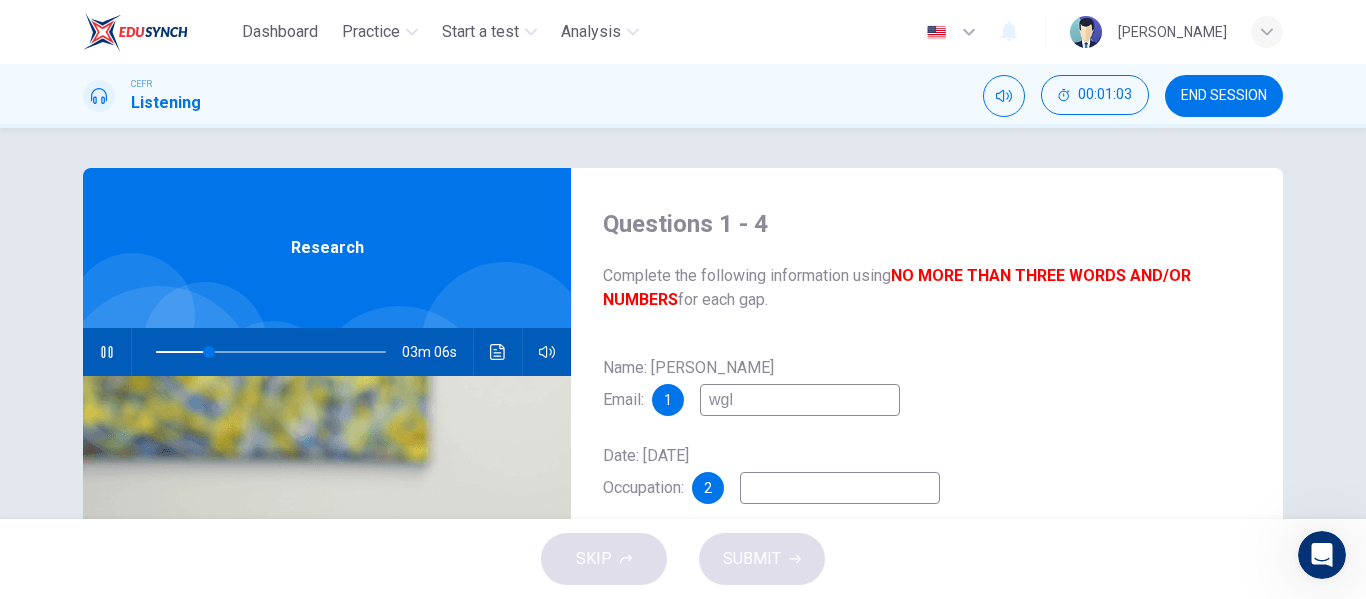 type on "wgla" 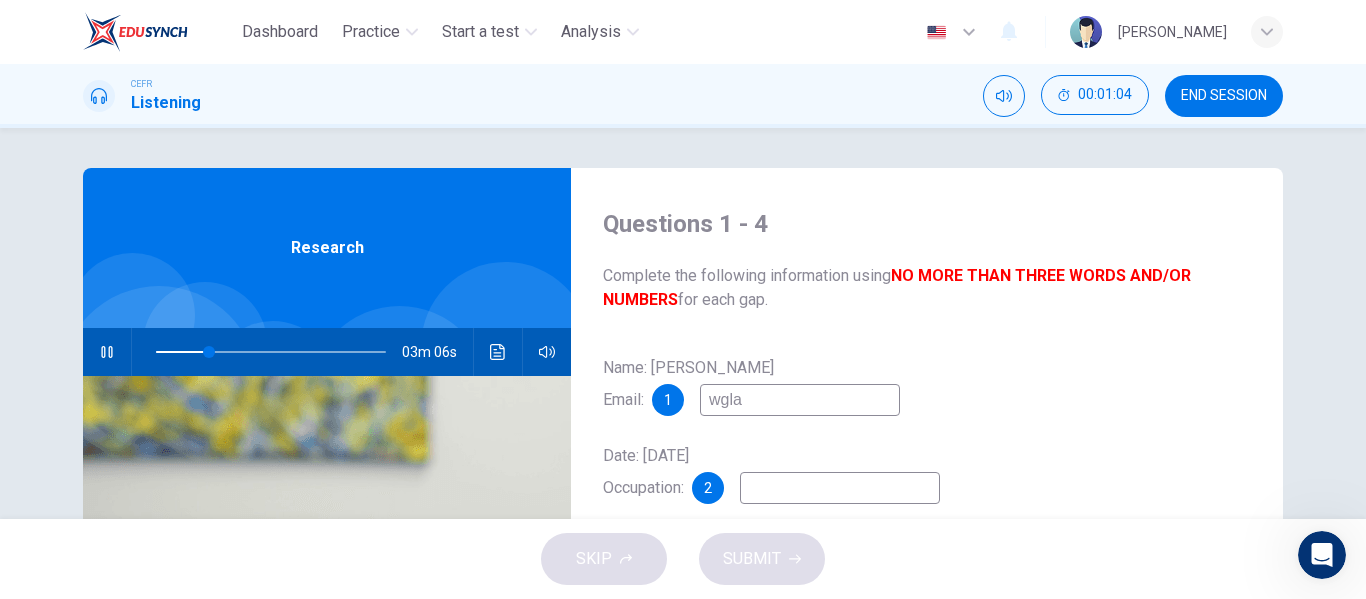 type on "23" 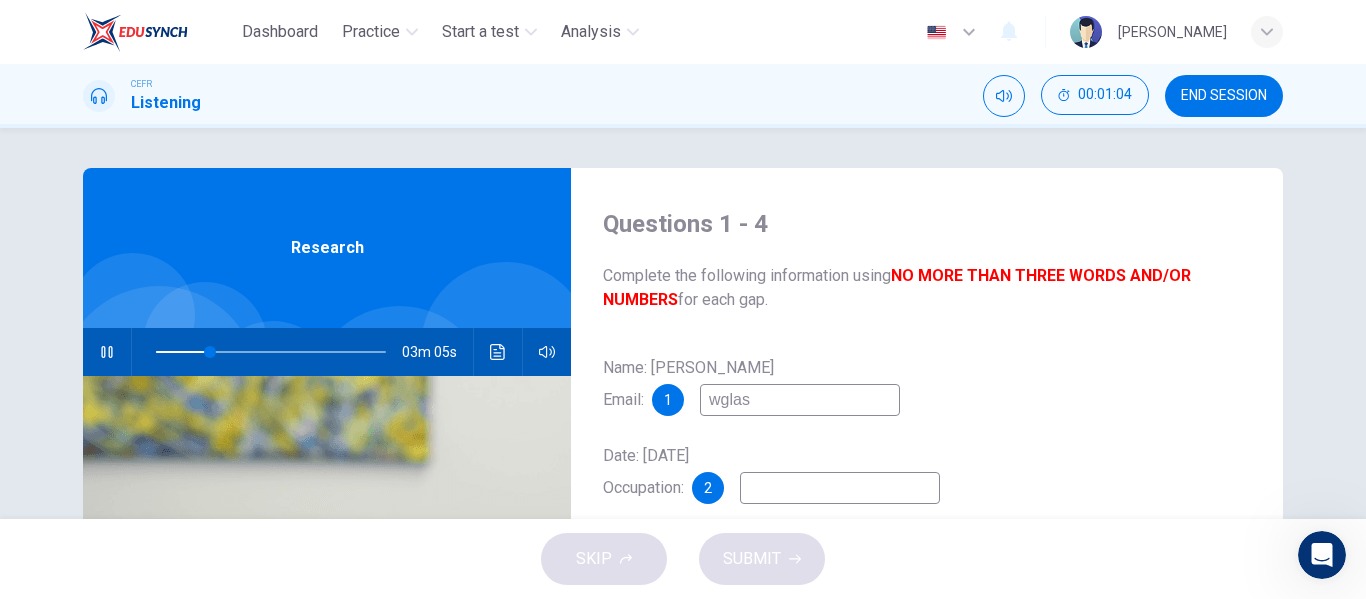 type on "wglass" 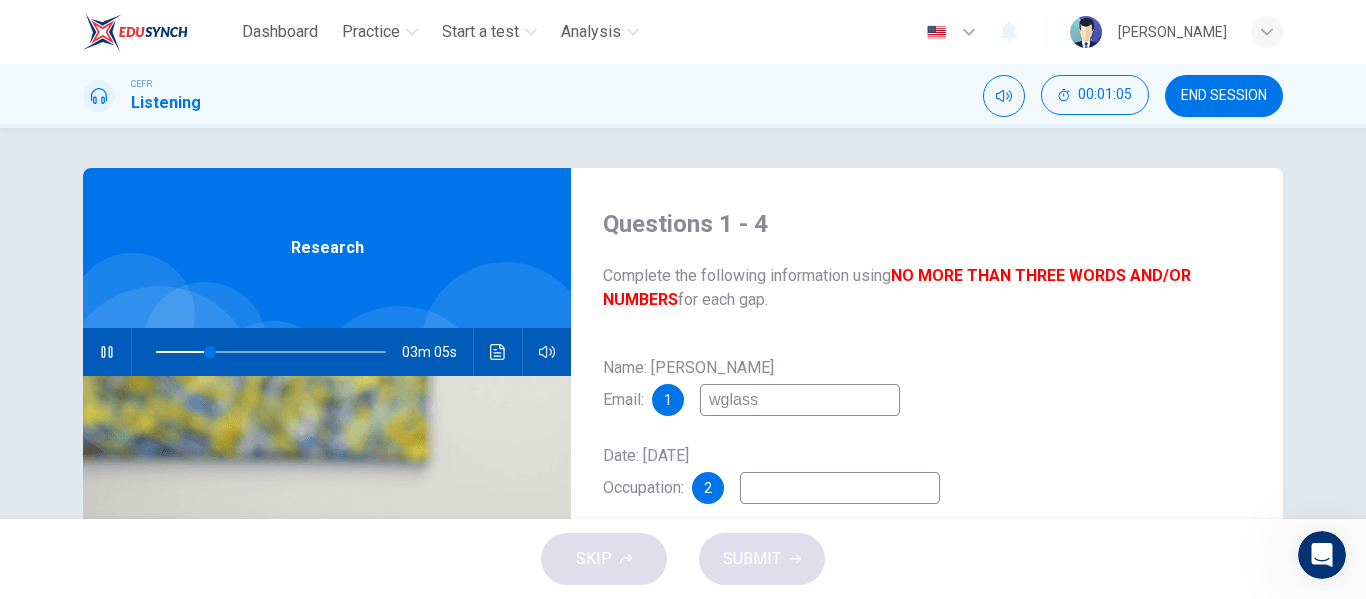 type on "24" 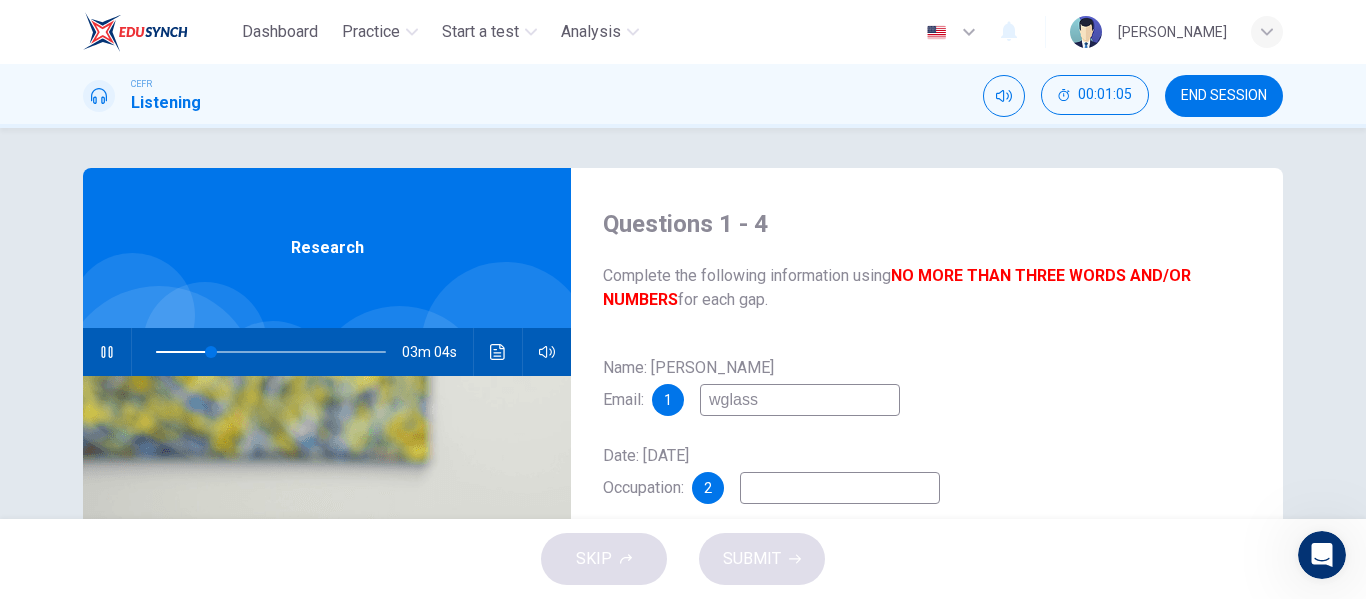 type on "wglass@" 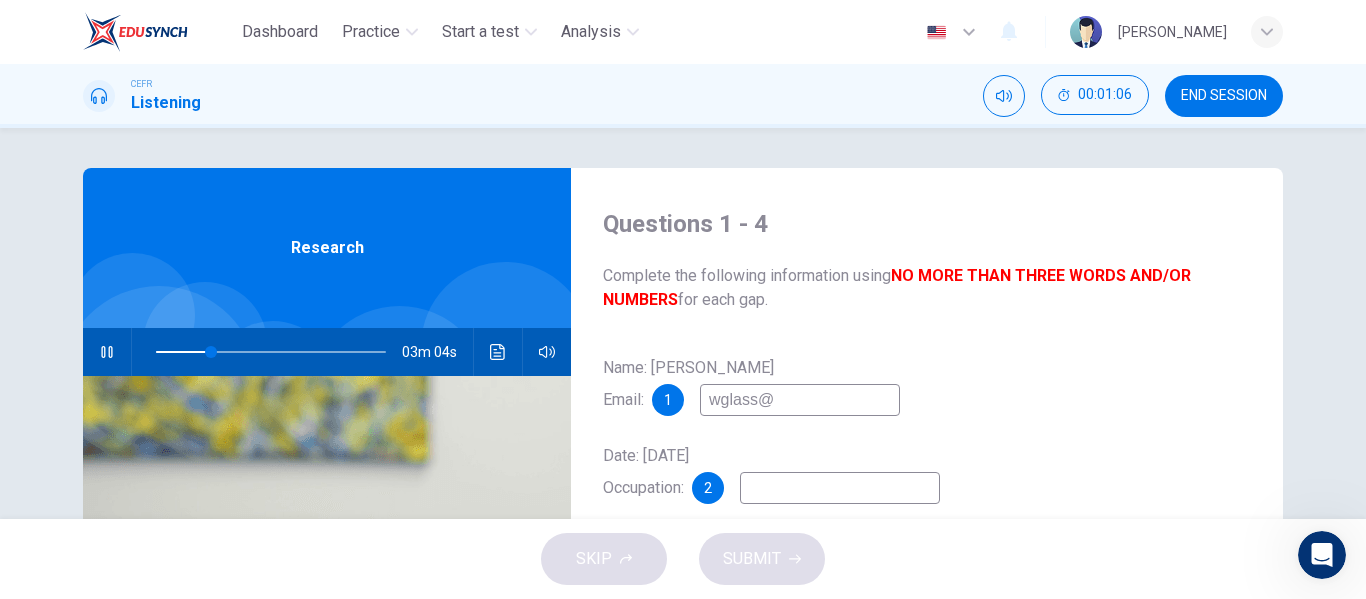type on "24" 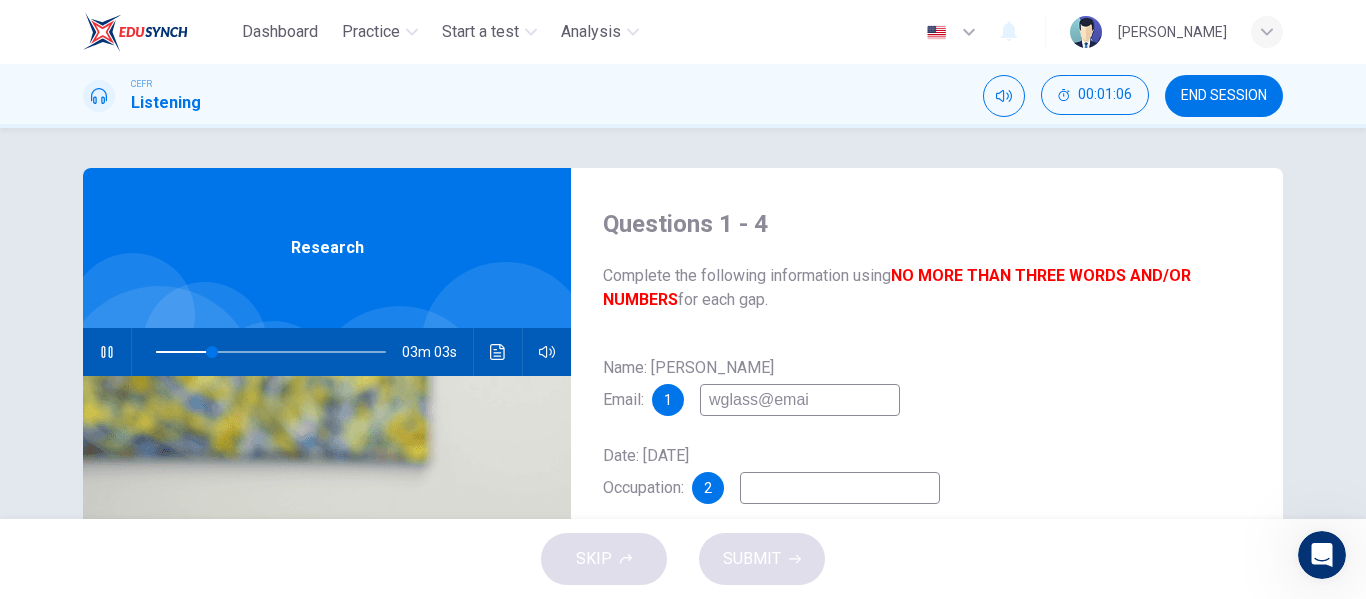 type on "wglass@email" 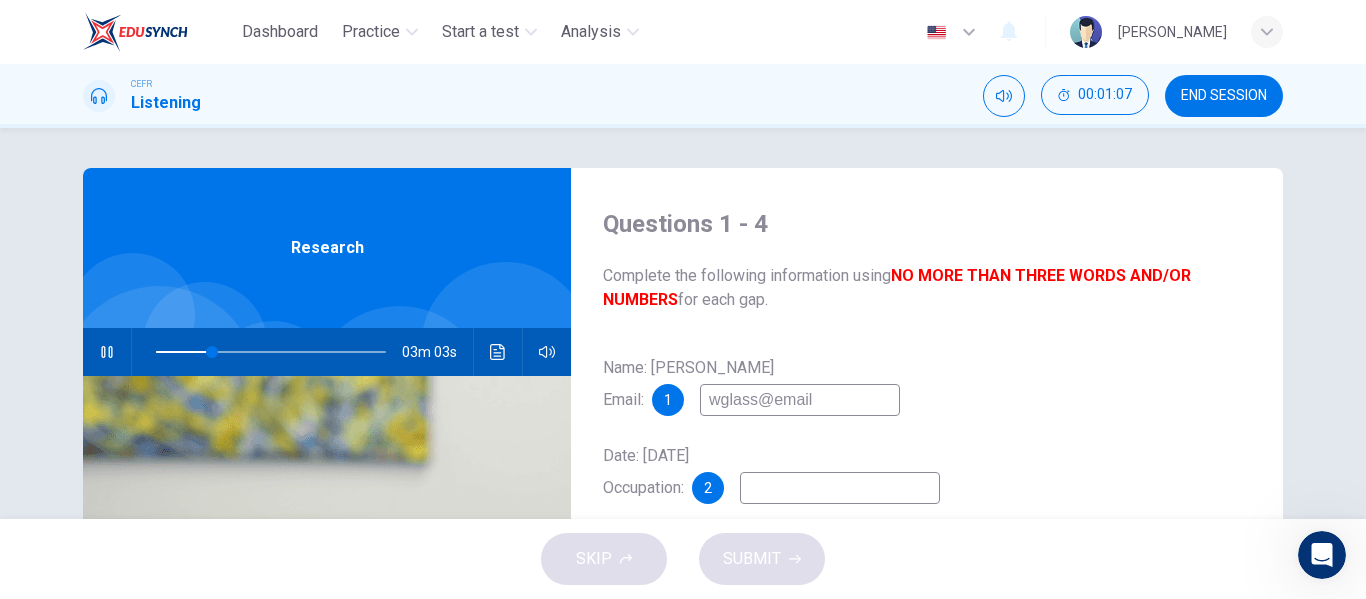 type on "25" 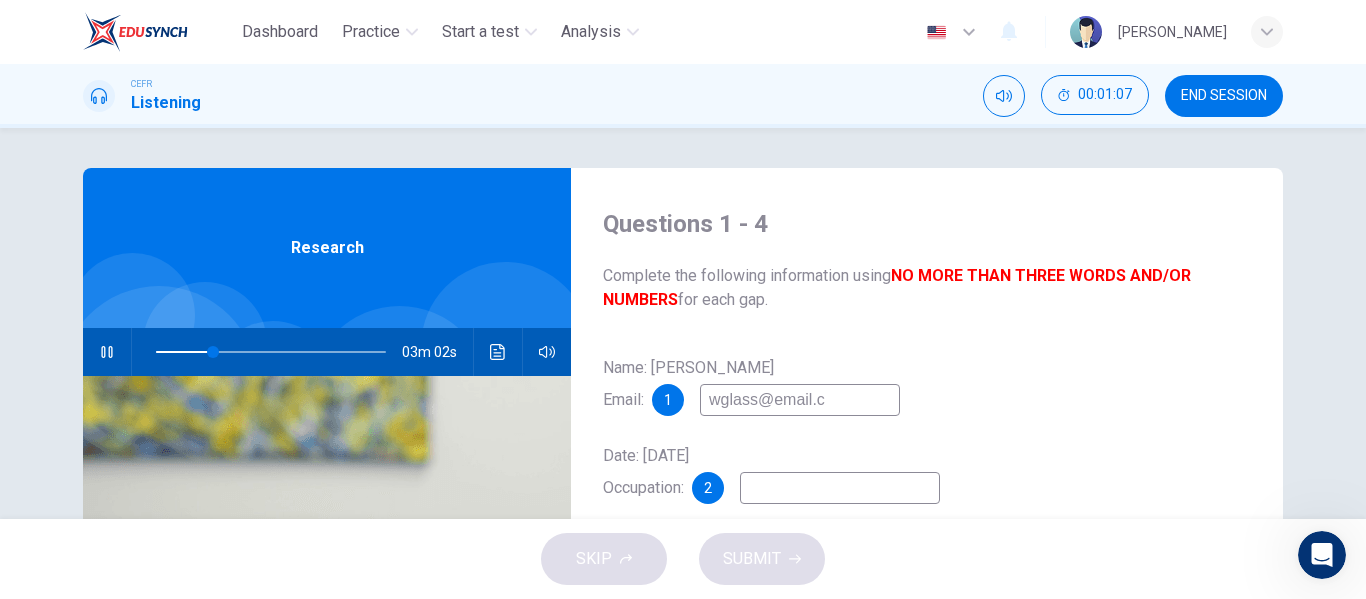 type on "[EMAIL_ADDRESS][DOMAIN_NAME]" 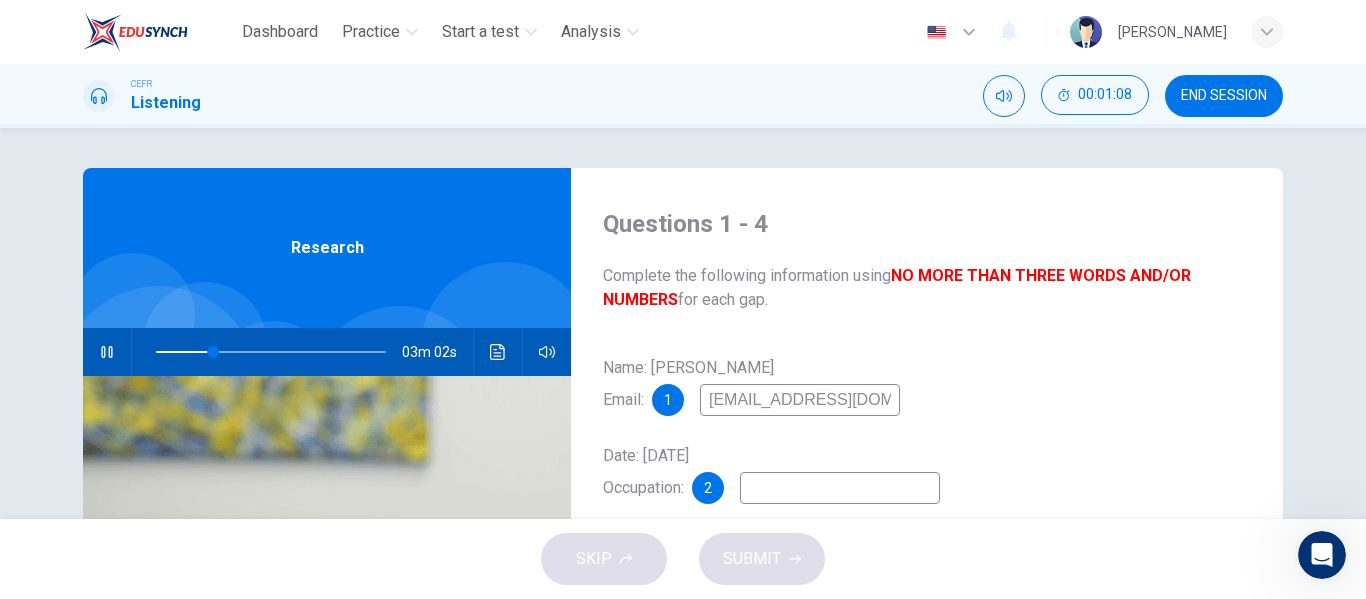 type on "25" 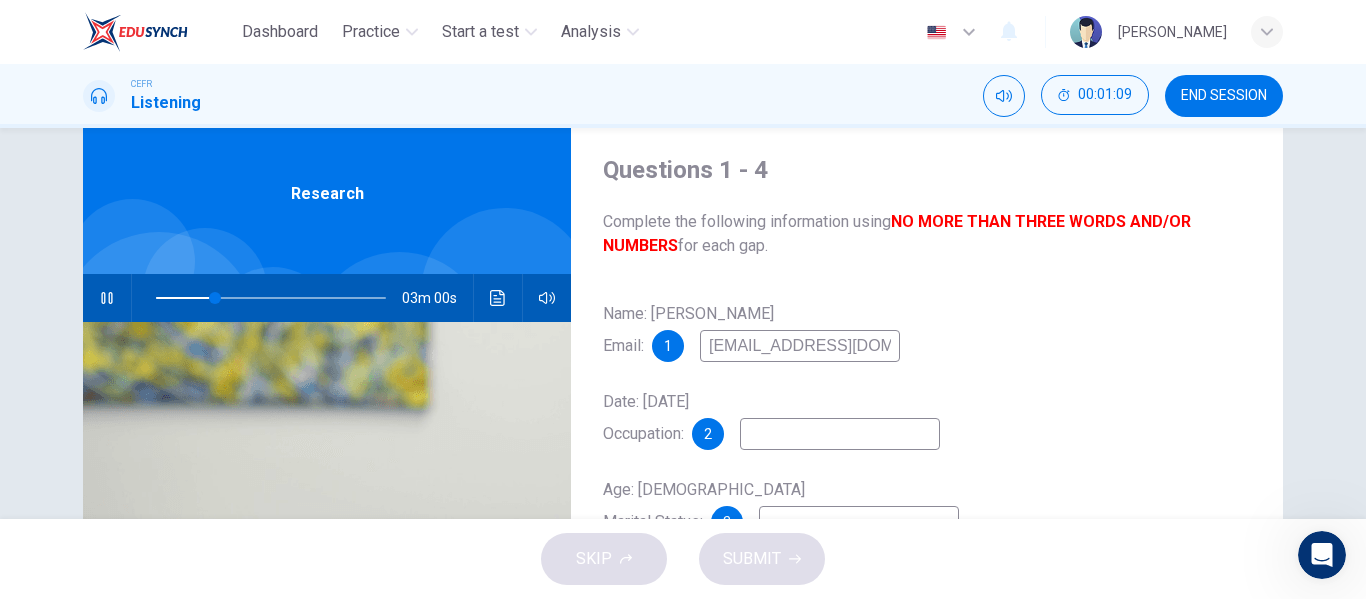 scroll, scrollTop: 100, scrollLeft: 0, axis: vertical 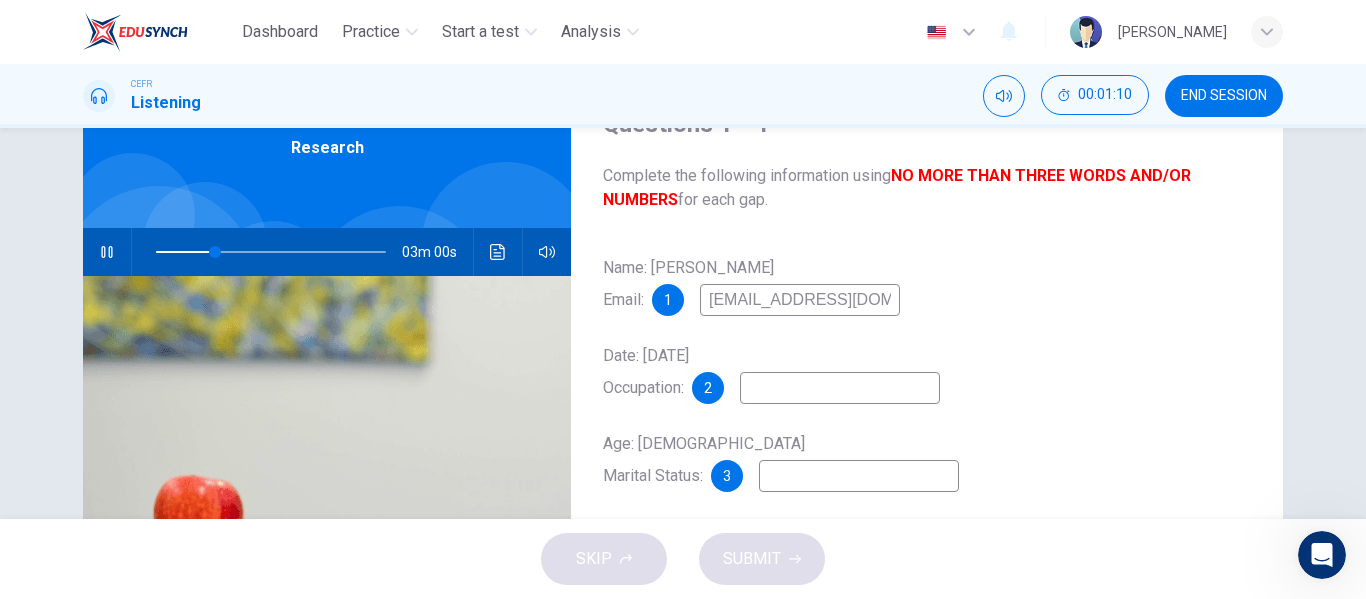 type on "26" 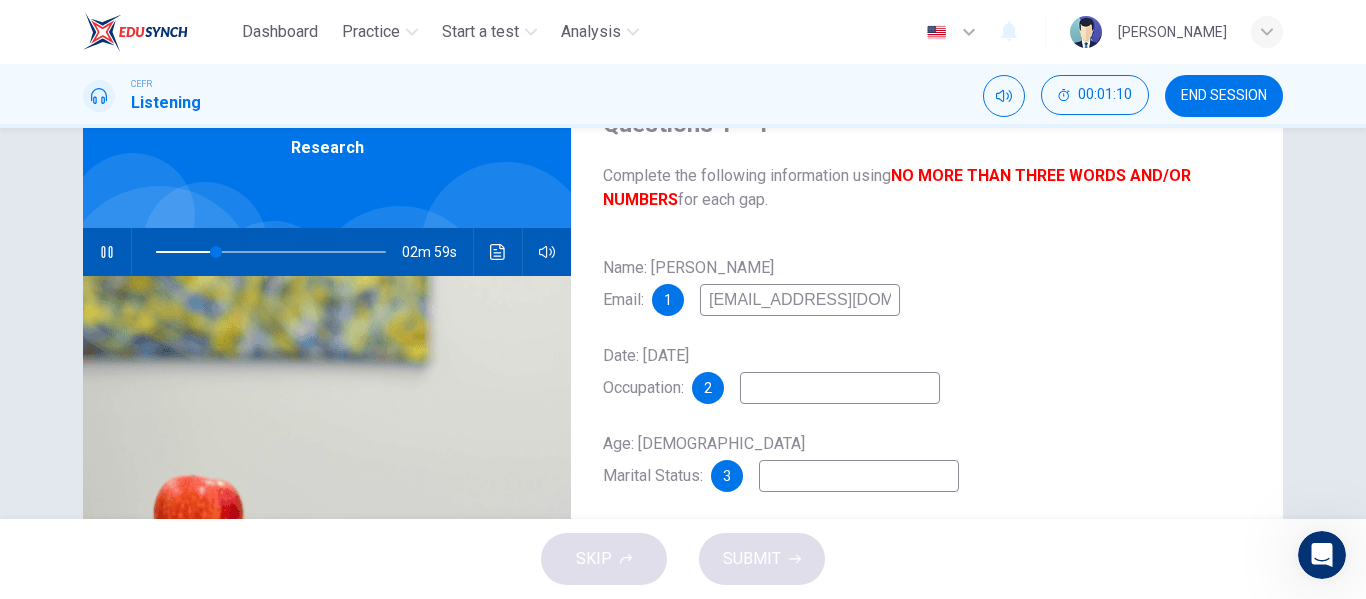 type on "[EMAIL_ADDRESS][DOMAIN_NAME]" 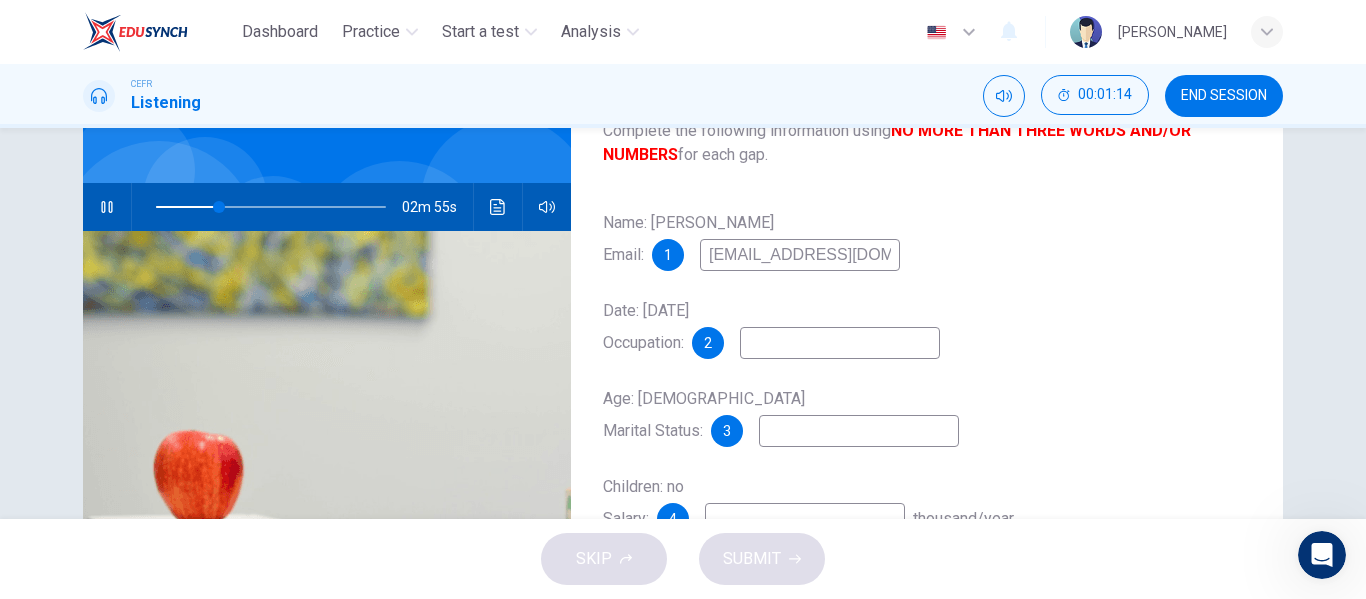 scroll, scrollTop: 100, scrollLeft: 0, axis: vertical 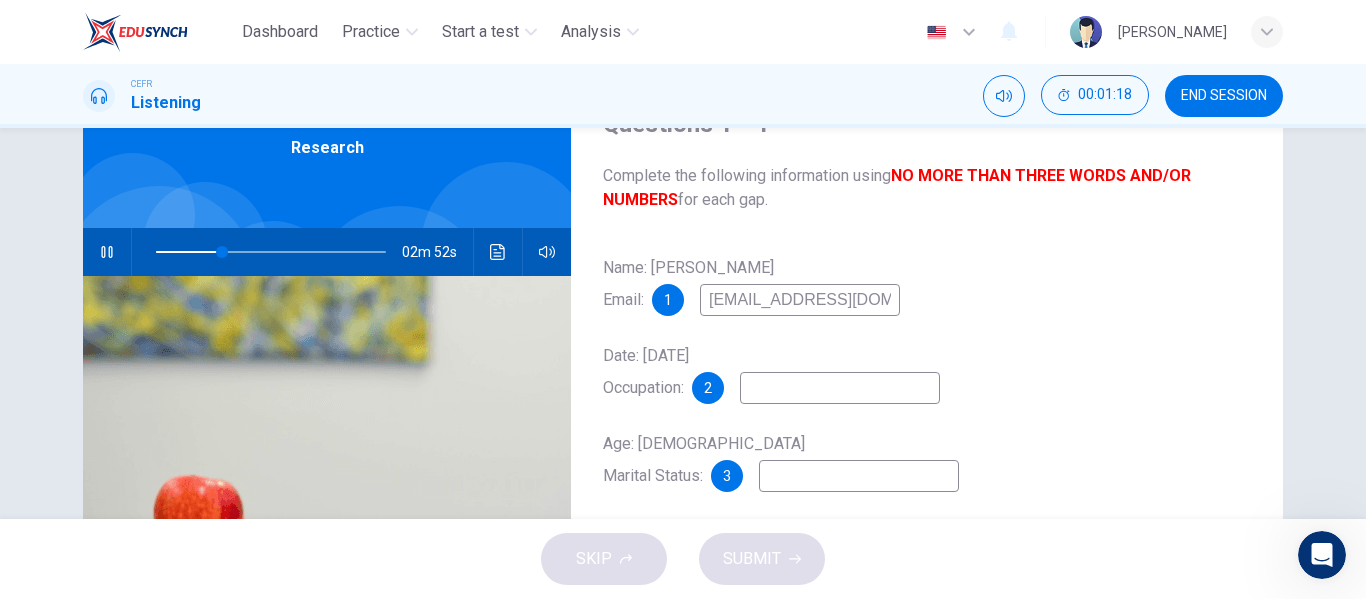 type on "29" 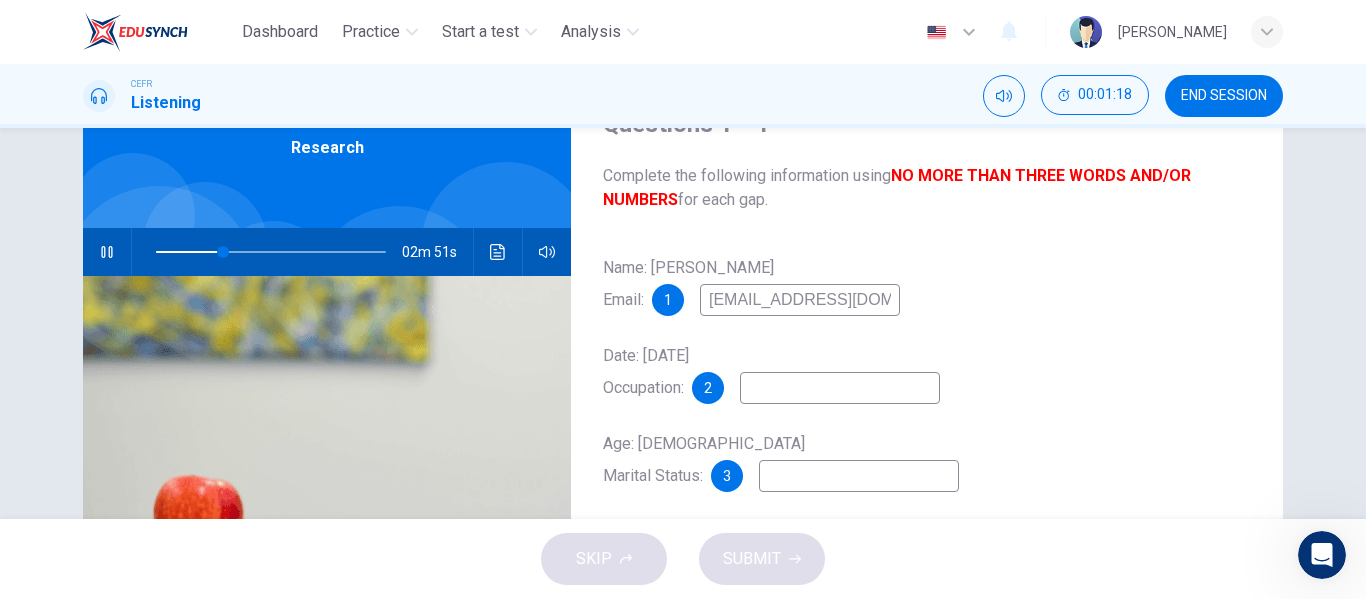 type on "c" 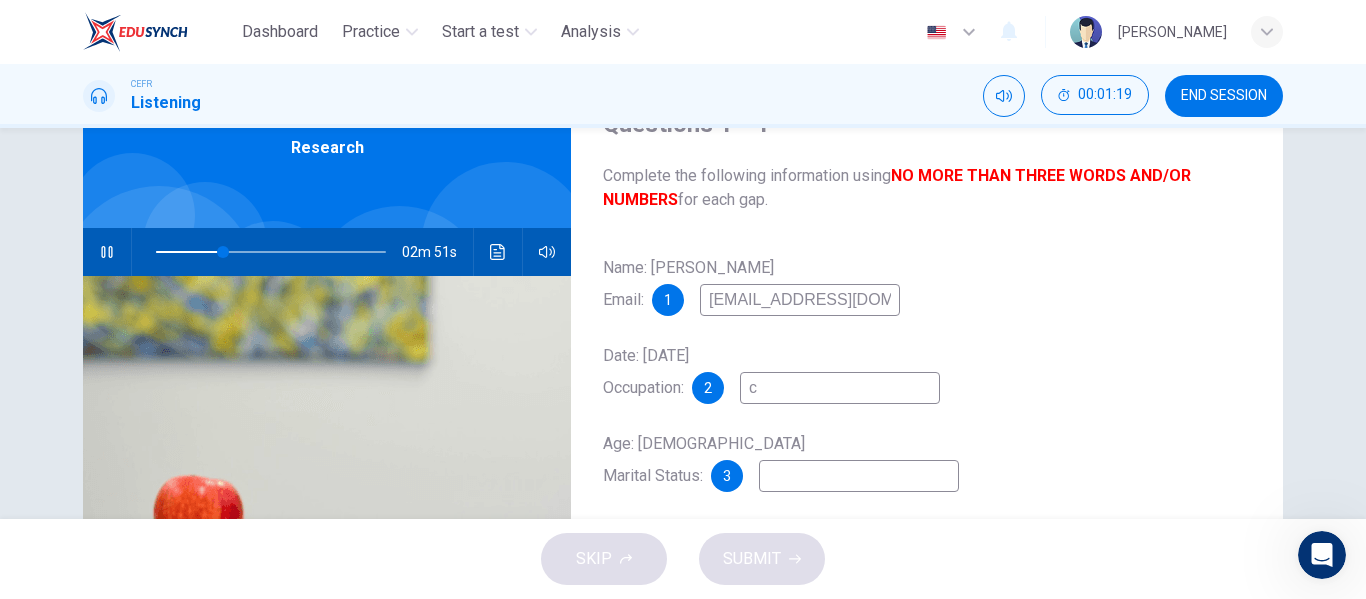 type on "30" 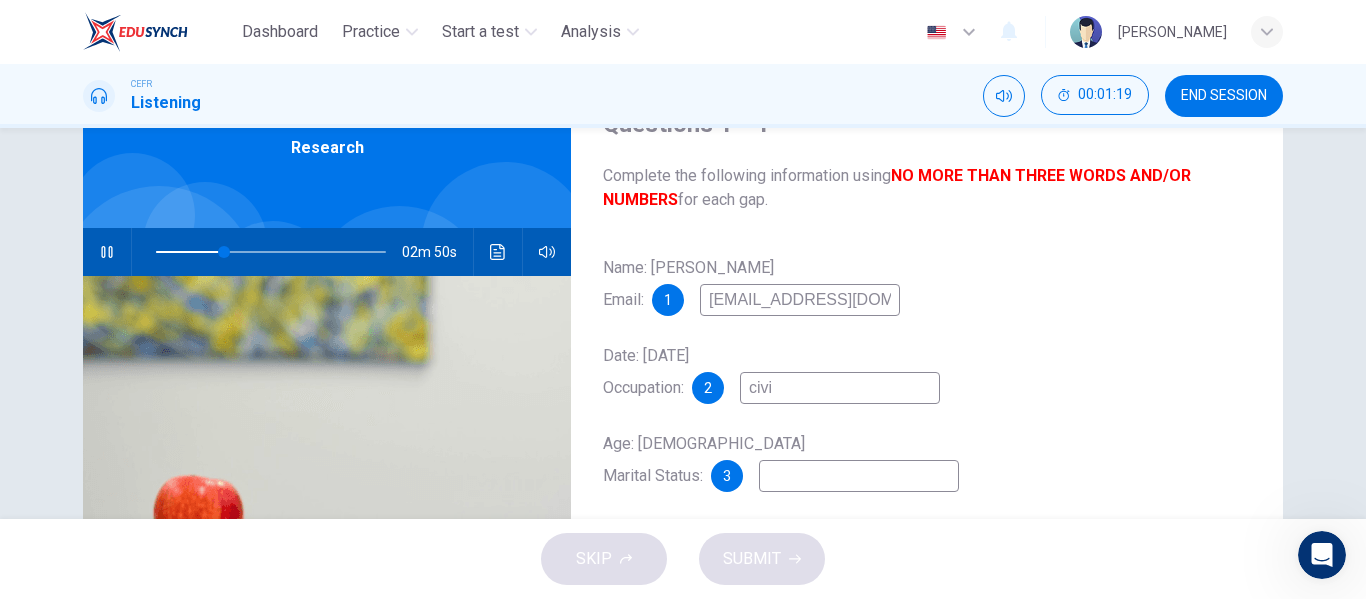 type on "civil" 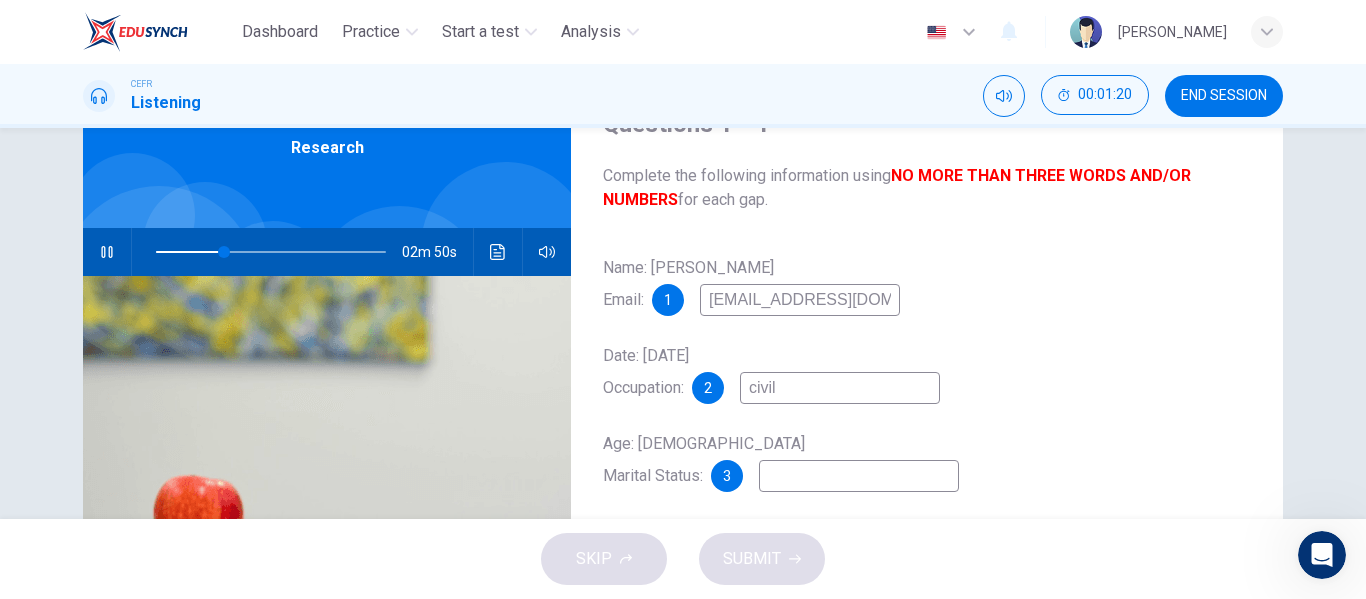 type on "30" 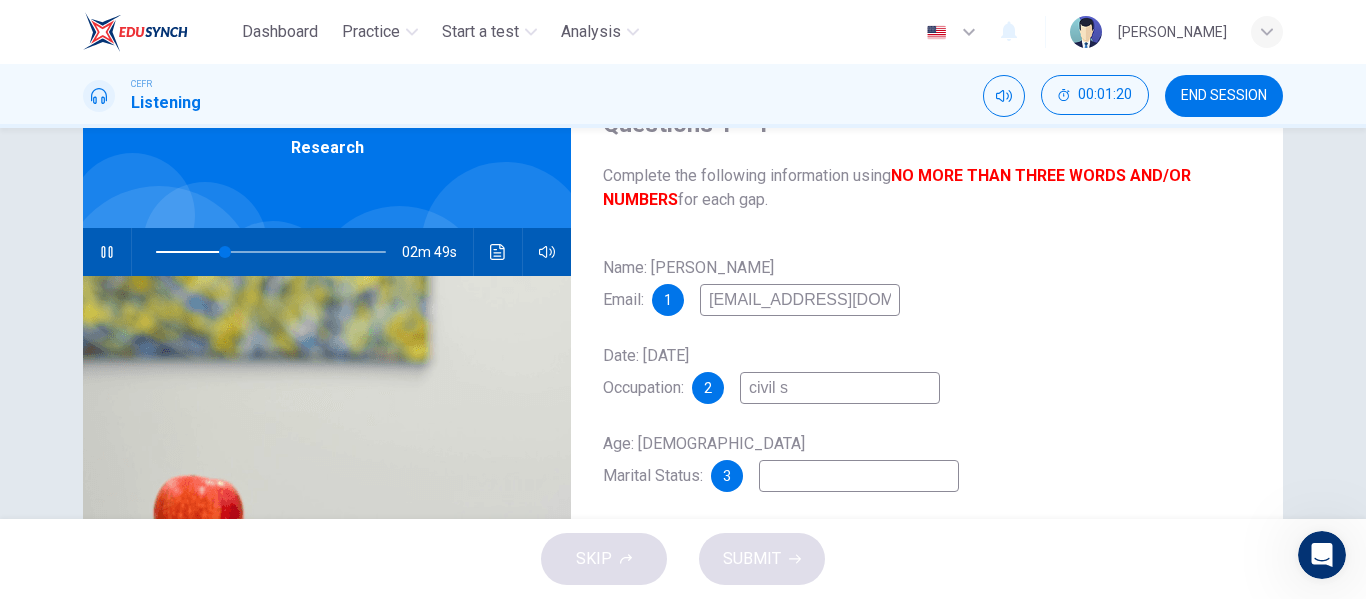 type on "civil se" 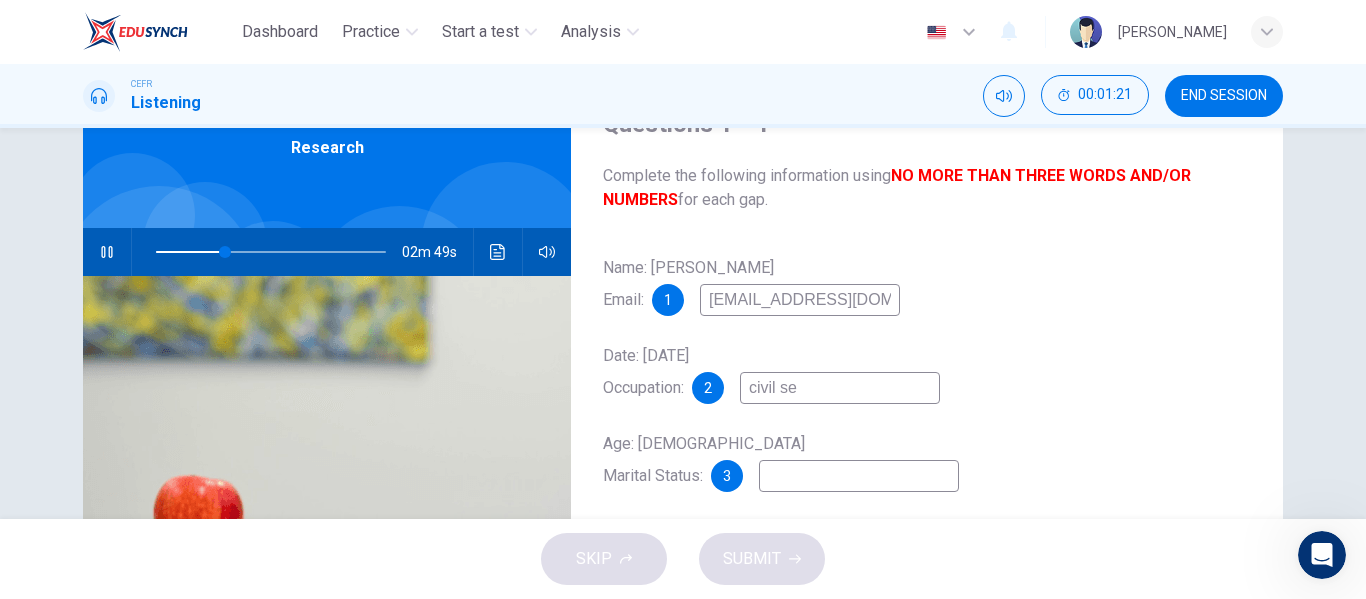 type on "30" 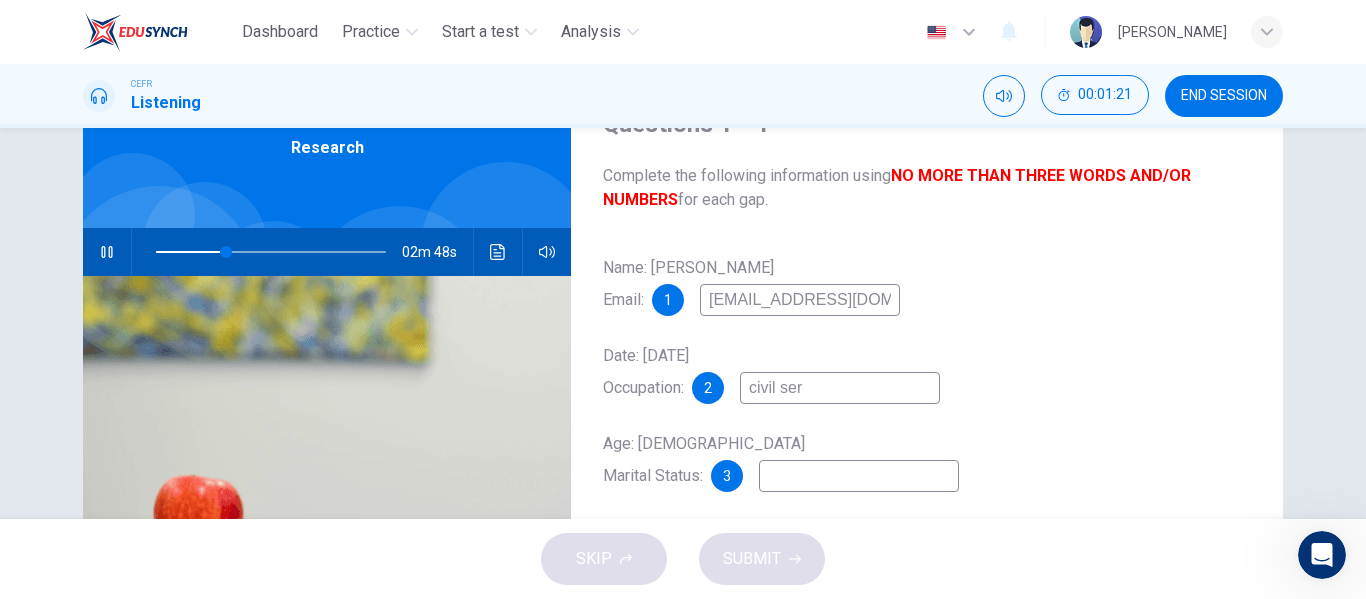 type on "civil serv" 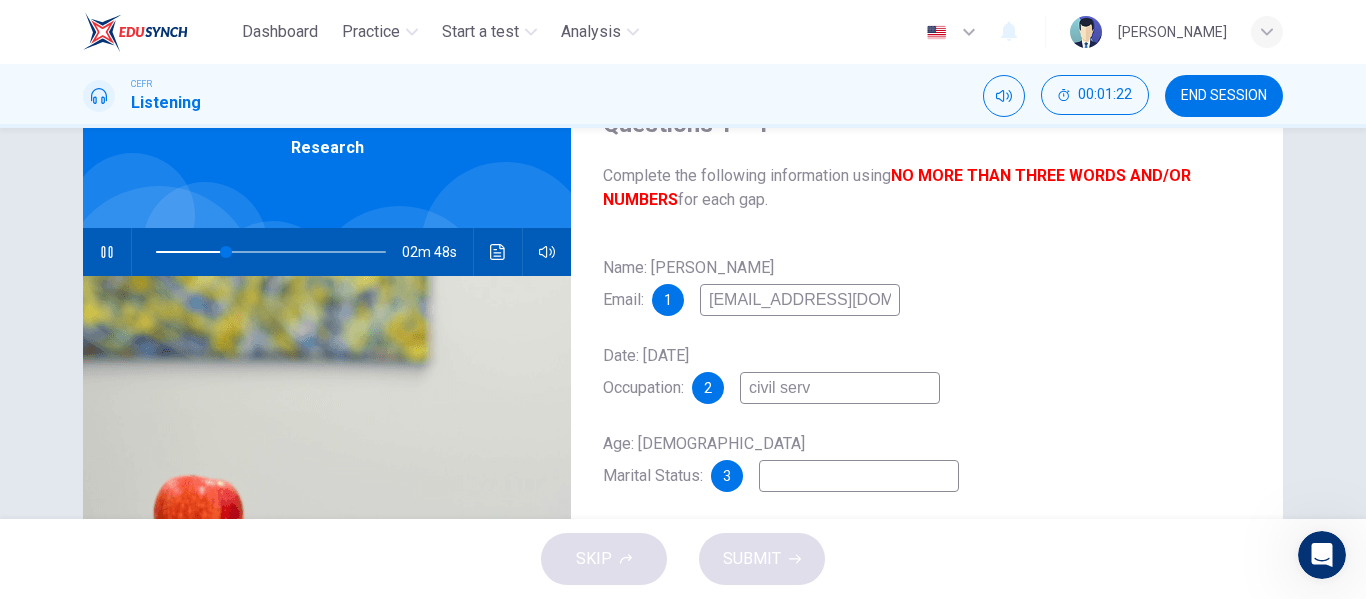 type on "31" 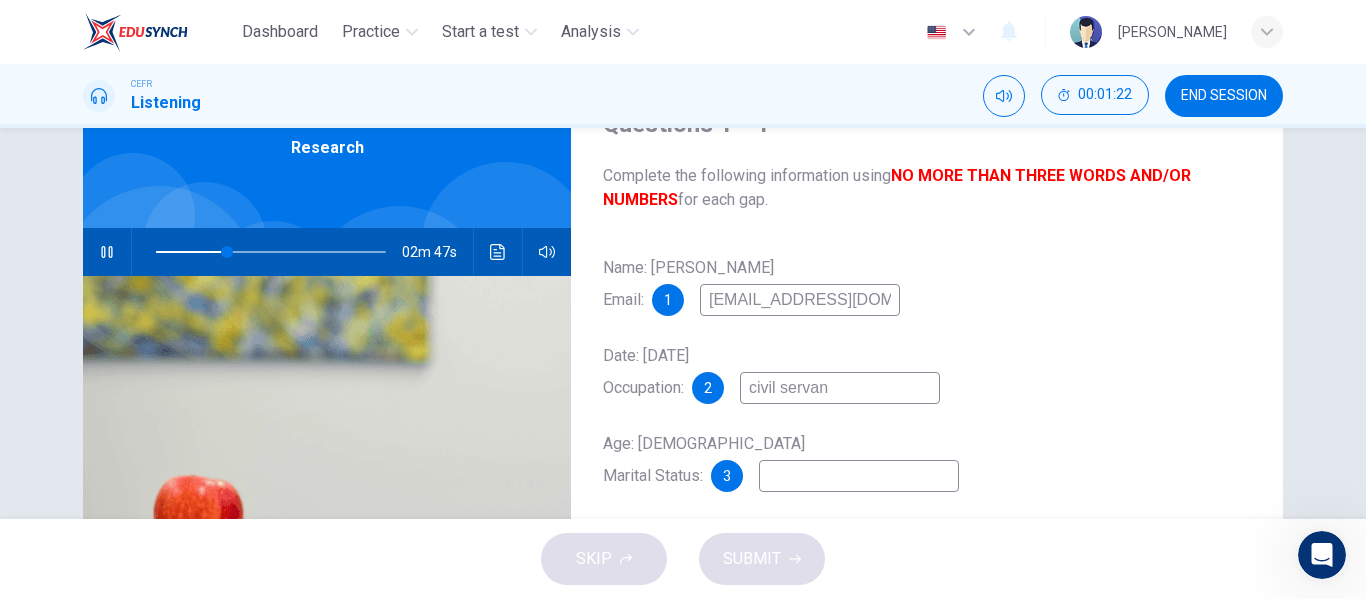 type on "civil servant" 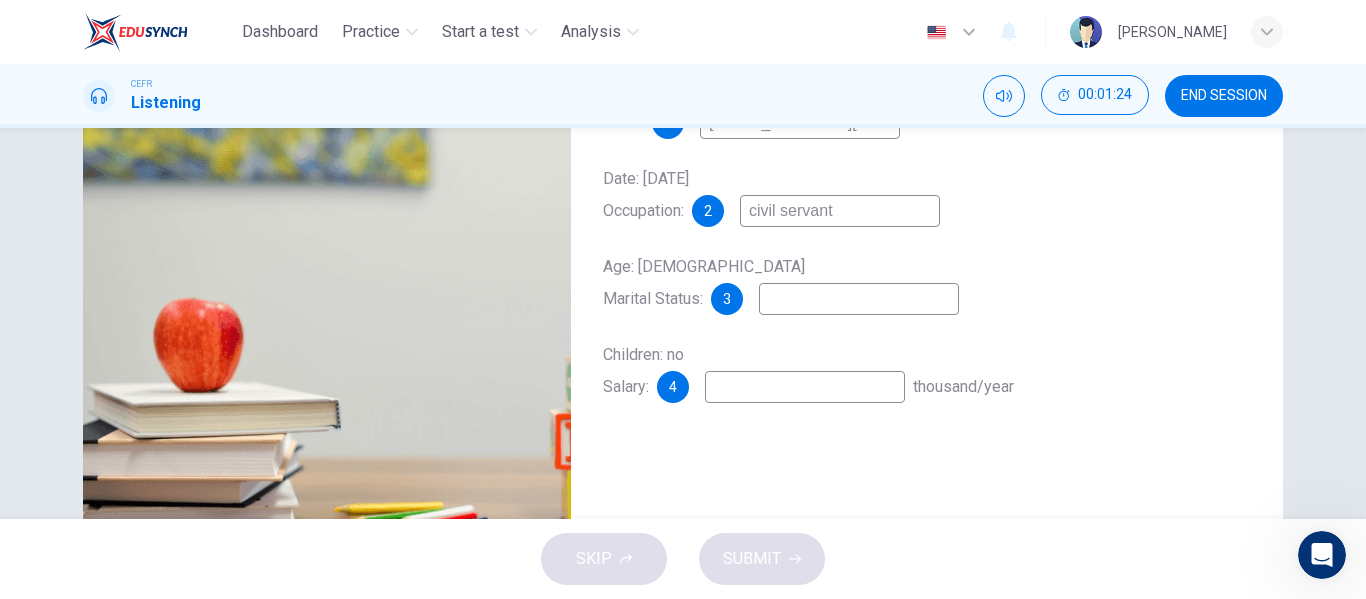 scroll, scrollTop: 200, scrollLeft: 0, axis: vertical 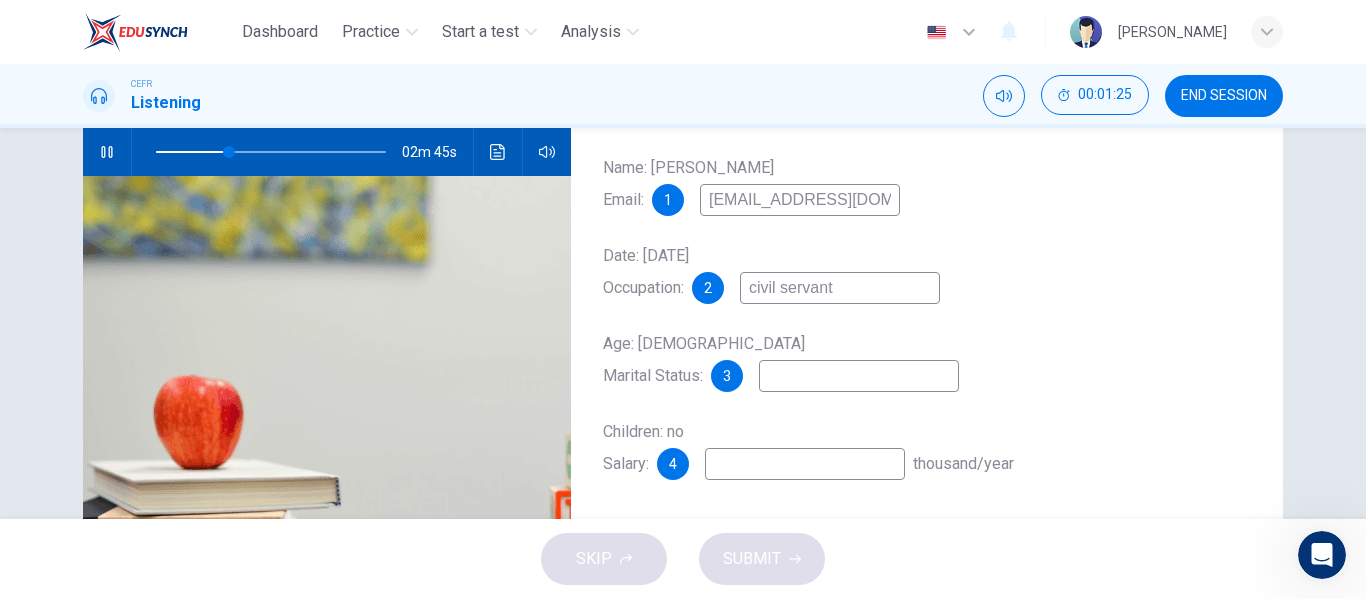 type on "32" 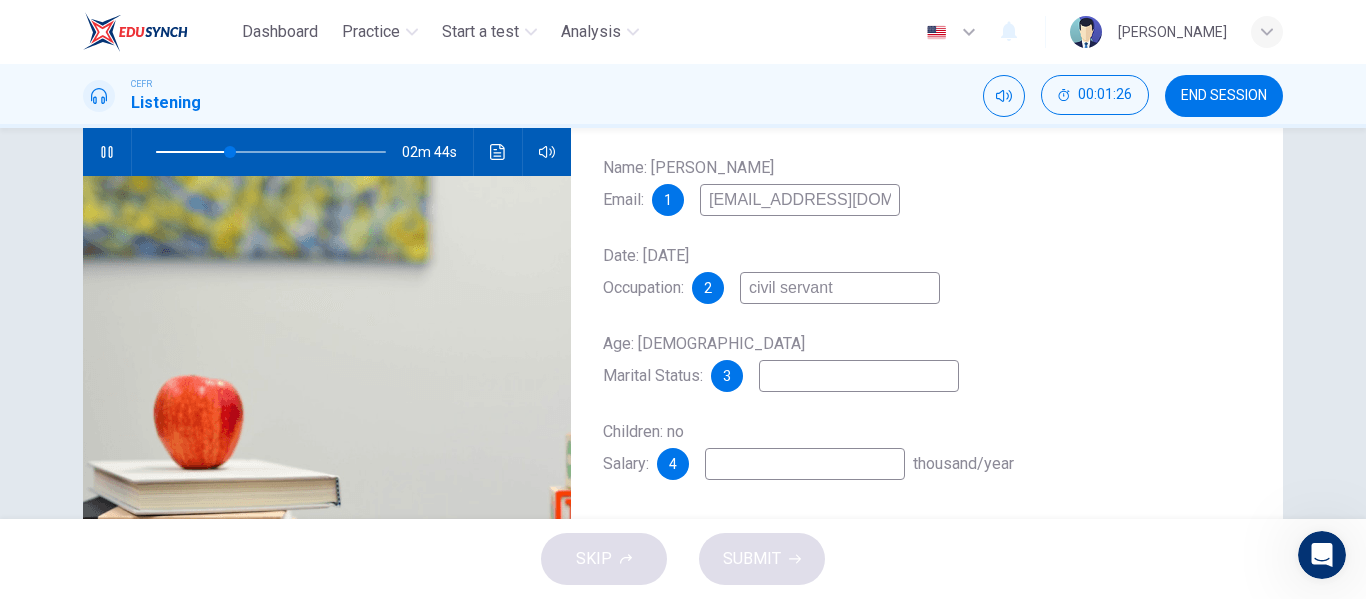 type on "32" 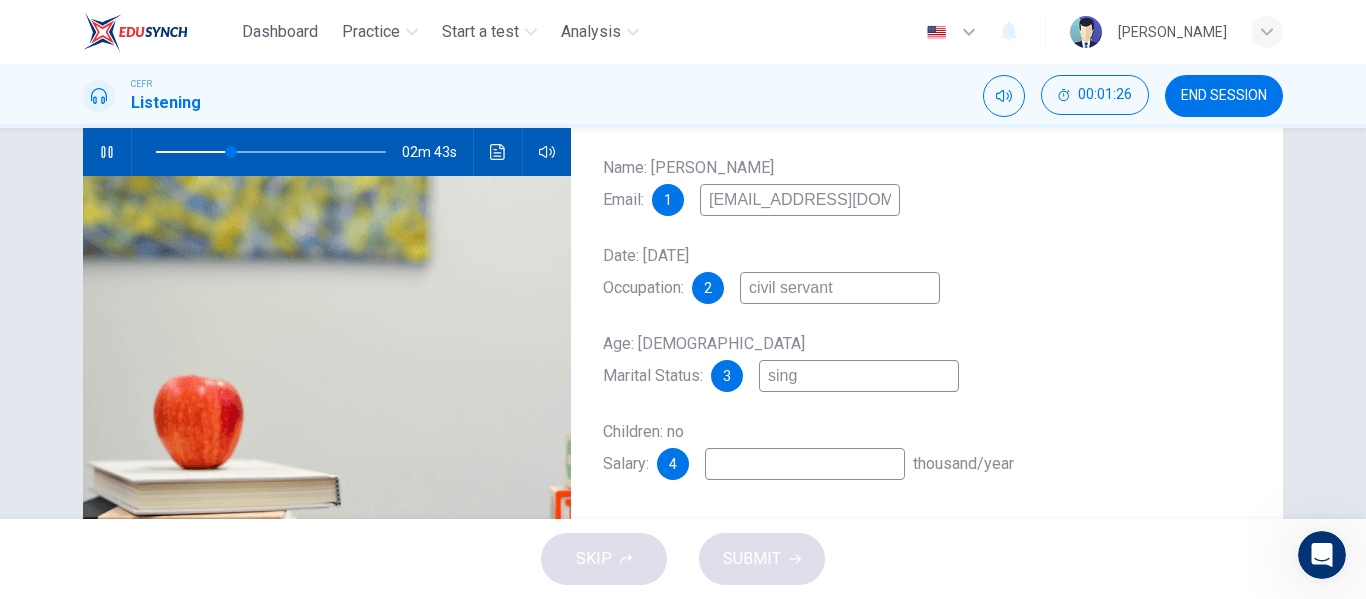 type on "singl" 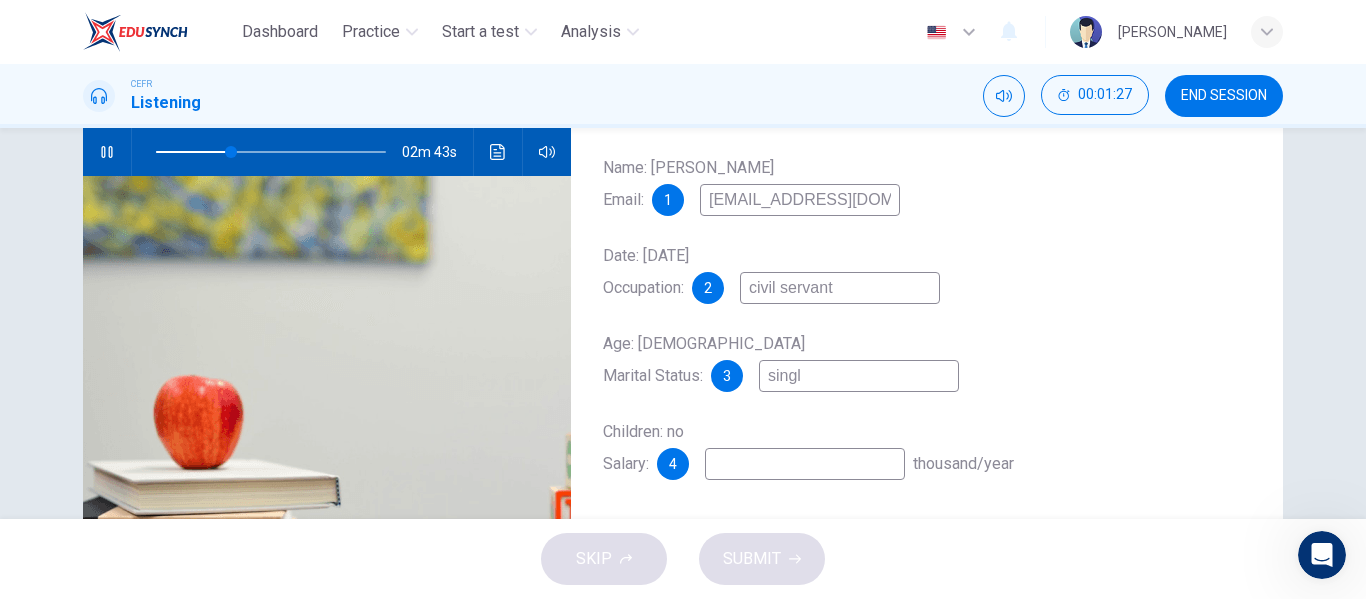 type on "33" 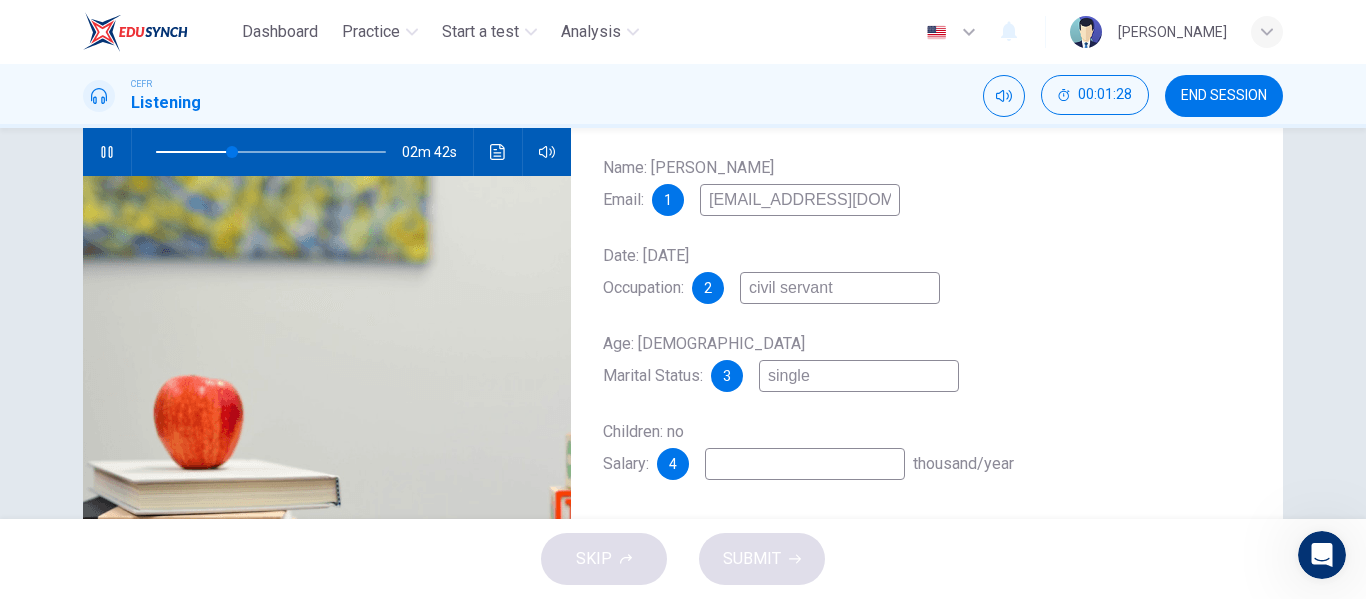 type on "33" 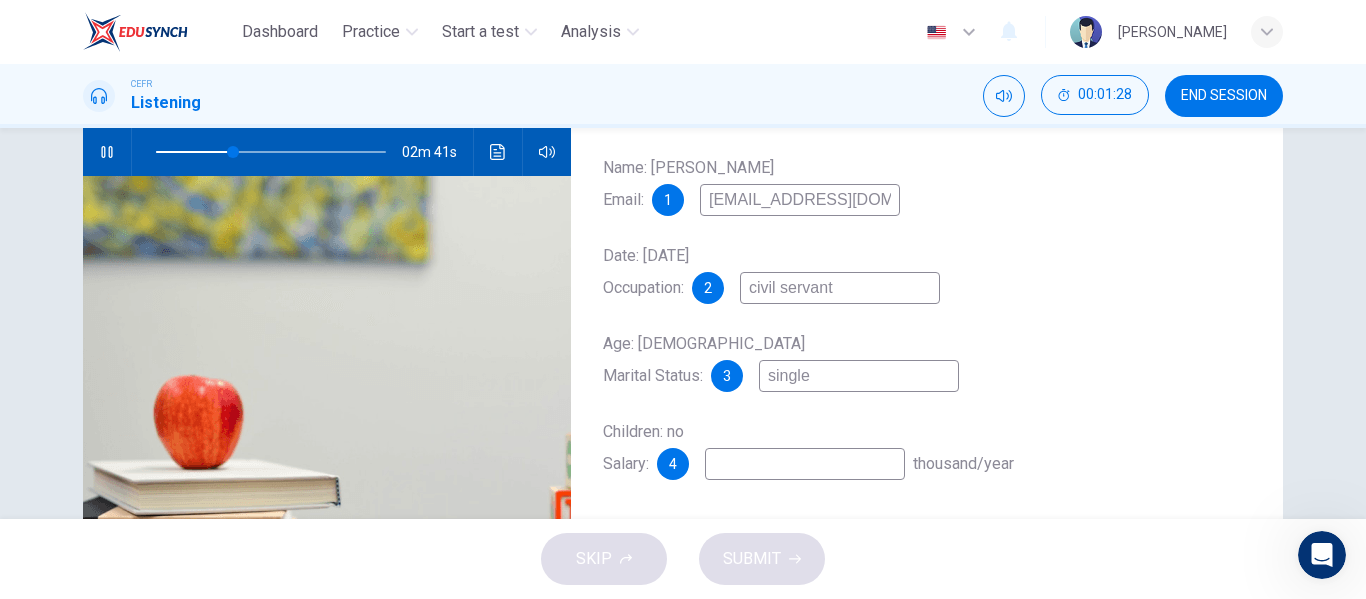 type on "single" 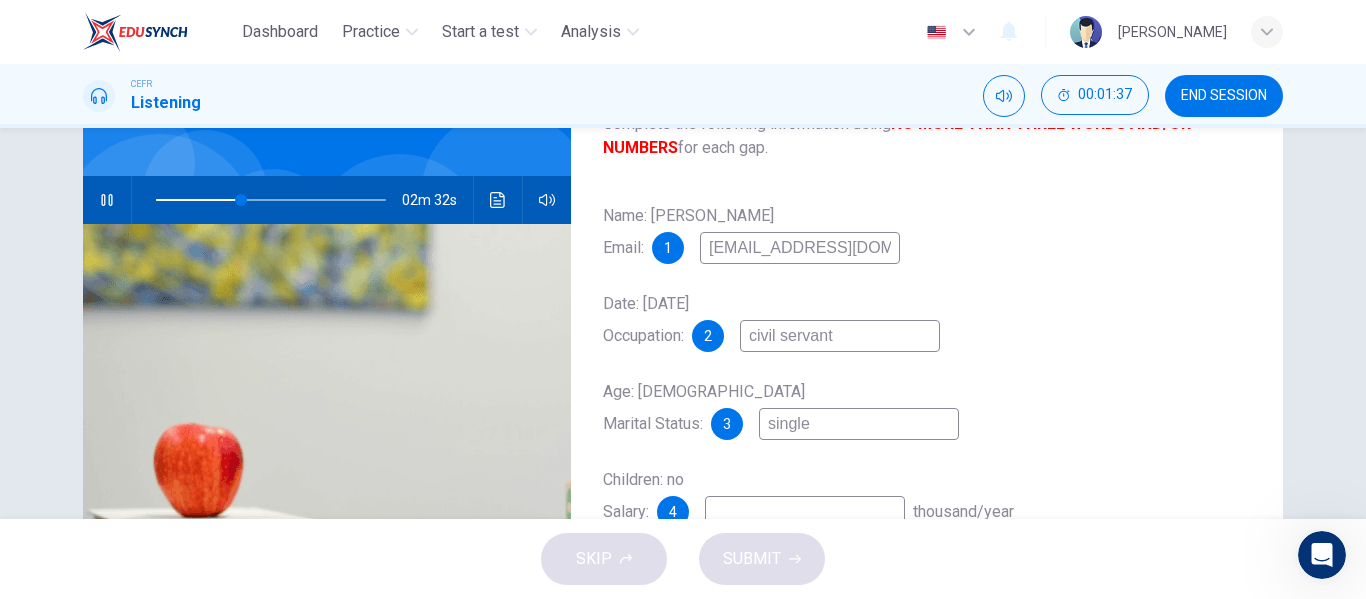scroll, scrollTop: 200, scrollLeft: 0, axis: vertical 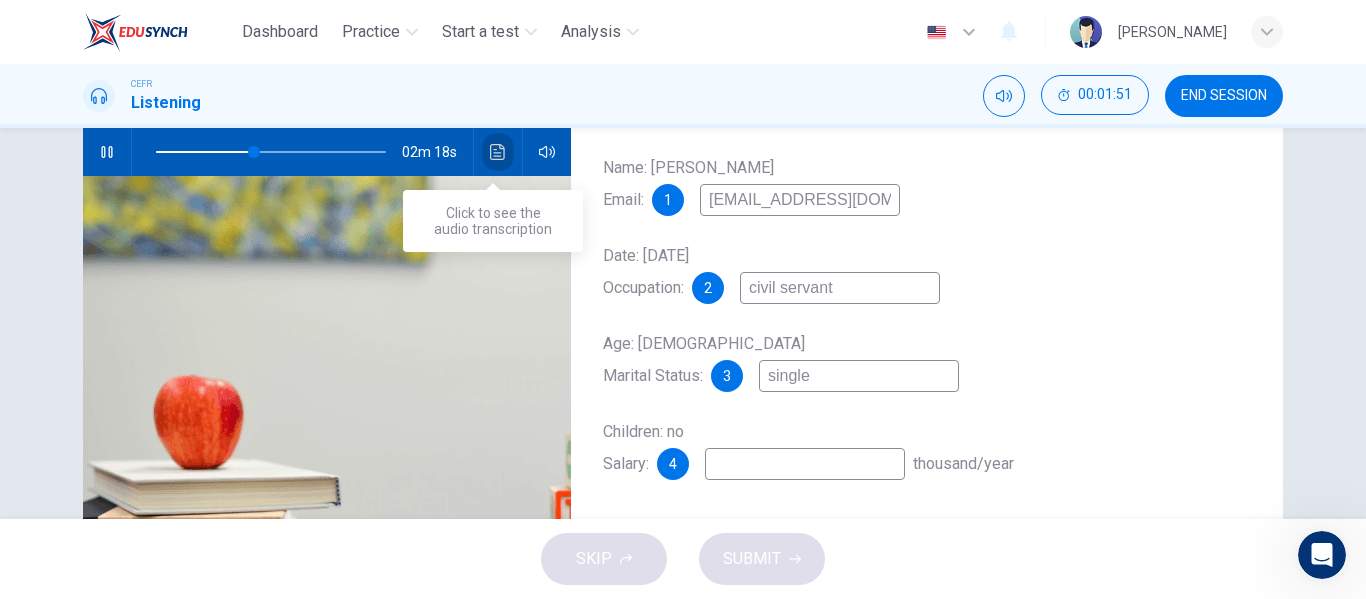 click 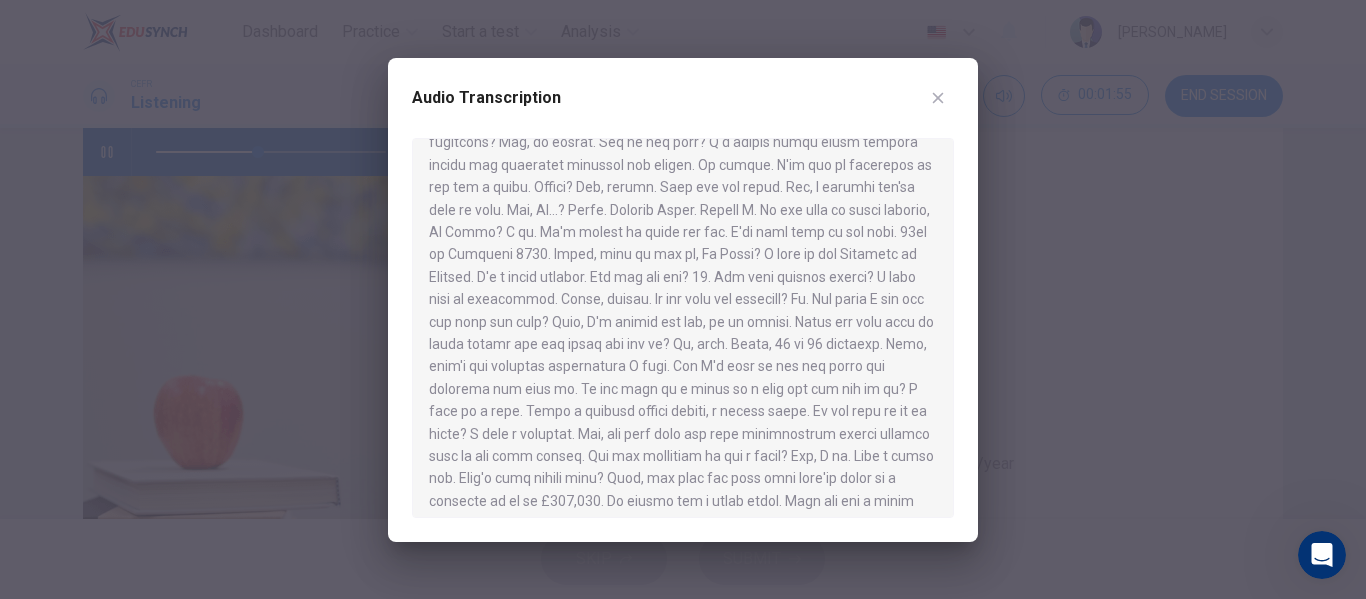 scroll, scrollTop: 100, scrollLeft: 0, axis: vertical 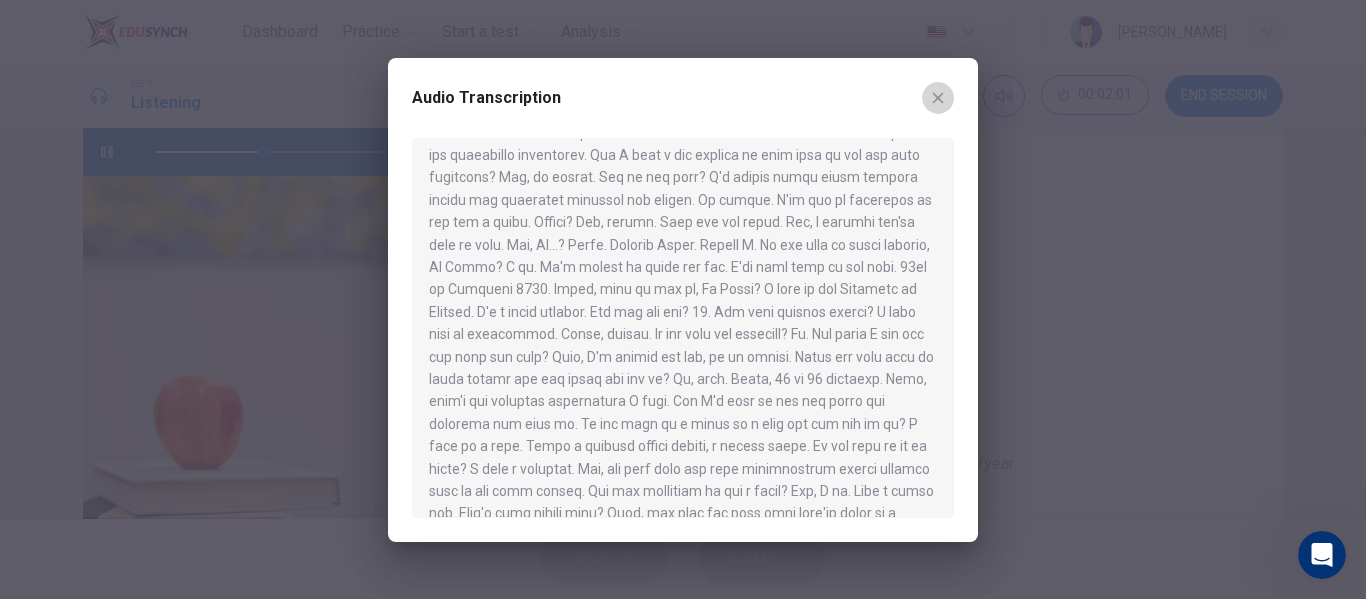 click 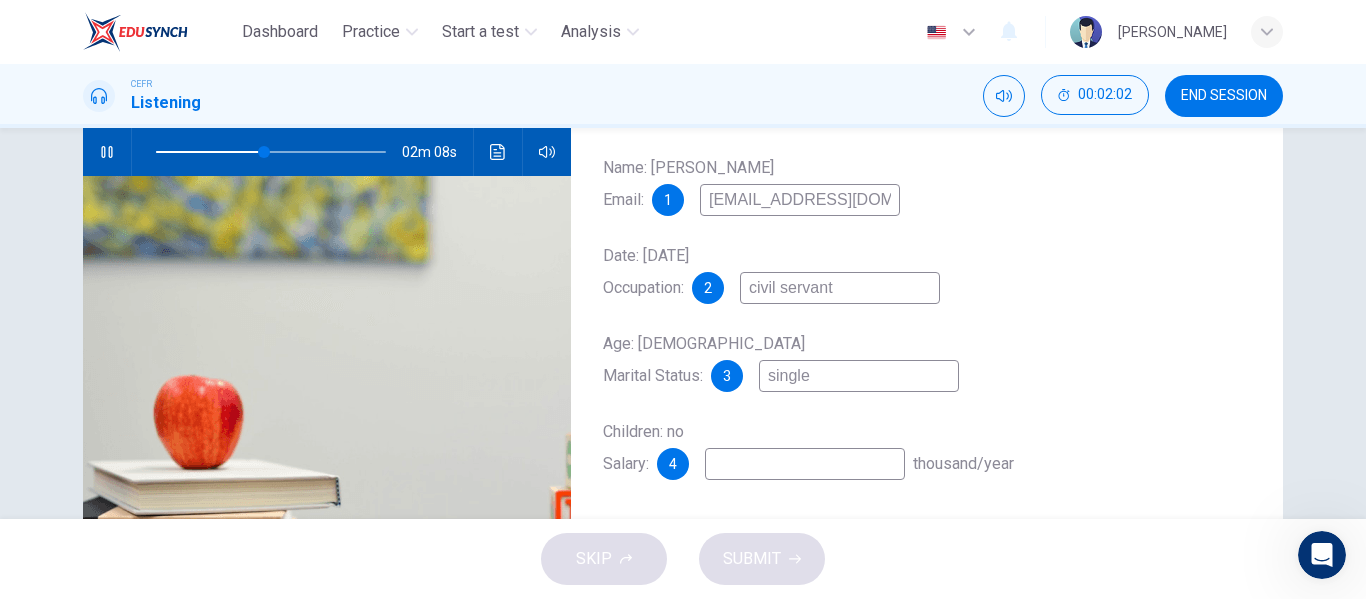 type on "47" 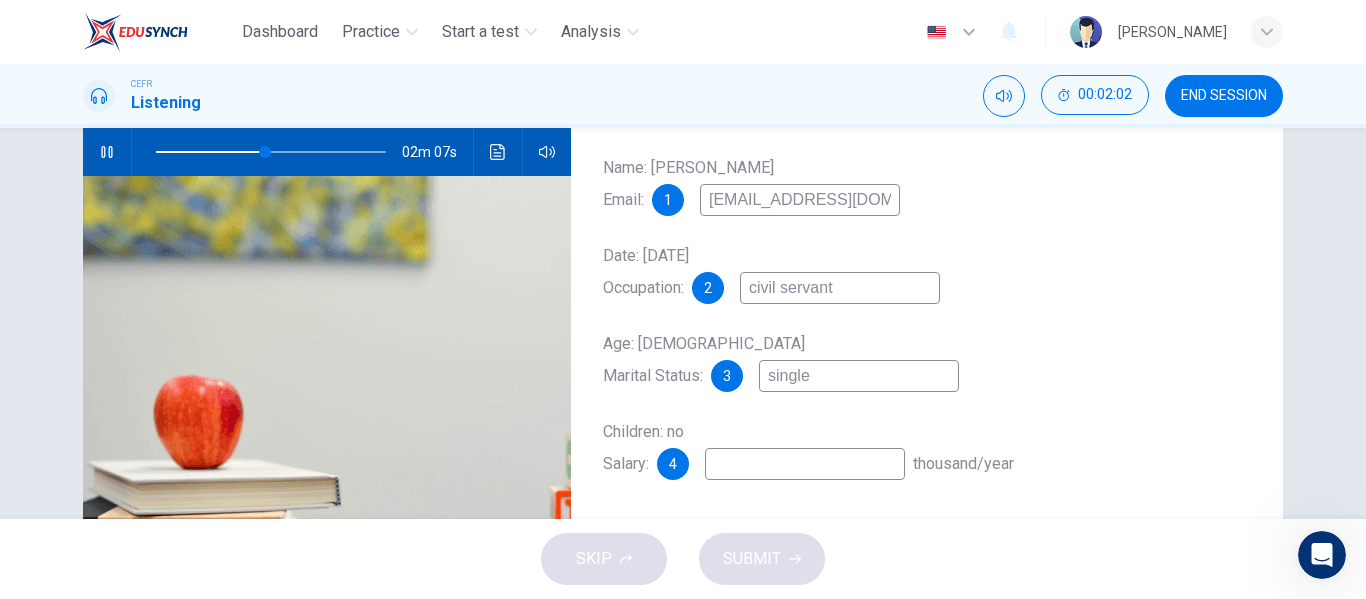 type on "2" 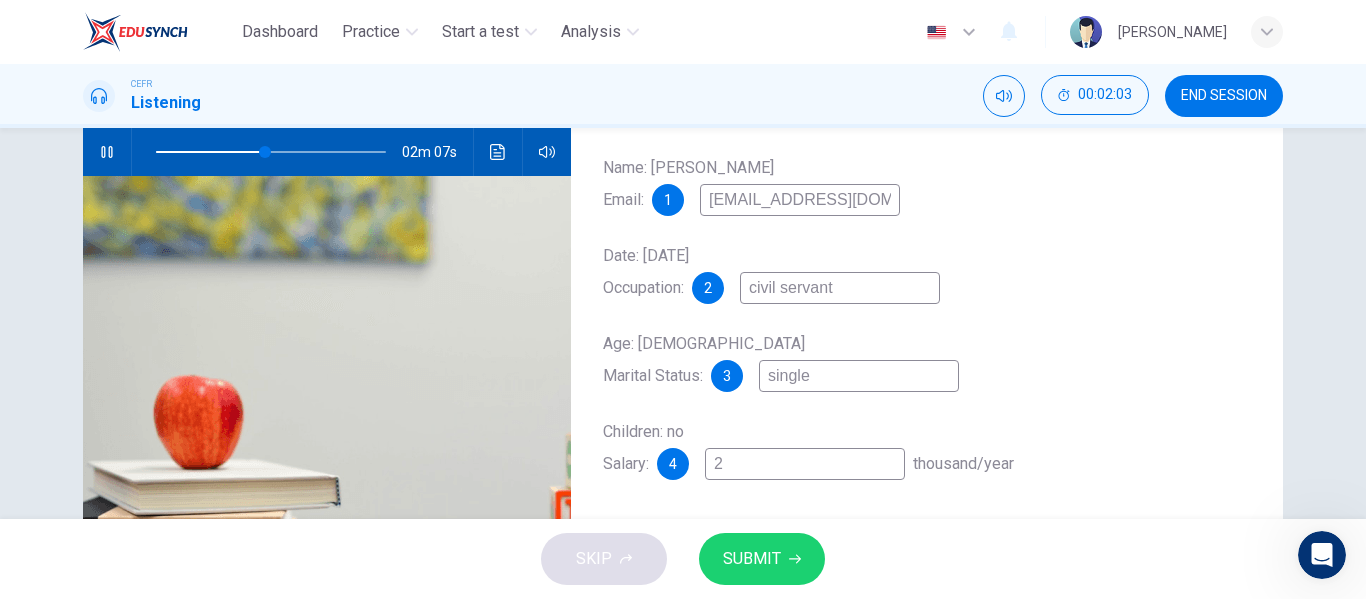 type on "48" 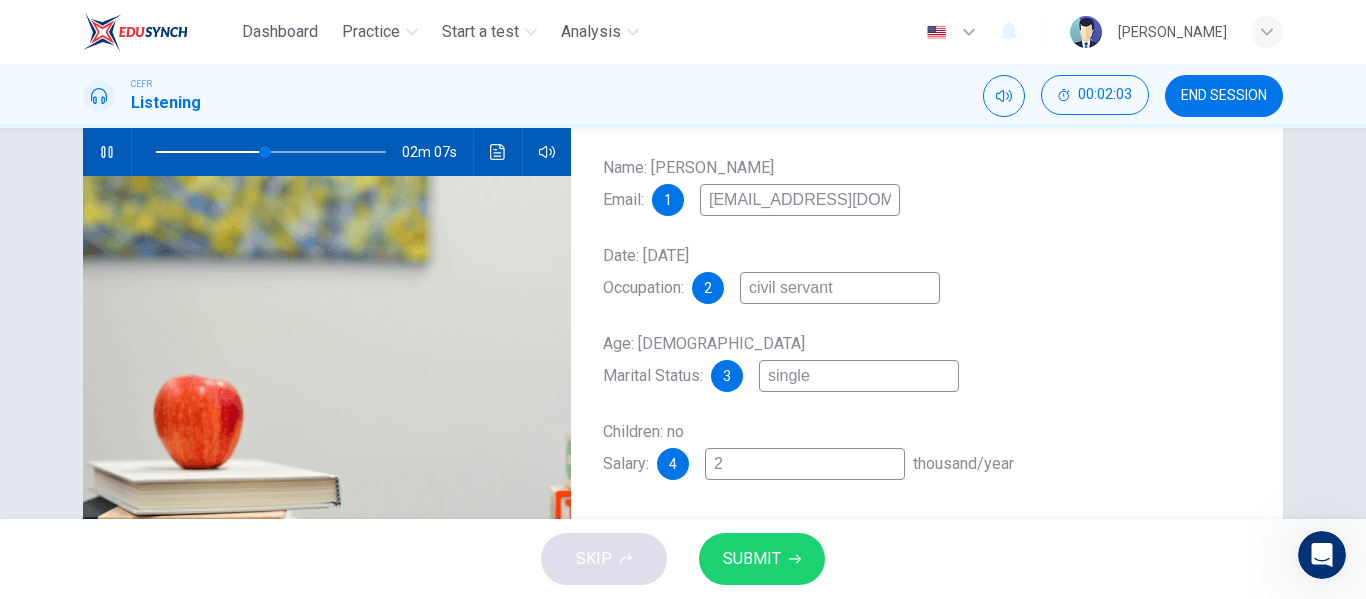 type on "24" 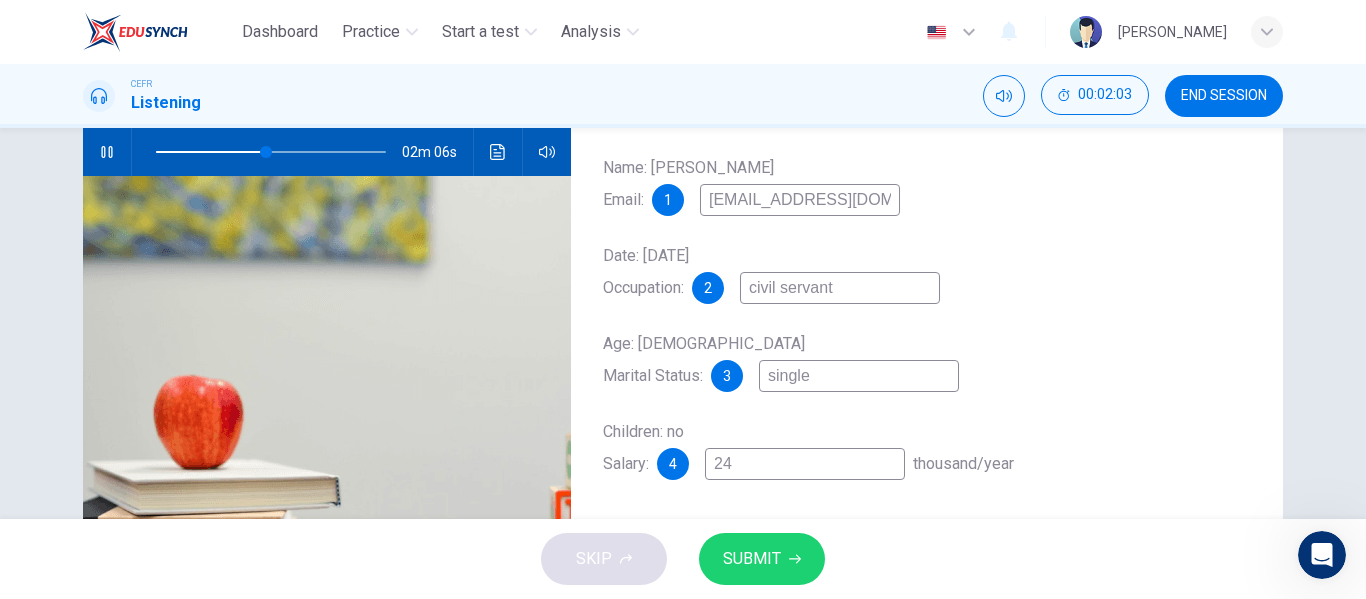 type on "24" 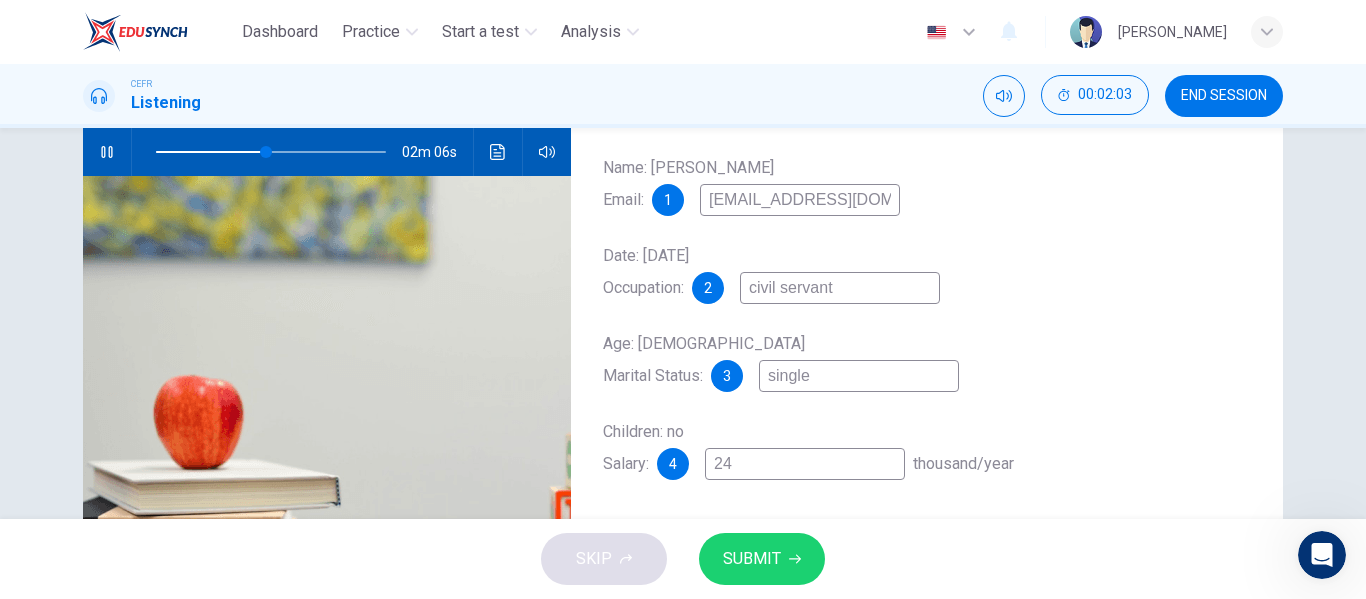 type on "48" 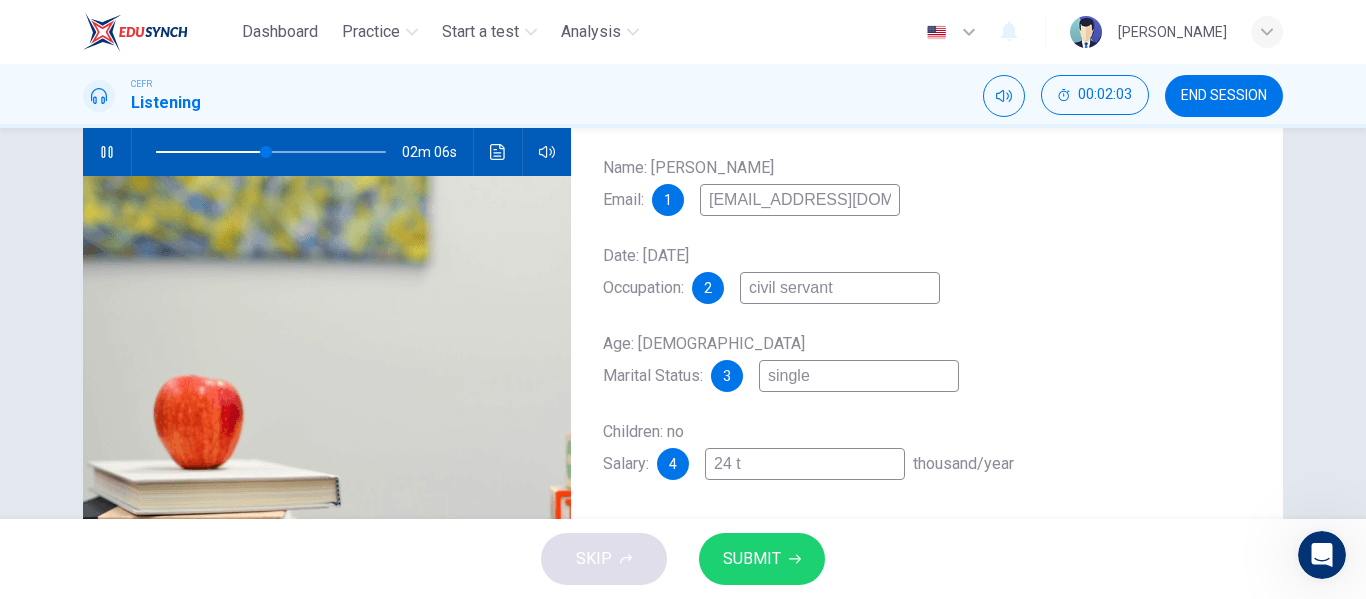 type on "48" 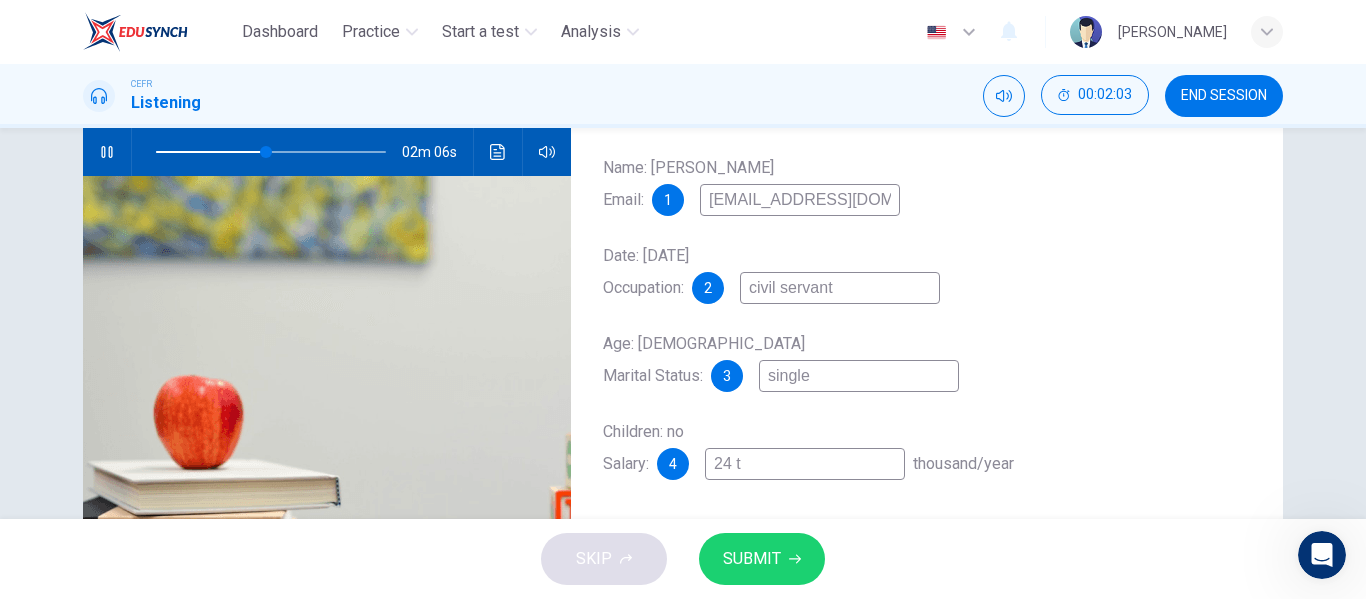 type on "24 to" 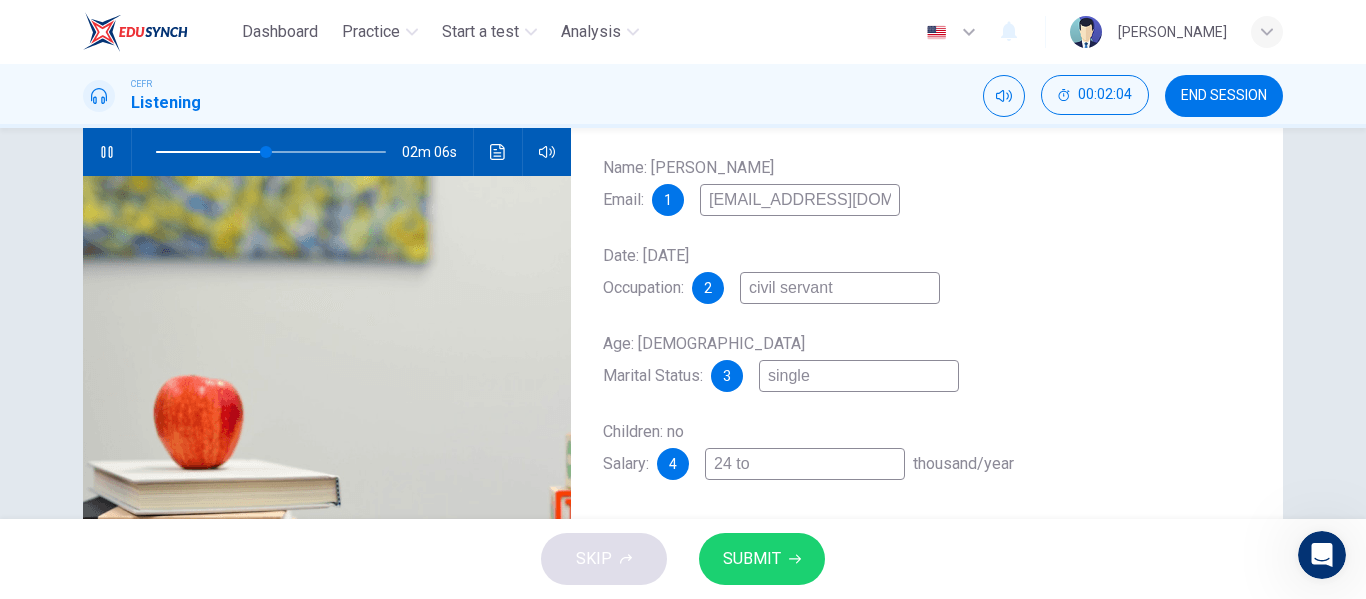 type on "48" 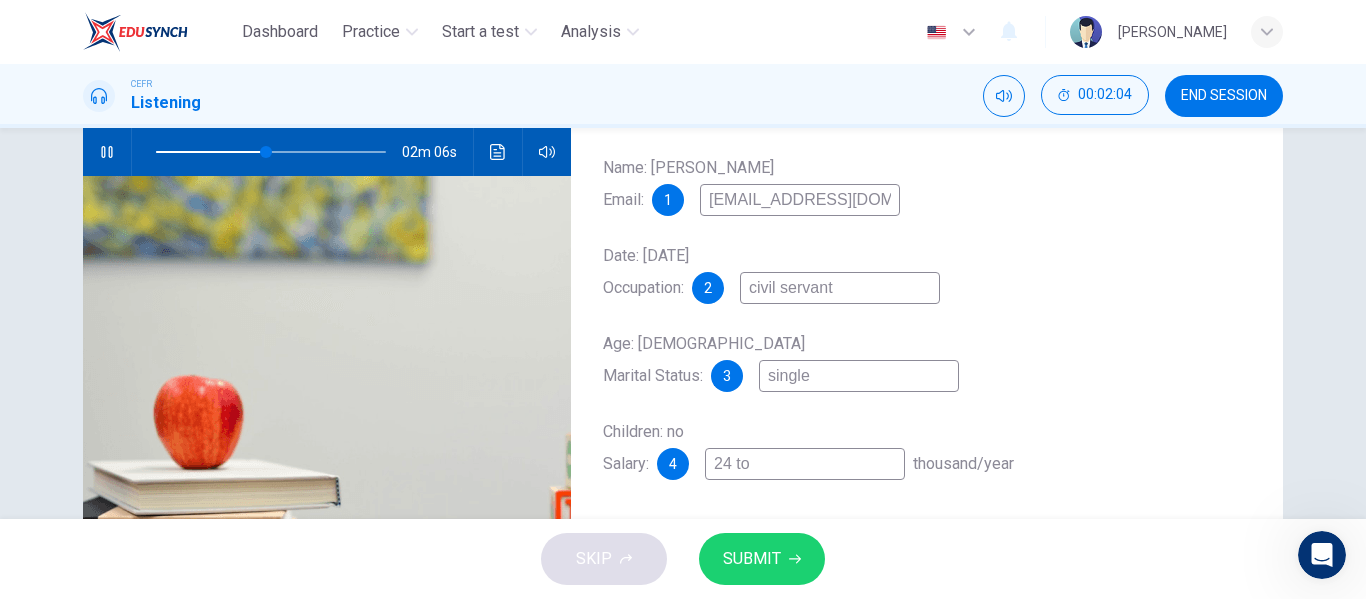 type on "24 to" 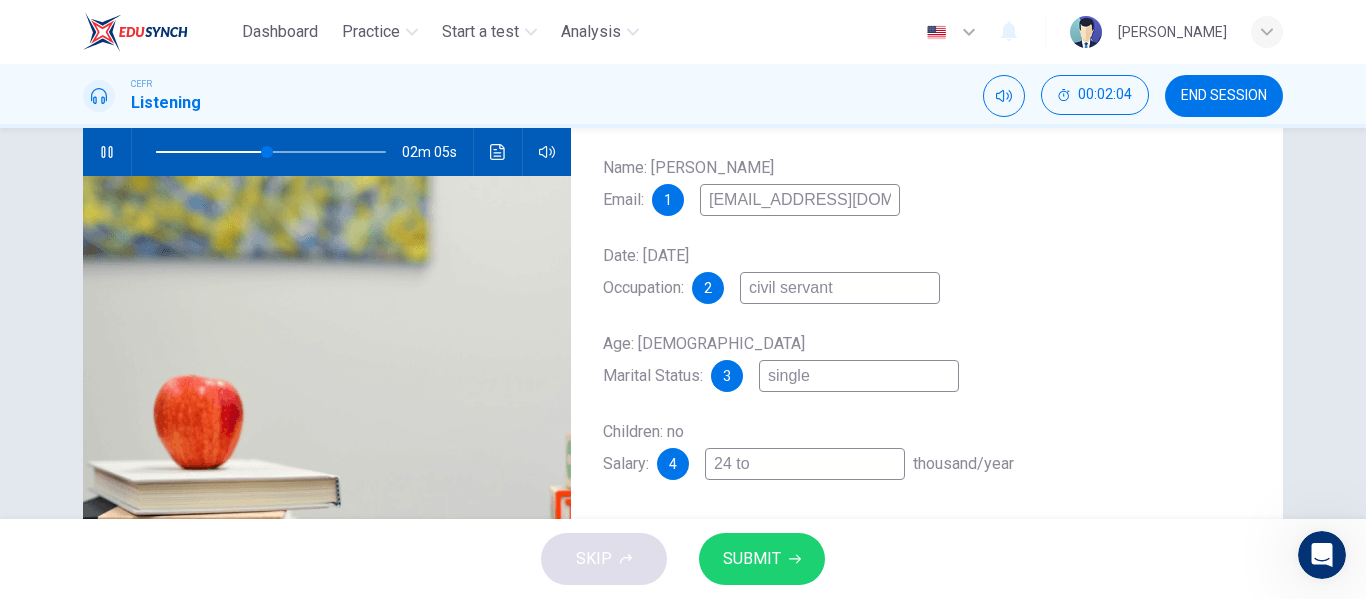 type on "24 to 3" 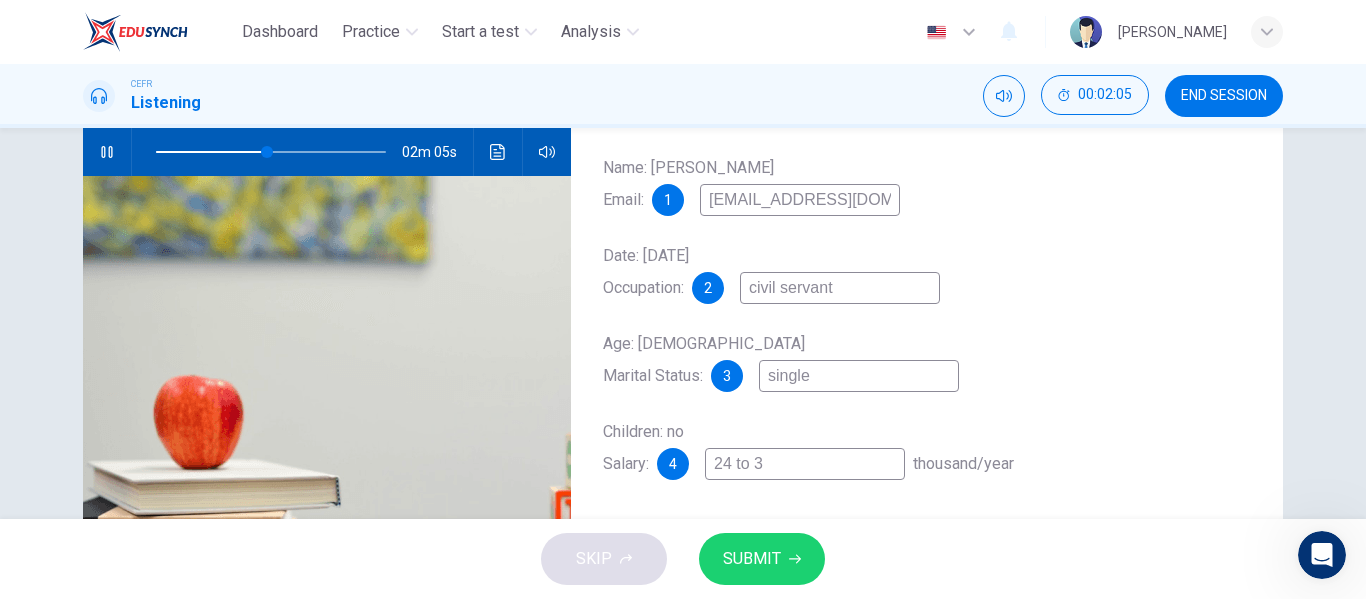 type on "49" 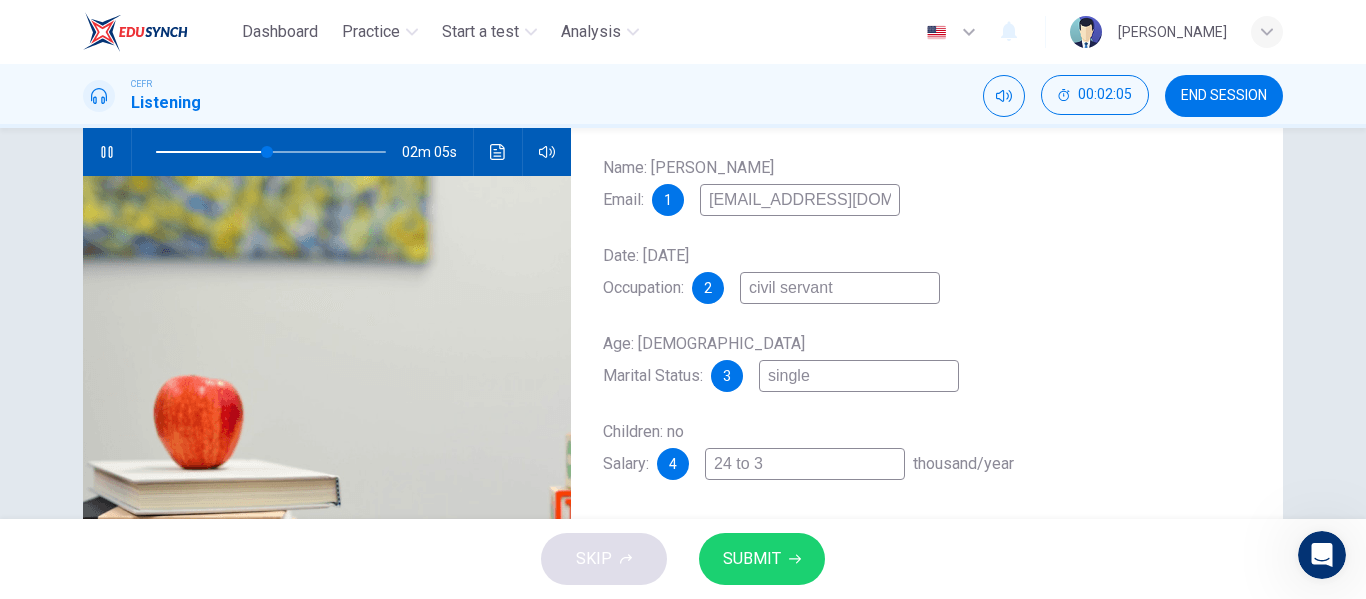 type on "24 to 36" 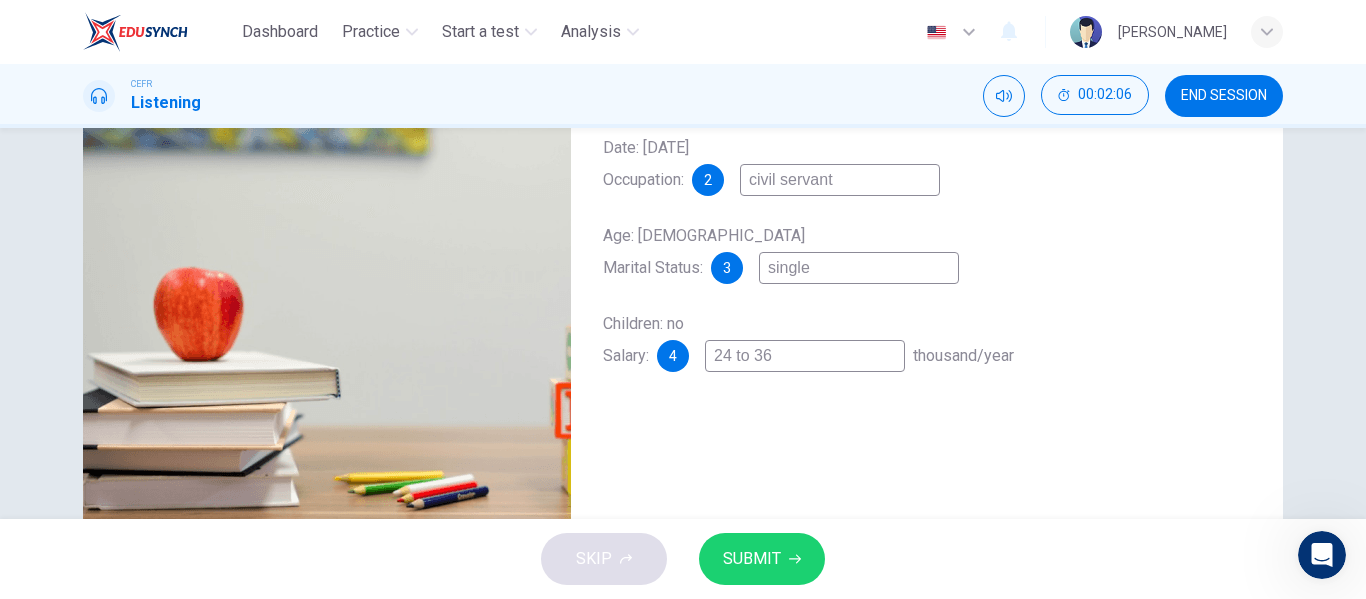 scroll, scrollTop: 384, scrollLeft: 0, axis: vertical 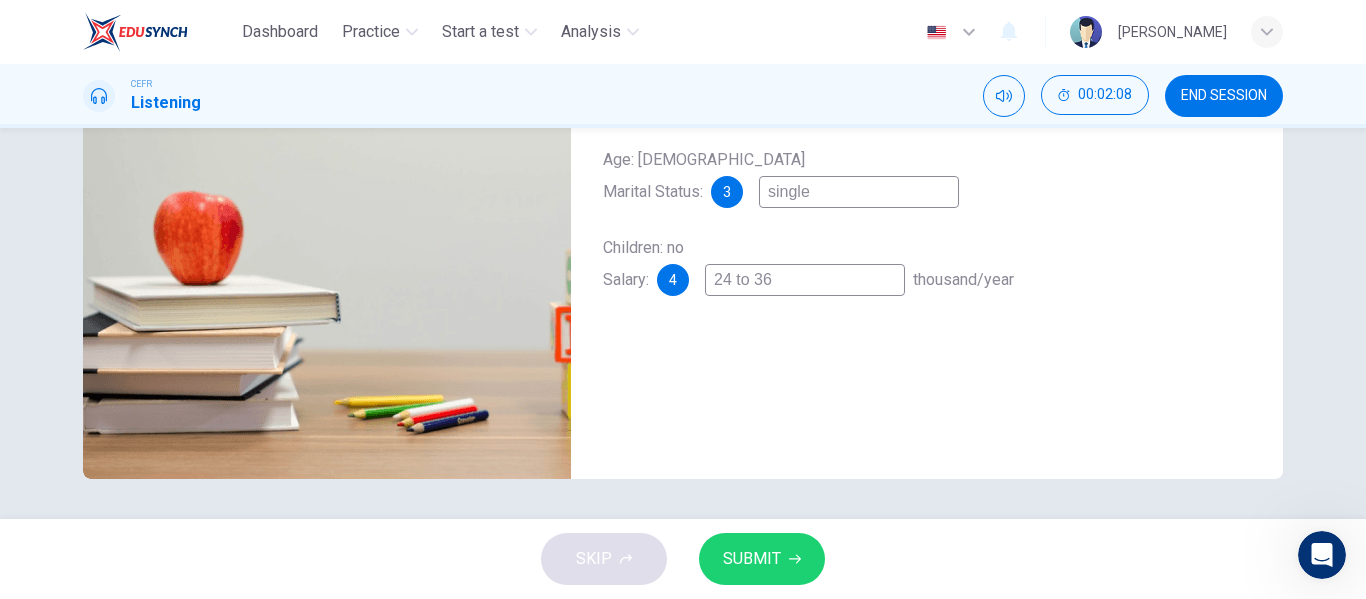 type on "50" 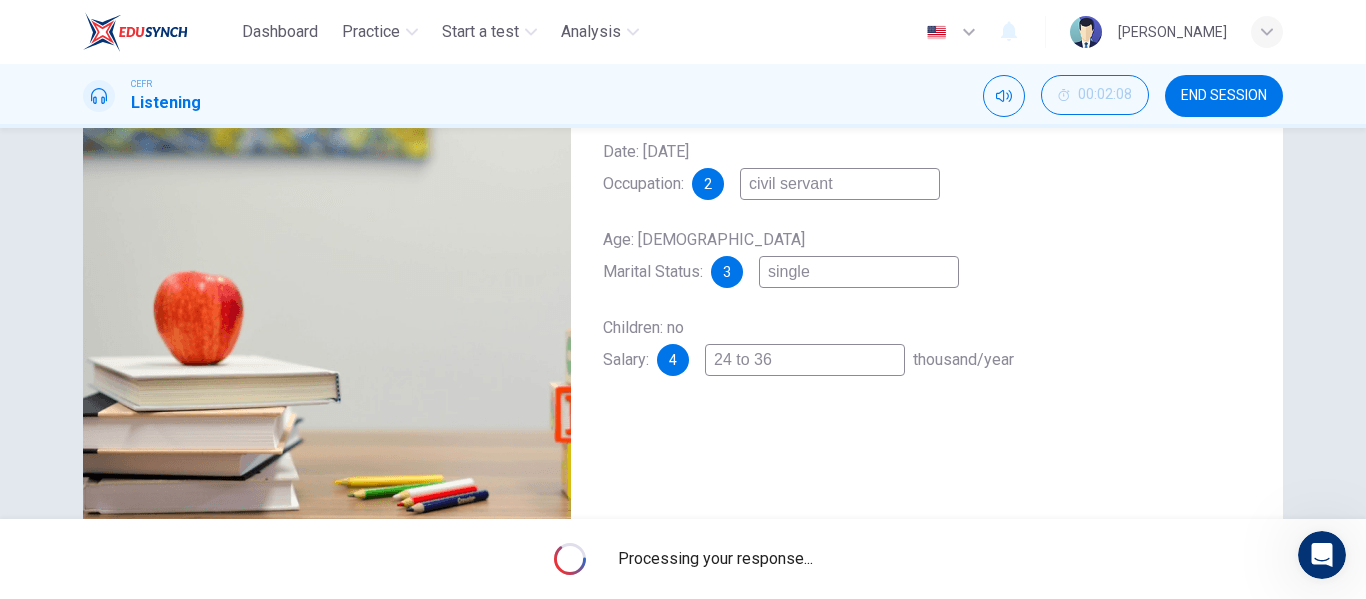 scroll, scrollTop: 184, scrollLeft: 0, axis: vertical 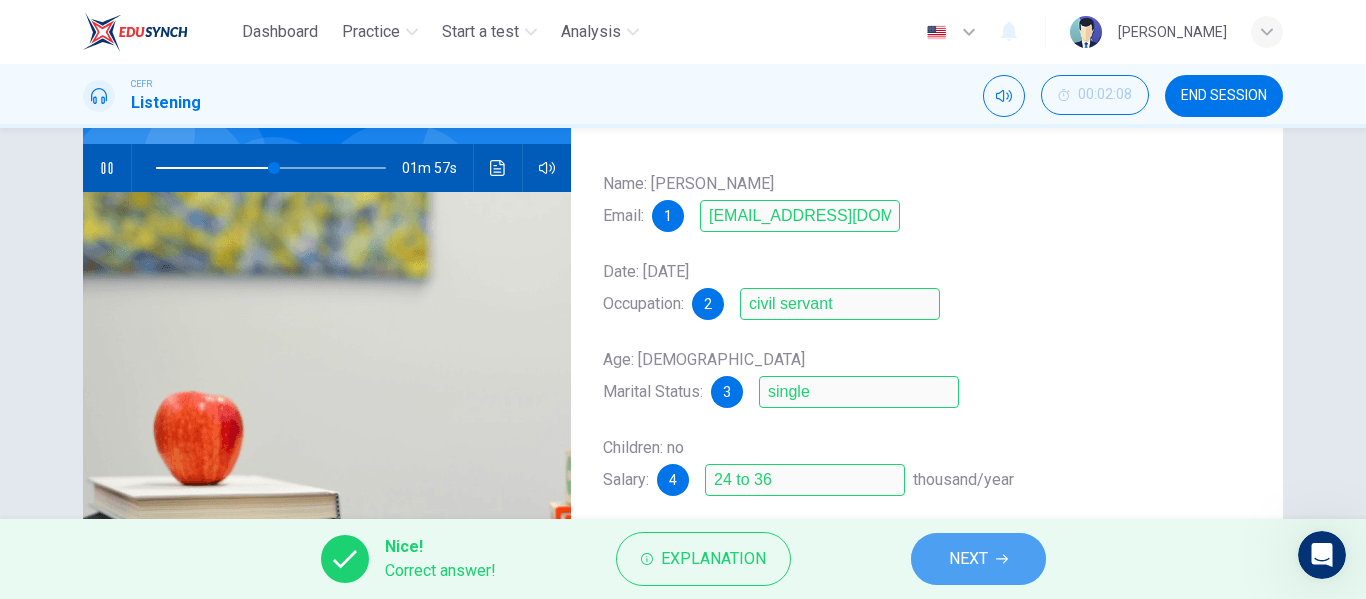 click on "NEXT" at bounding box center (968, 559) 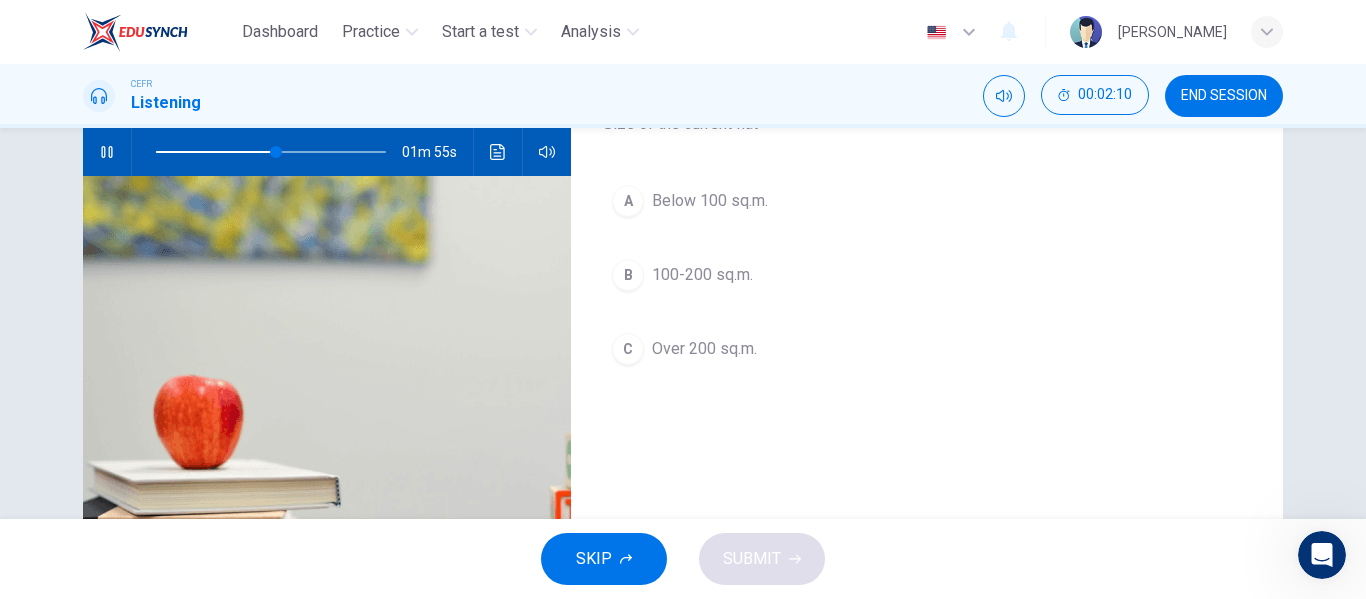 scroll, scrollTop: 100, scrollLeft: 0, axis: vertical 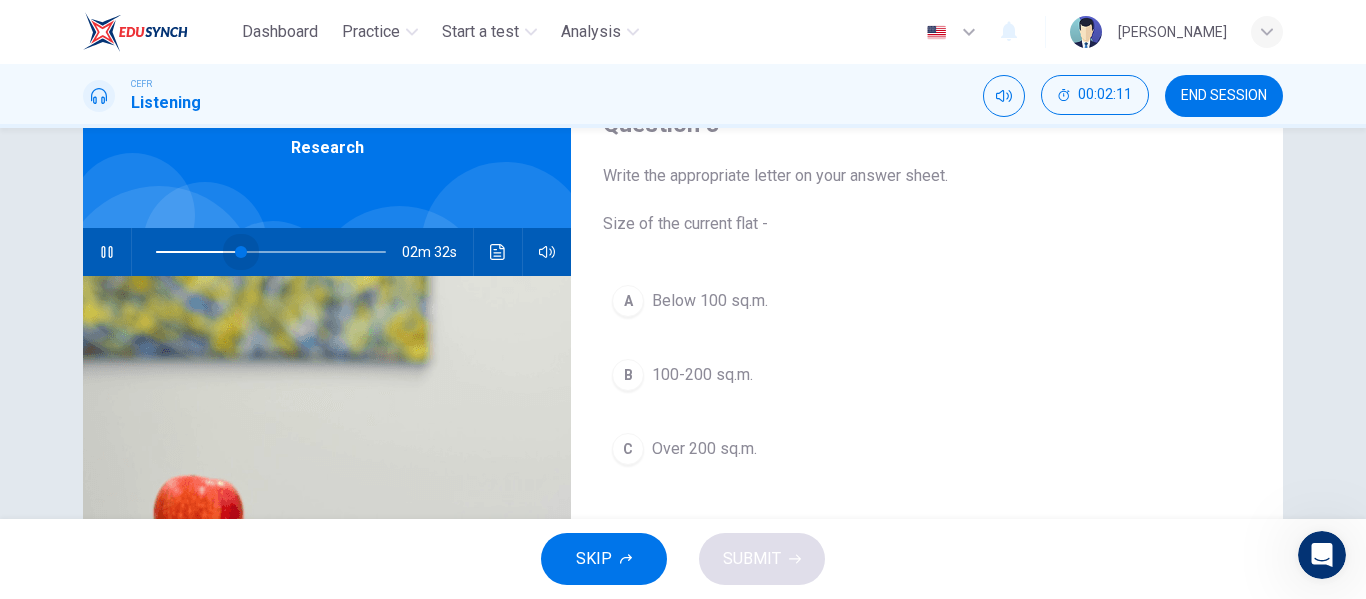drag, startPoint x: 278, startPoint y: 250, endPoint x: 236, endPoint y: 243, distance: 42.579338 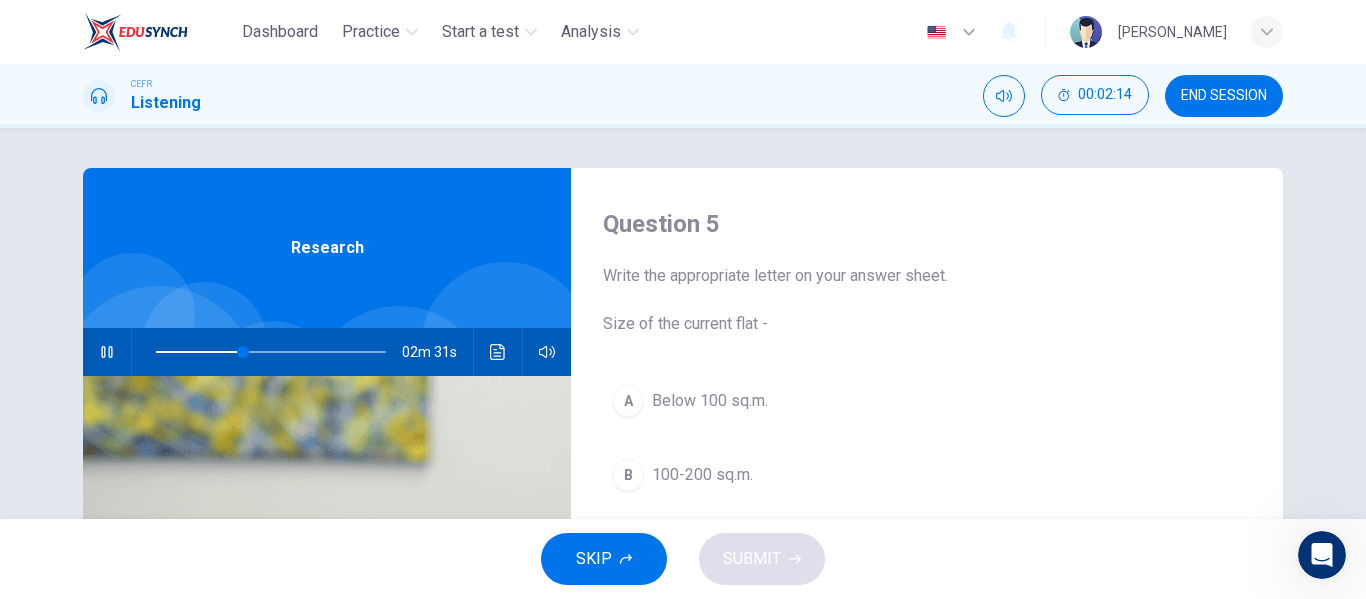 scroll, scrollTop: 100, scrollLeft: 0, axis: vertical 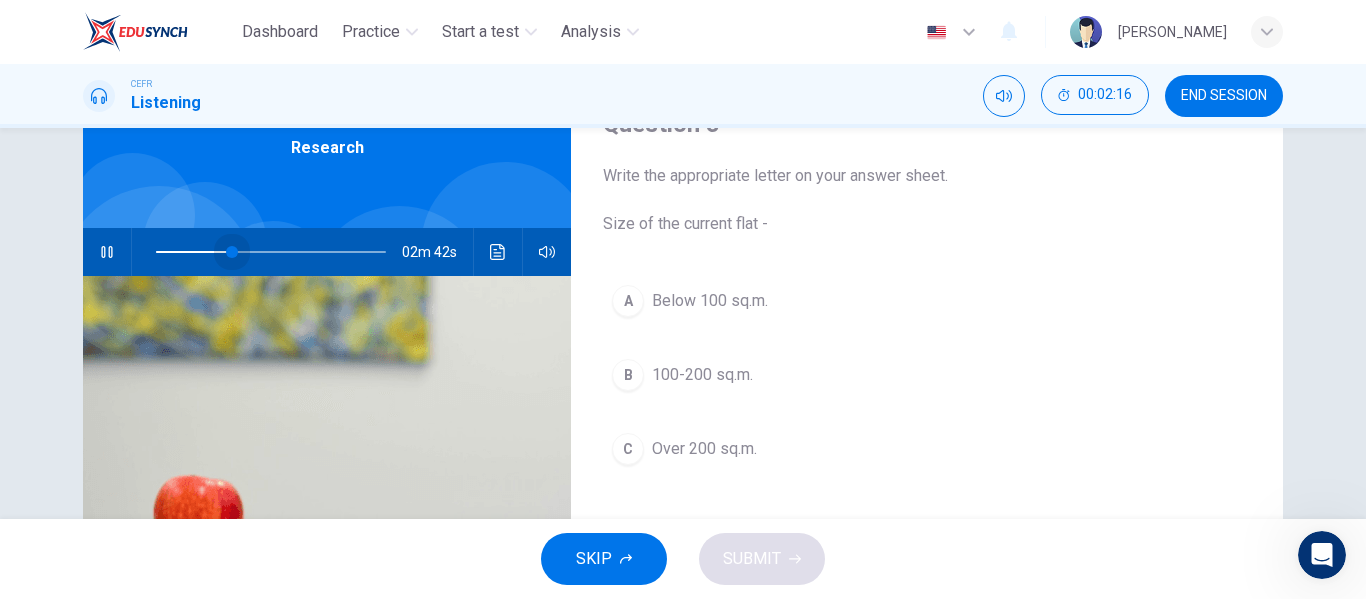 drag, startPoint x: 239, startPoint y: 251, endPoint x: 227, endPoint y: 251, distance: 12 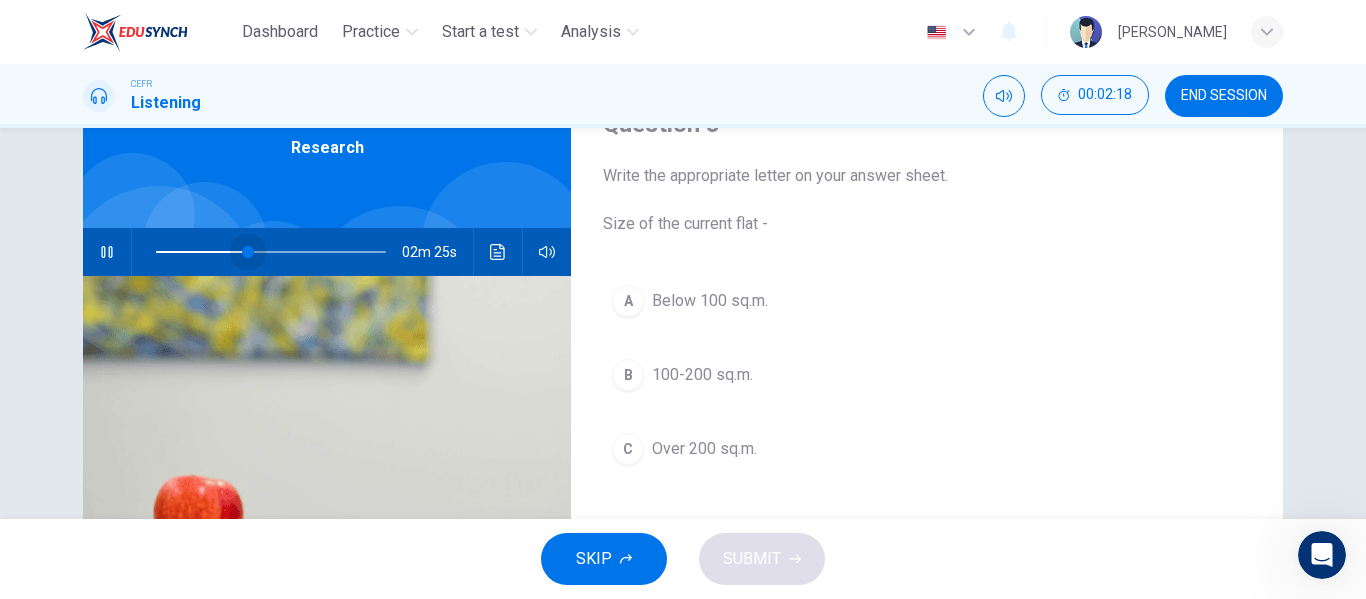 click at bounding box center [248, 252] 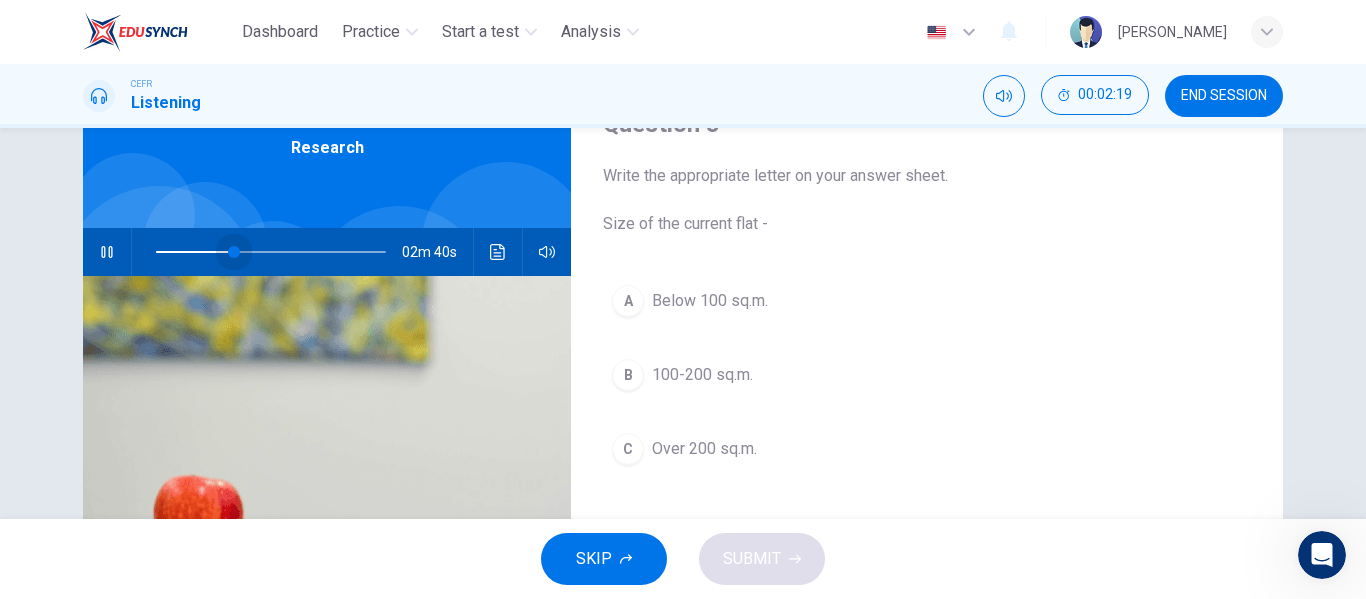 click at bounding box center (234, 252) 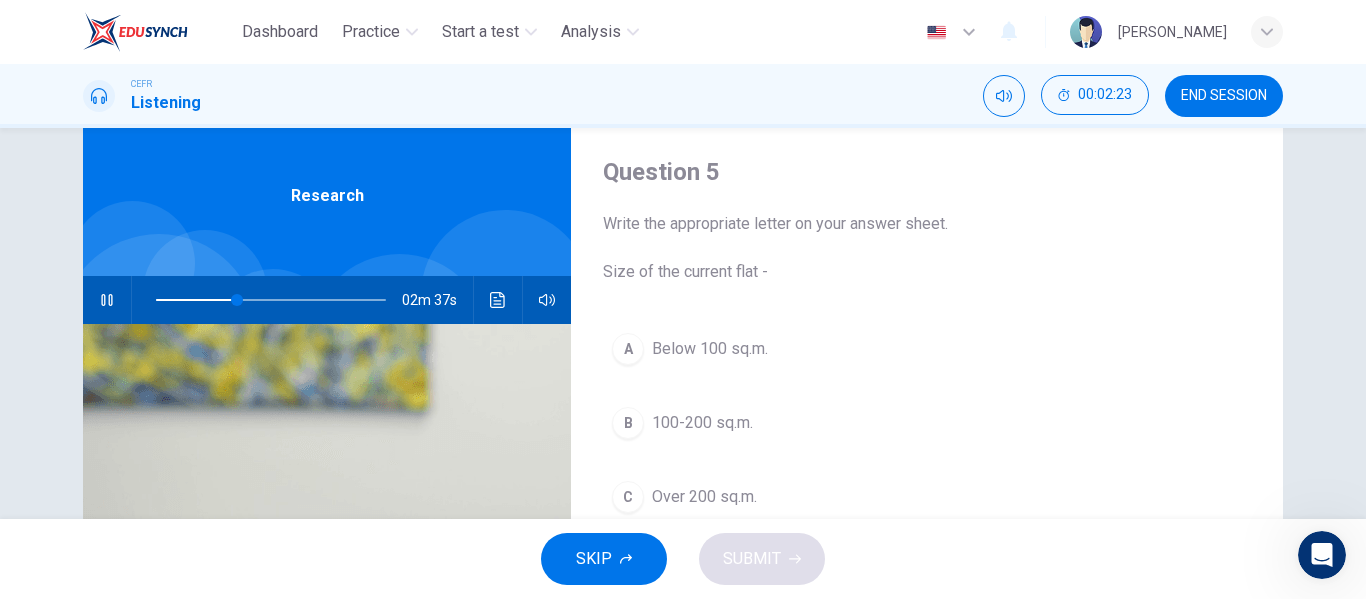 scroll, scrollTop: 100, scrollLeft: 0, axis: vertical 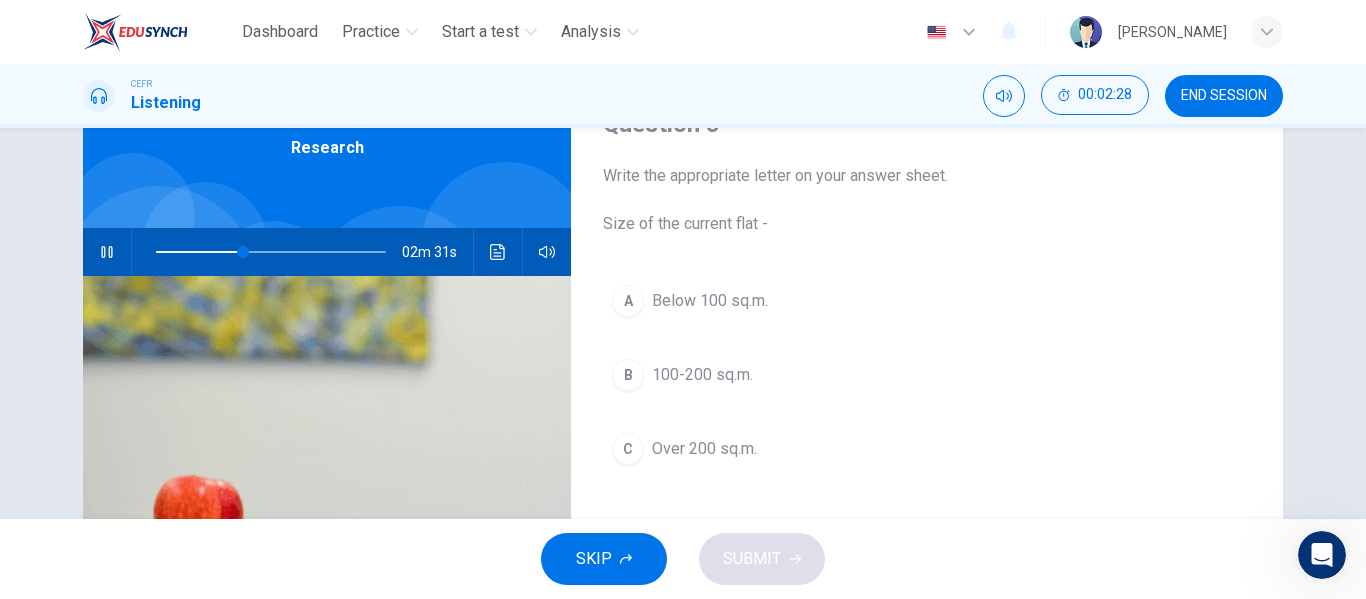 drag, startPoint x: 598, startPoint y: 224, endPoint x: 815, endPoint y: 246, distance: 218.11235 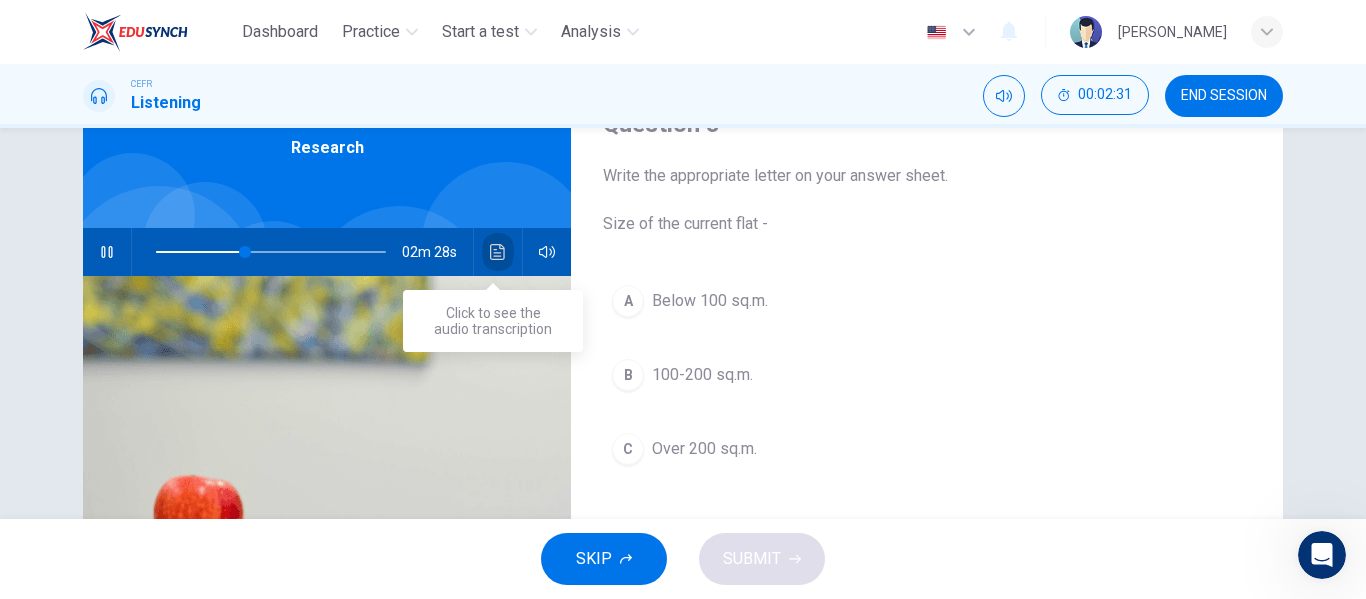 click 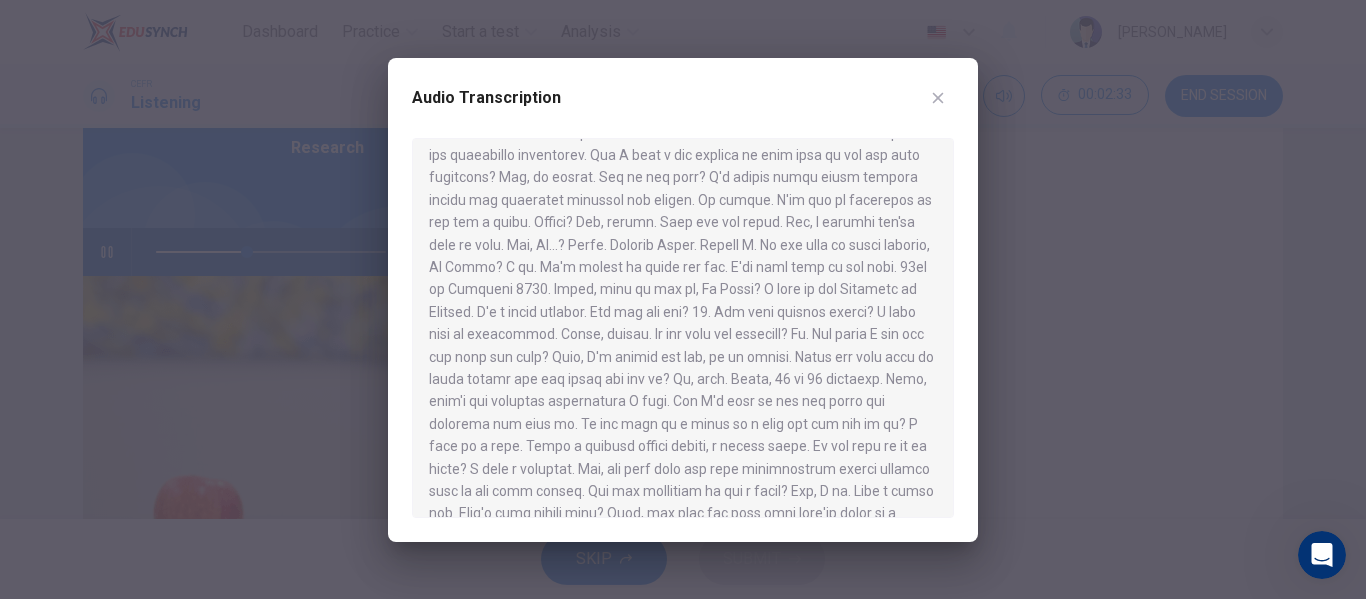scroll, scrollTop: 200, scrollLeft: 0, axis: vertical 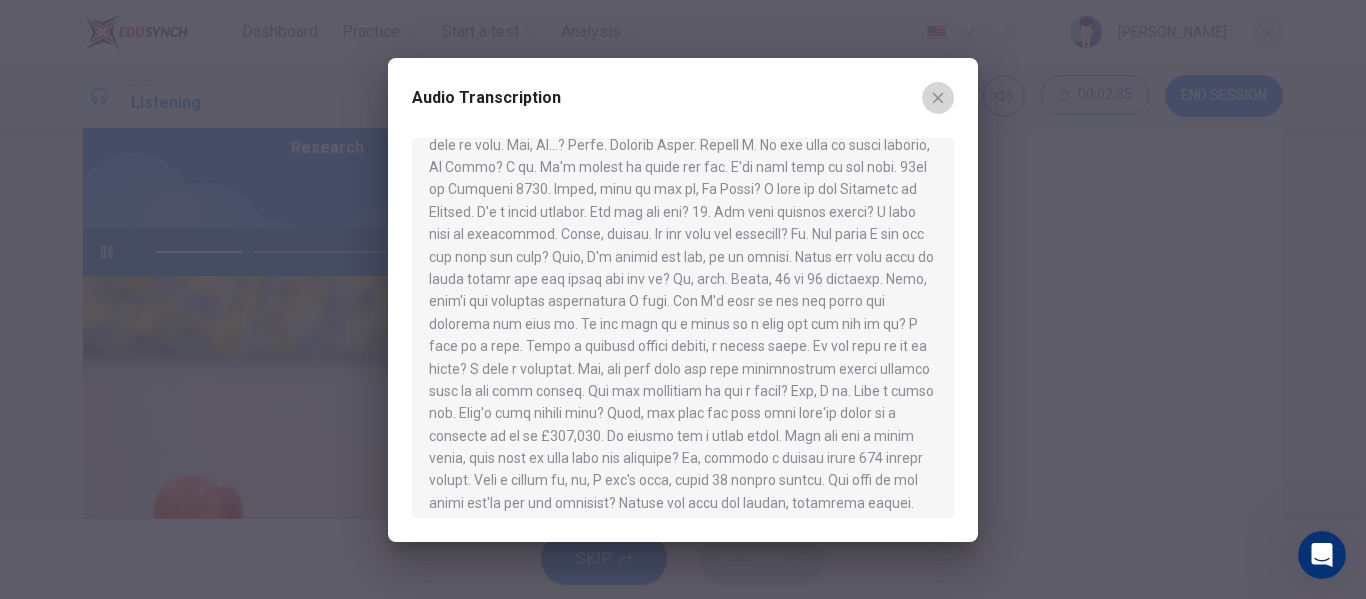 click 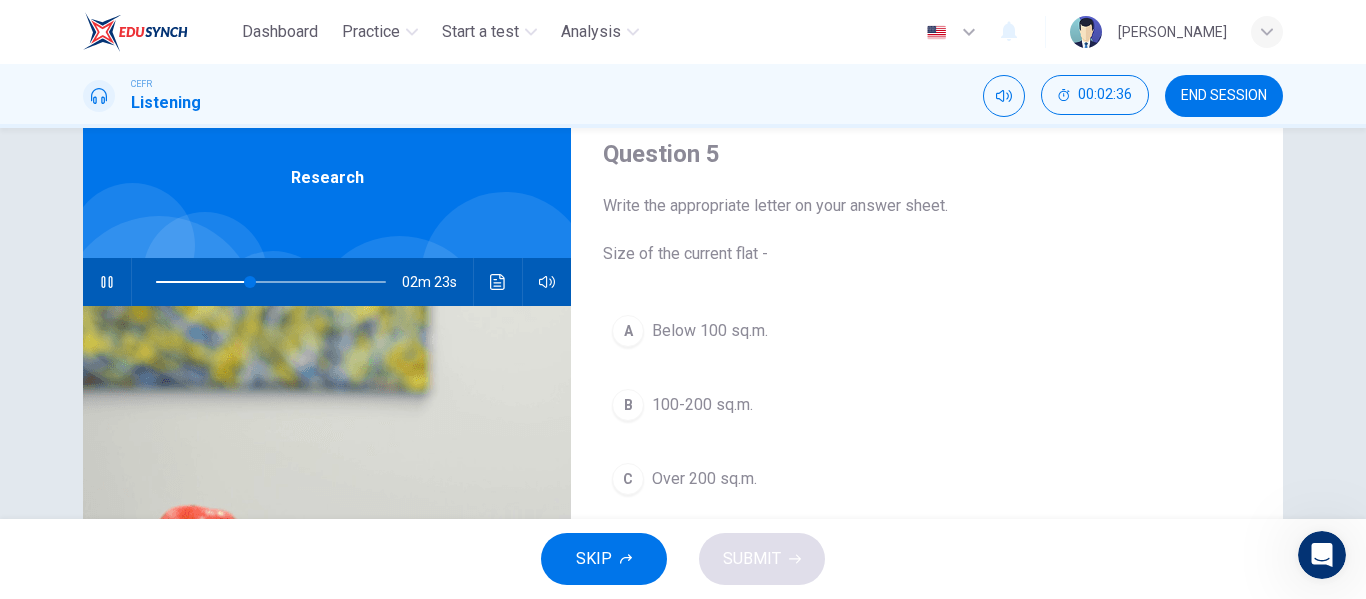 scroll, scrollTop: 100, scrollLeft: 0, axis: vertical 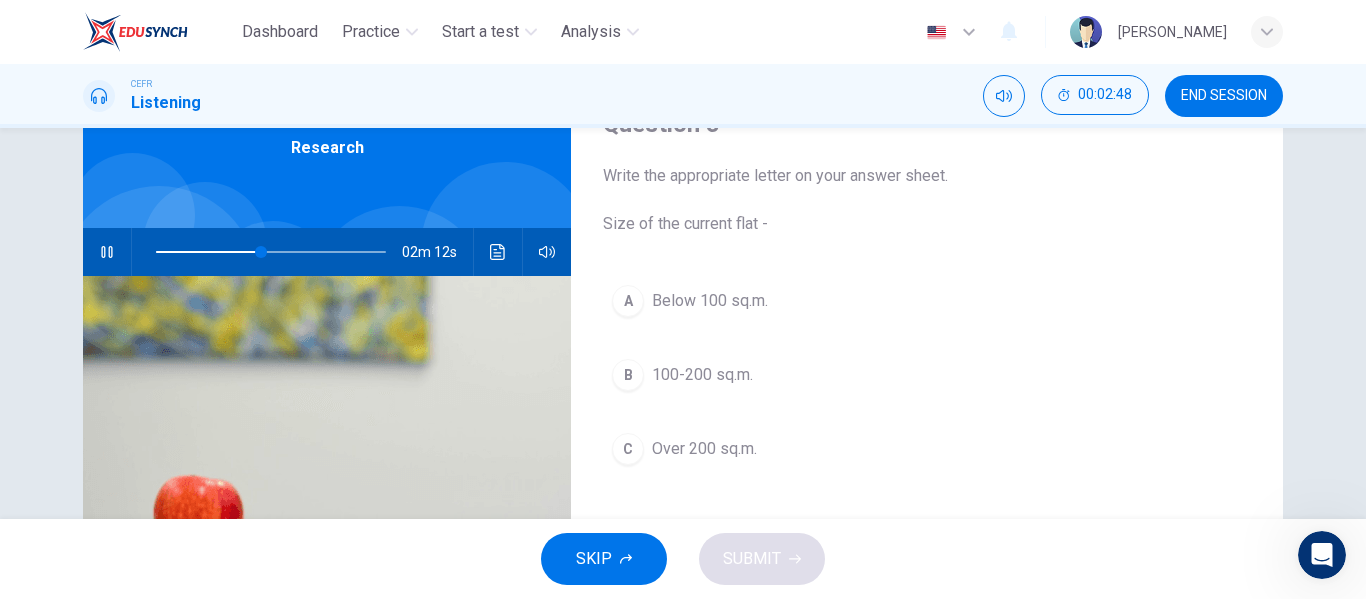click on "A" at bounding box center (628, 301) 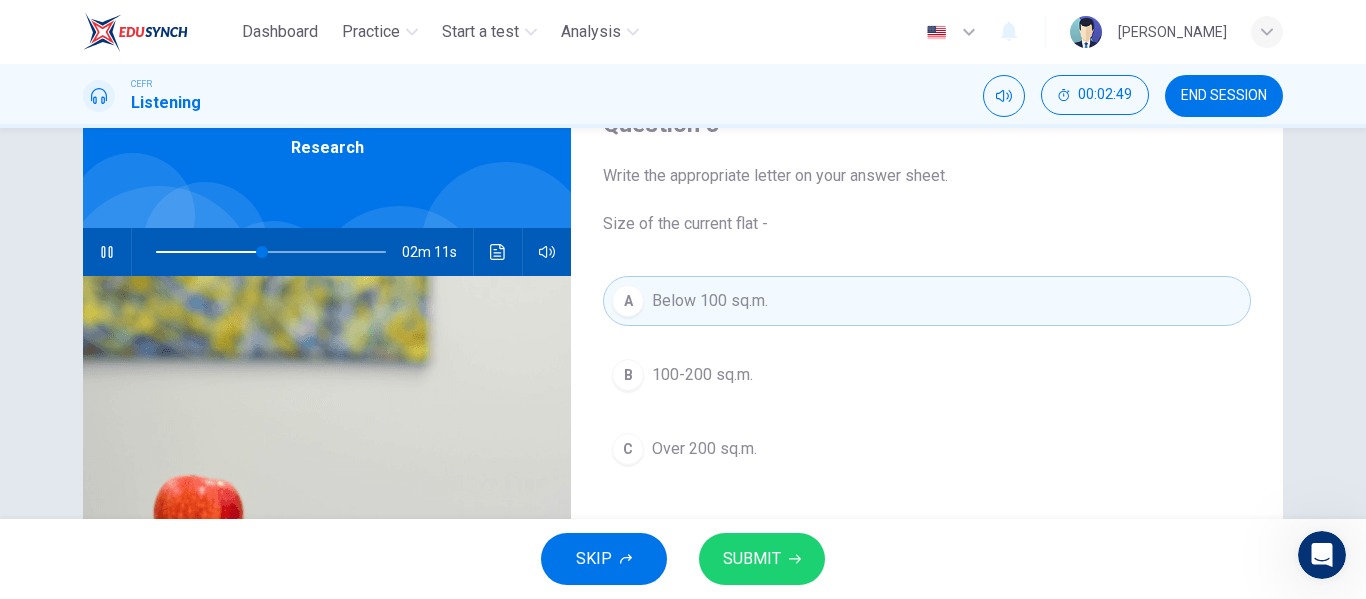 click on "SUBMIT" at bounding box center [752, 559] 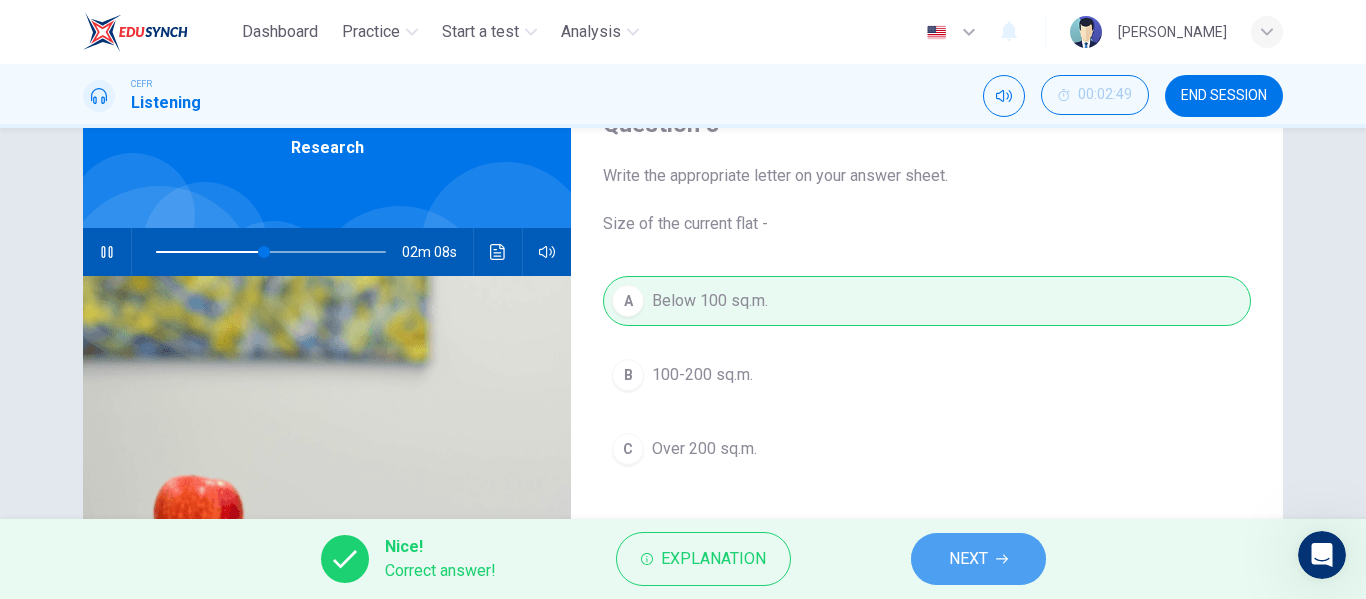 click on "NEXT" at bounding box center (978, 559) 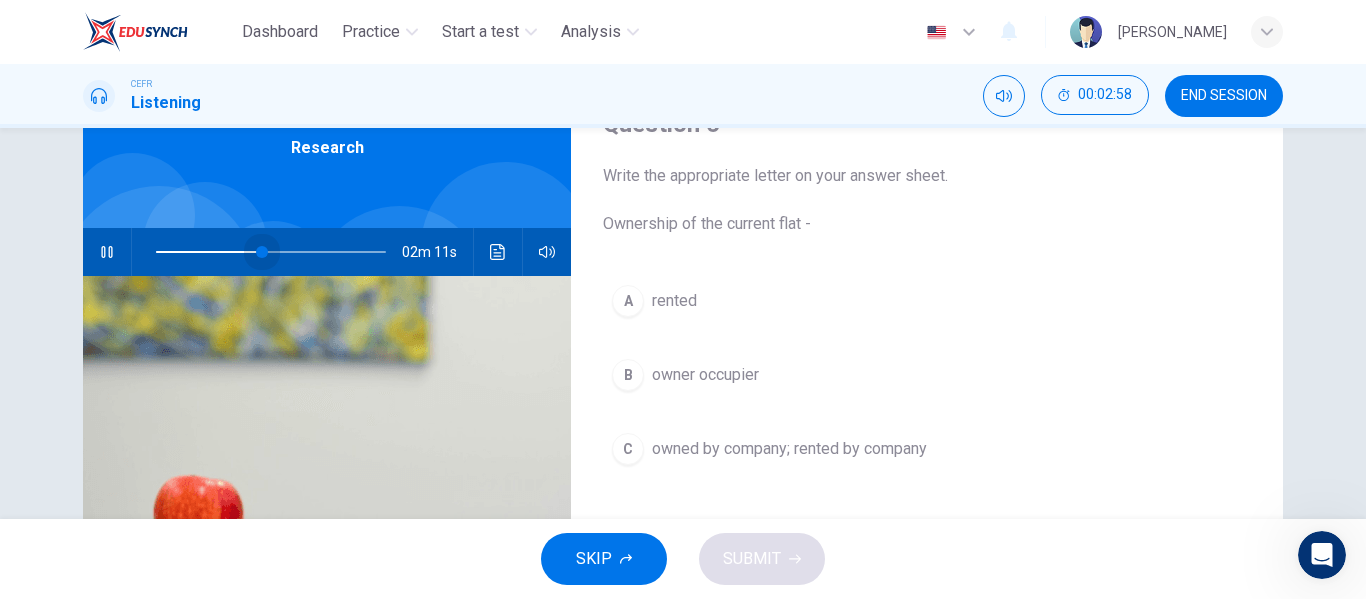 click at bounding box center [262, 252] 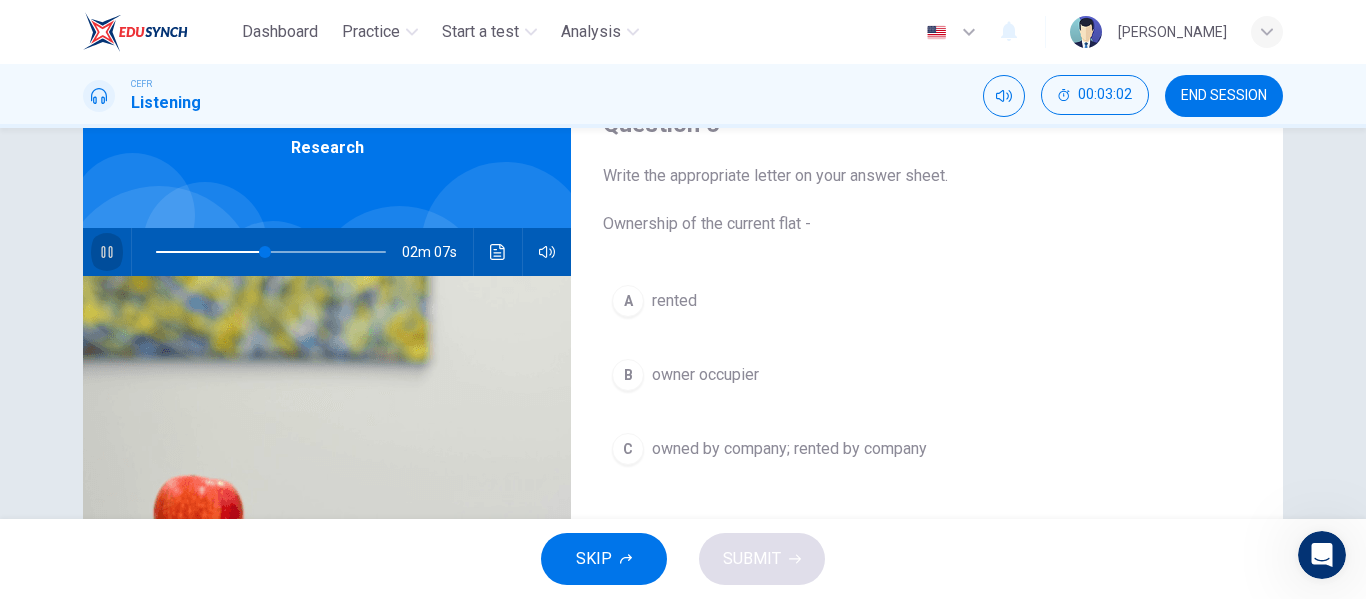 click 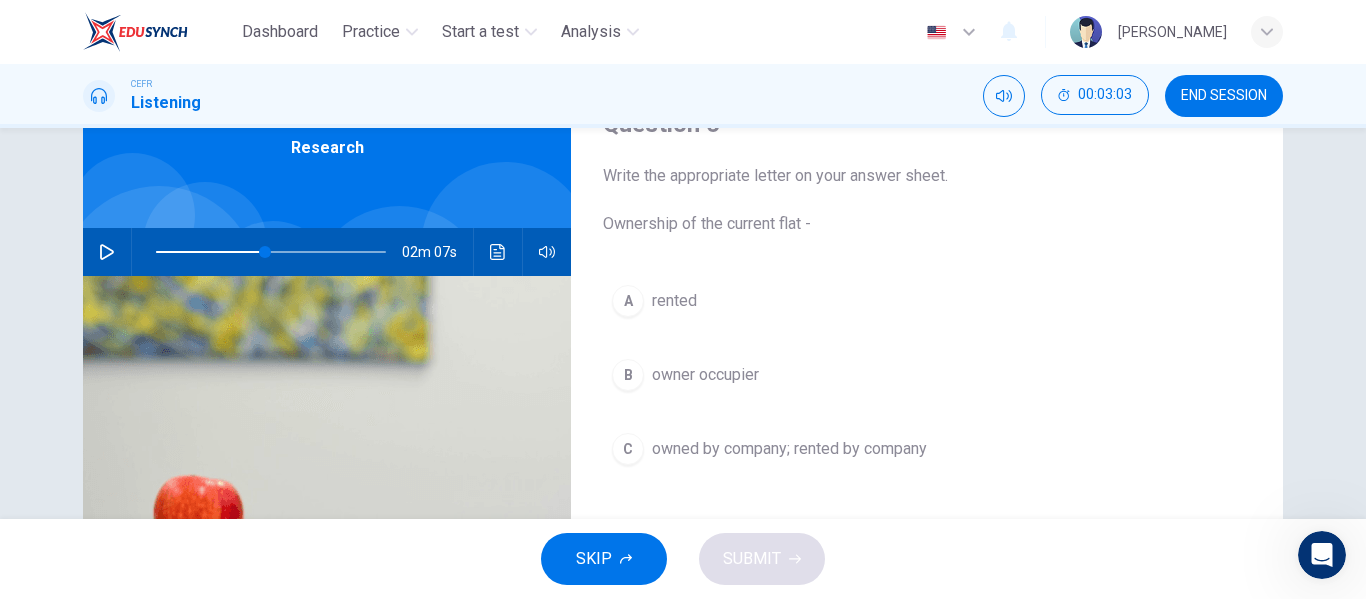 click 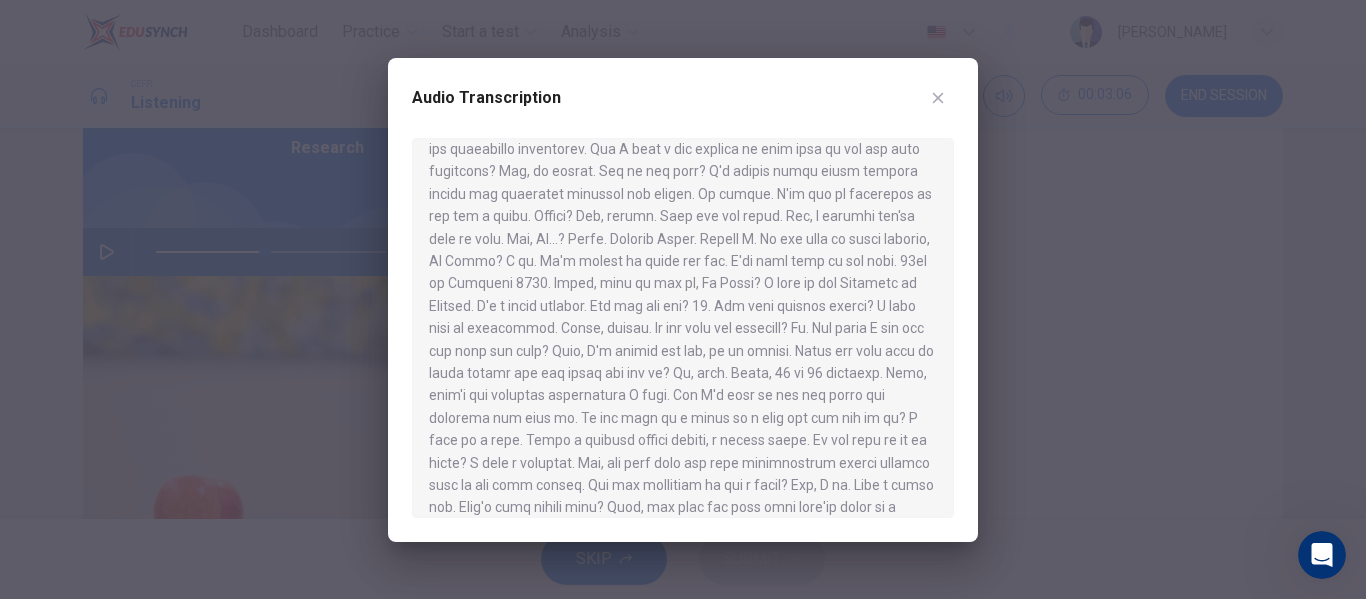 scroll, scrollTop: 200, scrollLeft: 0, axis: vertical 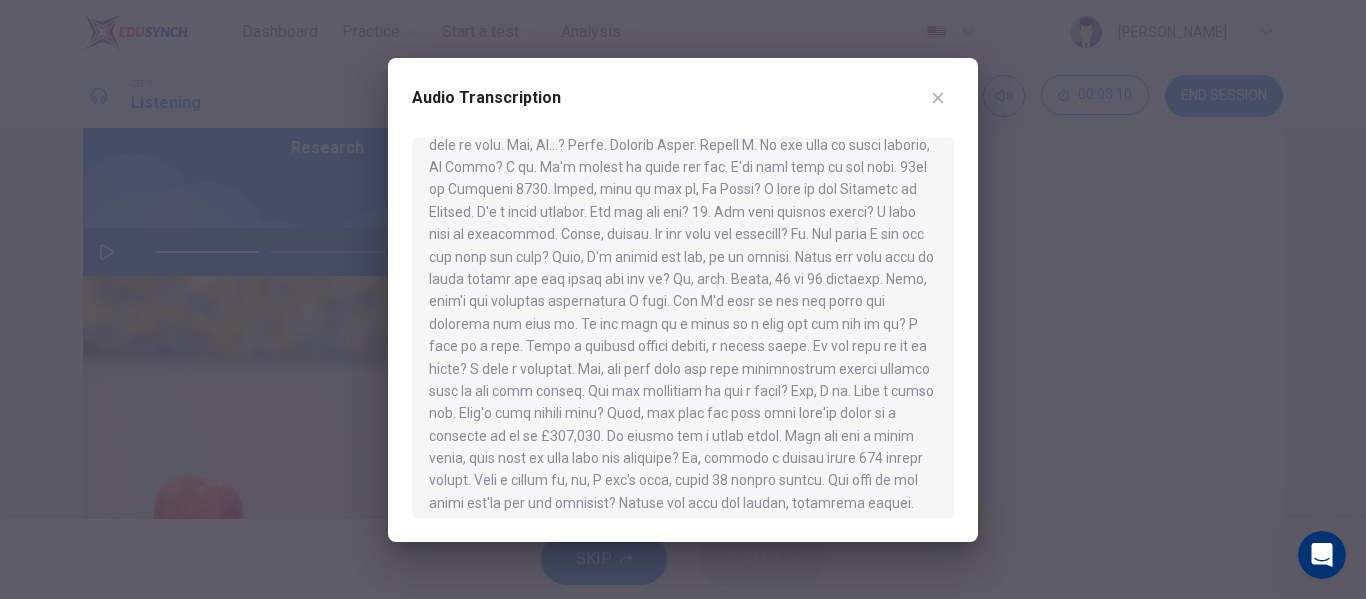 click at bounding box center [938, 98] 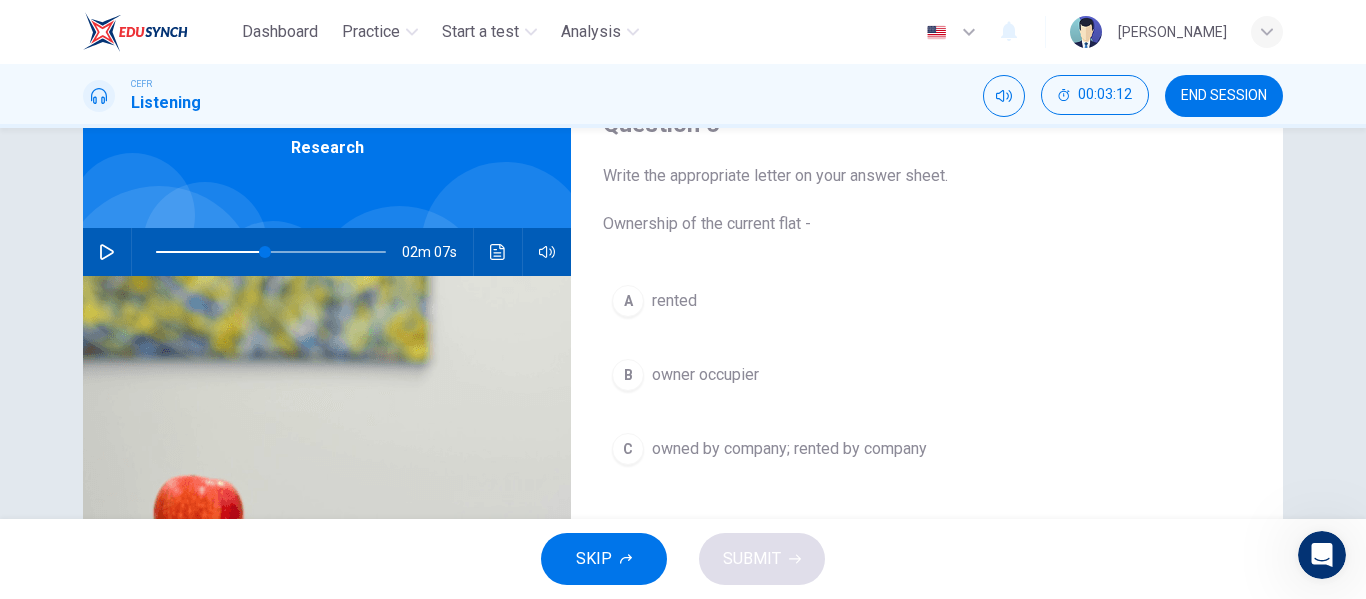 click on "owner occupier" at bounding box center [705, 375] 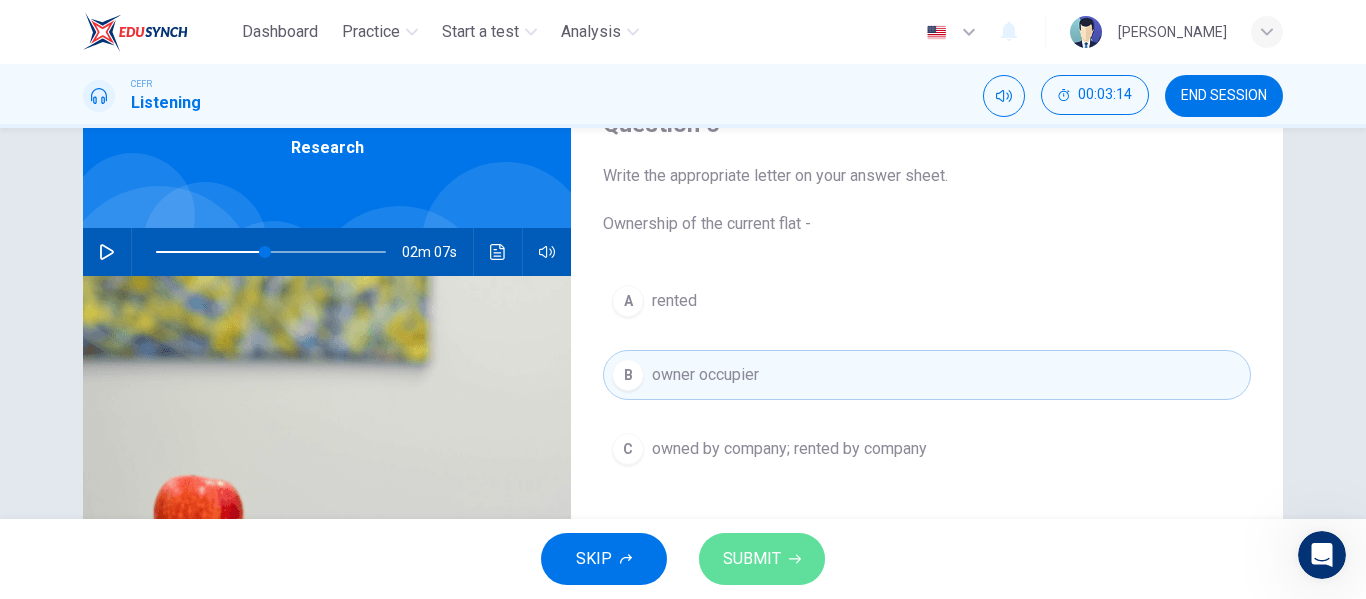 click on "SUBMIT" at bounding box center (762, 559) 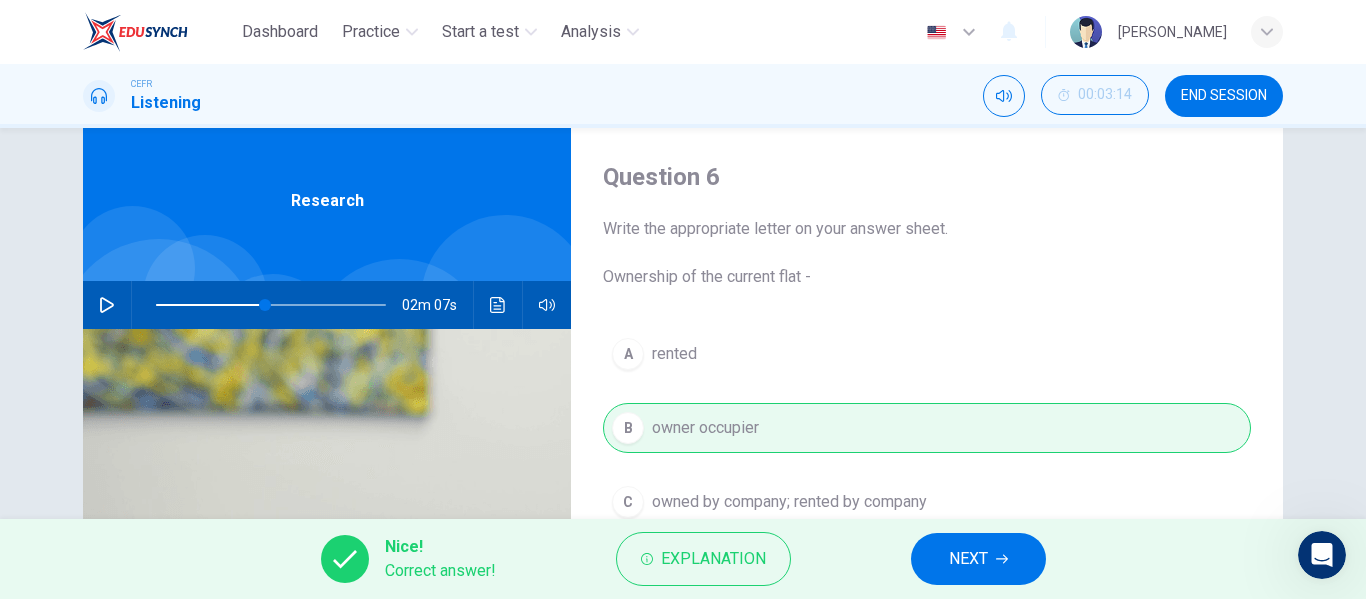 scroll, scrollTop: 0, scrollLeft: 0, axis: both 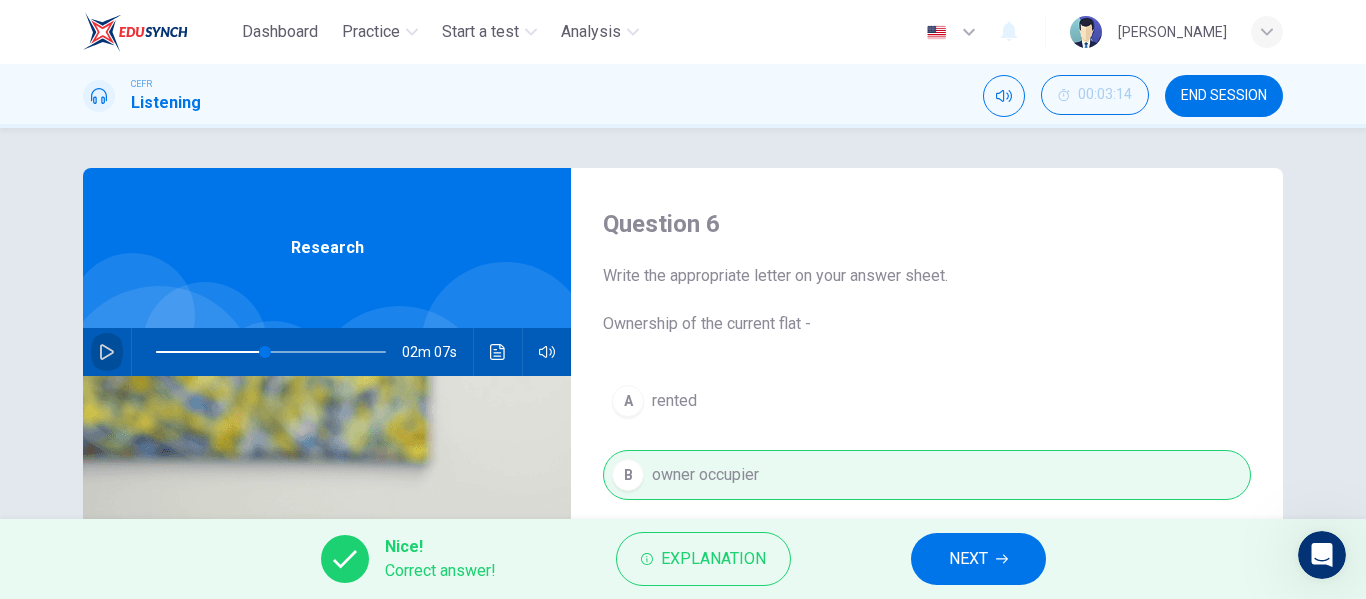 click at bounding box center [107, 352] 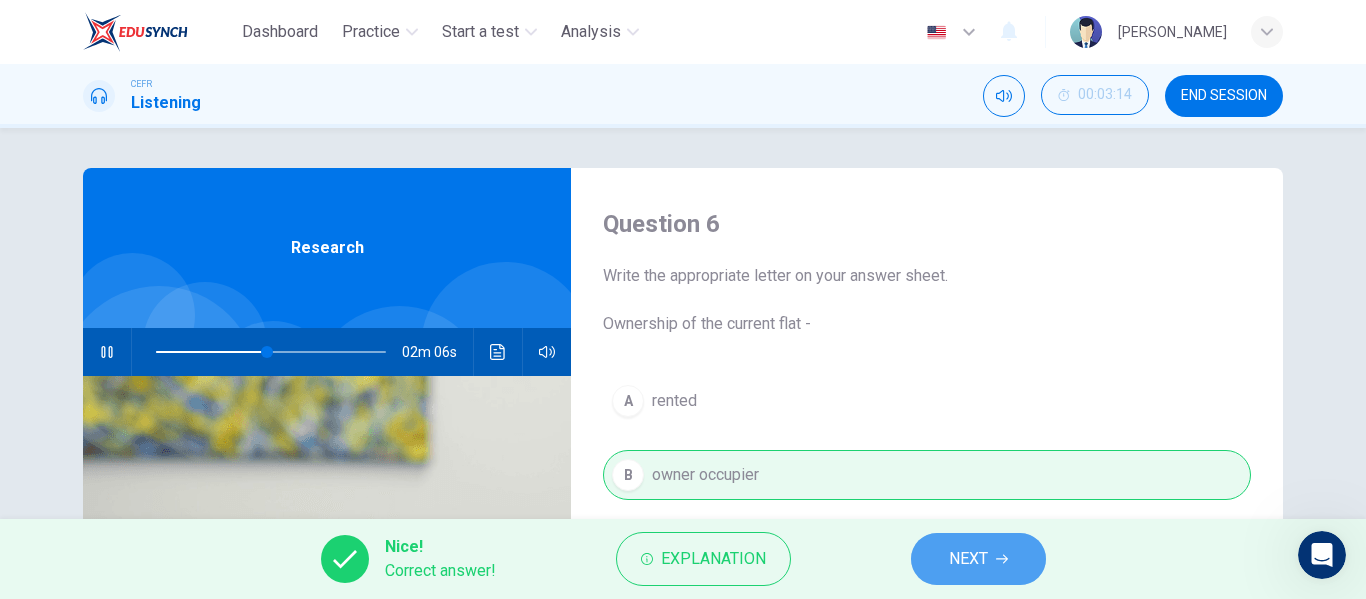click on "NEXT" at bounding box center [978, 559] 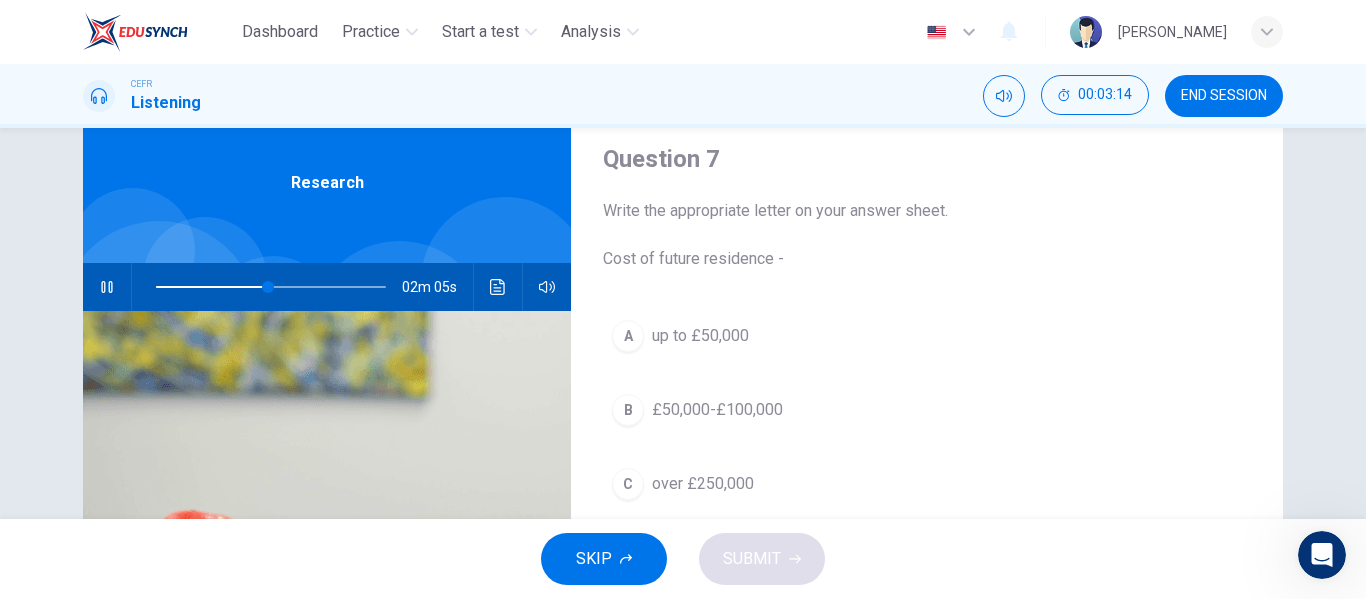 scroll, scrollTop: 100, scrollLeft: 0, axis: vertical 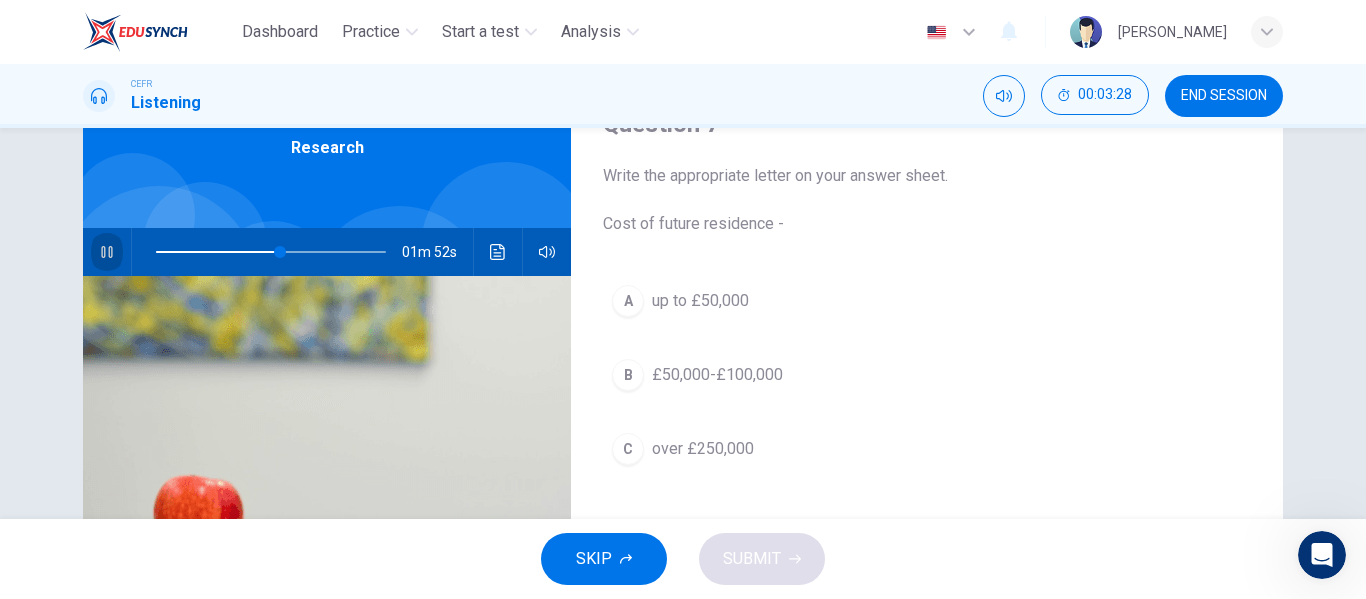 click 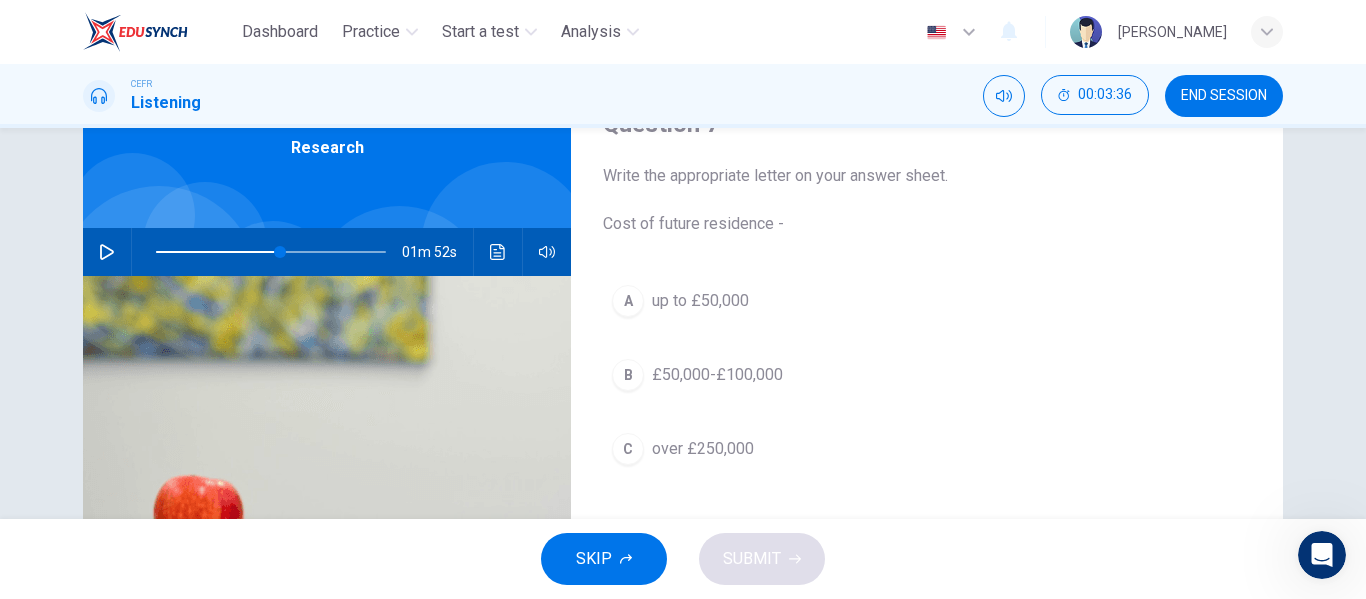 click 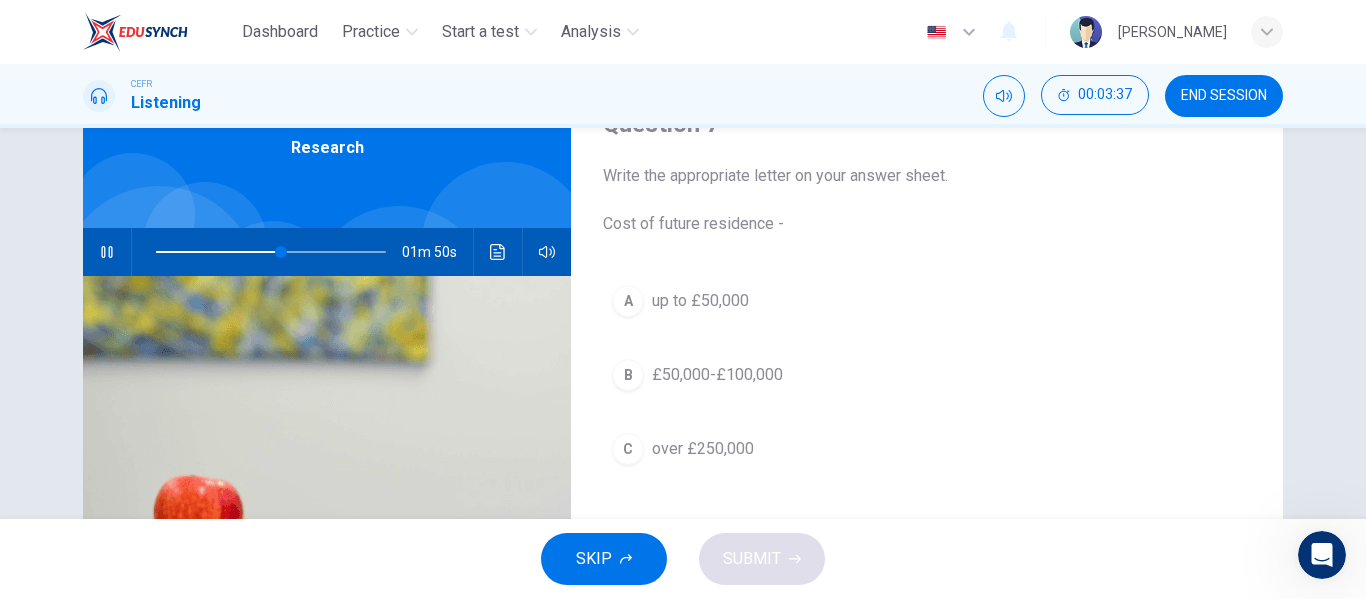 click 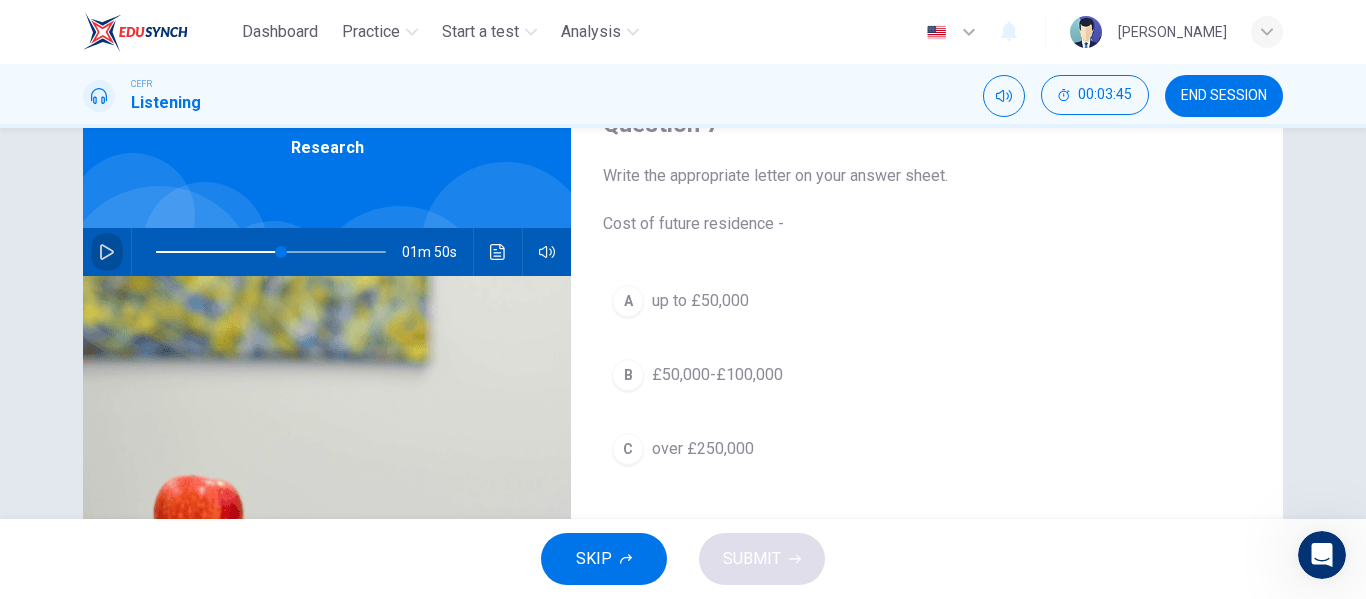 click 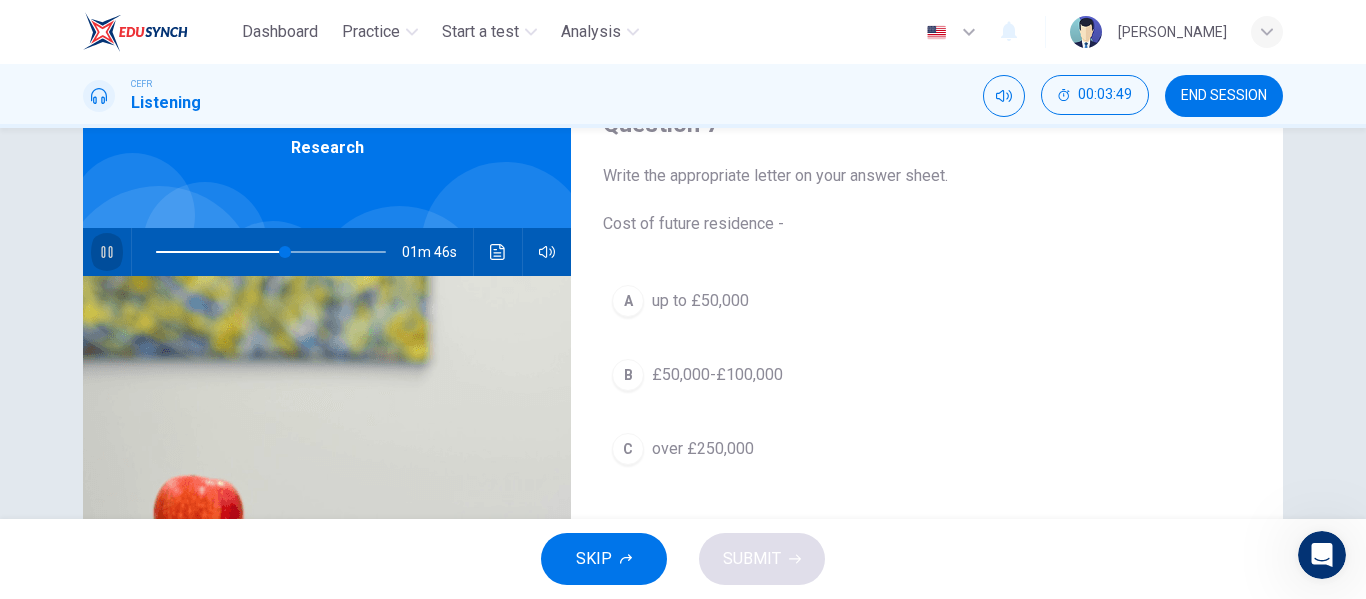 click 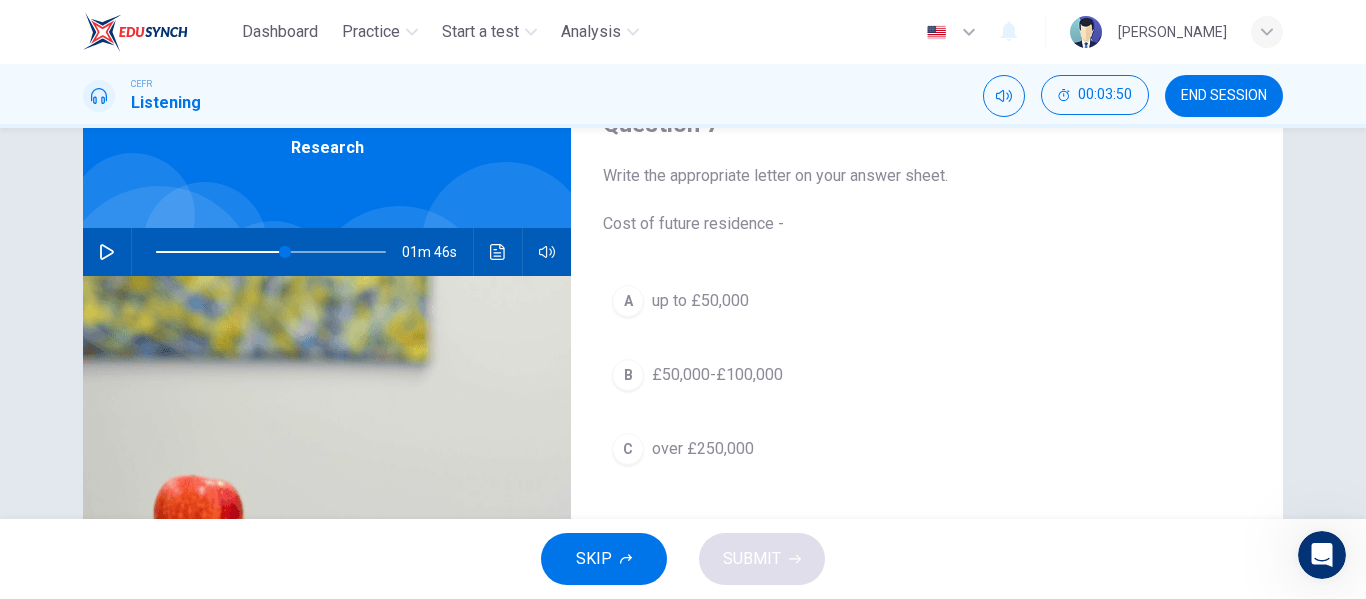 click on "A" at bounding box center (628, 301) 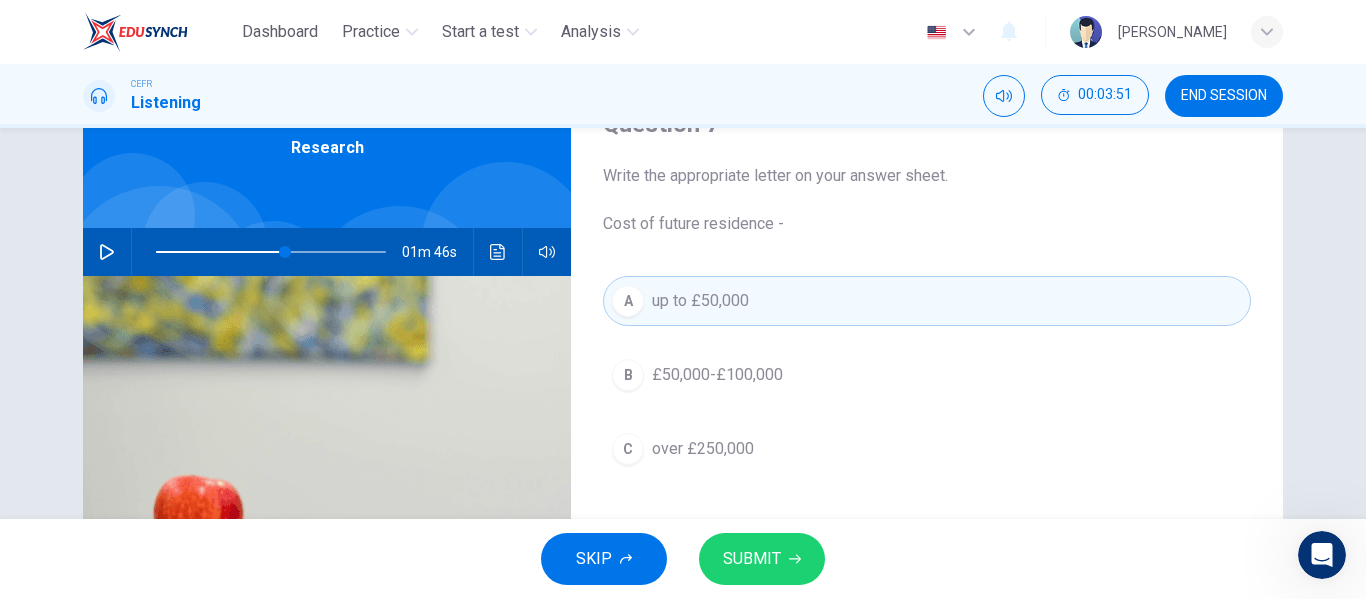 click on "SUBMIT" at bounding box center (762, 559) 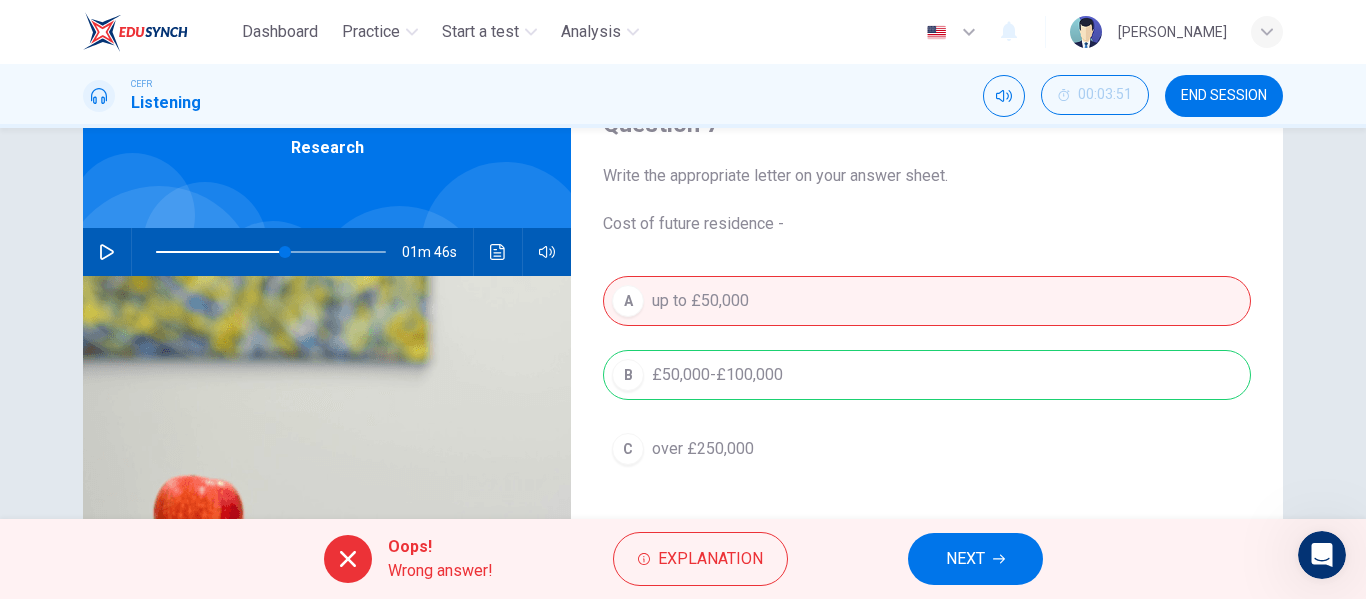 click on "A up to £50,000 B £50,000-£100,000 C over £250,000" at bounding box center (927, 395) 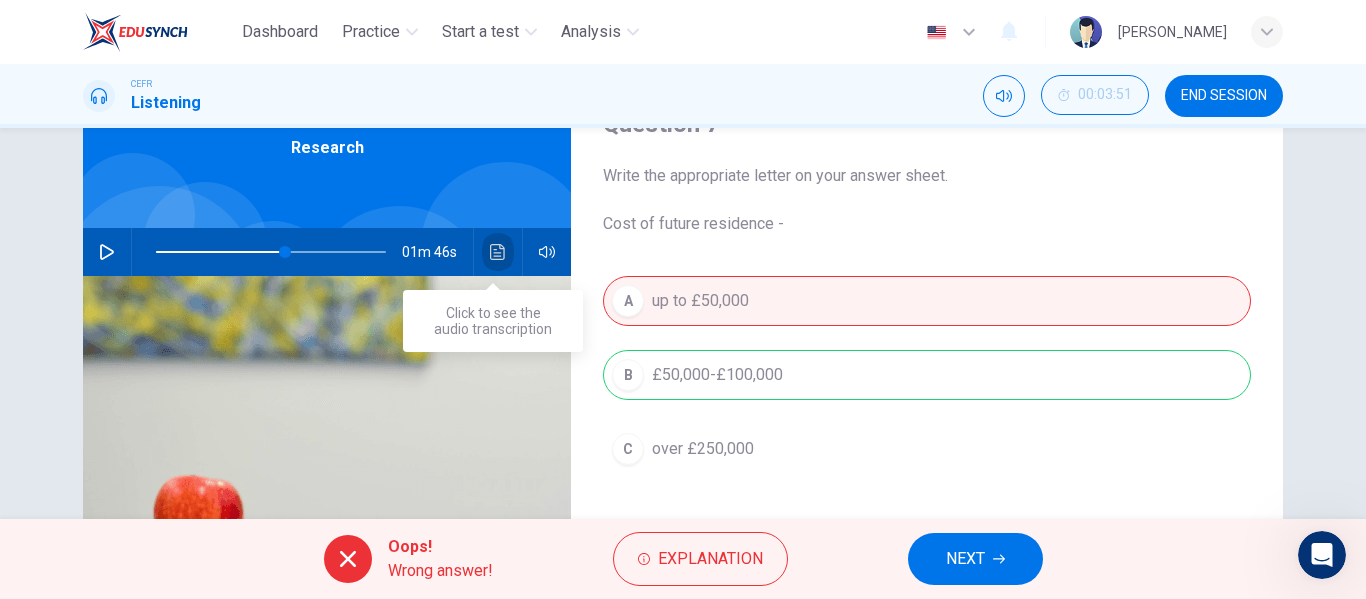 click at bounding box center [498, 252] 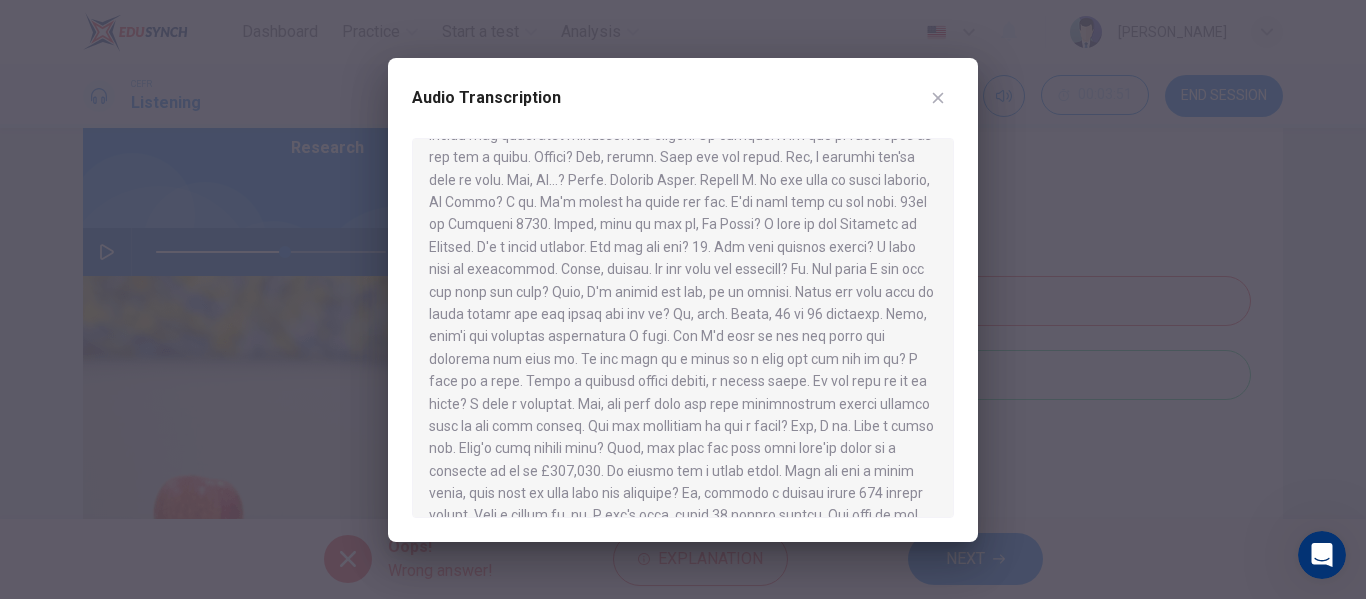 scroll, scrollTop: 200, scrollLeft: 0, axis: vertical 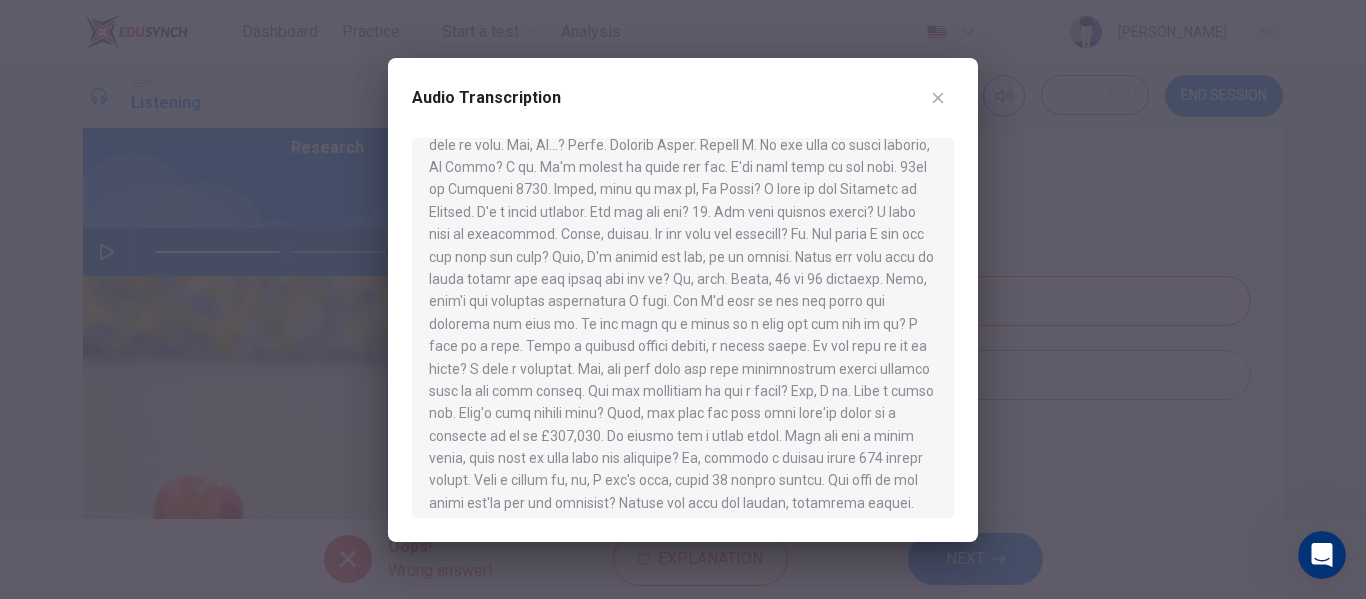 drag, startPoint x: 933, startPoint y: 101, endPoint x: 937, endPoint y: 114, distance: 13.601471 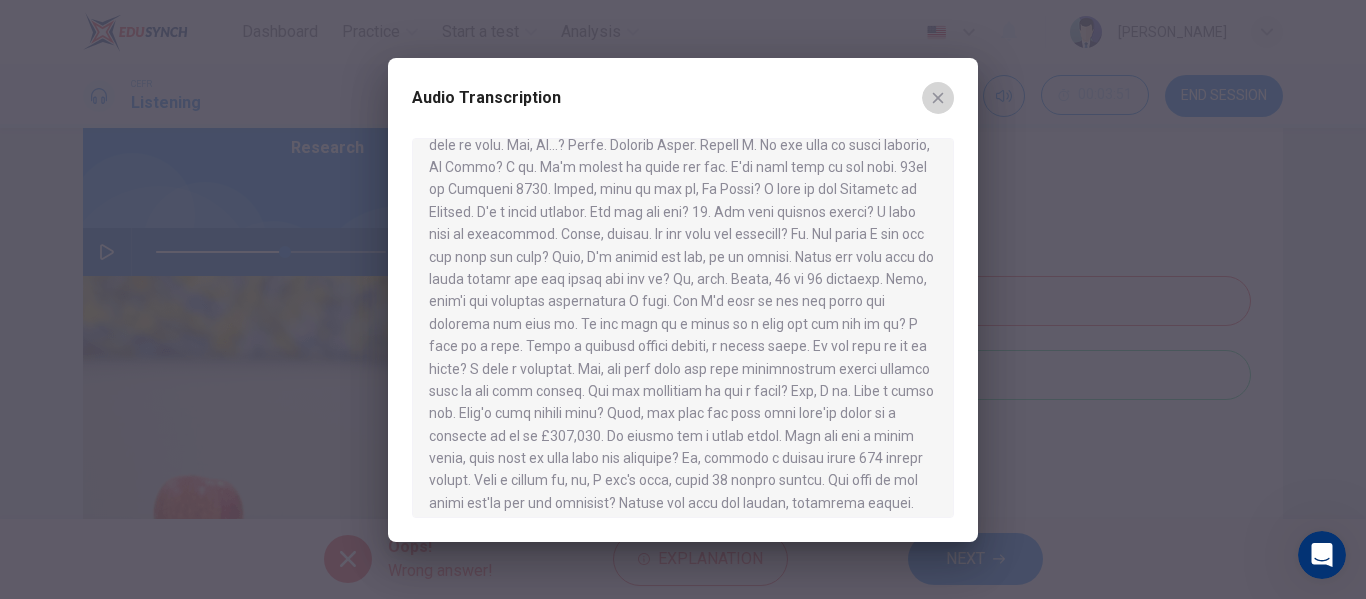 click 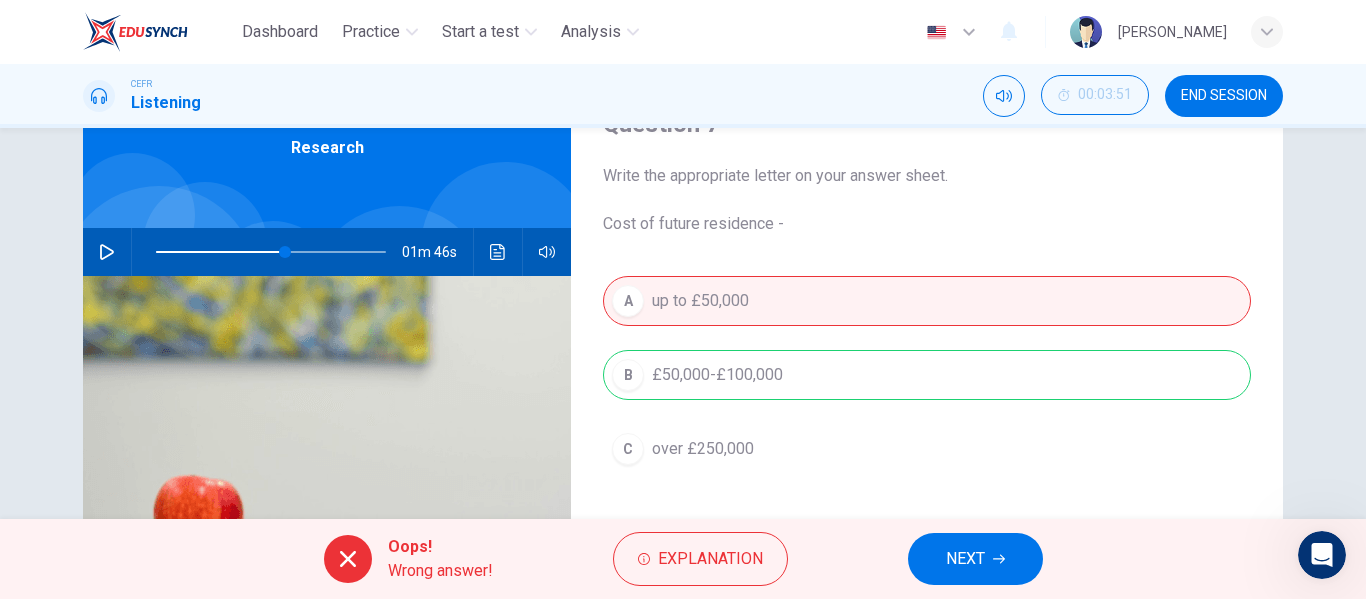 drag, startPoint x: 852, startPoint y: 352, endPoint x: 855, endPoint y: 372, distance: 20.22375 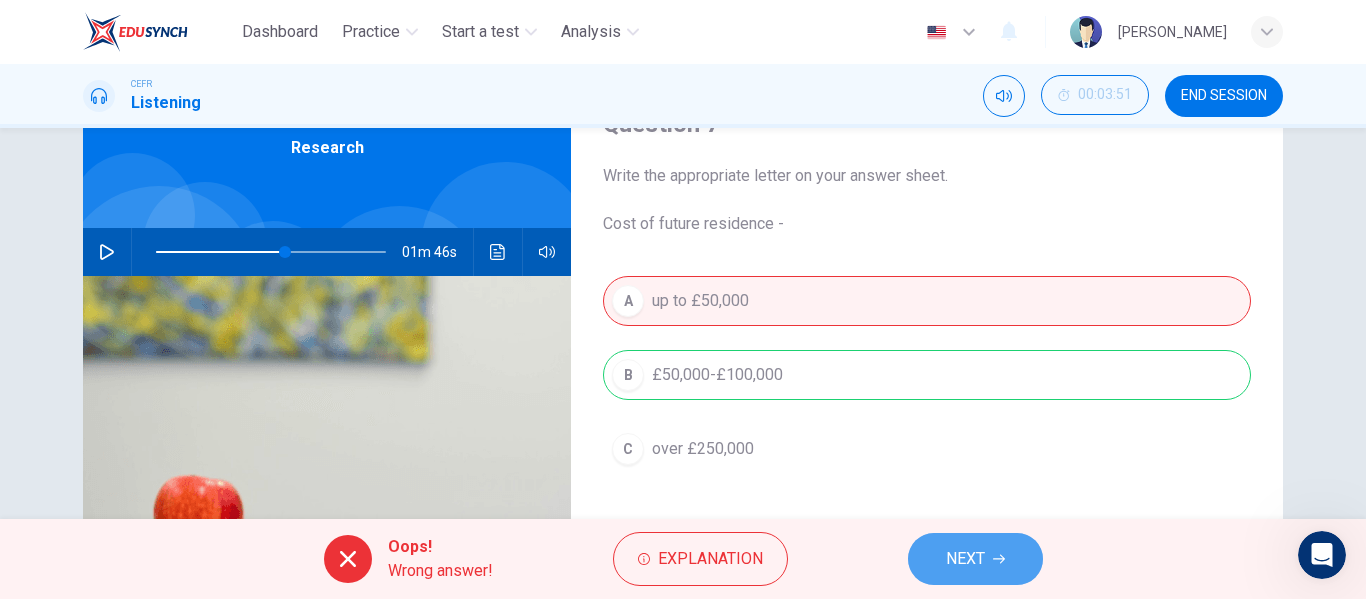 click on "NEXT" at bounding box center (975, 559) 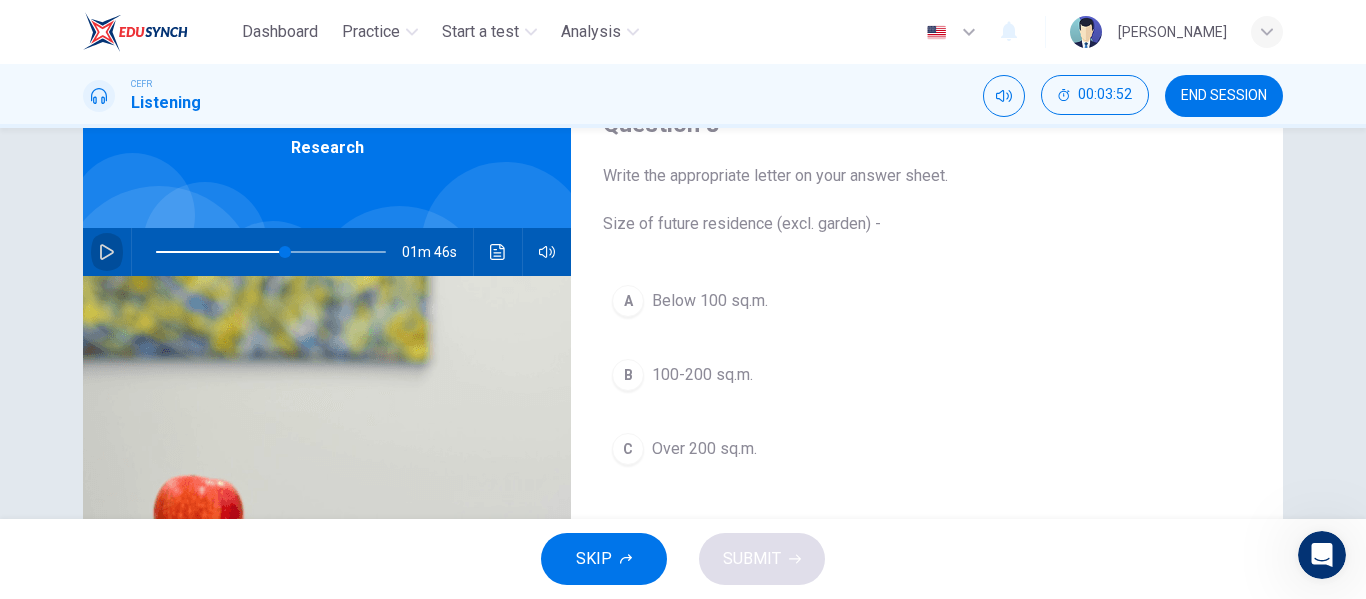click 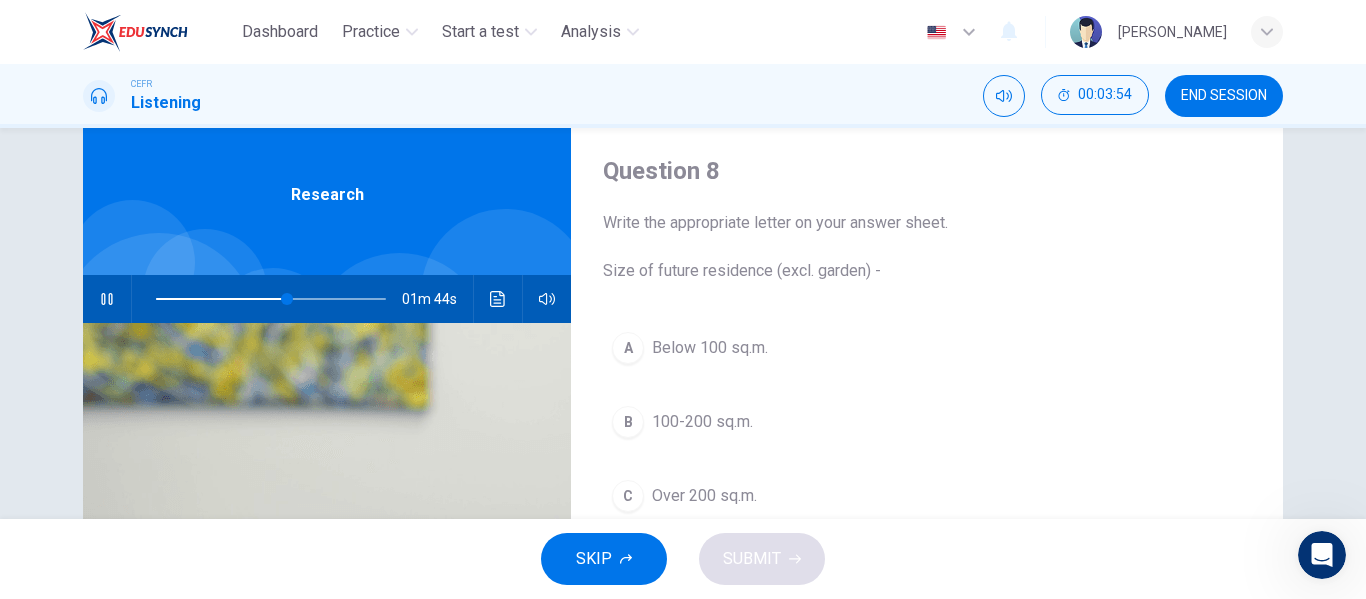 scroll, scrollTop: 100, scrollLeft: 0, axis: vertical 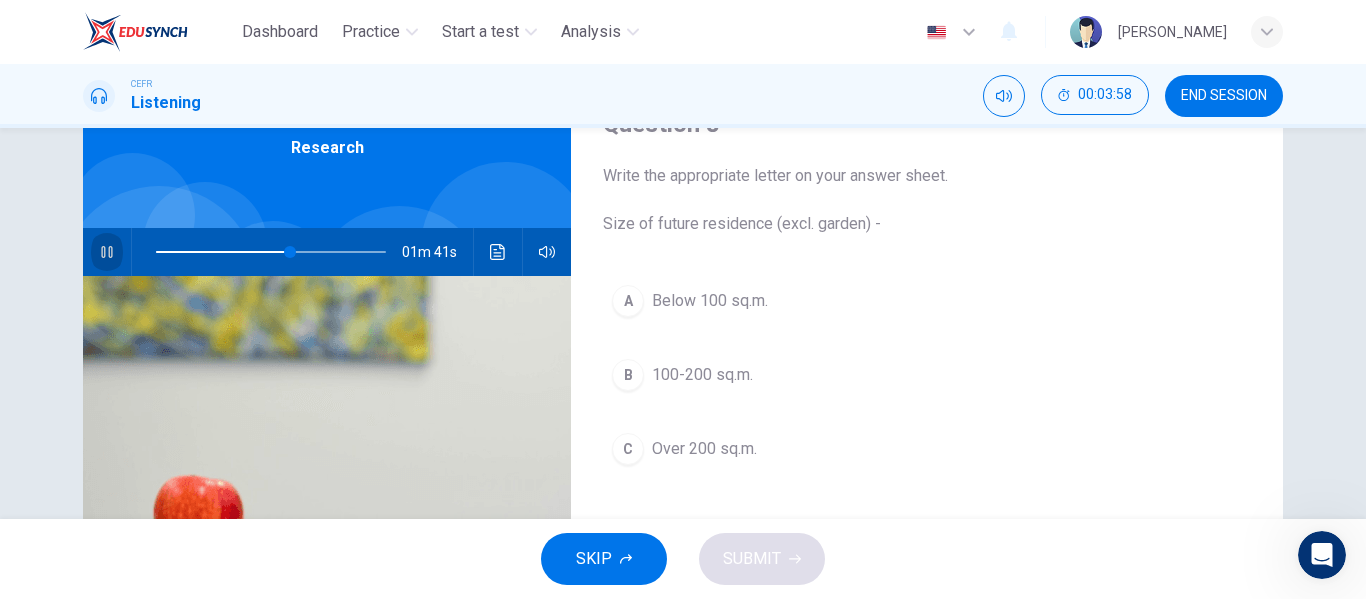 click at bounding box center [107, 252] 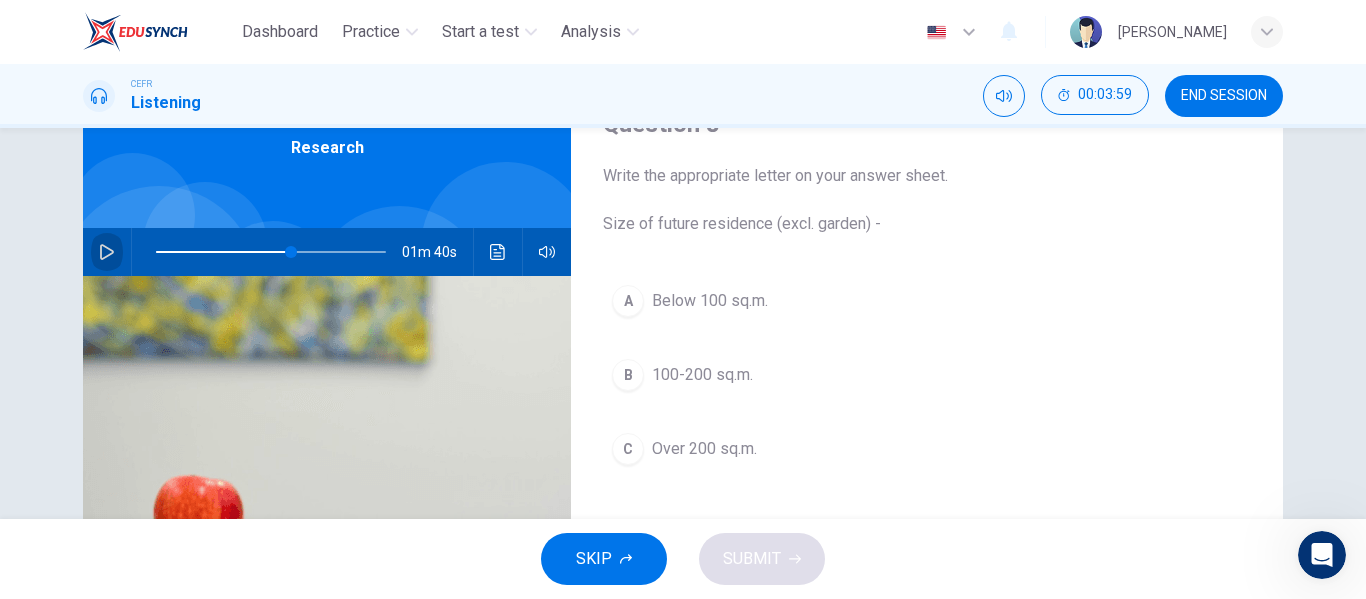 click 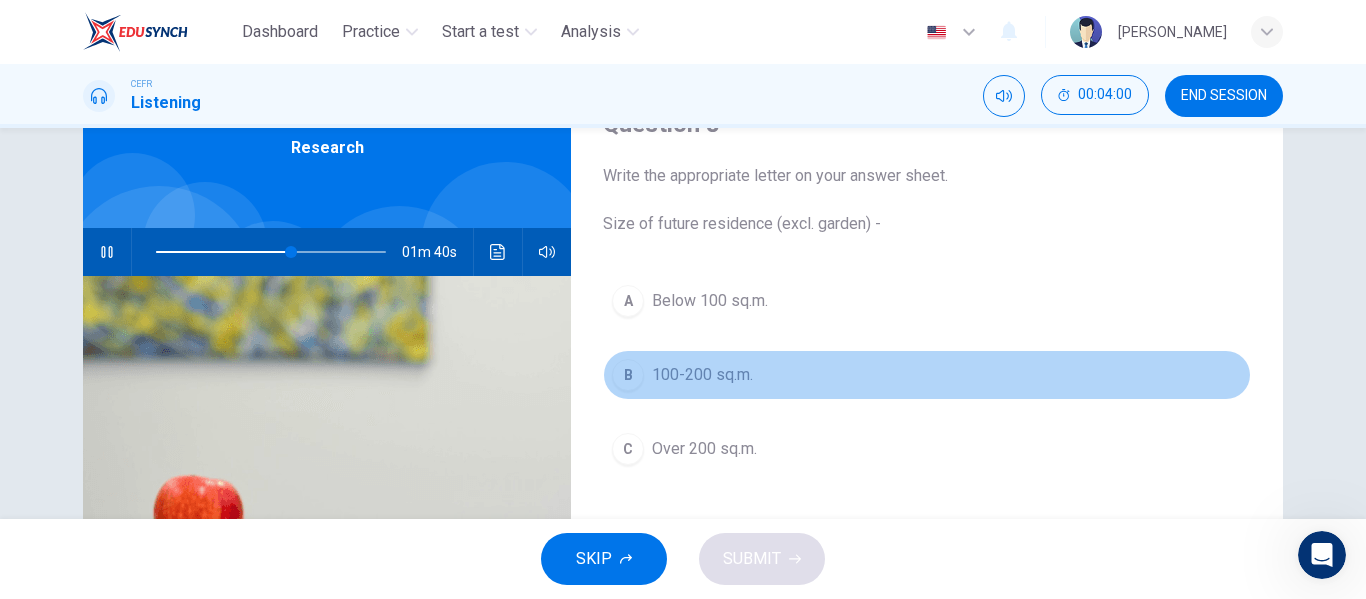 click on "B 100-200 sq.m." at bounding box center [927, 375] 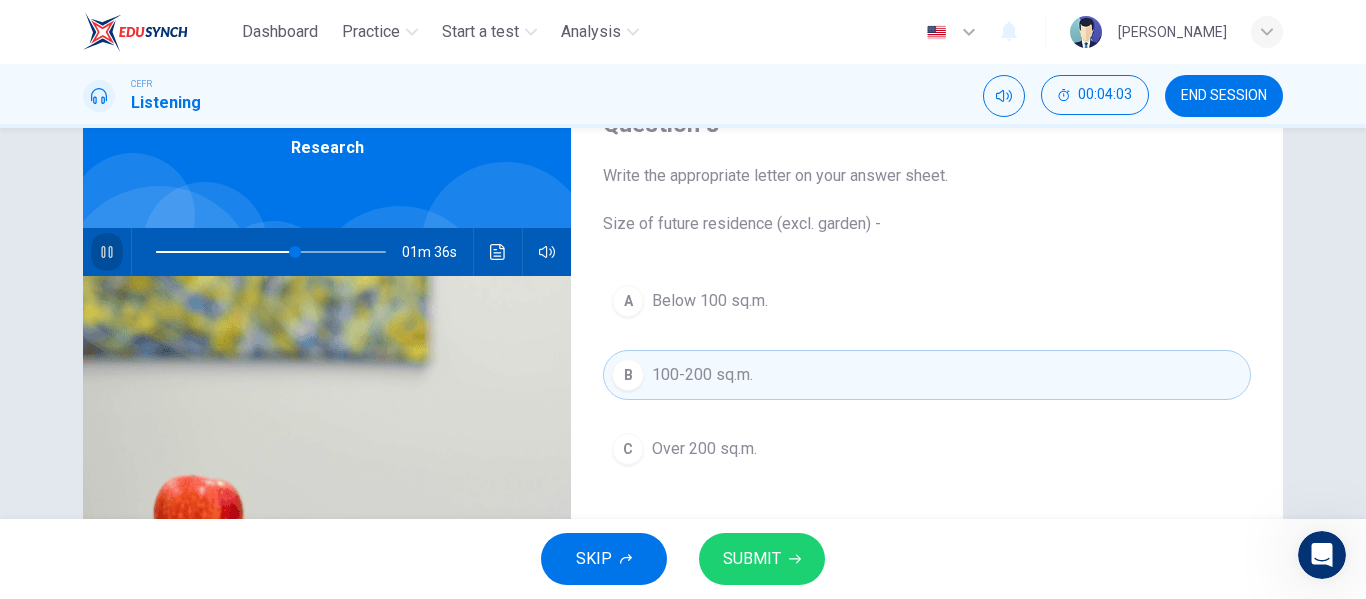 click 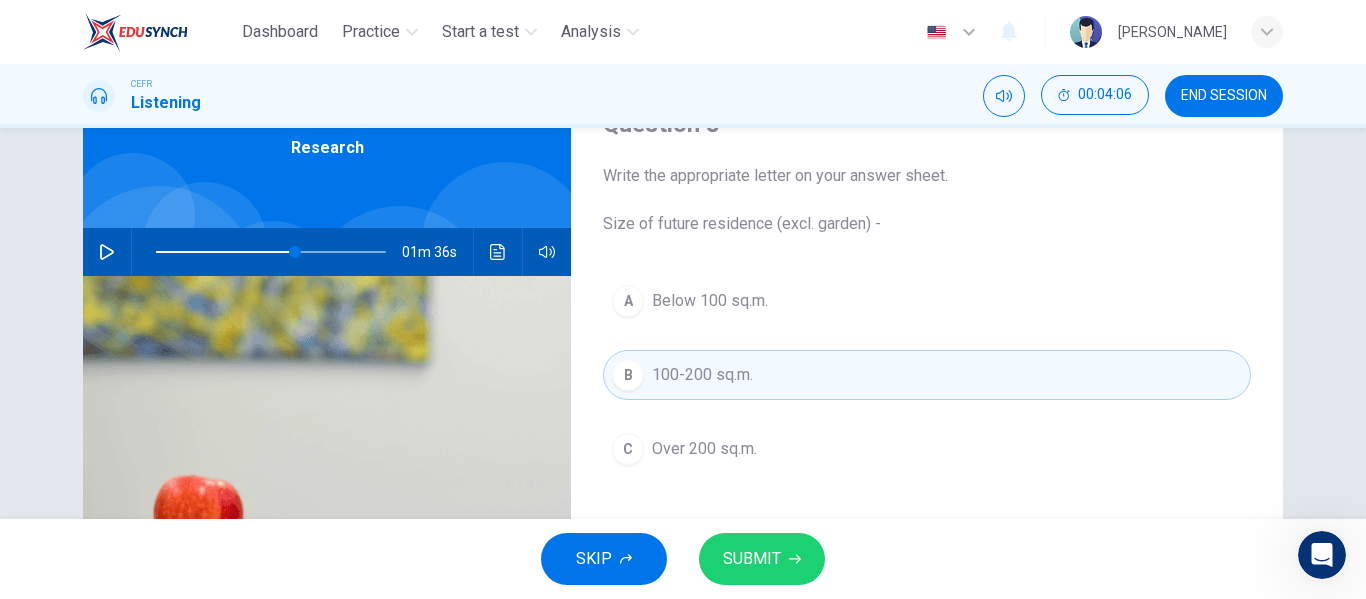 click on "SUBMIT" at bounding box center [752, 559] 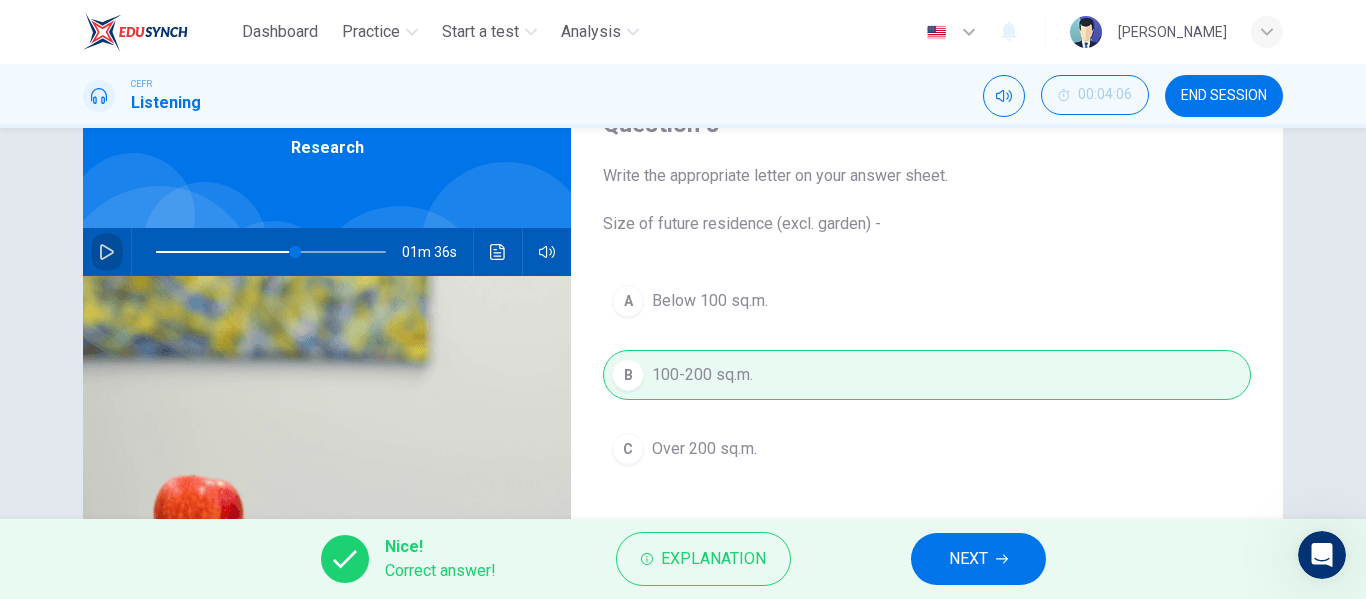 click 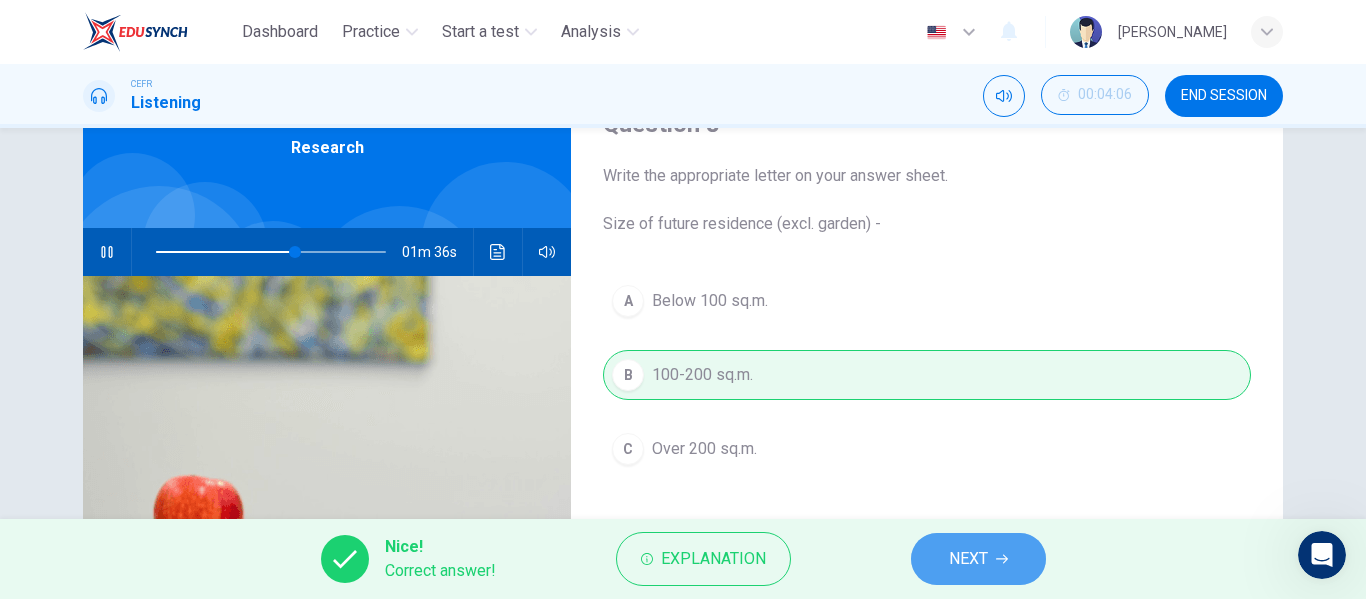 click on "NEXT" at bounding box center (978, 559) 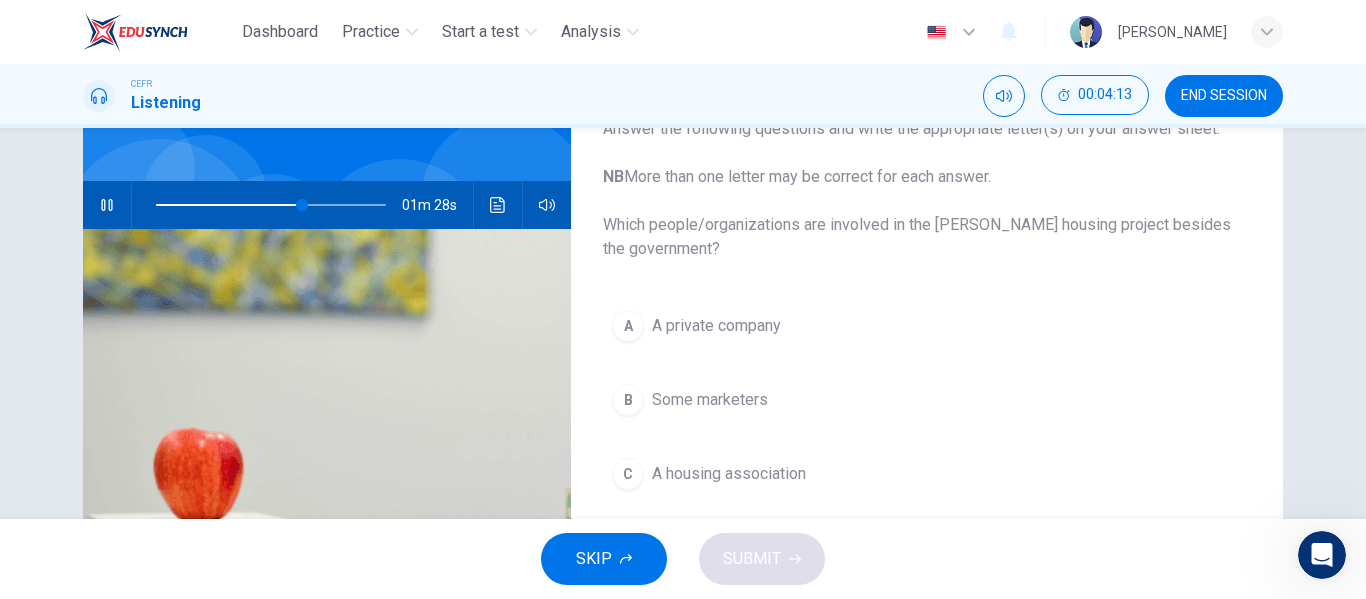 scroll, scrollTop: 100, scrollLeft: 0, axis: vertical 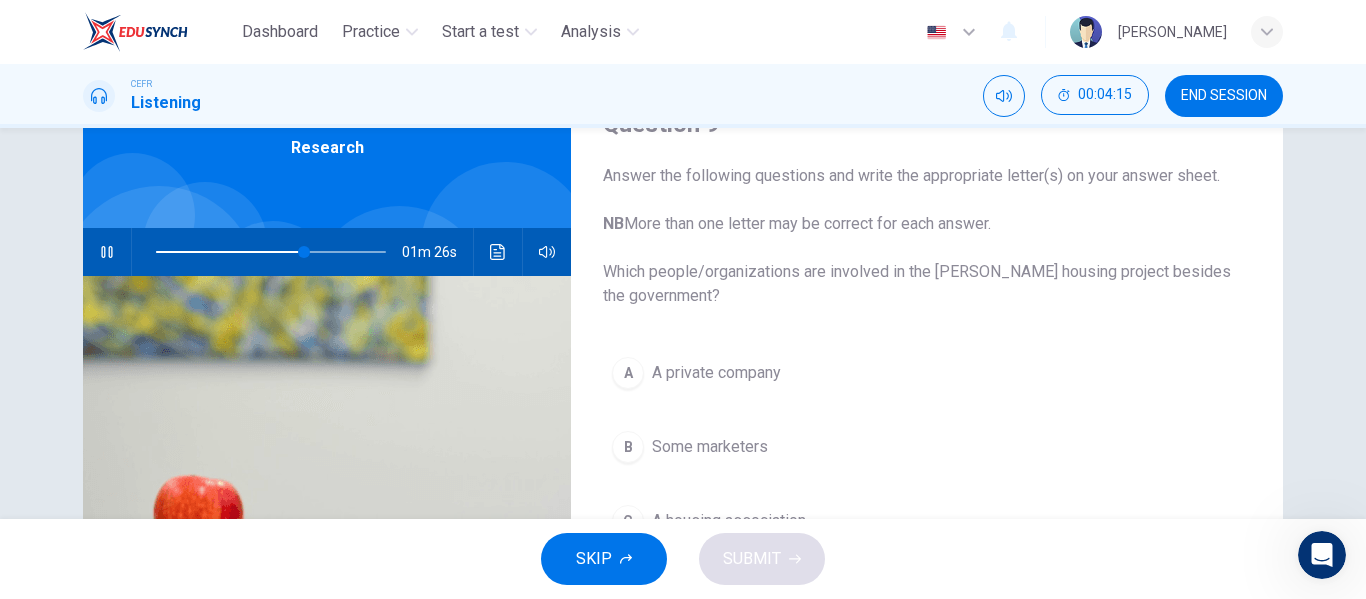 drag, startPoint x: 630, startPoint y: 228, endPoint x: 673, endPoint y: 276, distance: 64.44377 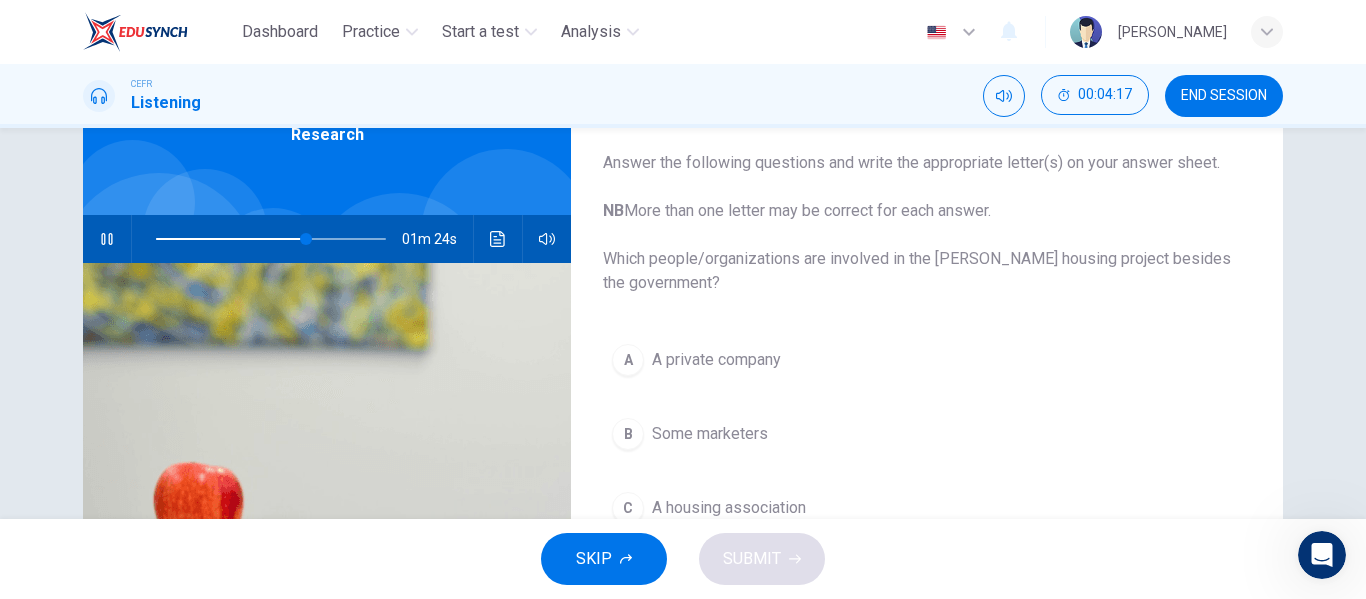 scroll, scrollTop: 100, scrollLeft: 0, axis: vertical 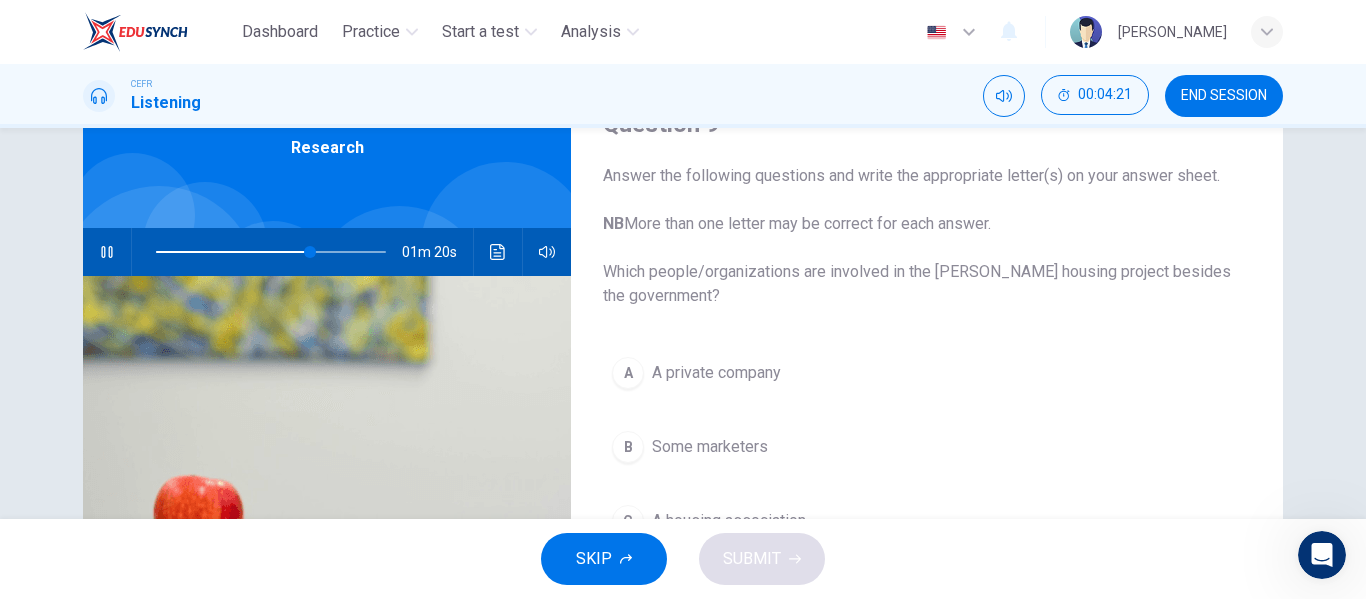 drag, startPoint x: 604, startPoint y: 275, endPoint x: 1036, endPoint y: 315, distance: 433.8479 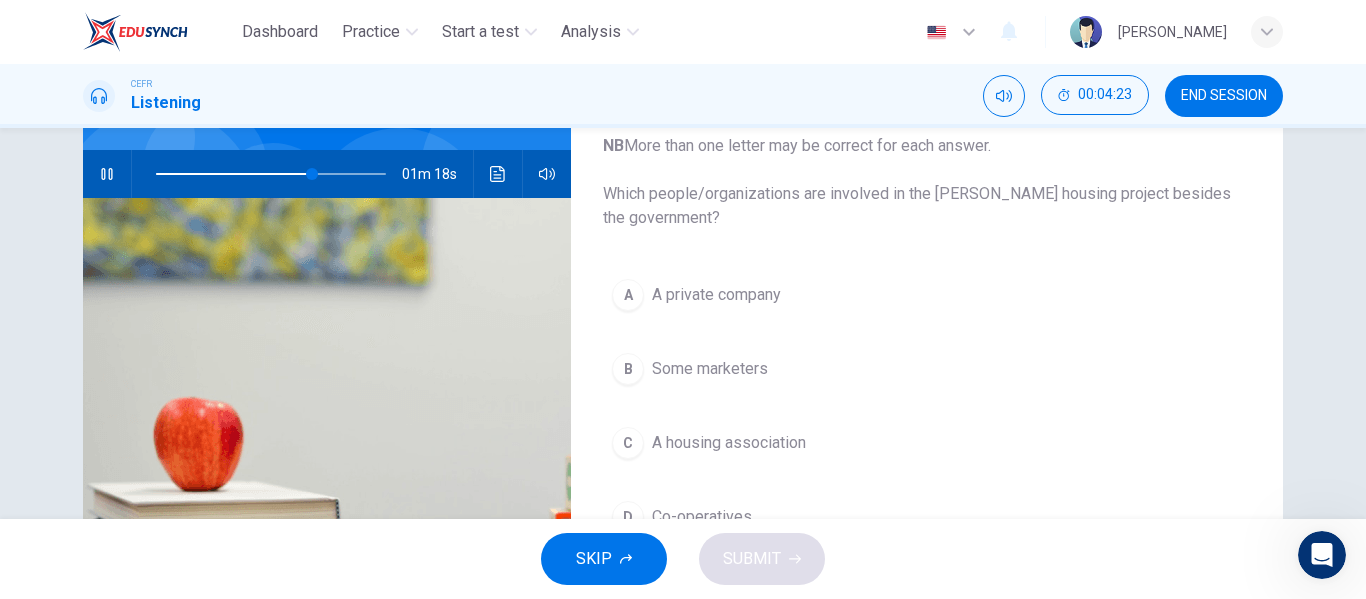 scroll, scrollTop: 200, scrollLeft: 0, axis: vertical 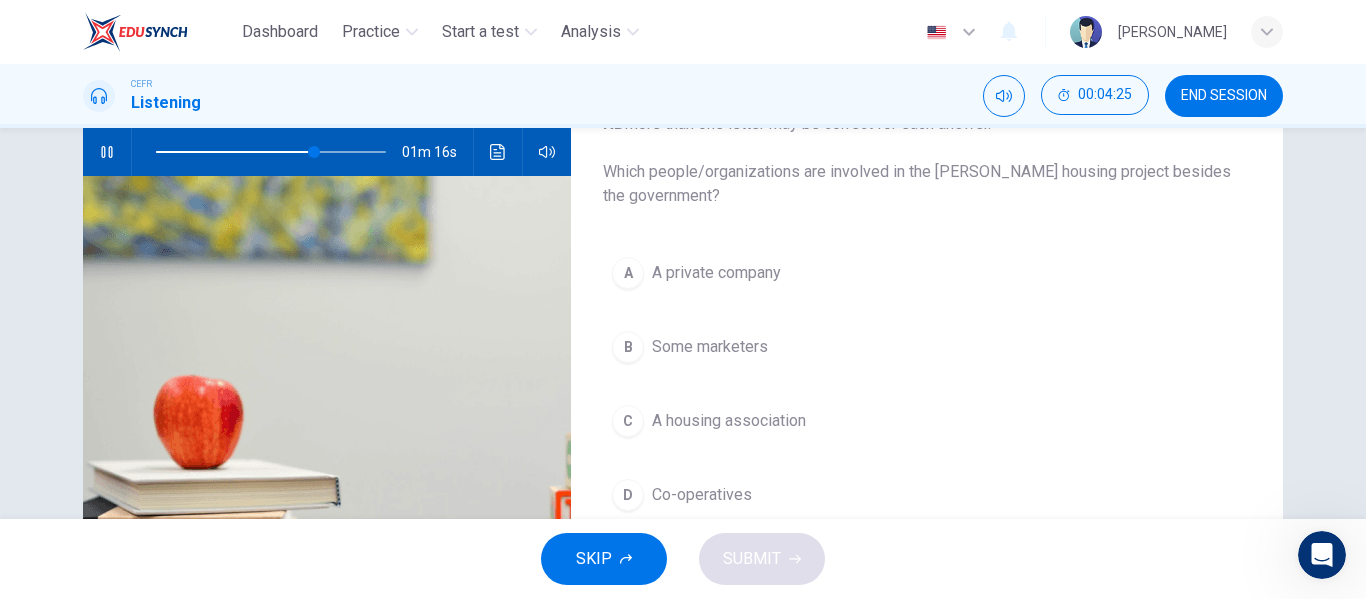 click on "A private company" at bounding box center [716, 273] 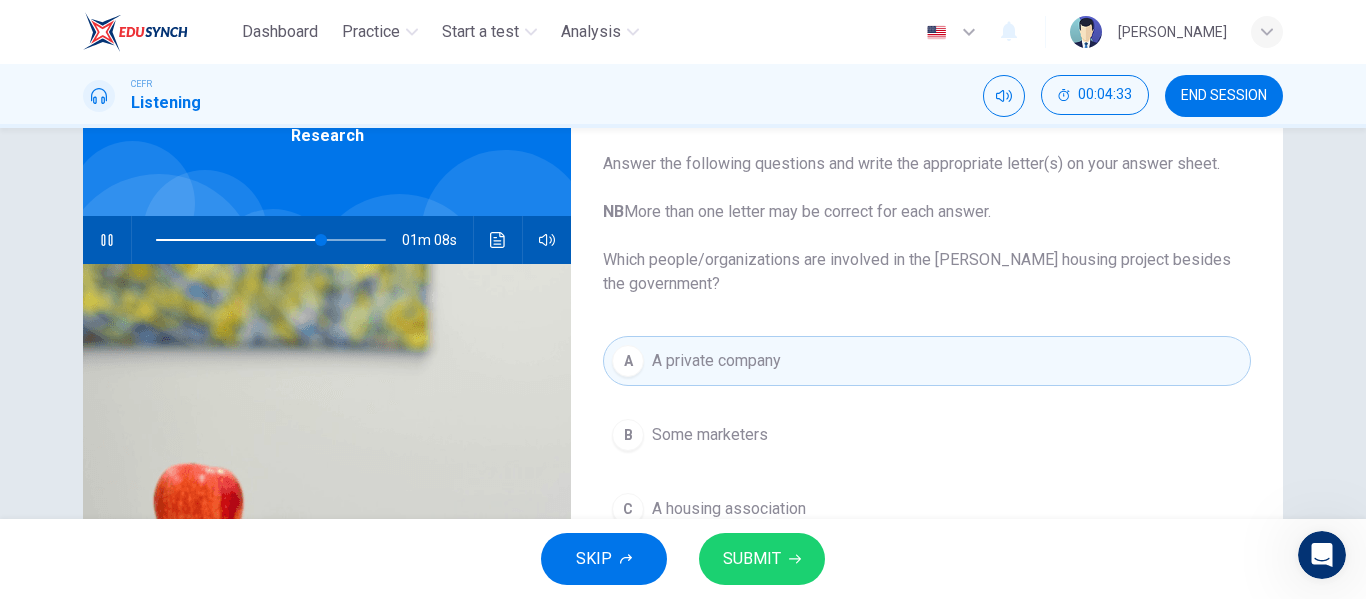 scroll, scrollTop: 84, scrollLeft: 0, axis: vertical 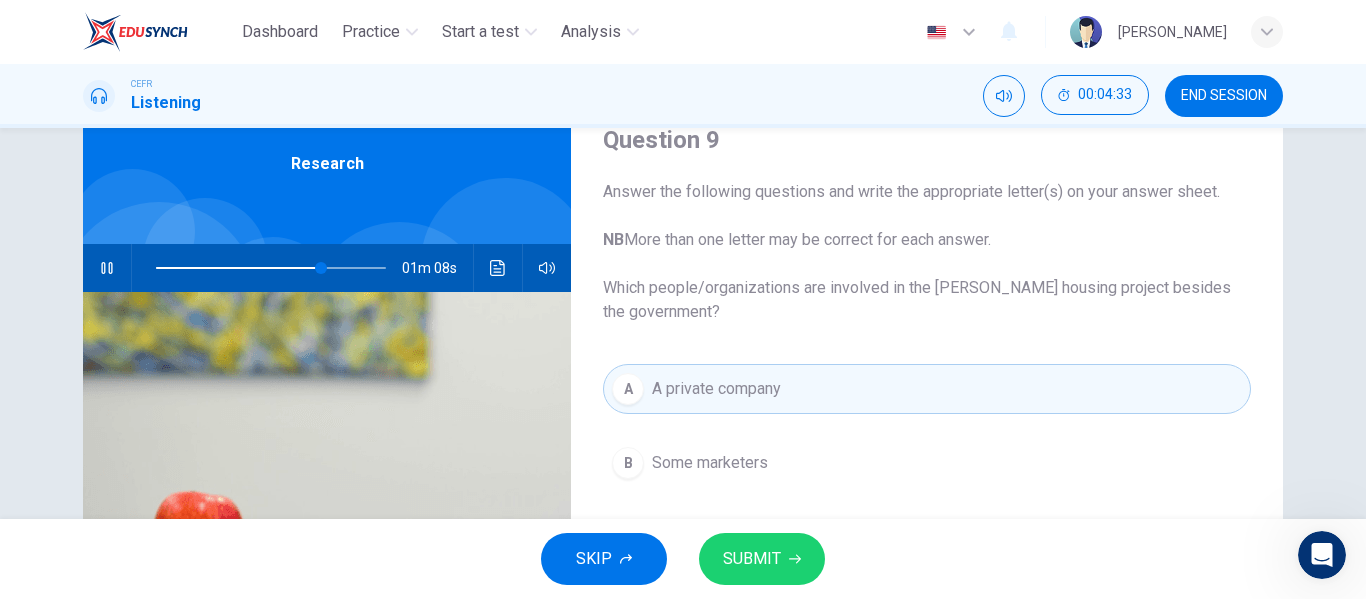 click on "SUBMIT" at bounding box center [752, 559] 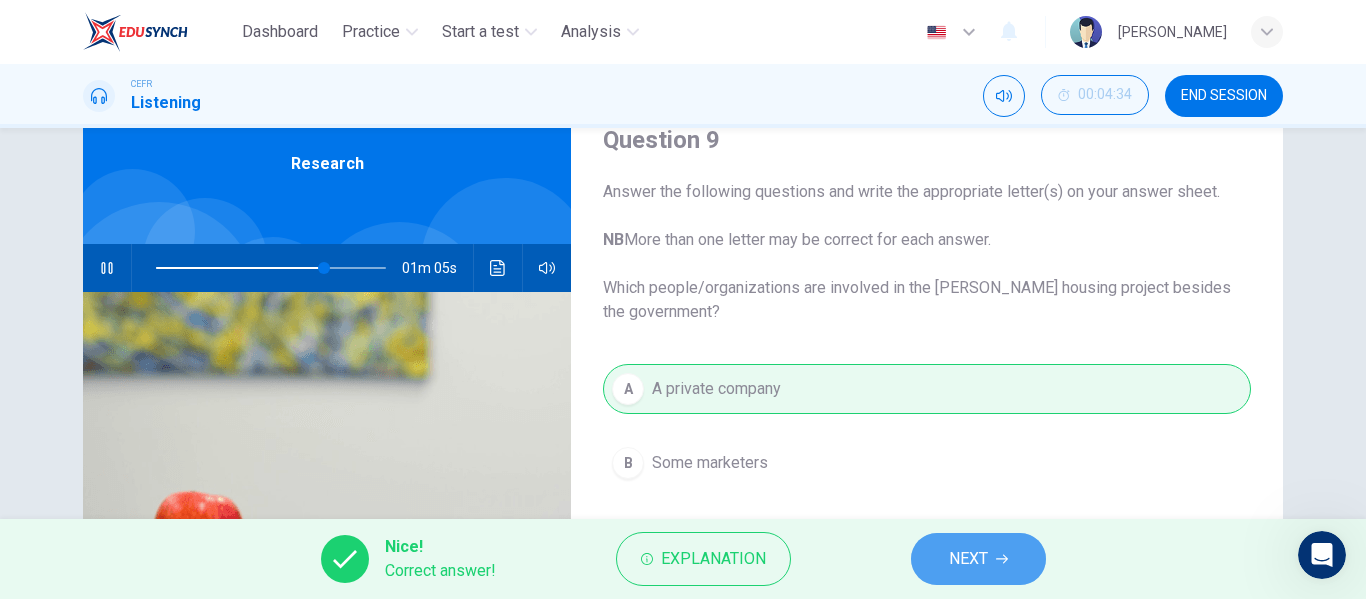 click on "NEXT" at bounding box center [978, 559] 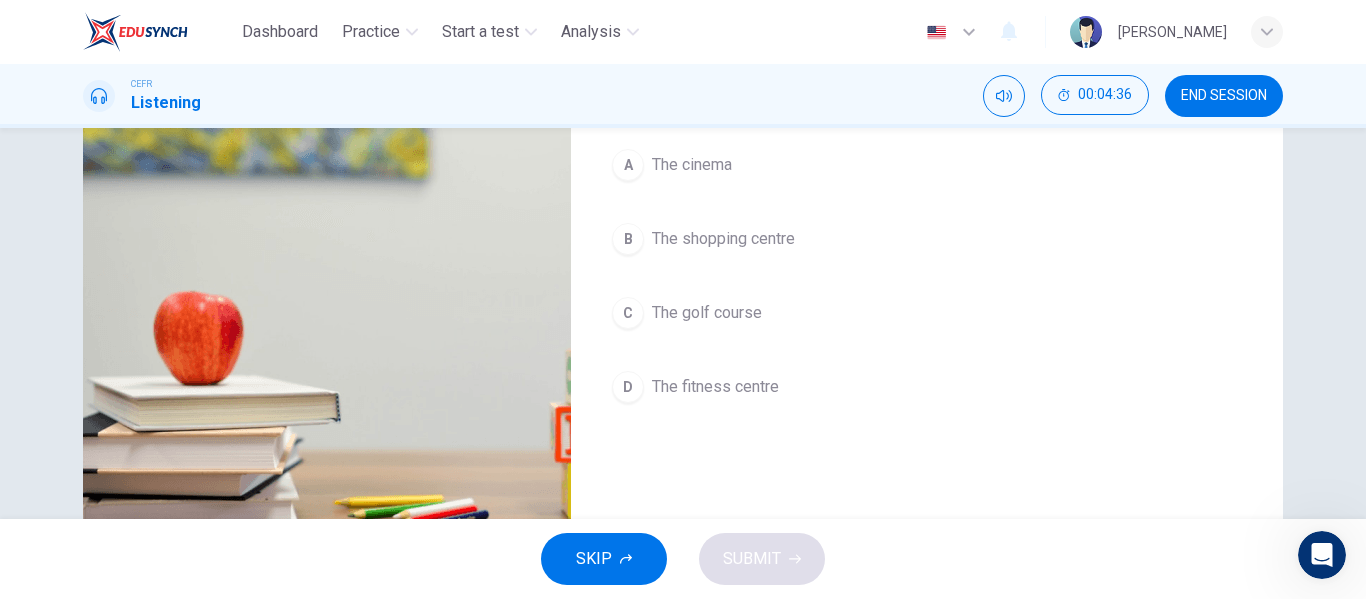 scroll, scrollTop: 184, scrollLeft: 0, axis: vertical 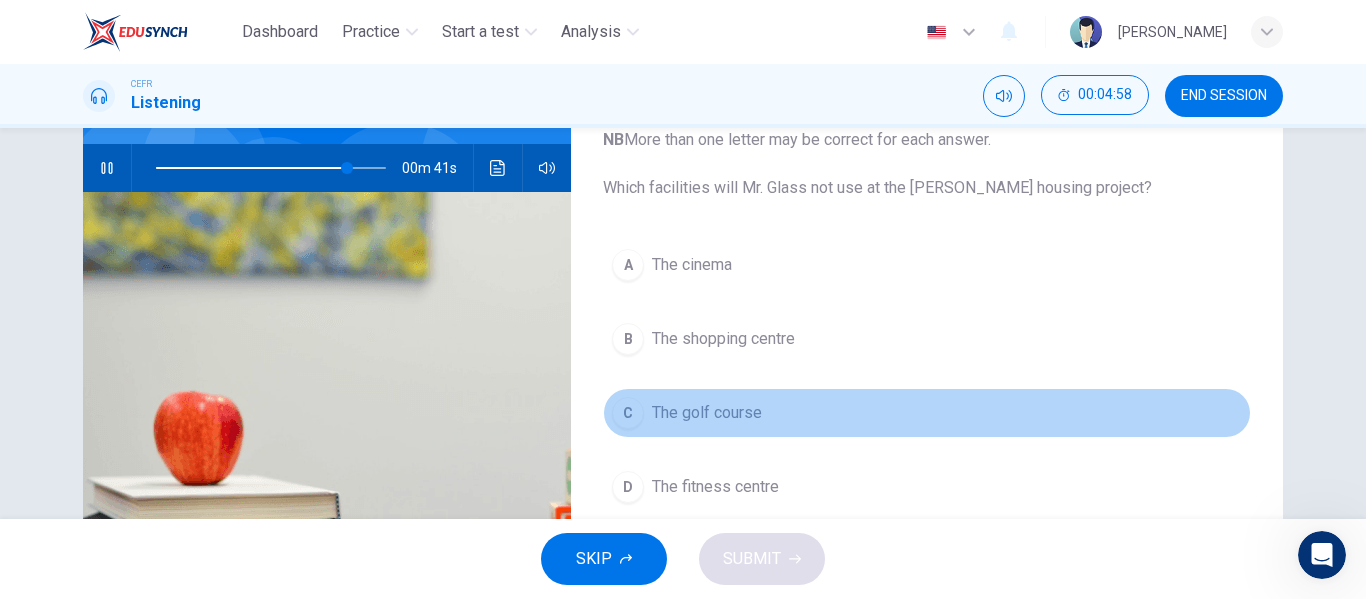 click on "The golf course" at bounding box center [707, 413] 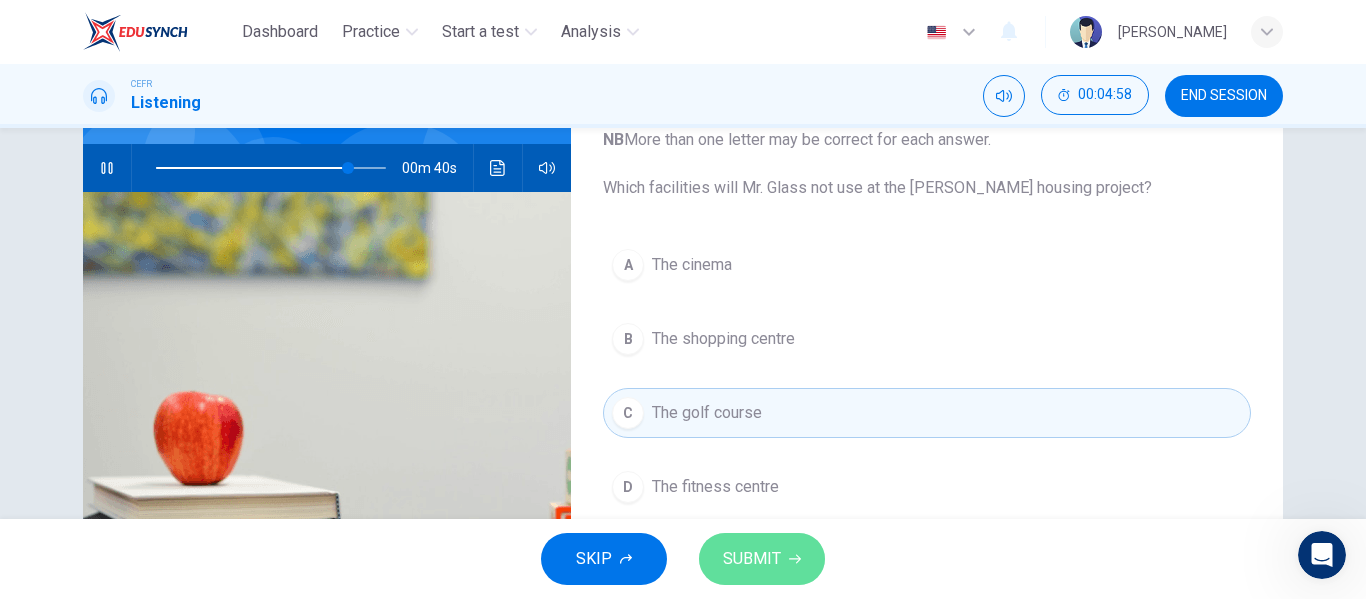 click on "SUBMIT" at bounding box center [752, 559] 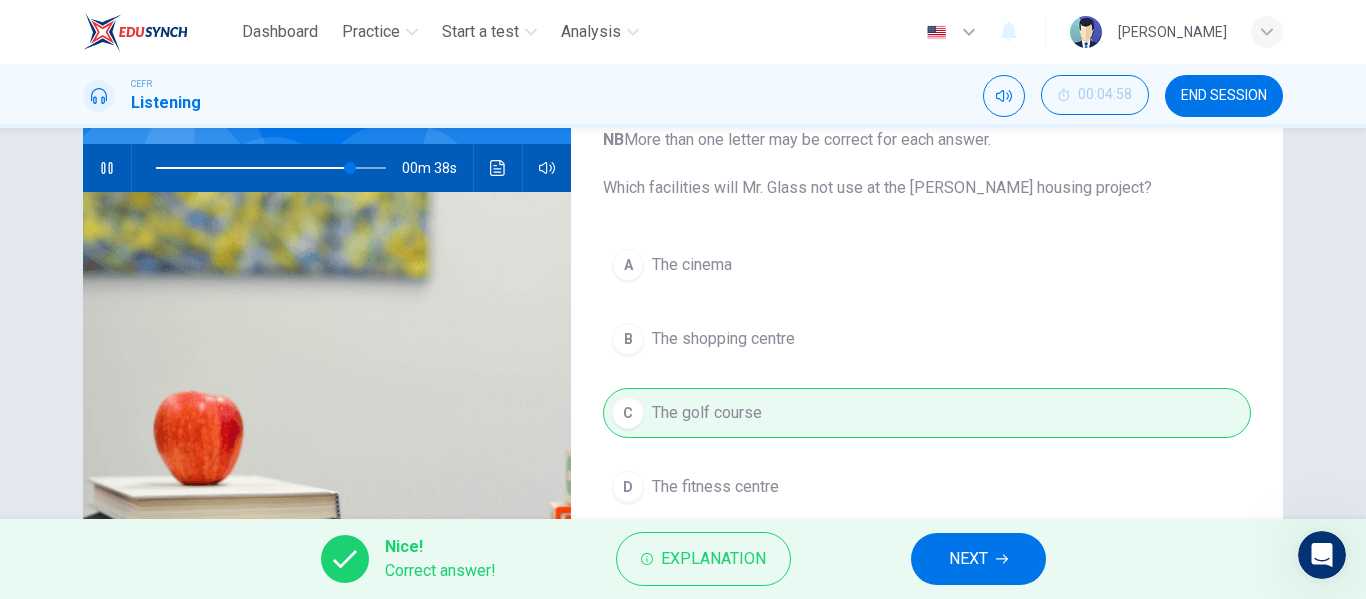 scroll, scrollTop: 284, scrollLeft: 0, axis: vertical 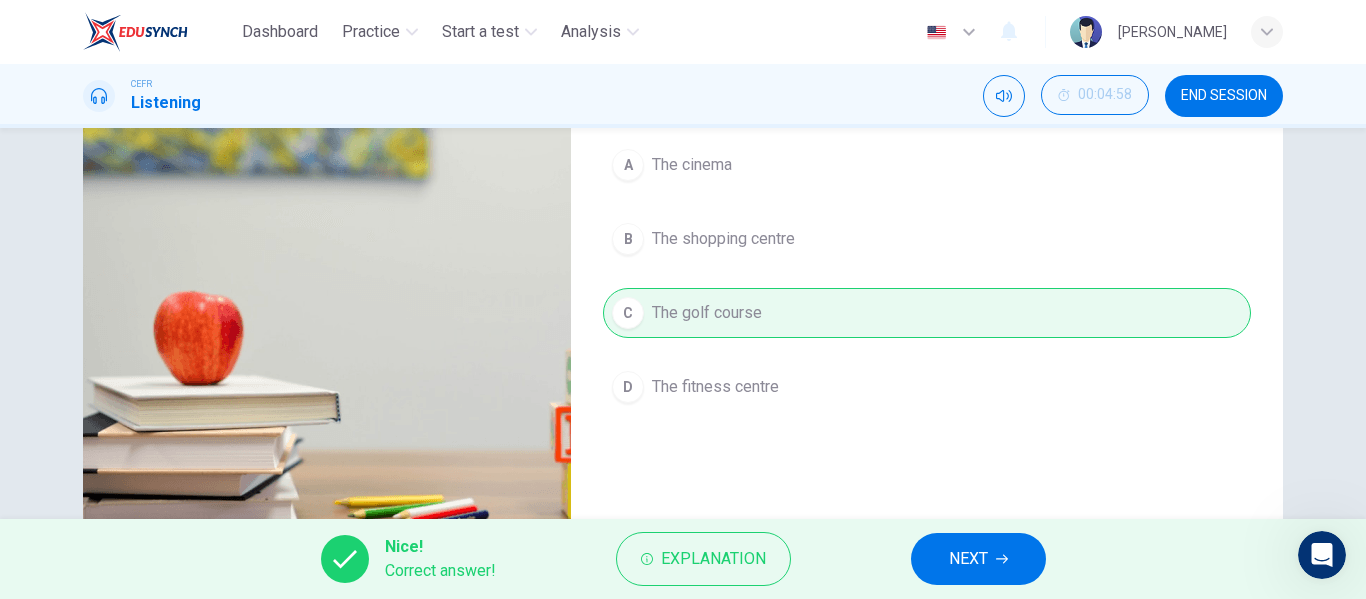 type on "85" 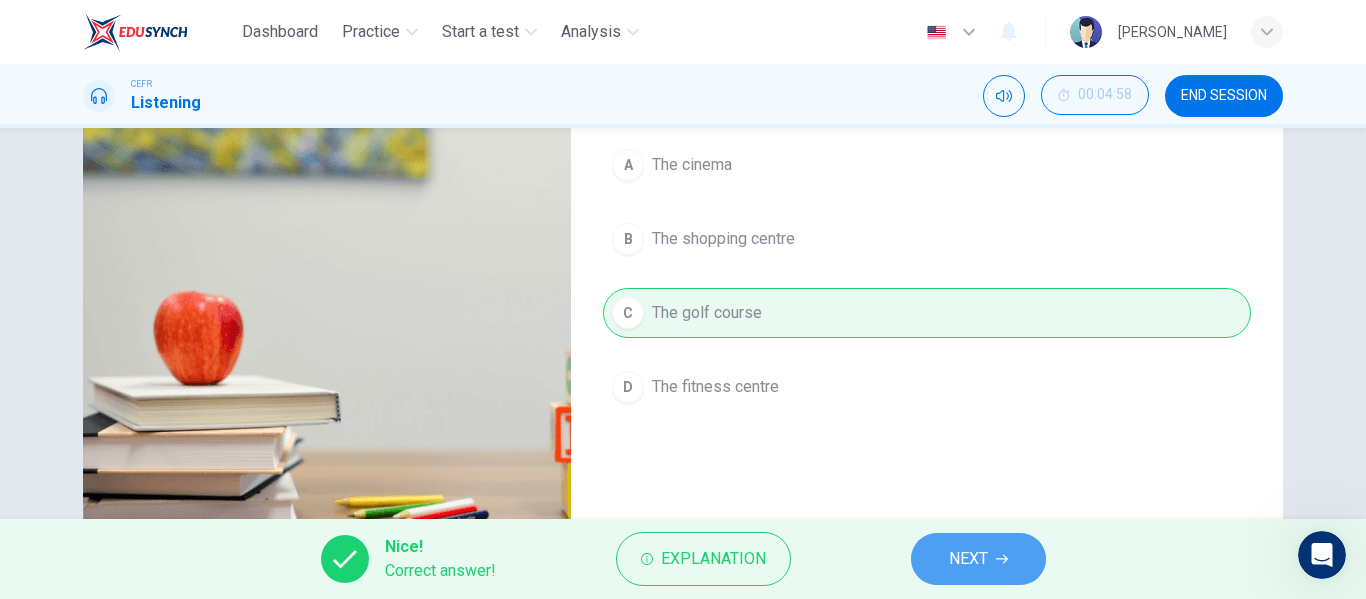 click on "NEXT" at bounding box center (968, 559) 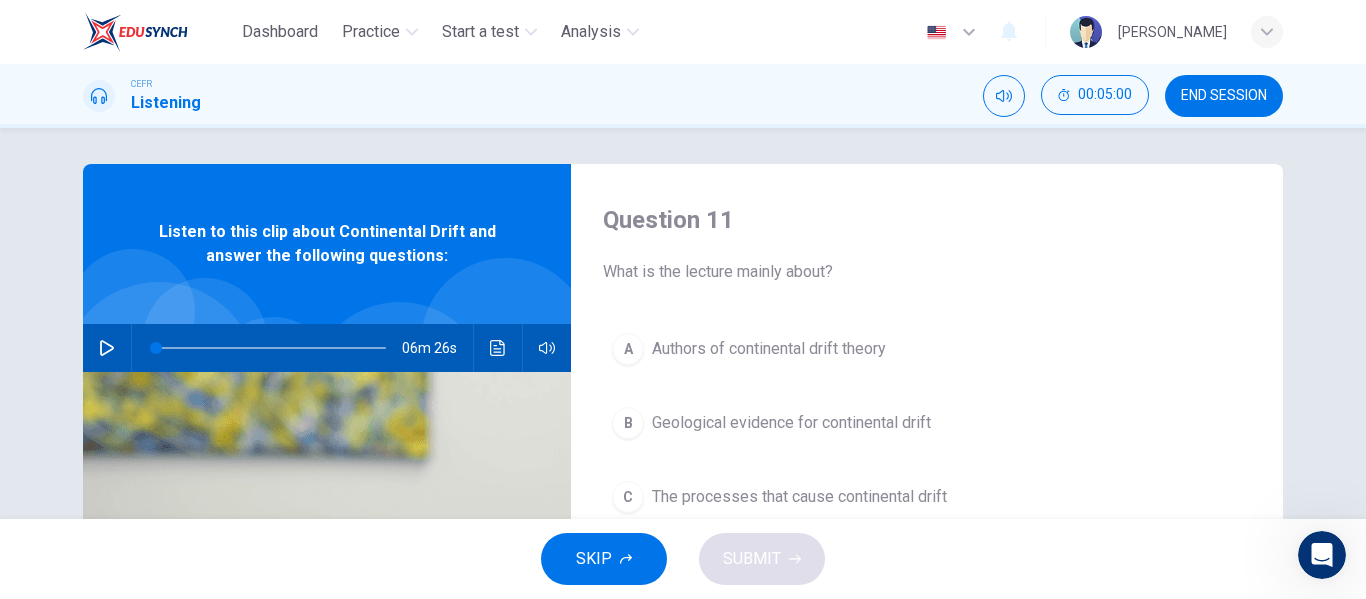 scroll, scrollTop: 0, scrollLeft: 0, axis: both 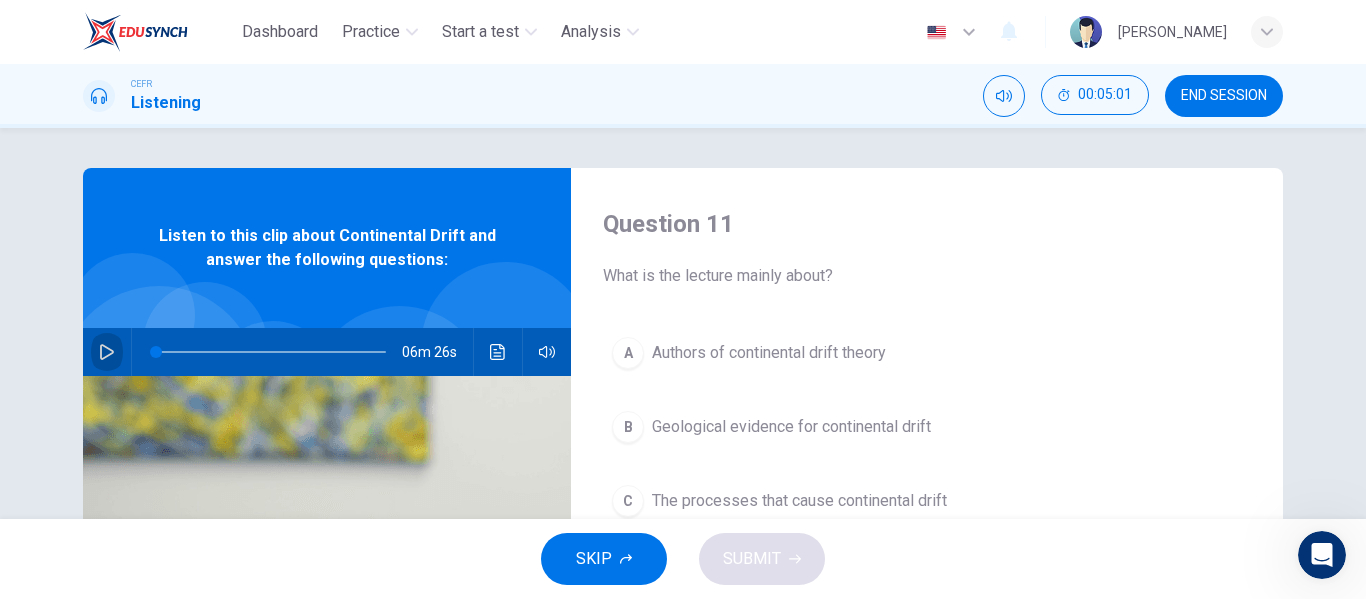 click 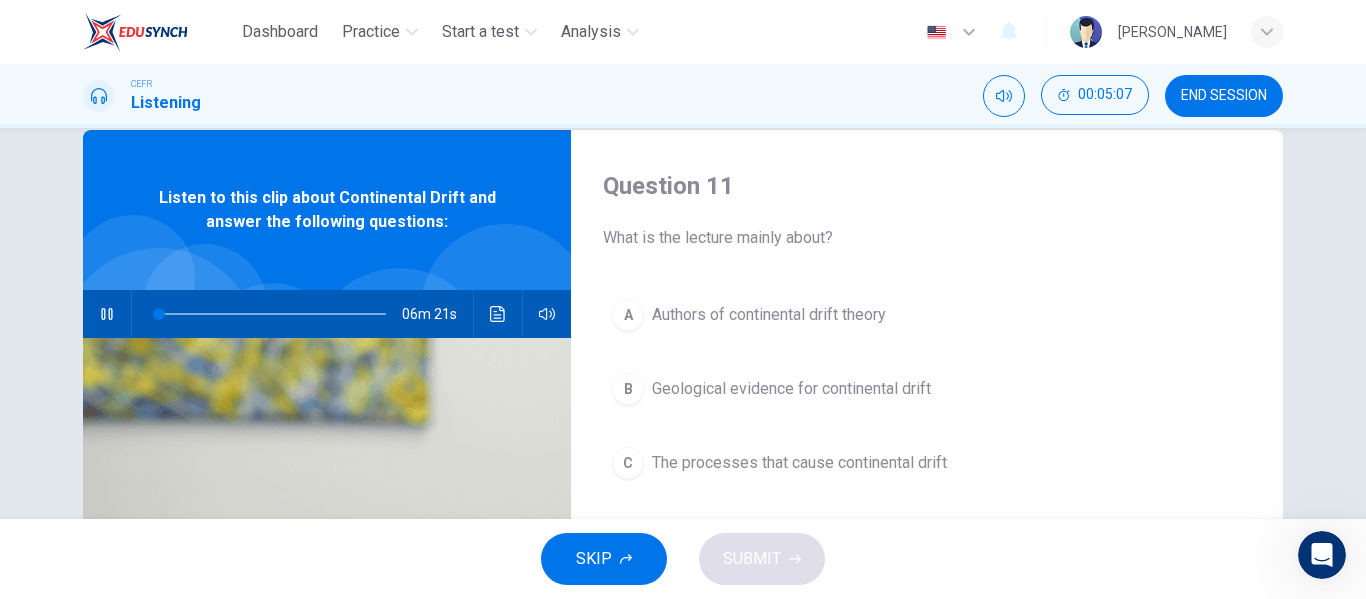 scroll, scrollTop: 100, scrollLeft: 0, axis: vertical 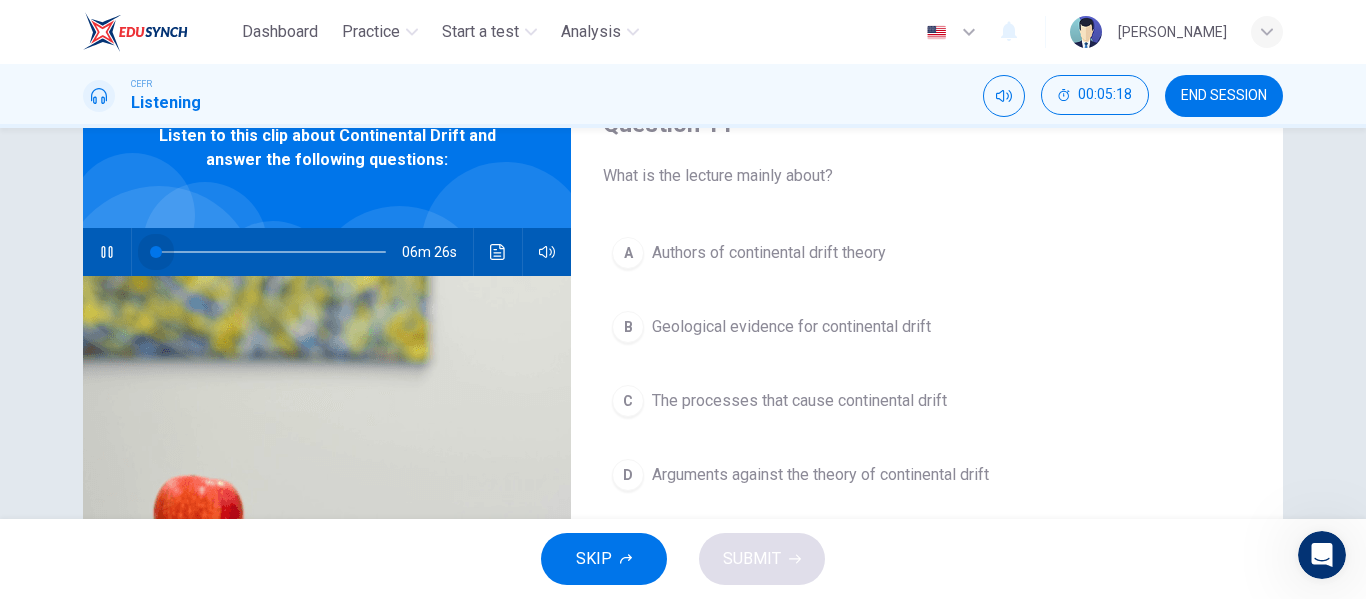 drag, startPoint x: 160, startPoint y: 246, endPoint x: 147, endPoint y: 245, distance: 13.038404 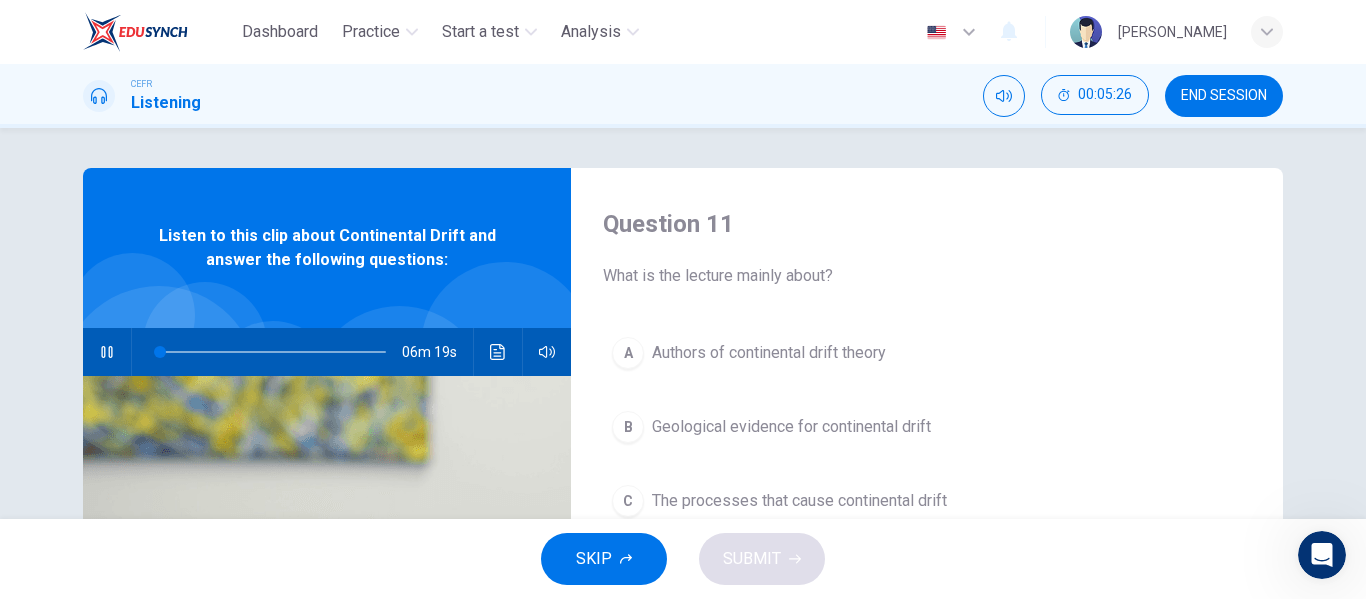 scroll, scrollTop: 100, scrollLeft: 0, axis: vertical 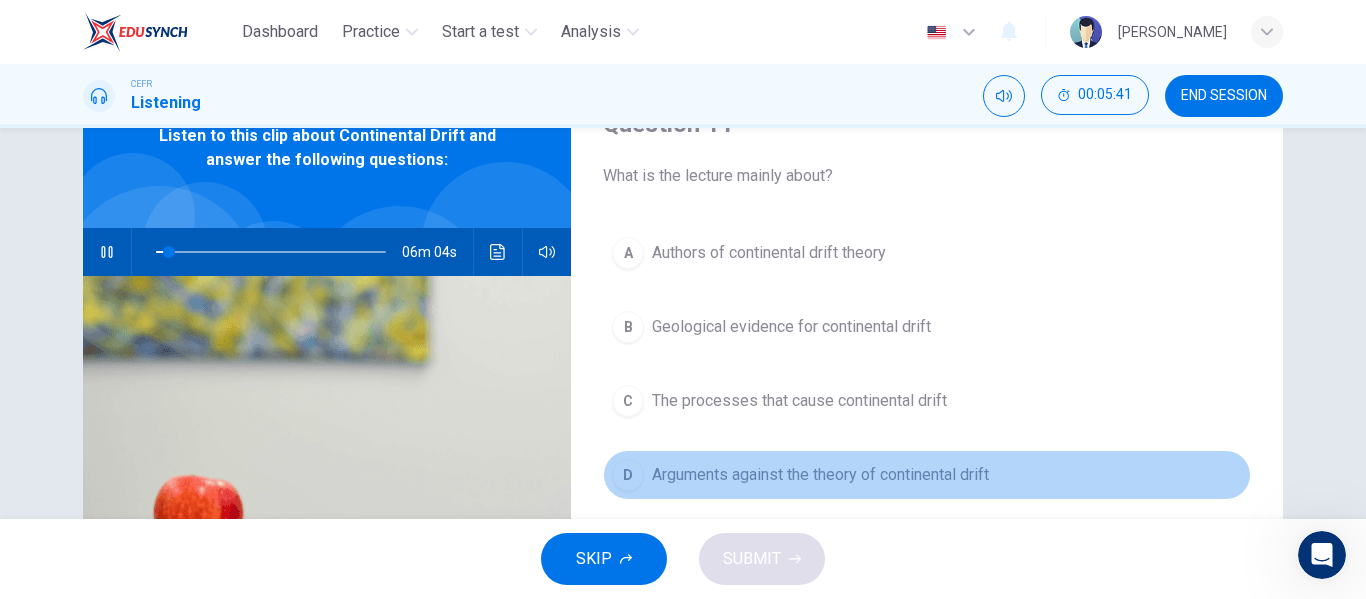 click on "D" at bounding box center (628, 475) 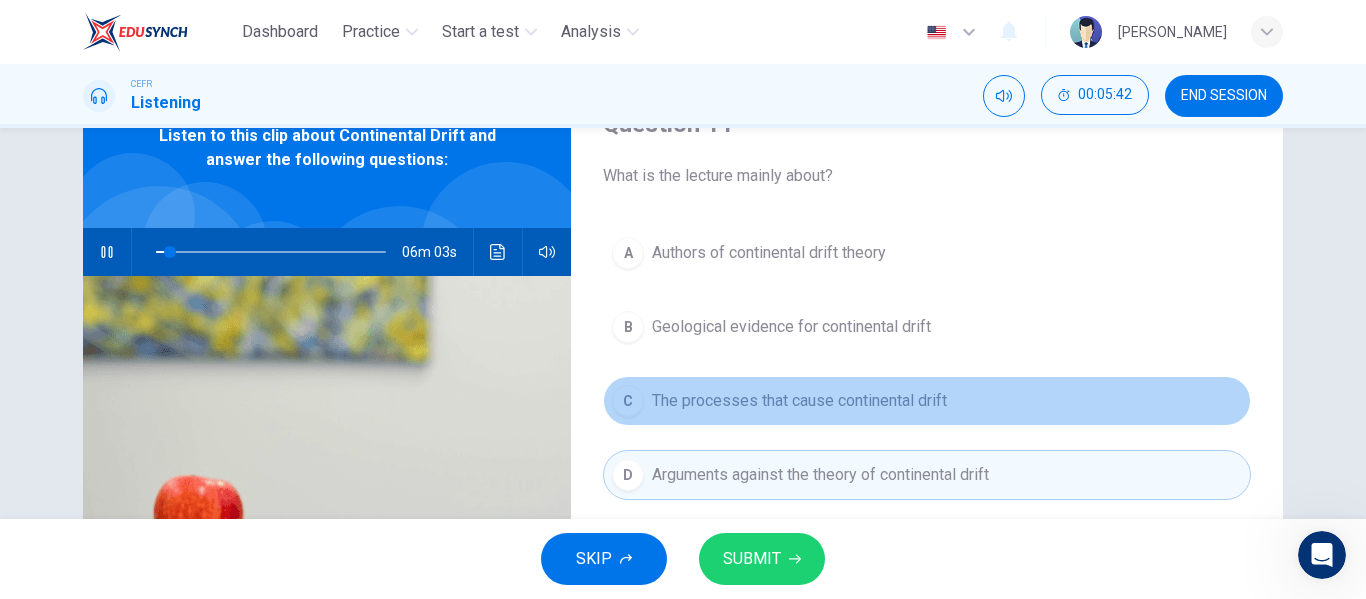 click on "C The processes that cause continental drift" at bounding box center (927, 401) 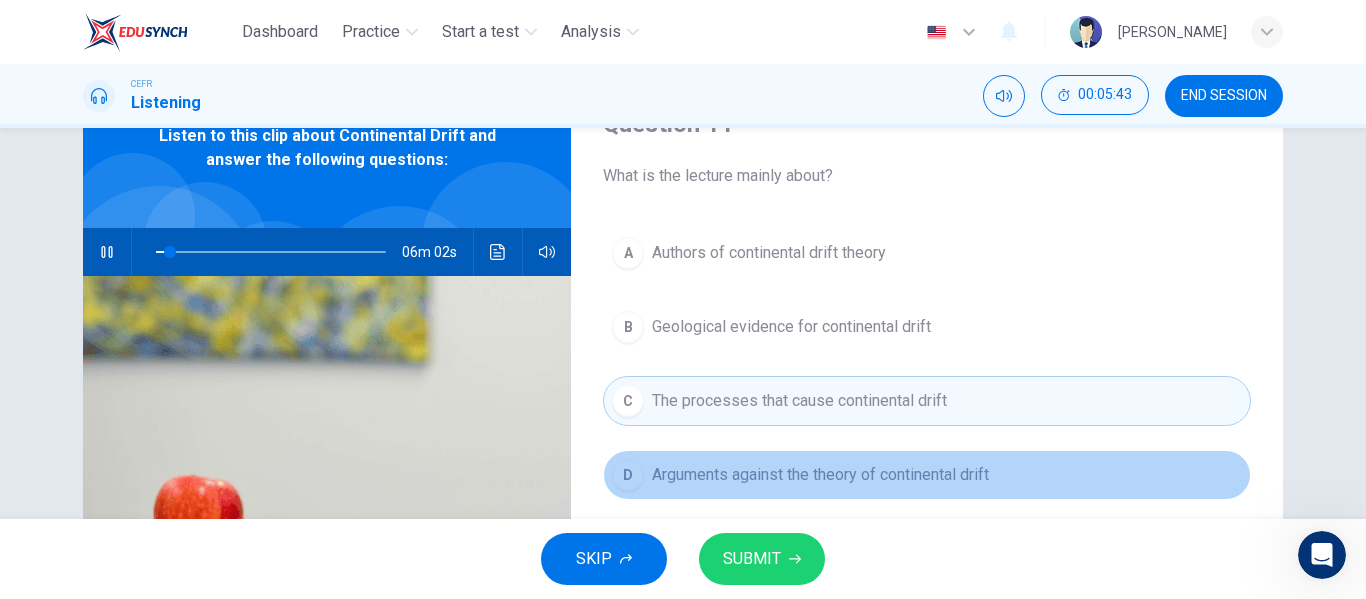 click on "Arguments against the theory of continental drift" at bounding box center [820, 475] 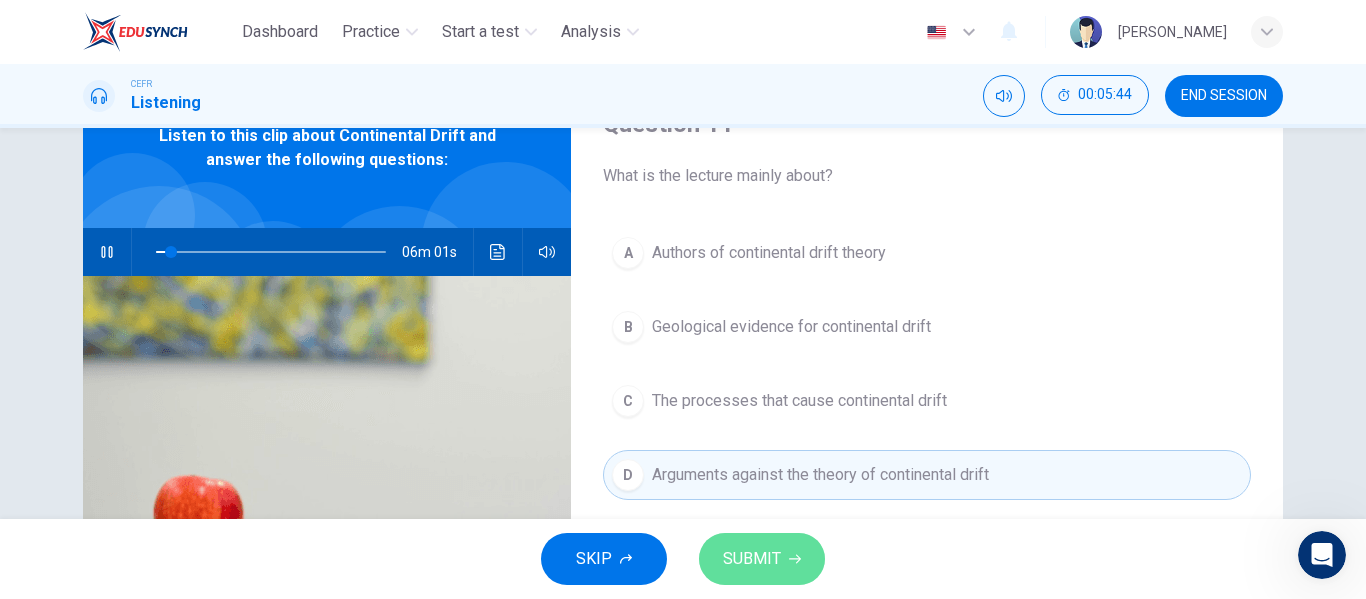 click on "SUBMIT" at bounding box center (752, 559) 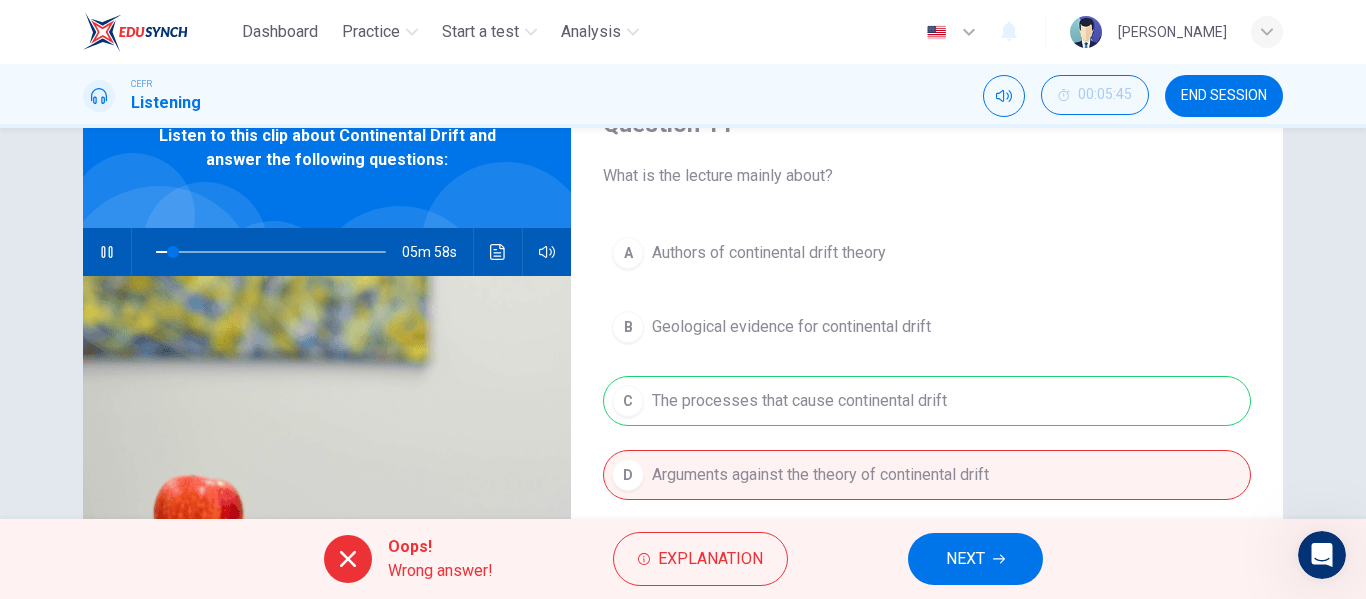 drag, startPoint x: 764, startPoint y: 404, endPoint x: 776, endPoint y: 419, distance: 19.209373 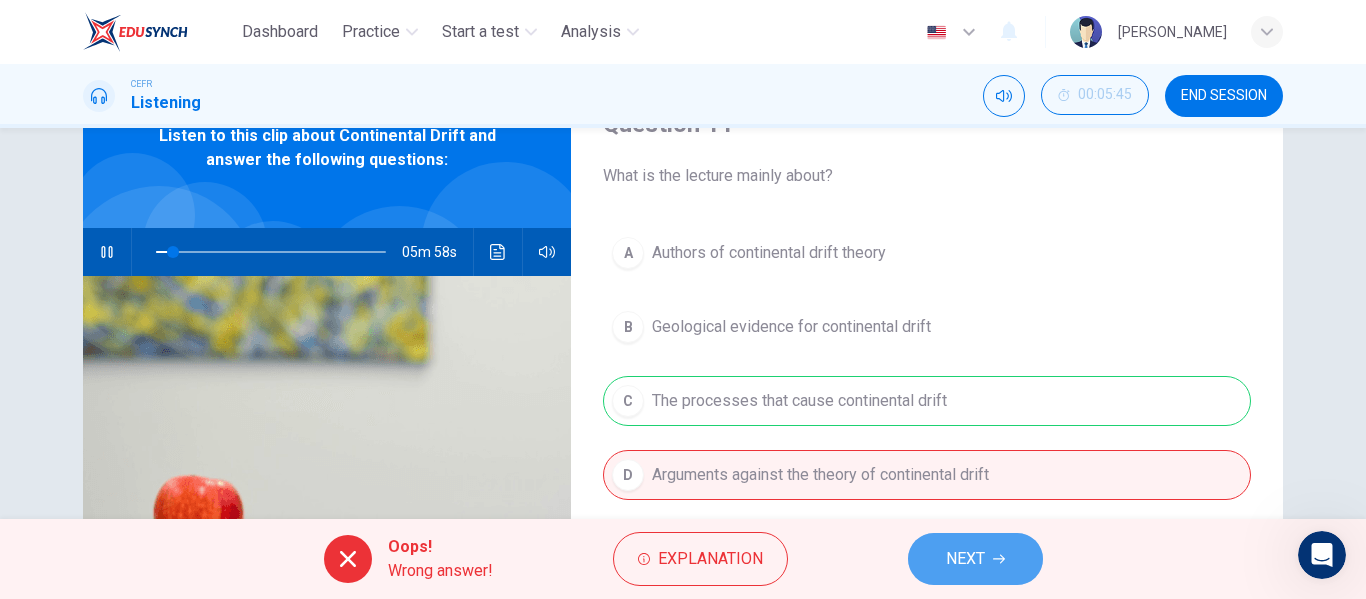 click on "NEXT" at bounding box center [975, 559] 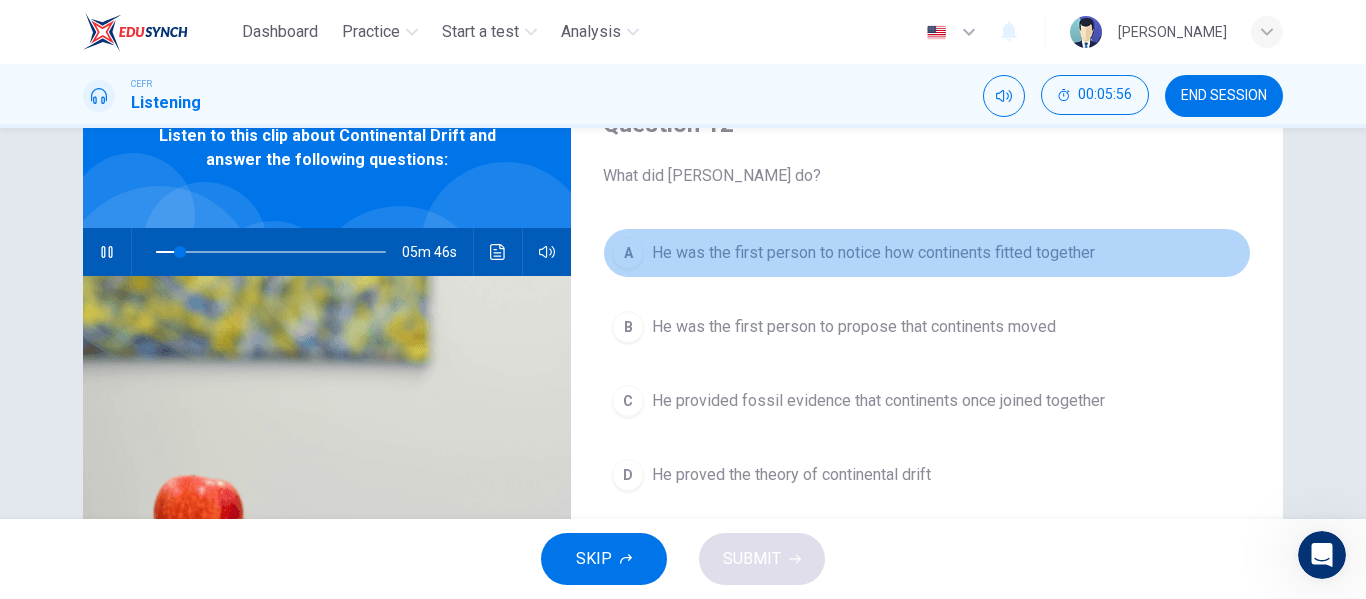 click on "He was the first person to notice how continents fitted together" at bounding box center (873, 253) 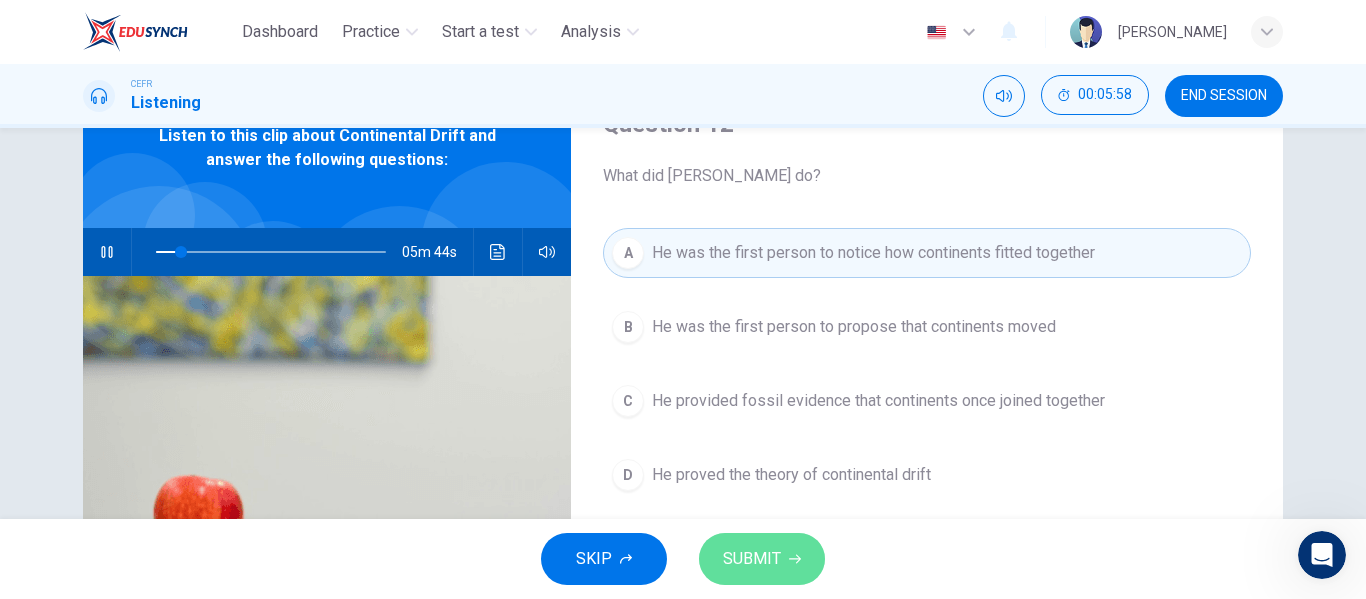click on "SUBMIT" at bounding box center (752, 559) 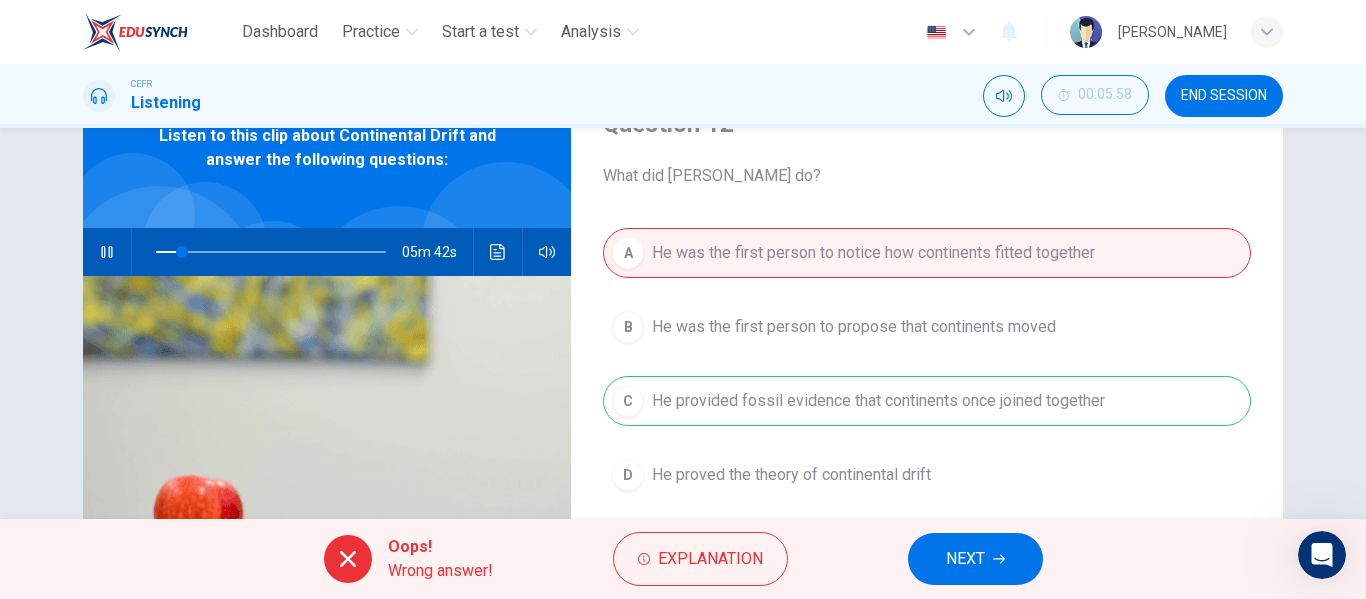 drag, startPoint x: 789, startPoint y: 404, endPoint x: 788, endPoint y: 415, distance: 11.045361 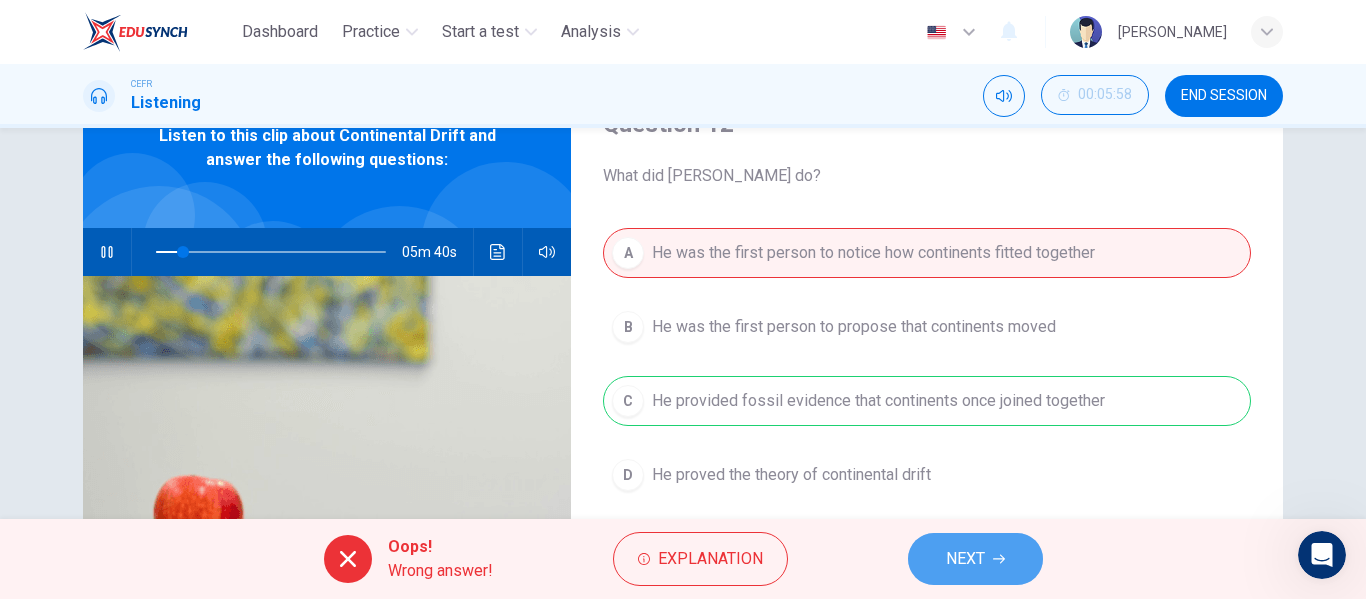 click on "NEXT" at bounding box center [965, 559] 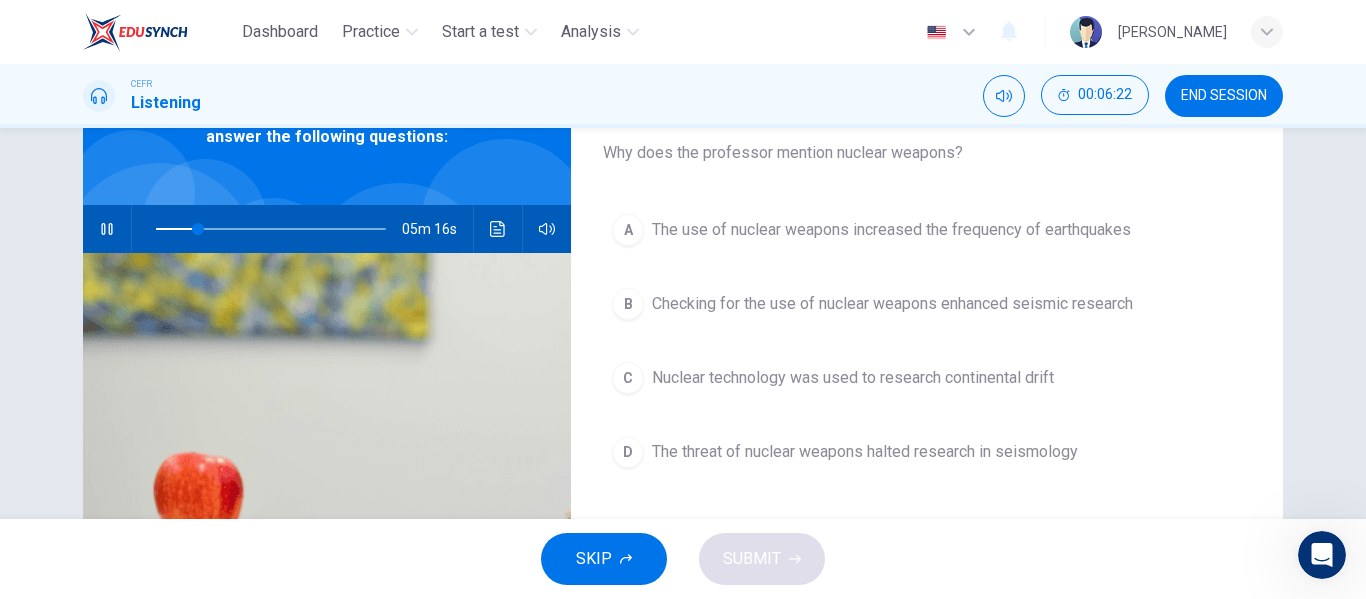 scroll, scrollTop: 100, scrollLeft: 0, axis: vertical 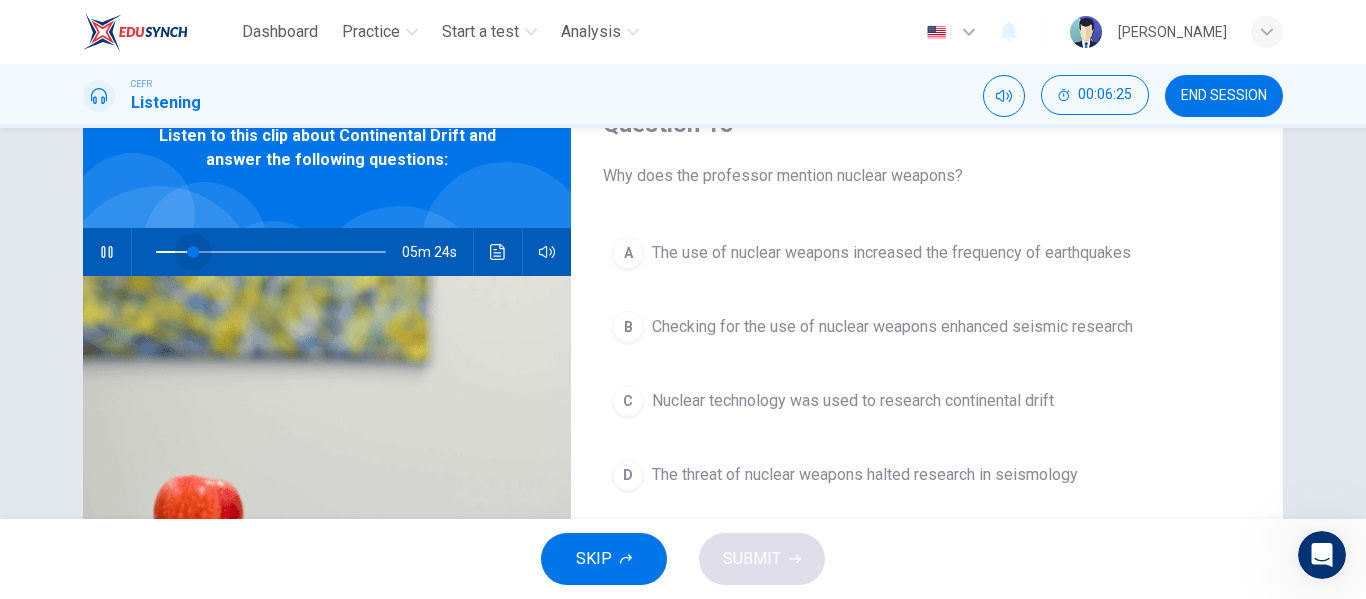 click at bounding box center [193, 252] 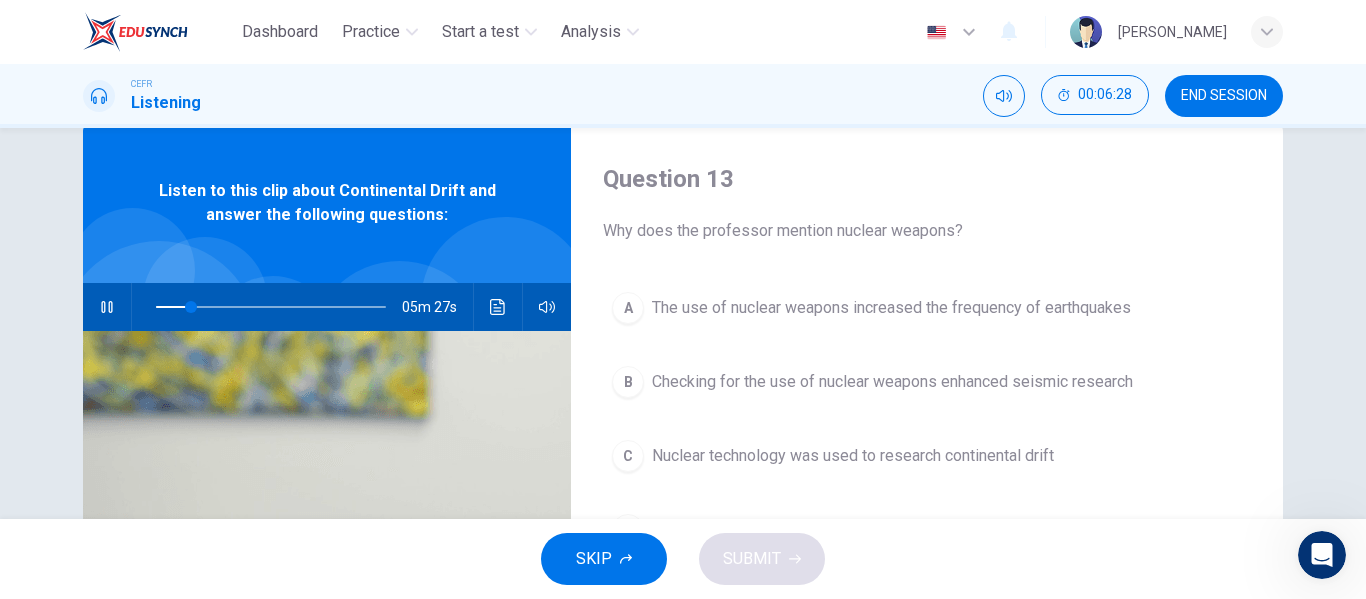 scroll, scrollTop: 0, scrollLeft: 0, axis: both 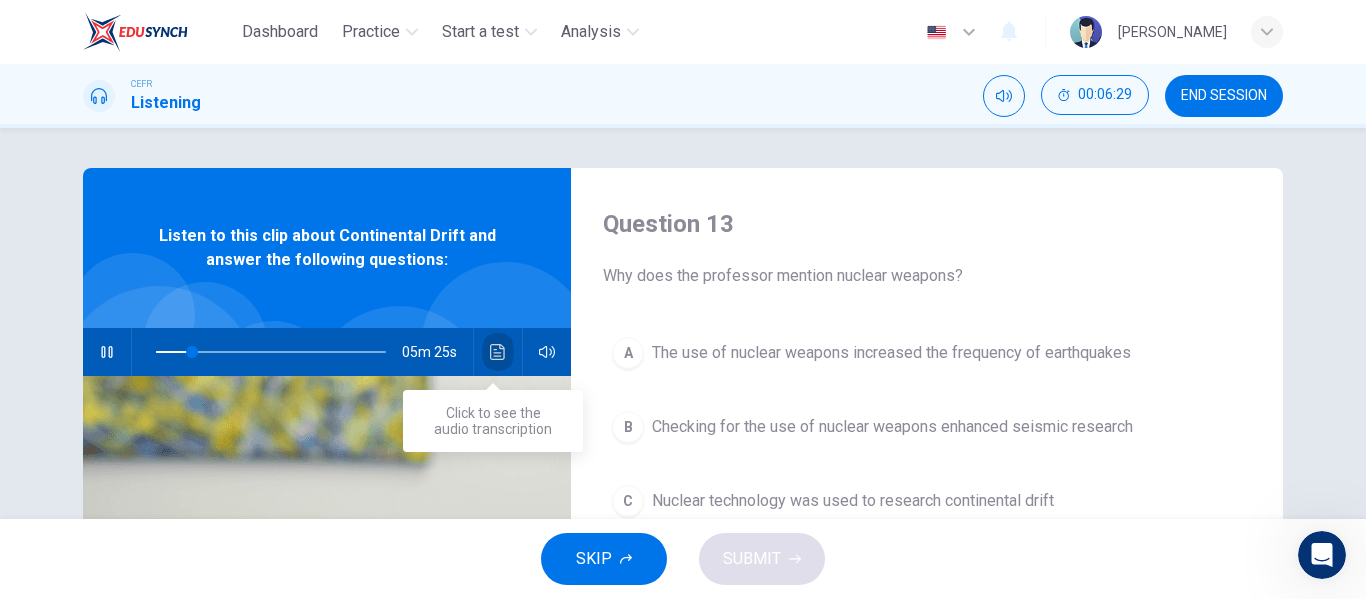 click at bounding box center (498, 352) 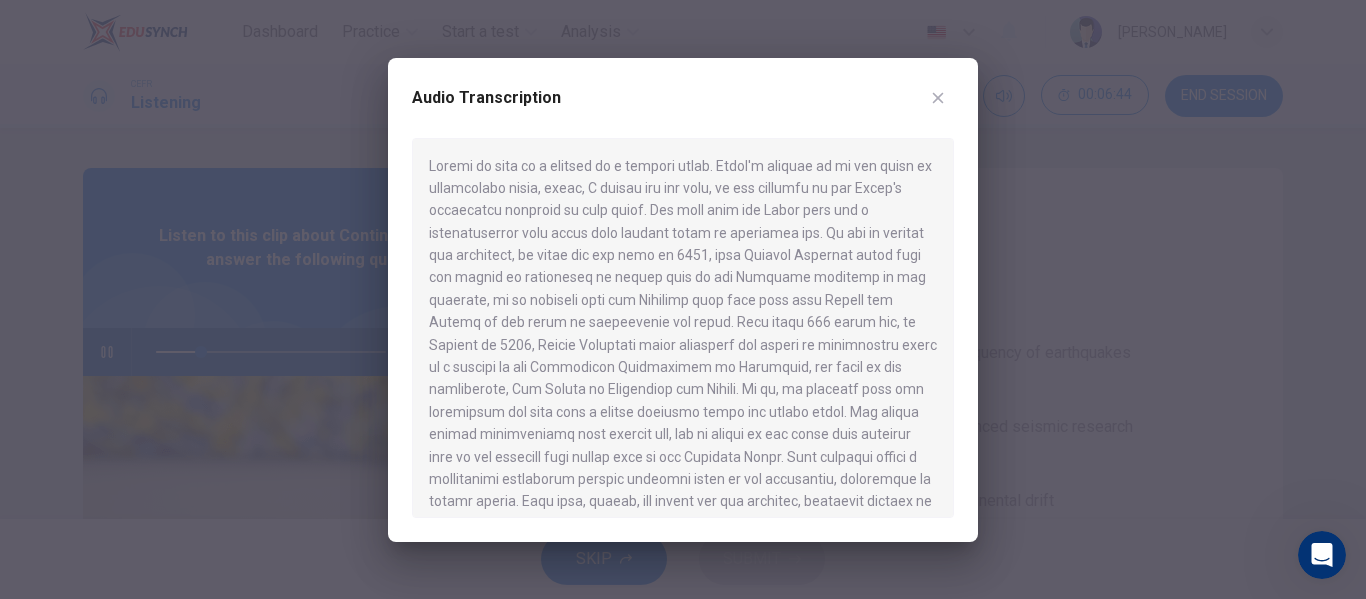 scroll, scrollTop: 100, scrollLeft: 0, axis: vertical 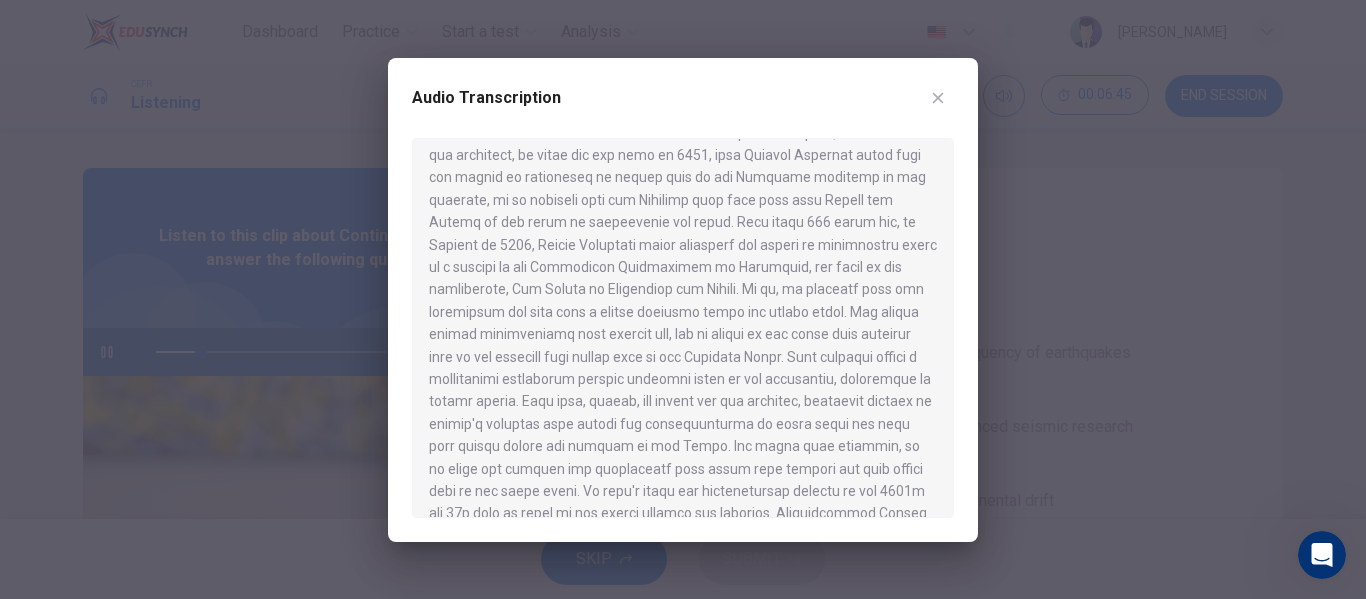drag, startPoint x: 742, startPoint y: 342, endPoint x: 739, endPoint y: 365, distance: 23.194826 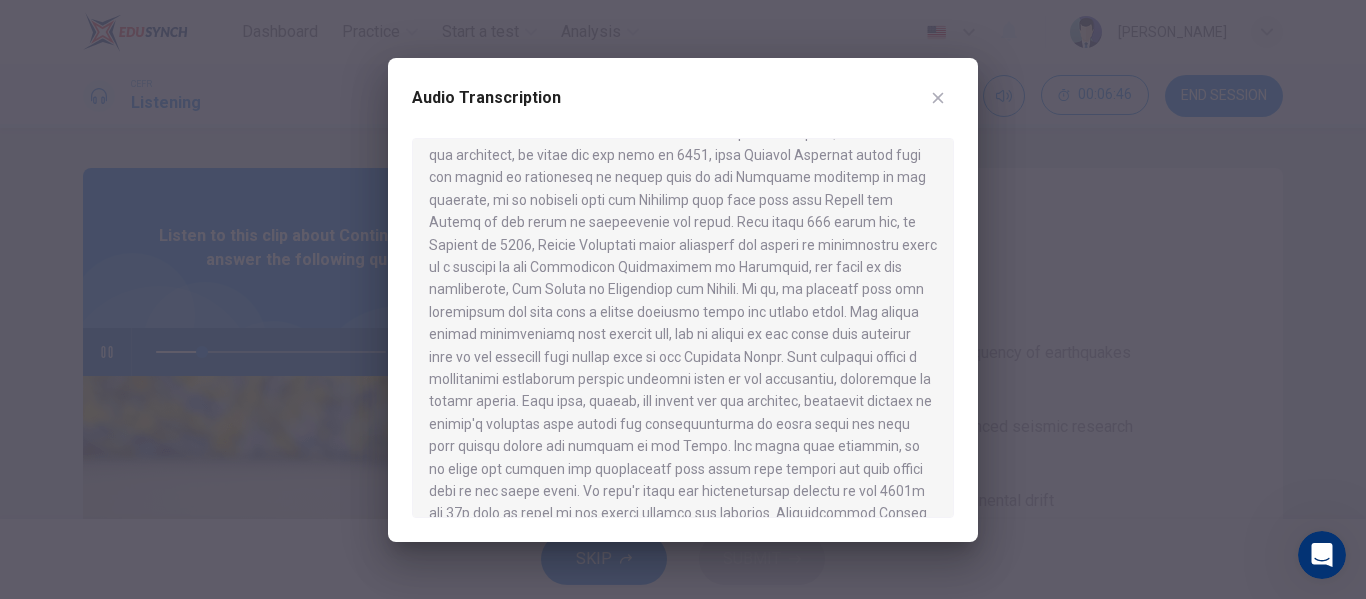 drag, startPoint x: 664, startPoint y: 356, endPoint x: 386, endPoint y: 333, distance: 278.94983 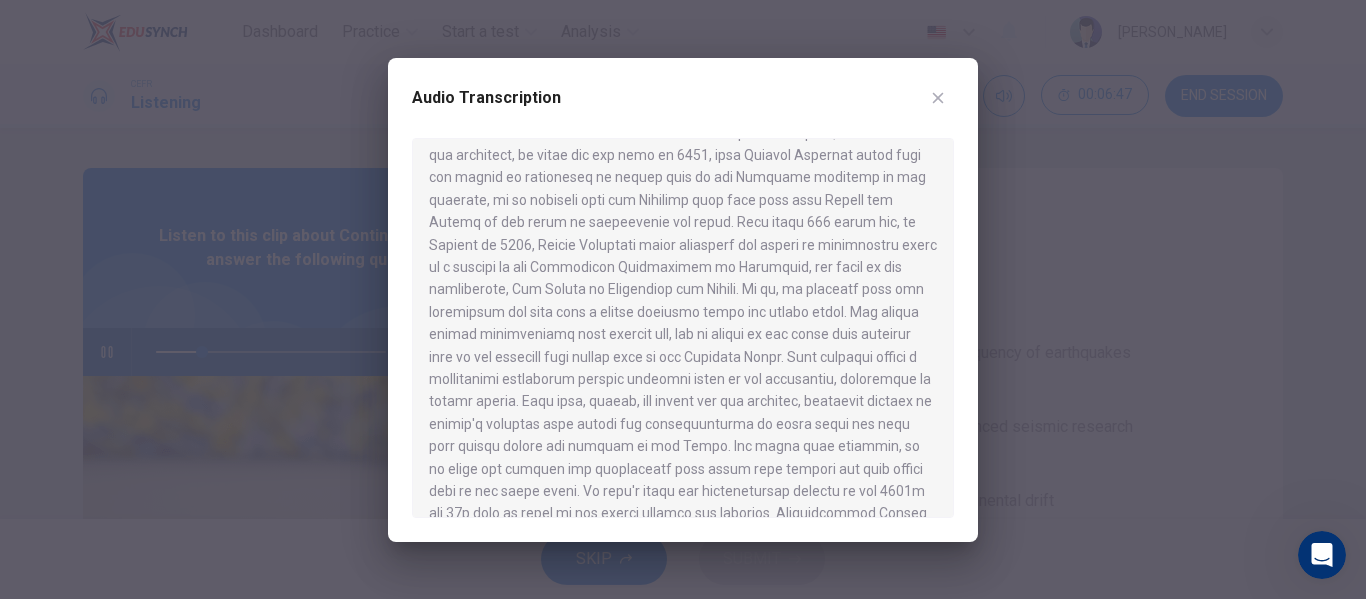 drag, startPoint x: 459, startPoint y: 376, endPoint x: 518, endPoint y: 378, distance: 59.03389 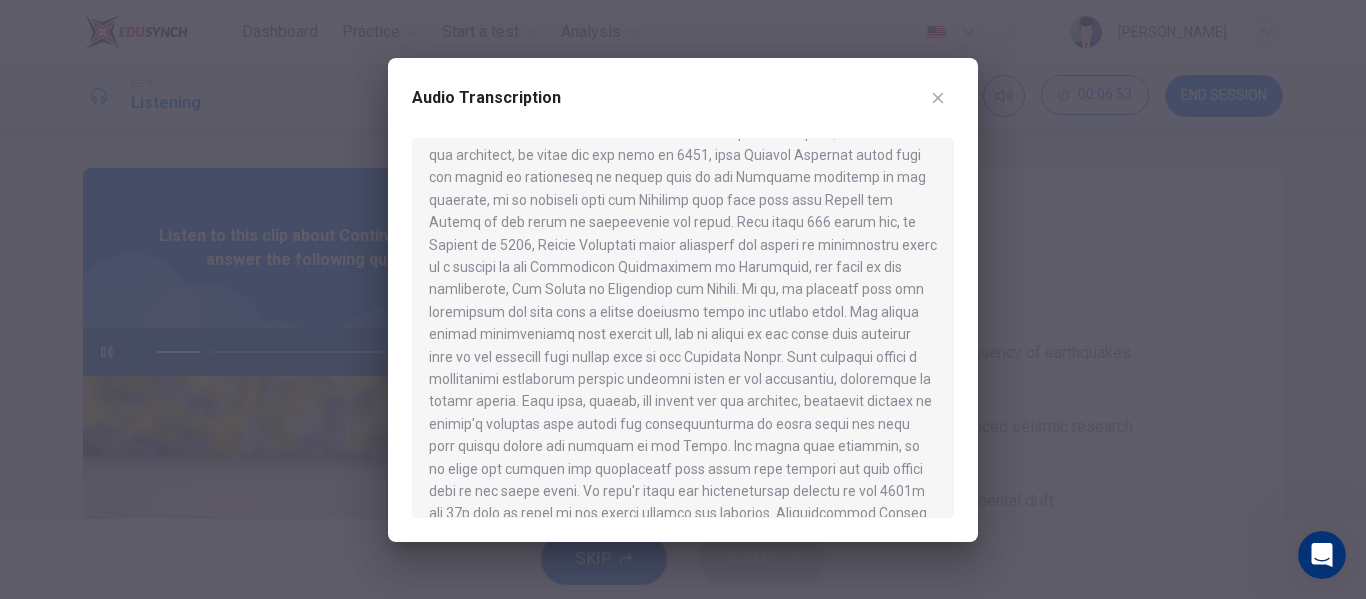 click at bounding box center [938, 98] 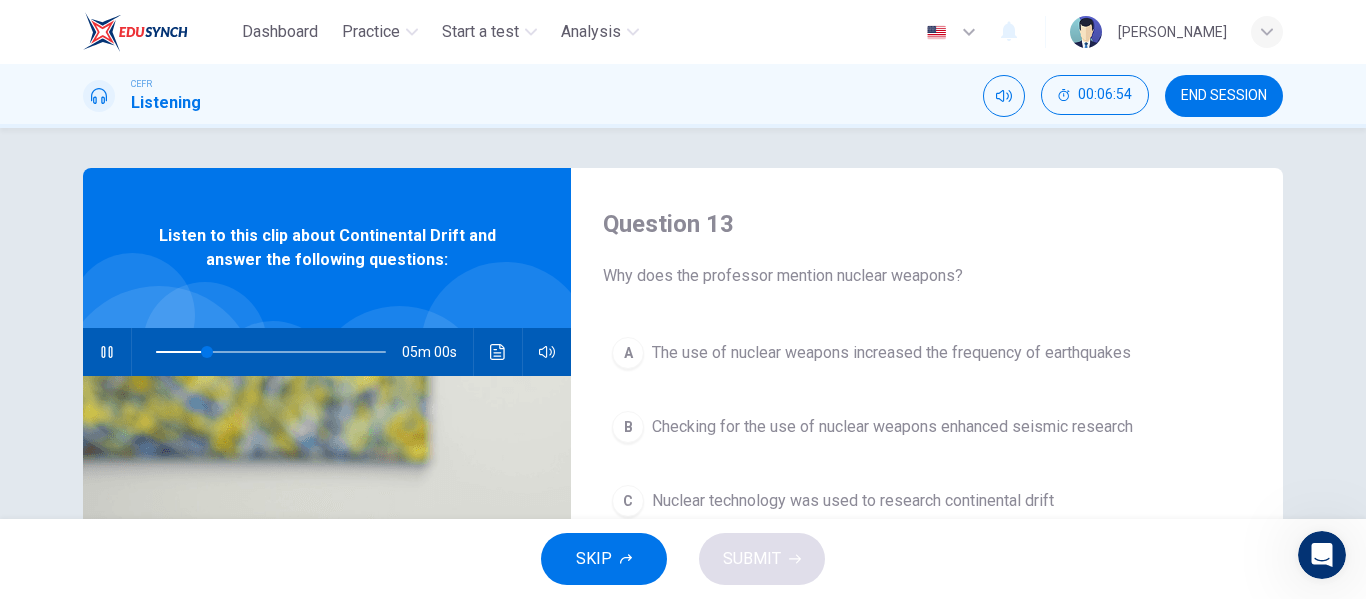 scroll, scrollTop: 100, scrollLeft: 0, axis: vertical 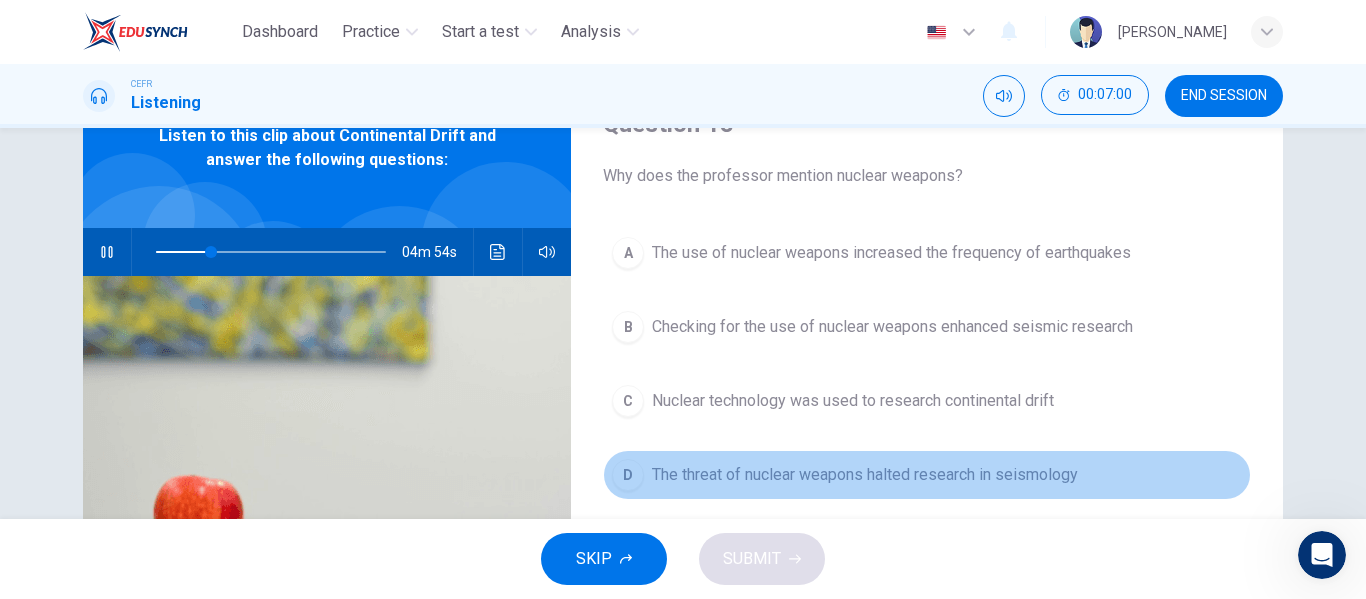 click on "The threat of nuclear weapons halted research in seismology" at bounding box center (865, 475) 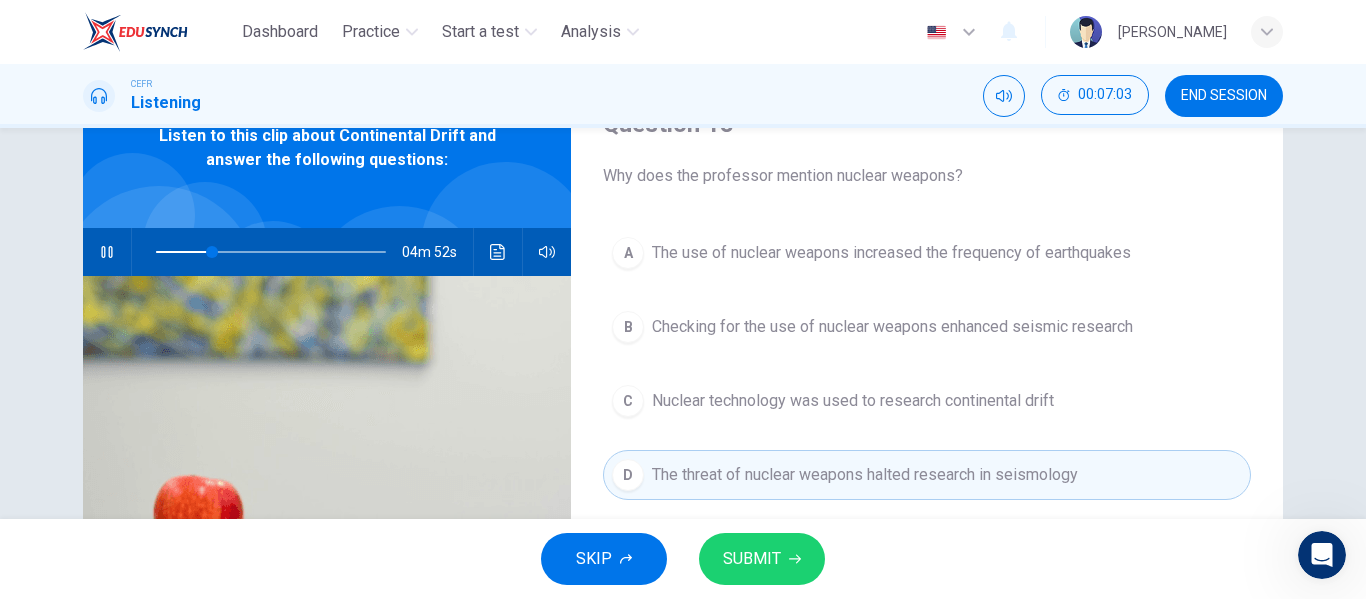 click on "A The use of nuclear weapons increased the frequency of earthquakes B Checking for the use of nuclear weapons enhanced seismic research C Nuclear technology was used to research continental drift D The threat of nuclear weapons halted research in seismology" at bounding box center (927, 384) 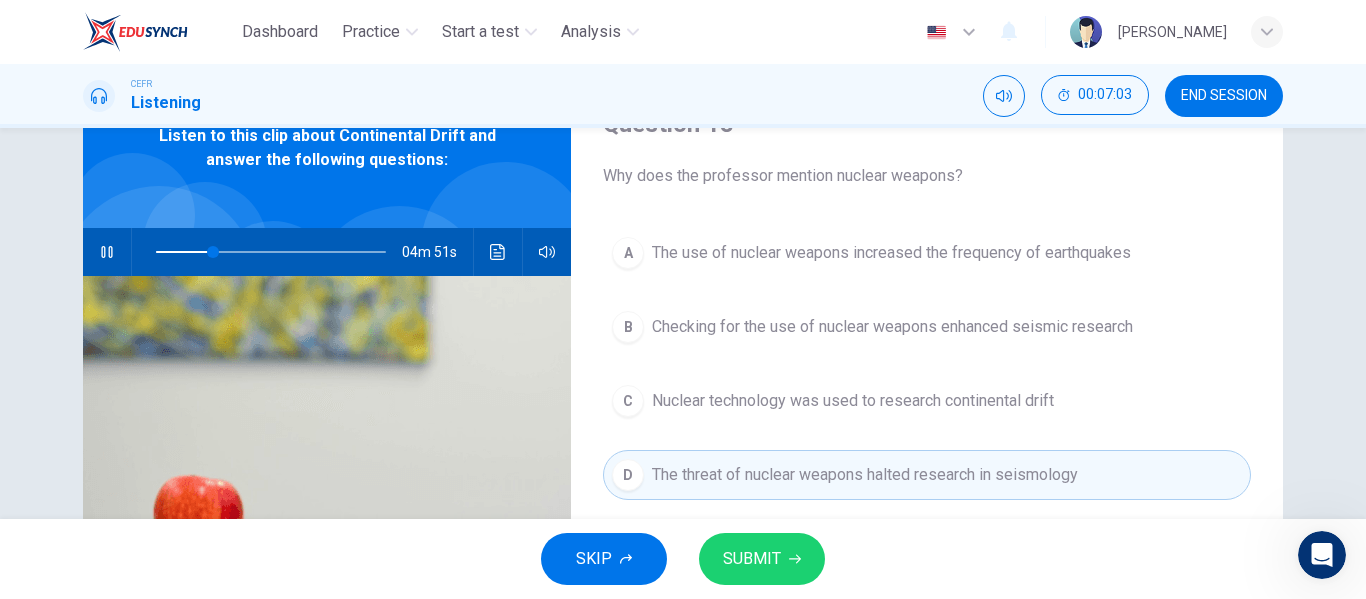 click on "The use of nuclear weapons increased the frequency of earthquakes" at bounding box center [891, 253] 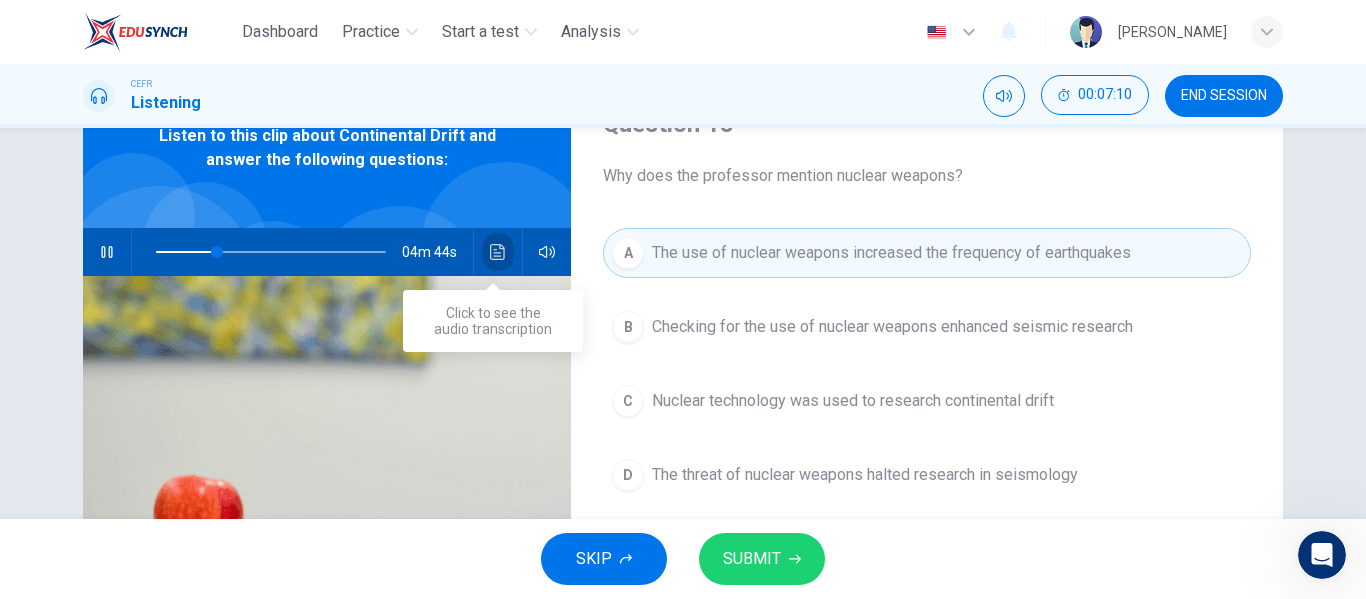 click 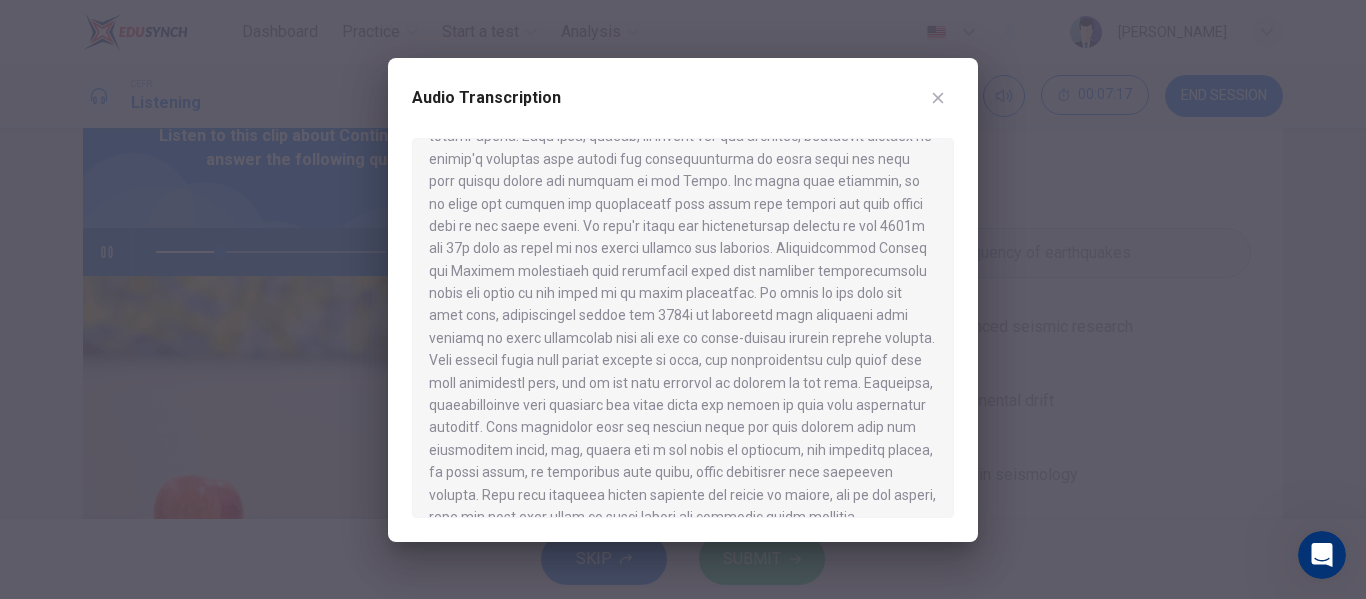 scroll, scrollTop: 400, scrollLeft: 0, axis: vertical 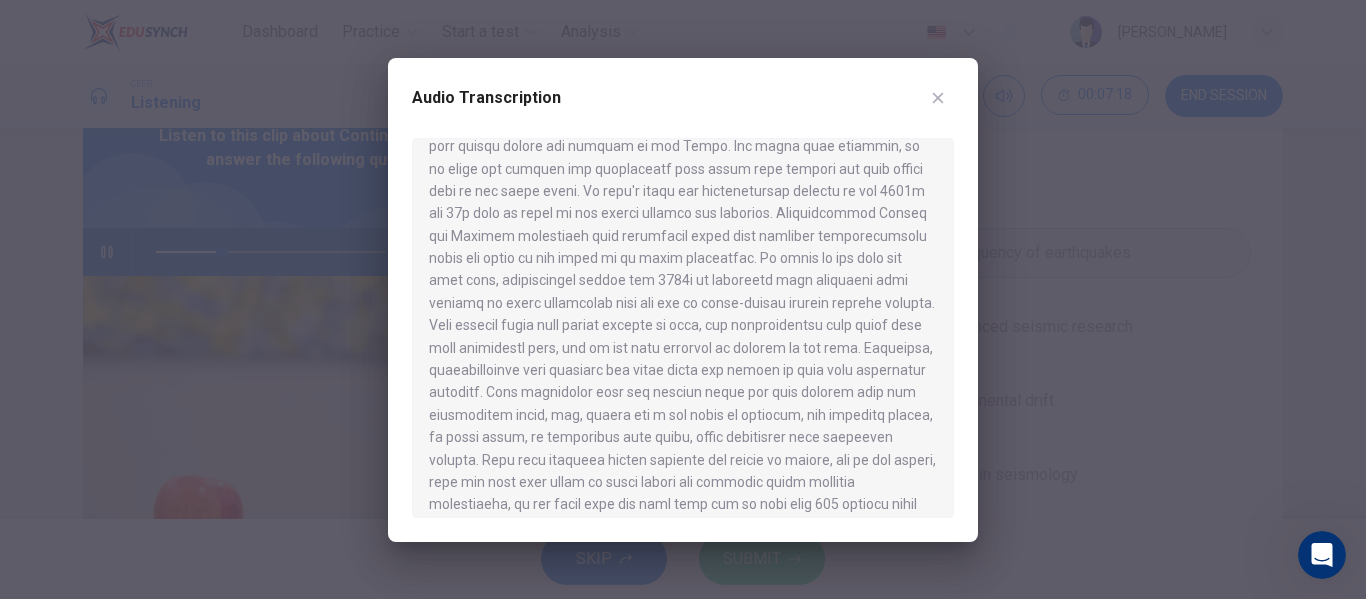 drag, startPoint x: 502, startPoint y: 300, endPoint x: 784, endPoint y: 331, distance: 283.6988 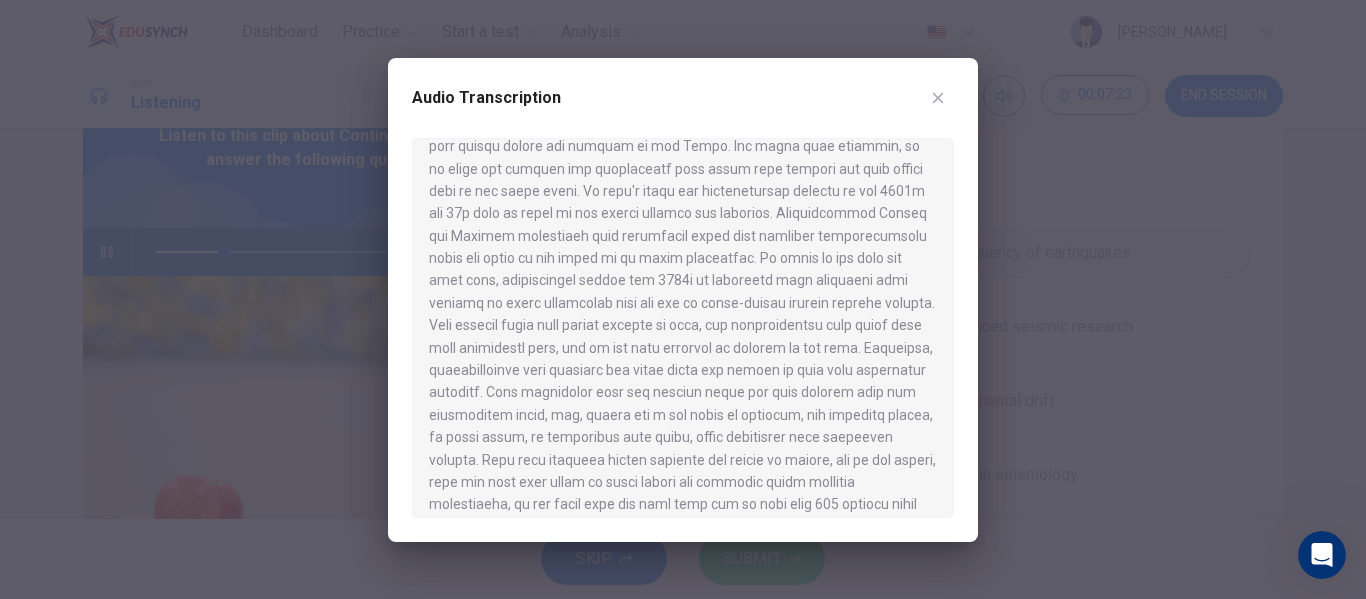 click on "Audio Transcription" at bounding box center (683, 110) 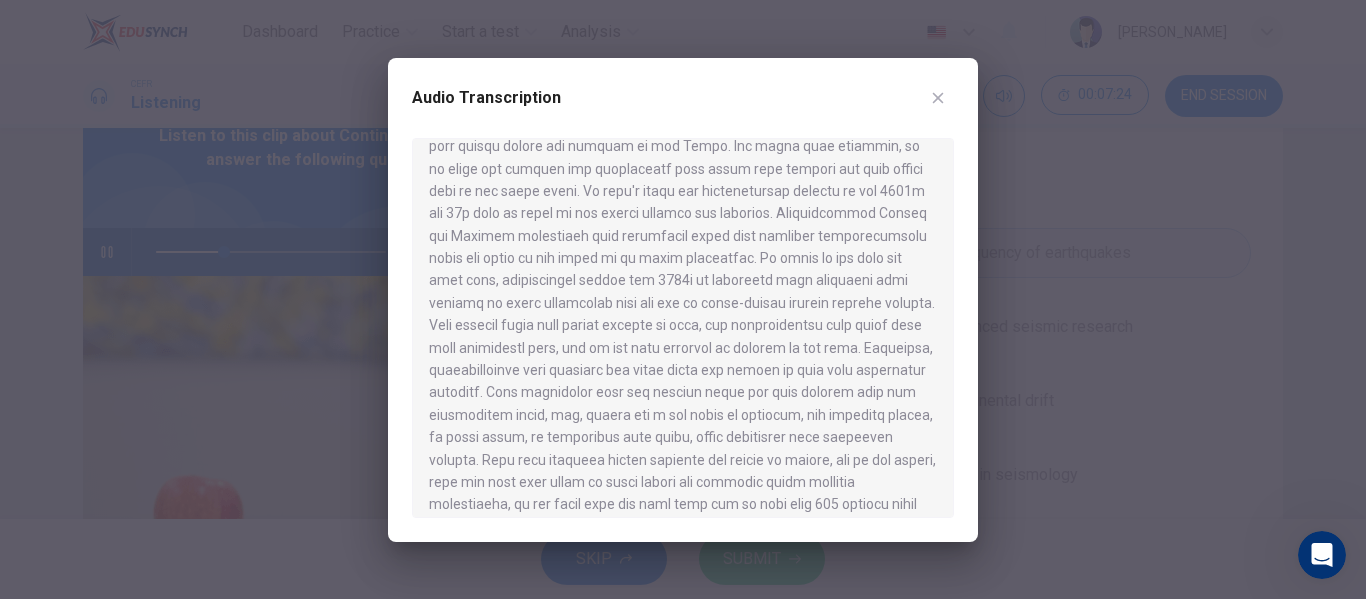 click at bounding box center [938, 98] 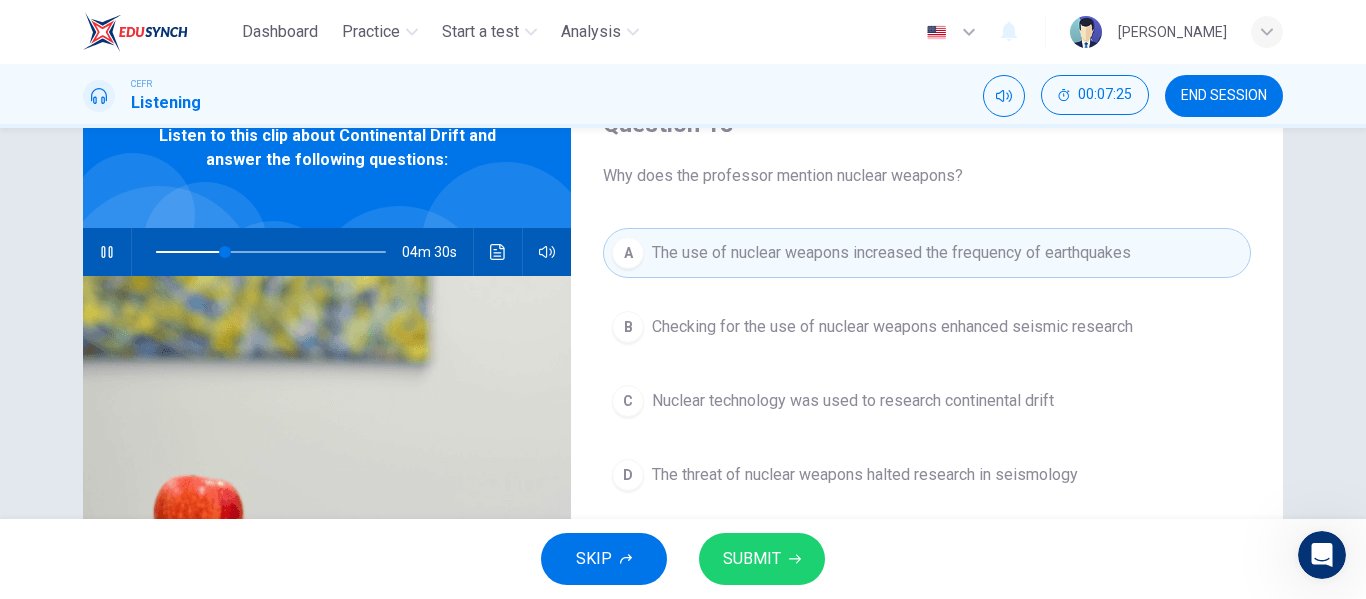 click on "D The threat of nuclear weapons halted research in seismology" at bounding box center (927, 475) 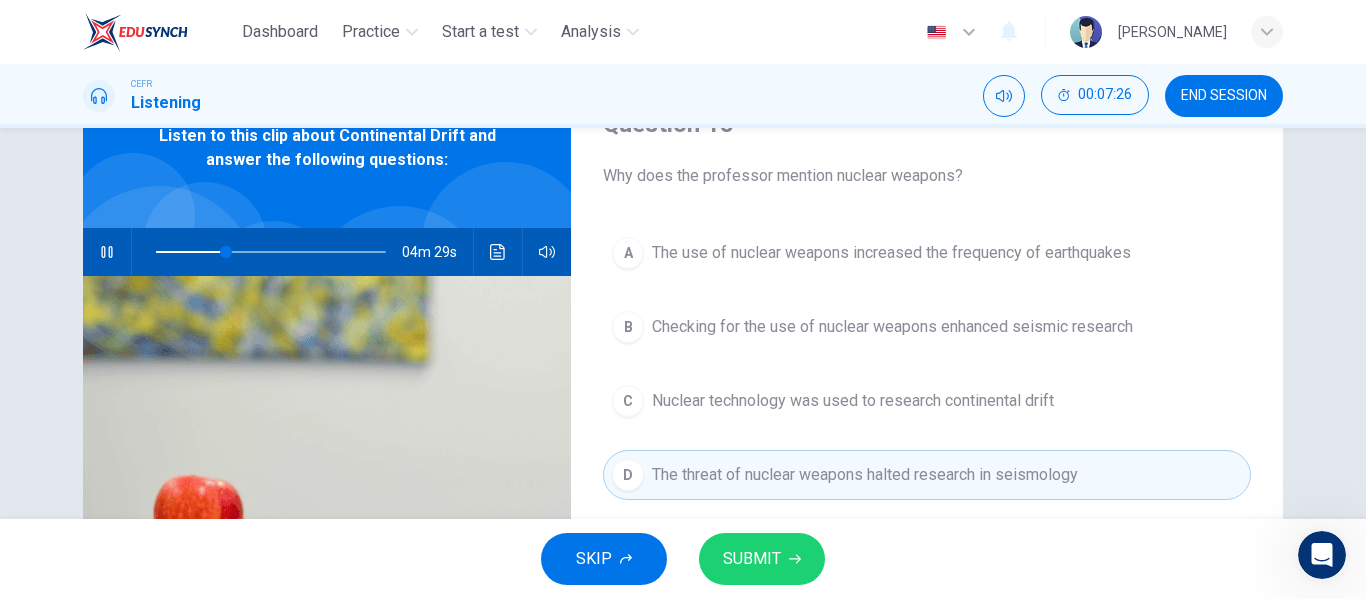 click on "SUBMIT" at bounding box center (752, 559) 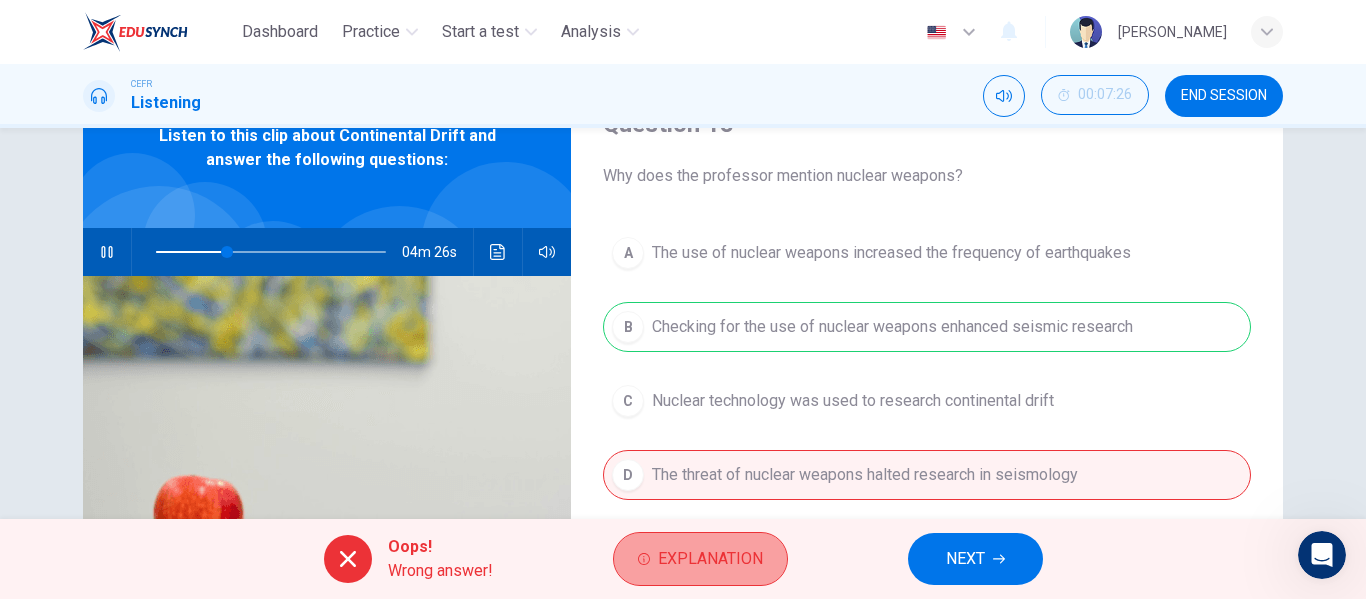 click on "Explanation" at bounding box center [710, 559] 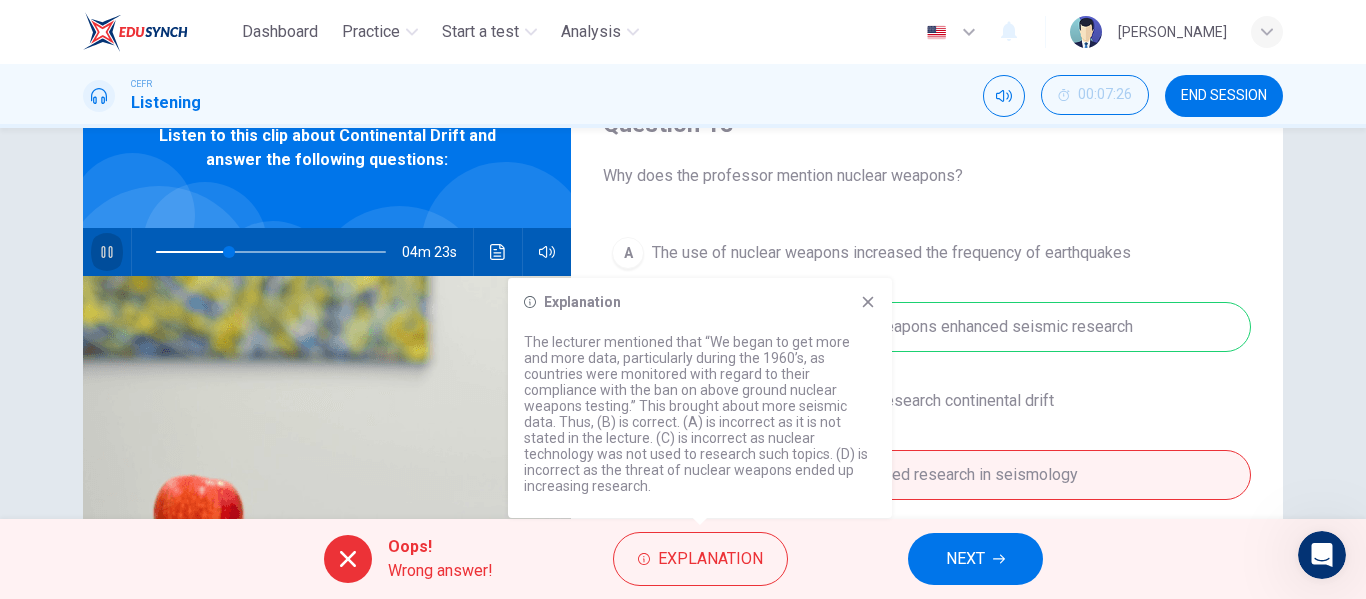 click 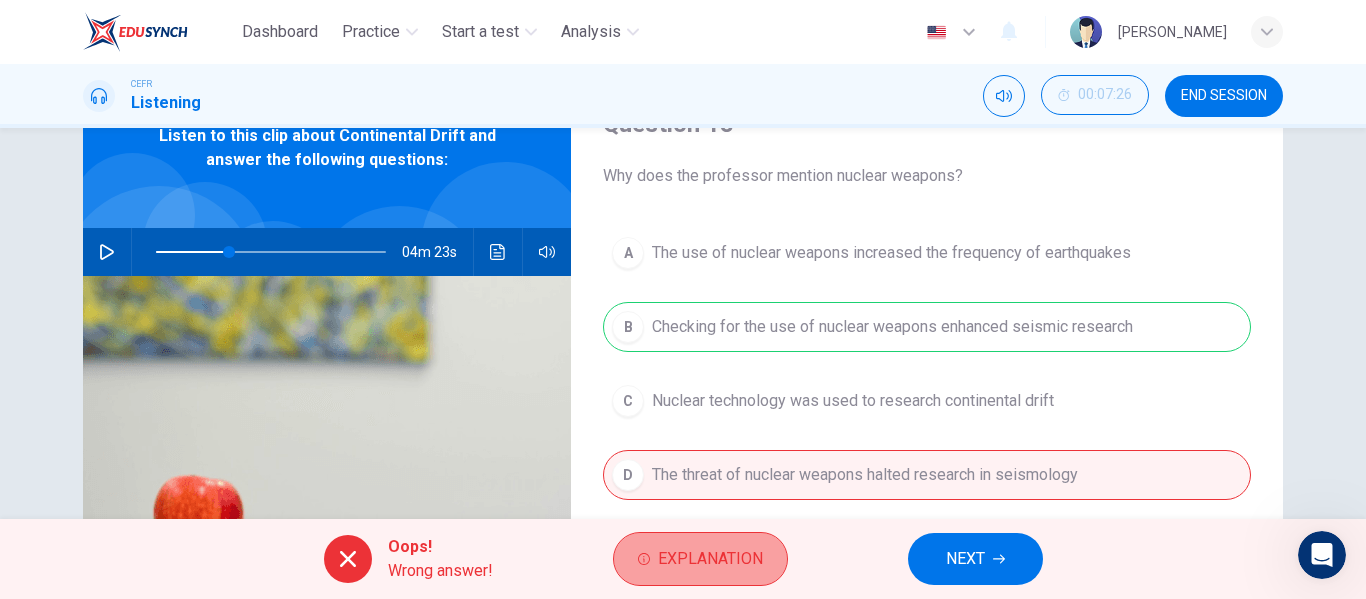 click on "Explanation" at bounding box center (700, 559) 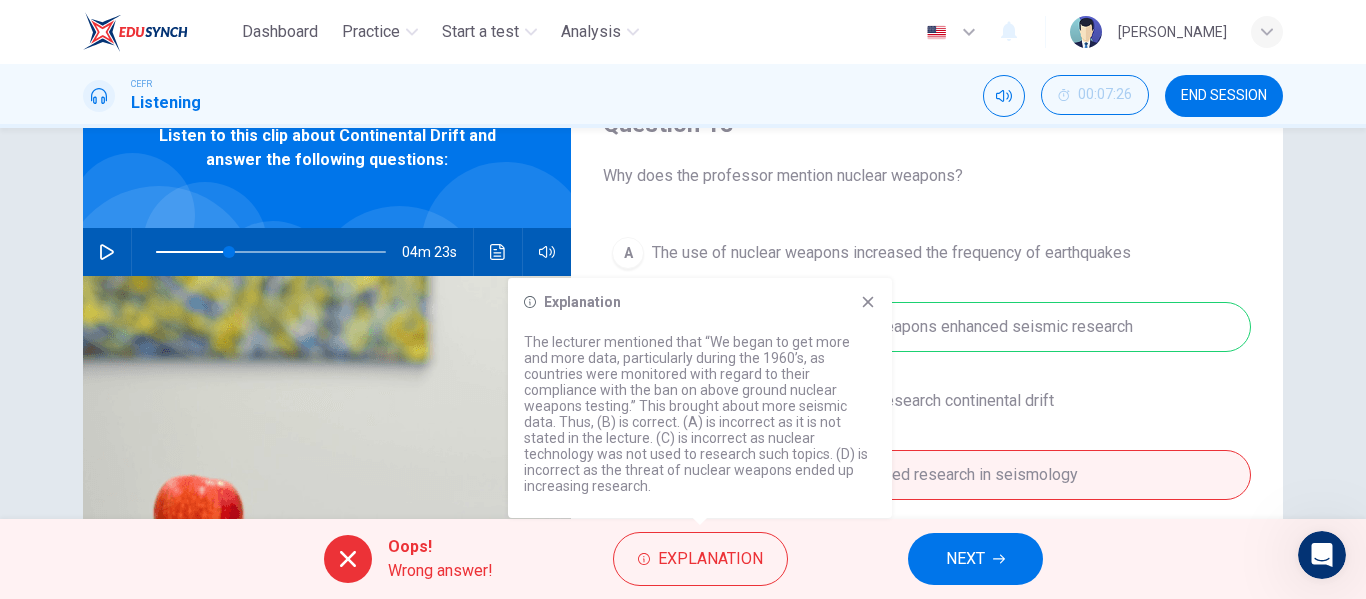 click on "Explanation The lecturer mentioned that “We began to get more and more data, particularly during the 1960’s, as  countries were monitored with regard to their compliance with the ban on above ground nuclear weapons testing.” This brought about more seismic data. Thus, (B) is correct. (A) is incorrect as it is not stated in the lecture. (C) is incorrect as nuclear technology was not used to research such topics. (D) is incorrect as the threat of nuclear weapons ended up increasing research." at bounding box center [700, 398] 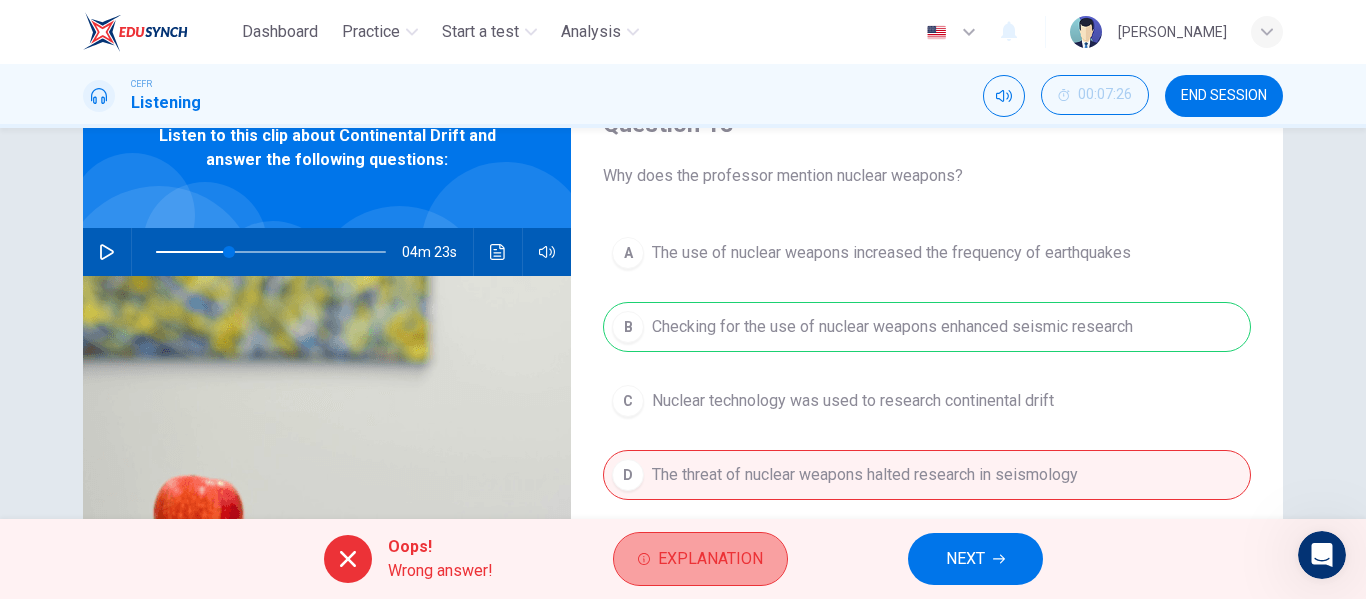 click on "Explanation" at bounding box center (710, 559) 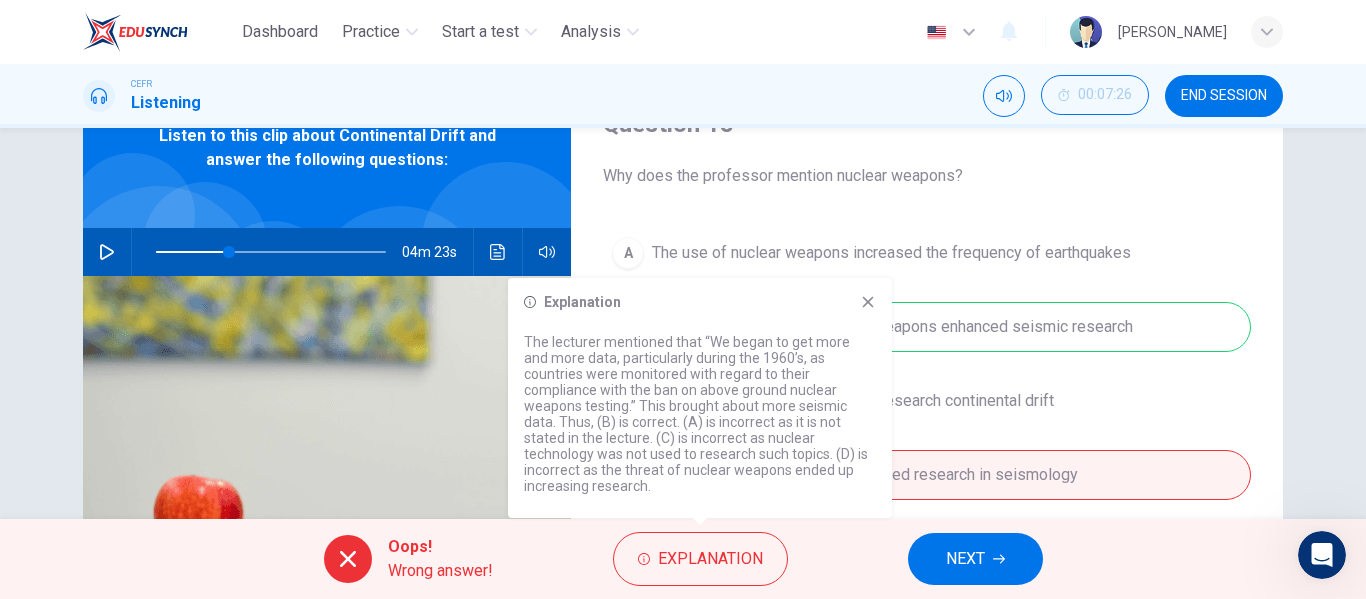 click on "Explanation The lecturer mentioned that “We began to get more and more data, particularly during the 1960’s, as  countries were monitored with regard to their compliance with the ban on above ground nuclear weapons testing.” This brought about more seismic data. Thus, (B) is correct. (A) is incorrect as it is not stated in the lecture. (C) is incorrect as nuclear technology was not used to research such topics. (D) is incorrect as the threat of nuclear weapons ended up increasing research." at bounding box center (700, 398) 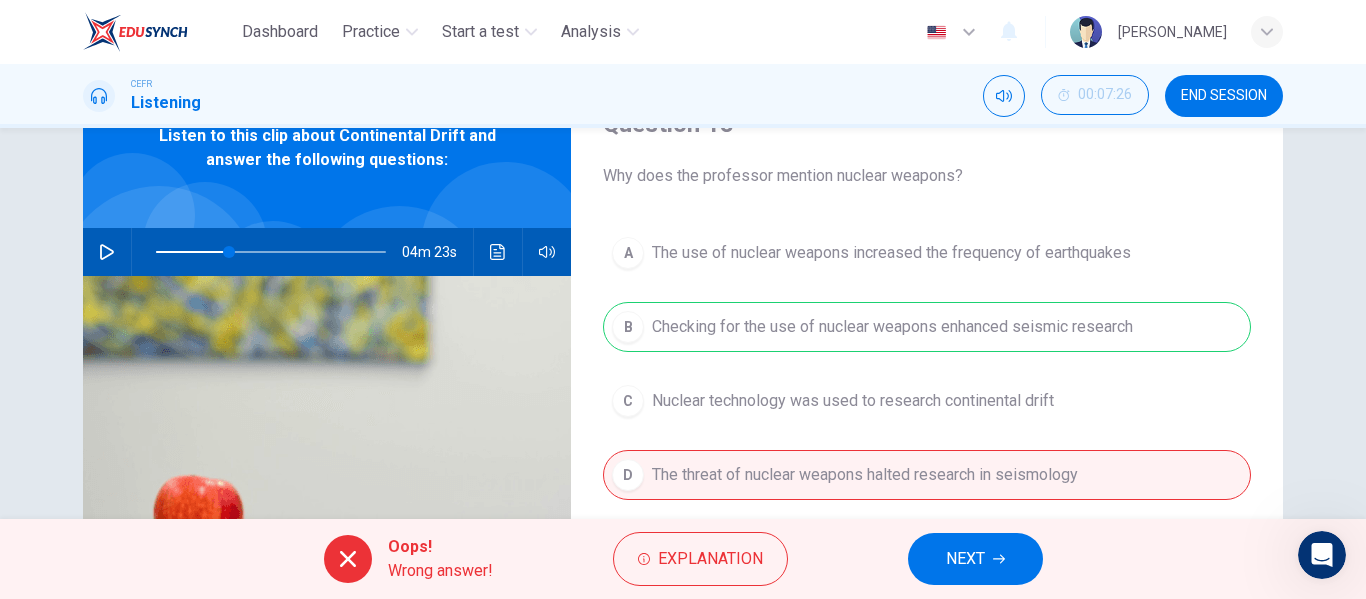 click on "A The use of nuclear weapons increased the frequency of earthquakes B Checking for the use of nuclear weapons enhanced seismic research C Nuclear technology was used to research continental drift D The threat of nuclear weapons halted research in seismology" at bounding box center (927, 384) 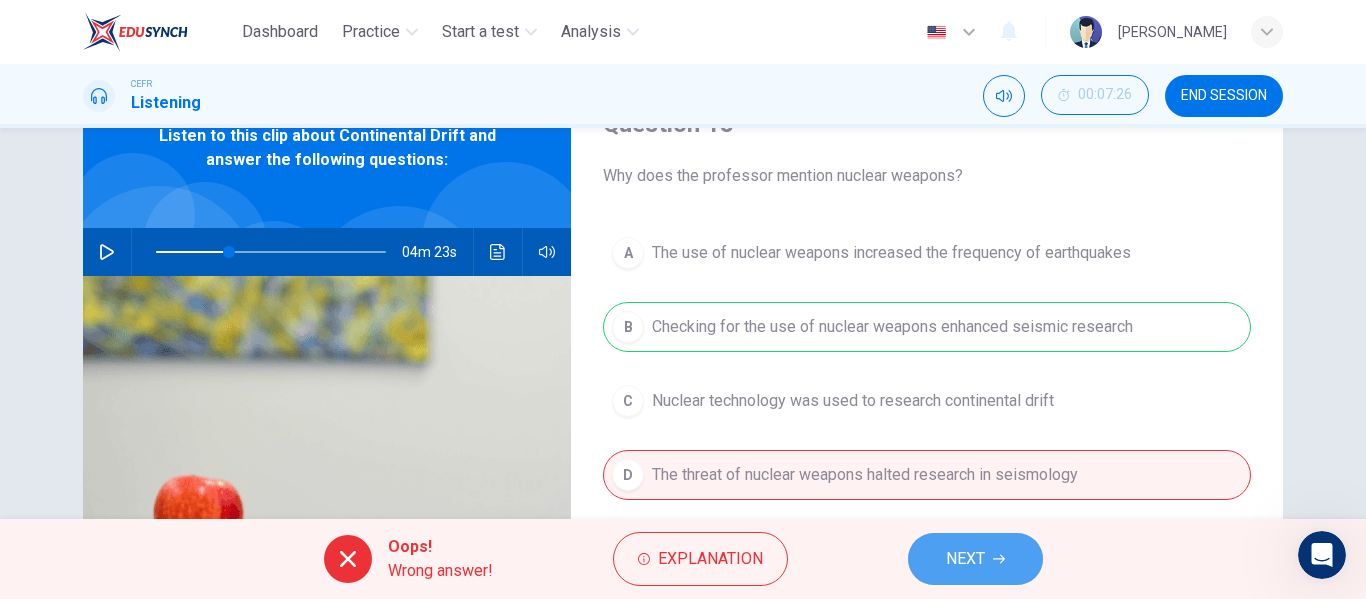 click on "NEXT" at bounding box center [965, 559] 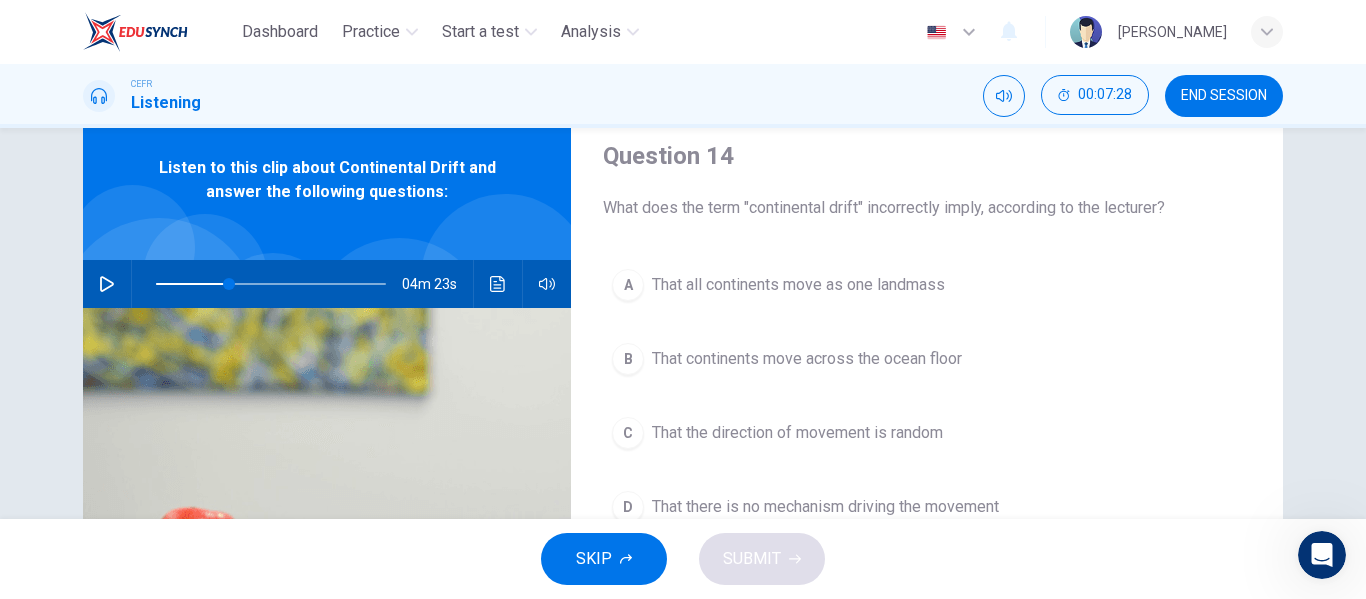 scroll, scrollTop: 100, scrollLeft: 0, axis: vertical 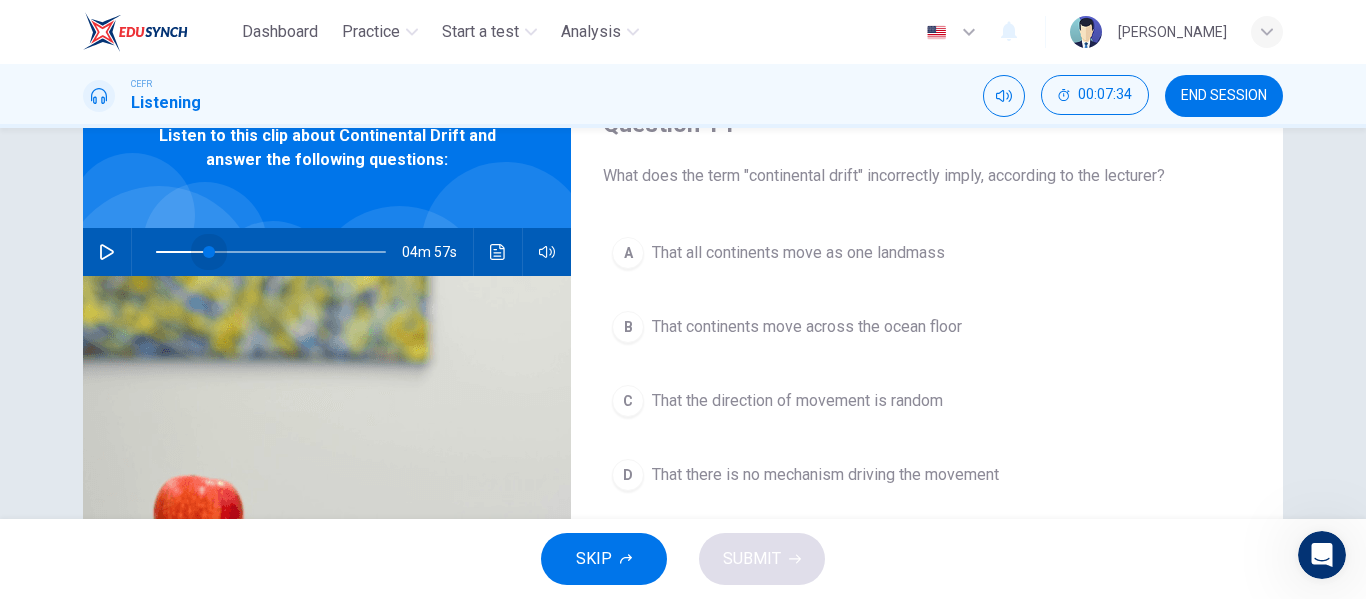 drag, startPoint x: 226, startPoint y: 253, endPoint x: 200, endPoint y: 250, distance: 26.172504 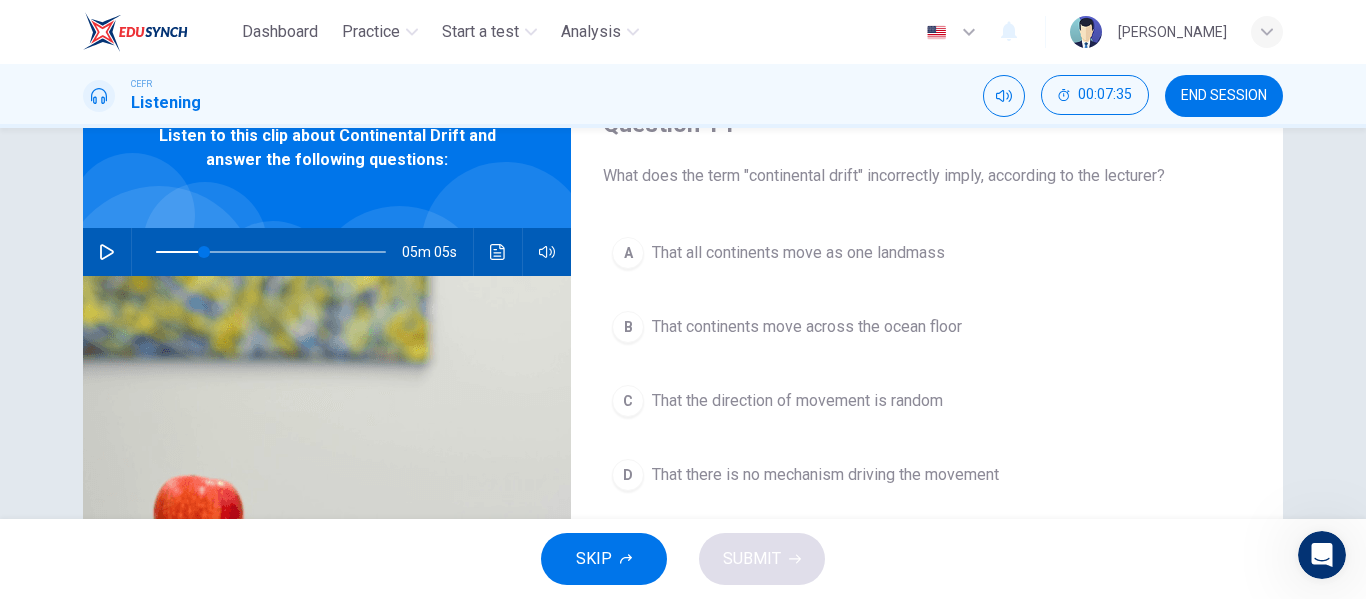 click 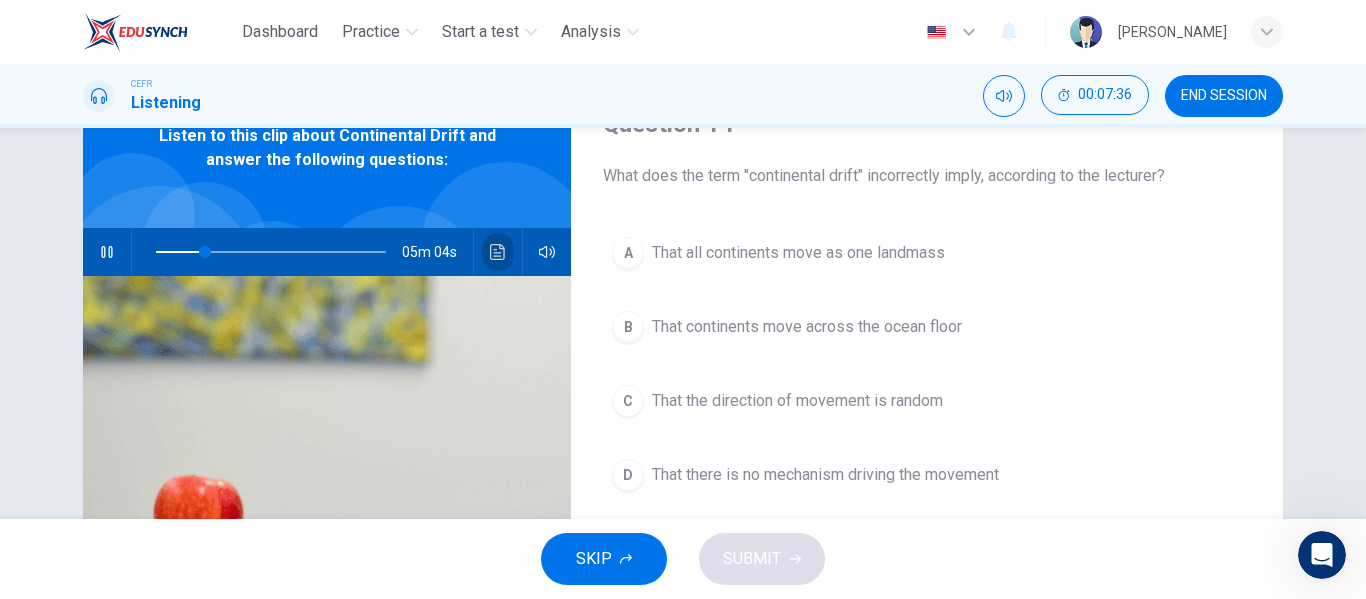 click at bounding box center [498, 252] 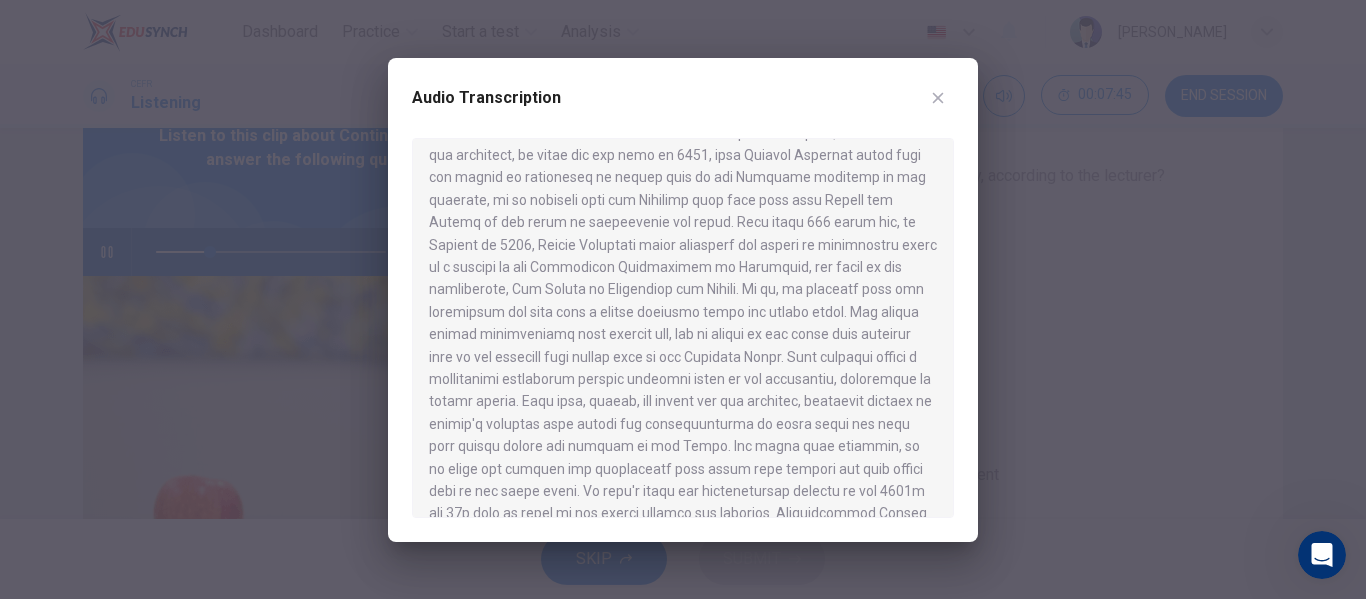 scroll, scrollTop: 0, scrollLeft: 0, axis: both 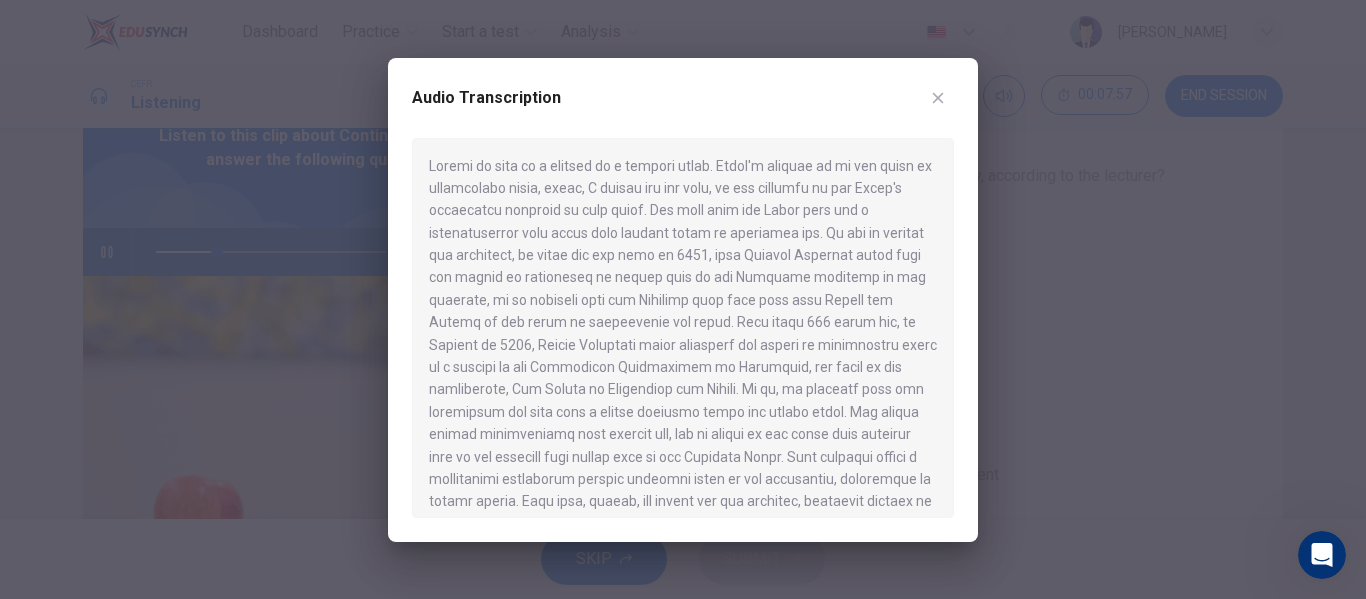 click on "Audio Transcription" at bounding box center [683, 110] 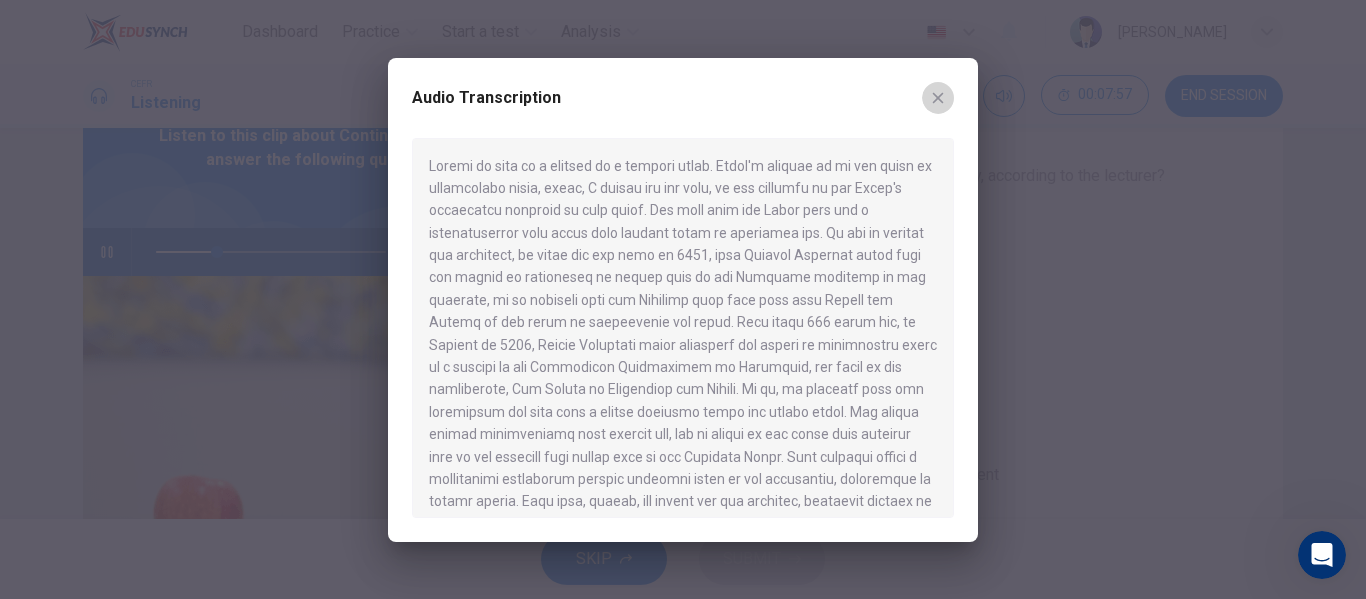 click at bounding box center [938, 98] 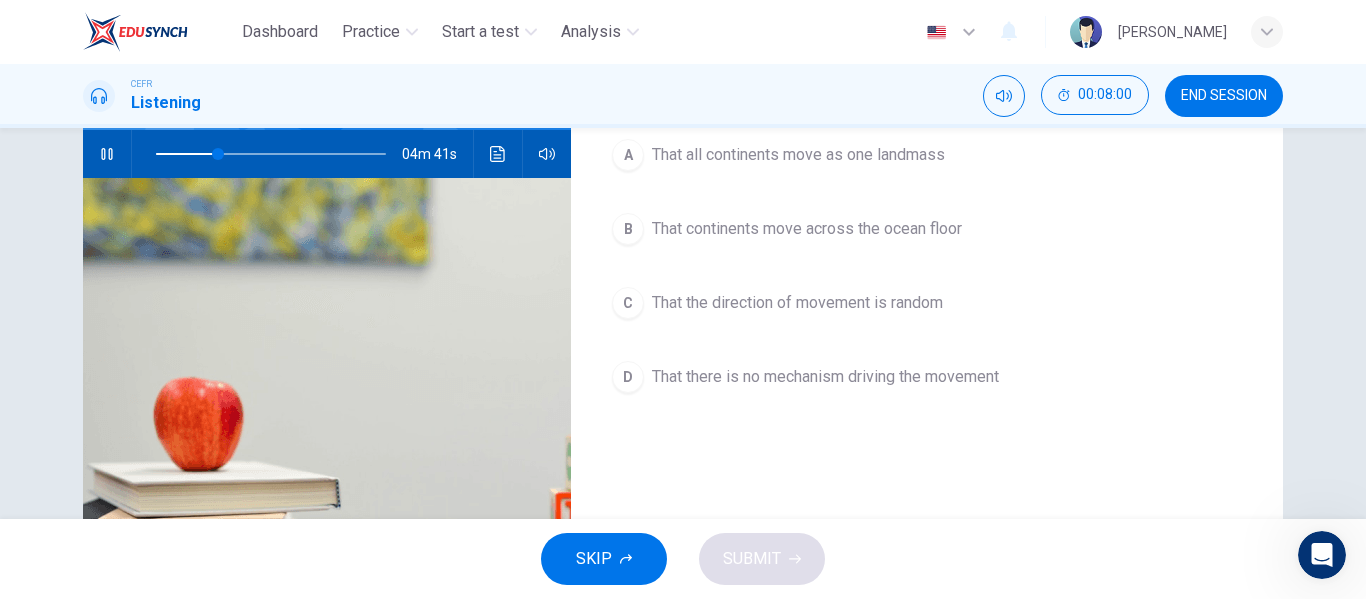 scroll, scrollTop: 200, scrollLeft: 0, axis: vertical 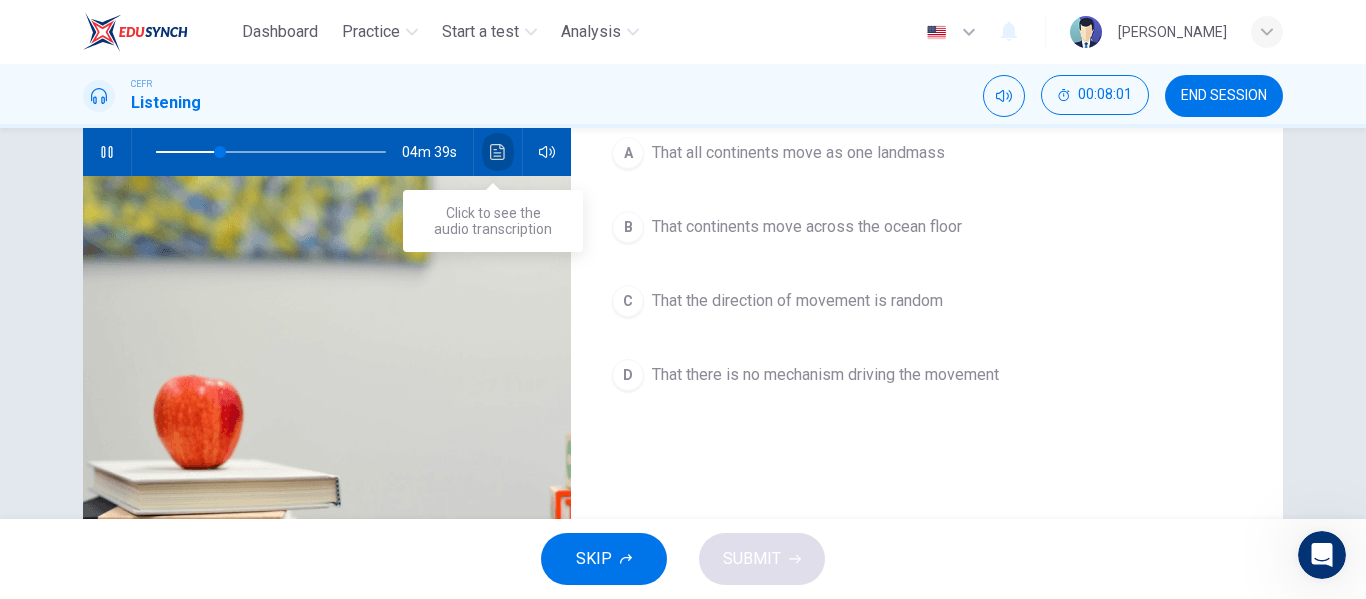 click at bounding box center [498, 152] 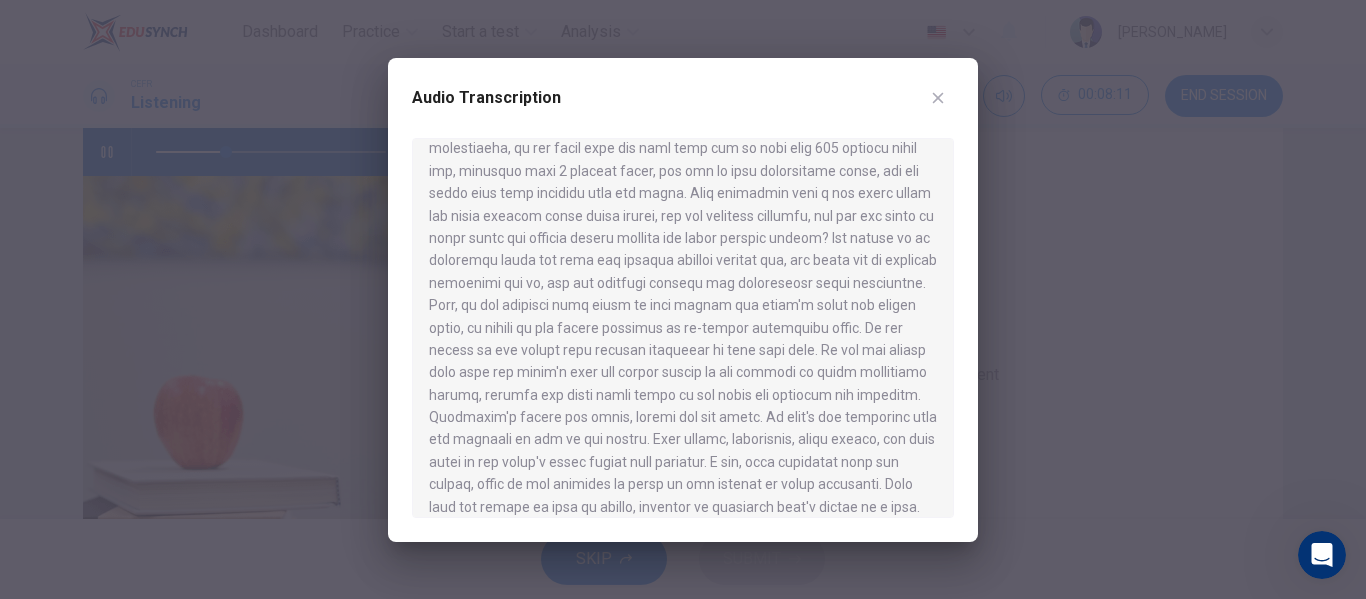 scroll, scrollTop: 800, scrollLeft: 0, axis: vertical 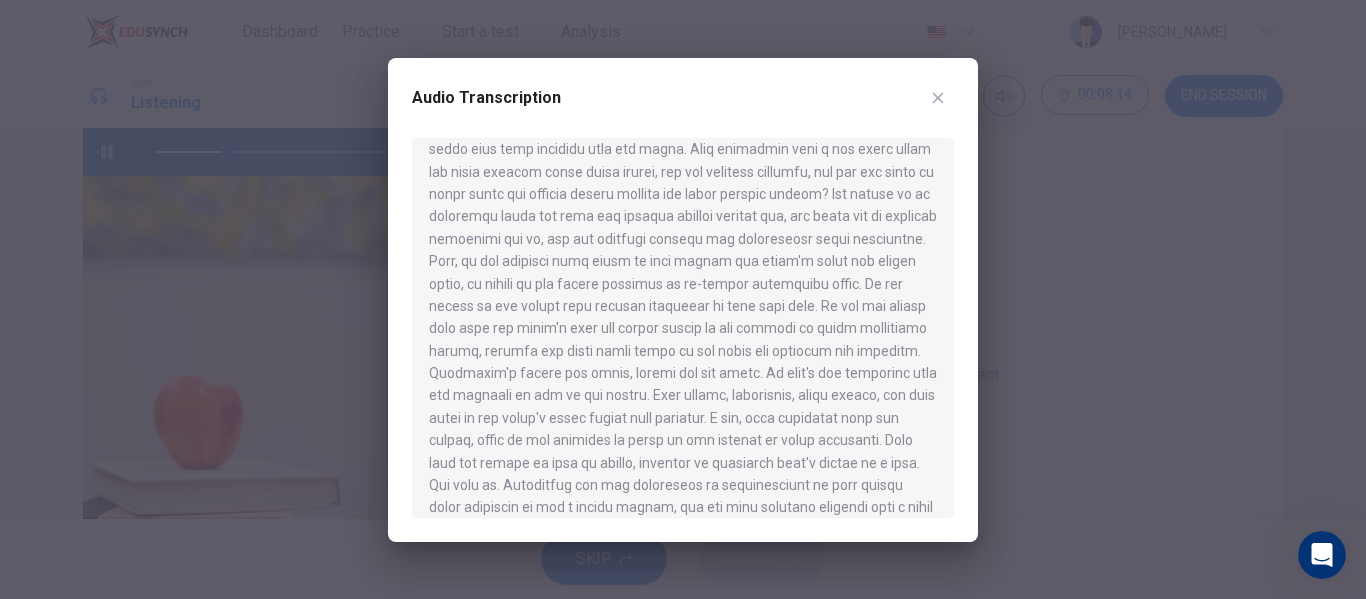 drag, startPoint x: 918, startPoint y: 101, endPoint x: 952, endPoint y: 101, distance: 34 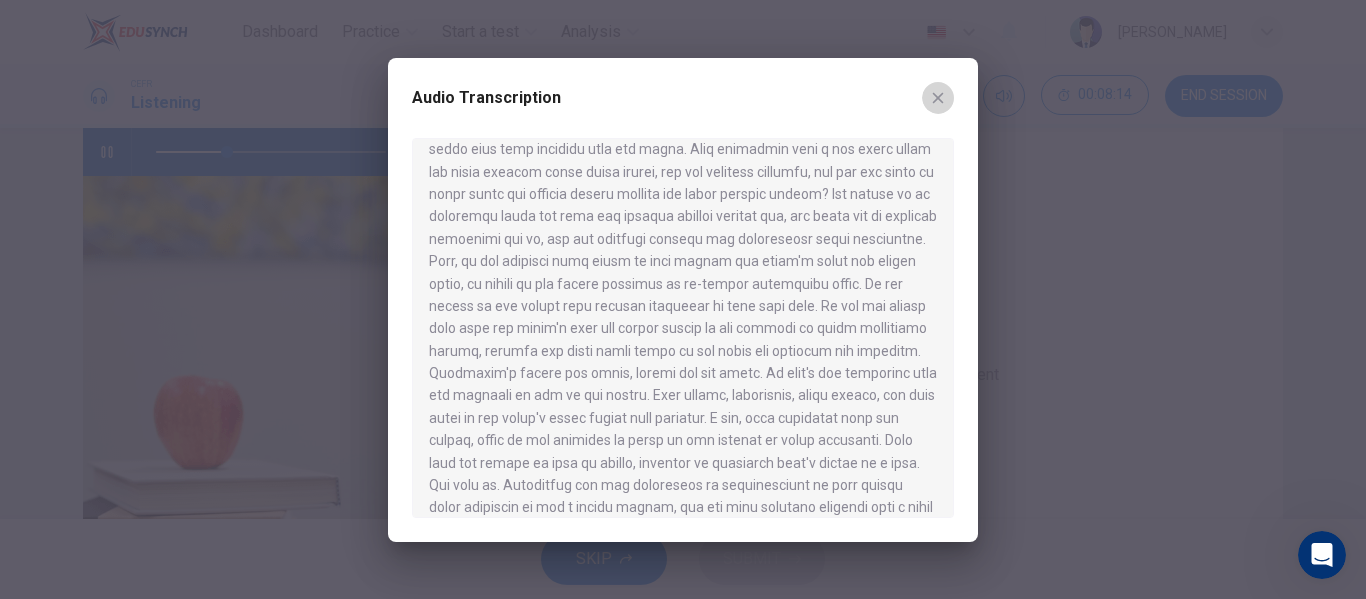 click at bounding box center (938, 98) 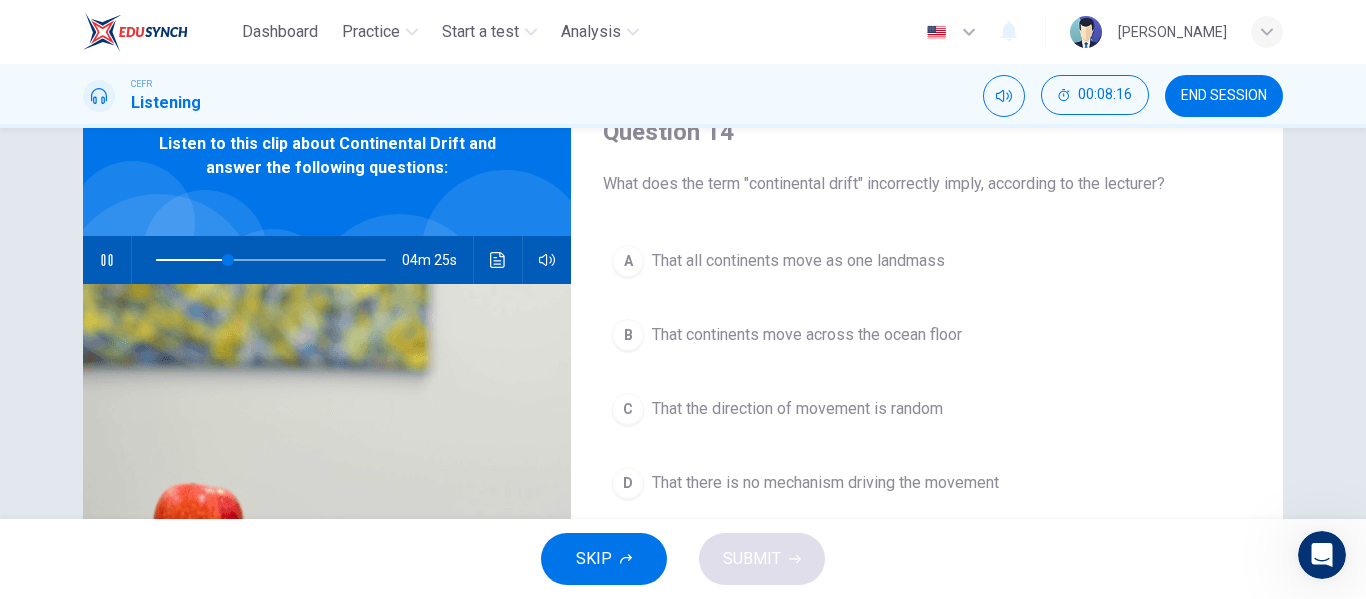 scroll, scrollTop: 0, scrollLeft: 0, axis: both 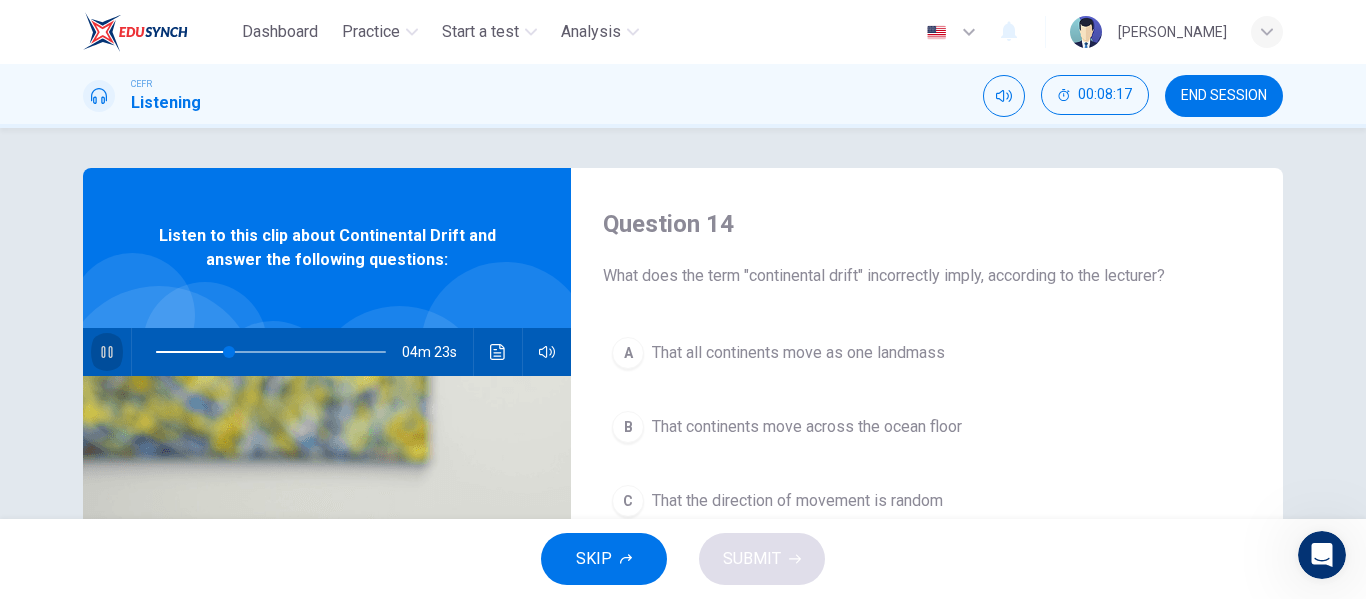 click at bounding box center (107, 352) 